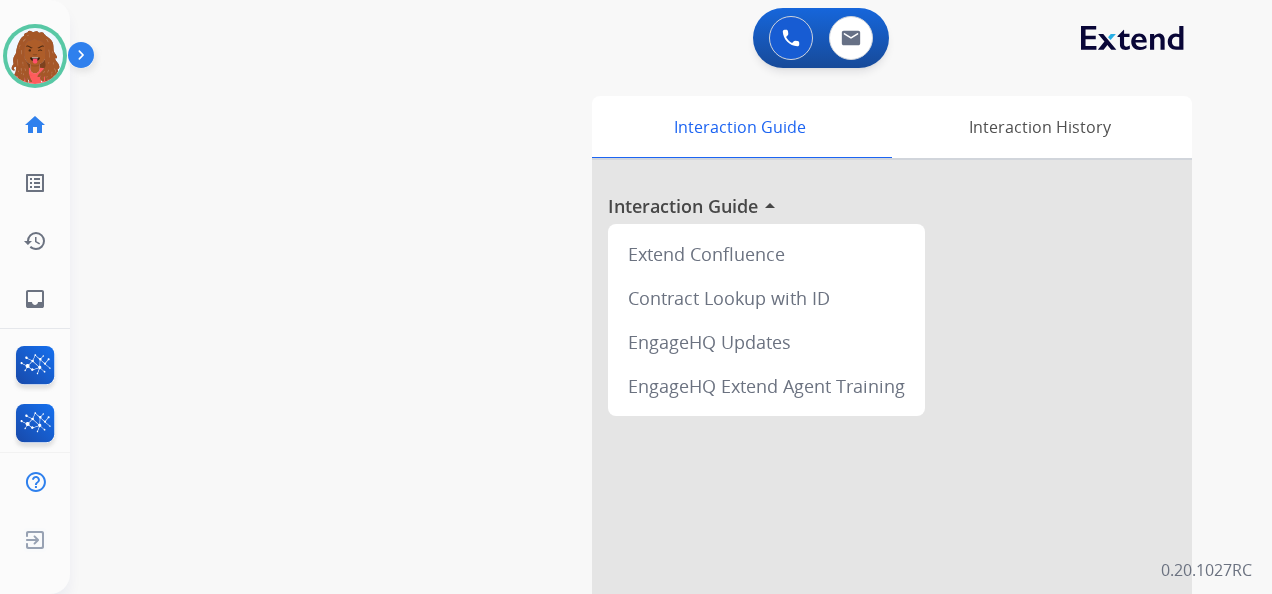 scroll, scrollTop: 0, scrollLeft: 0, axis: both 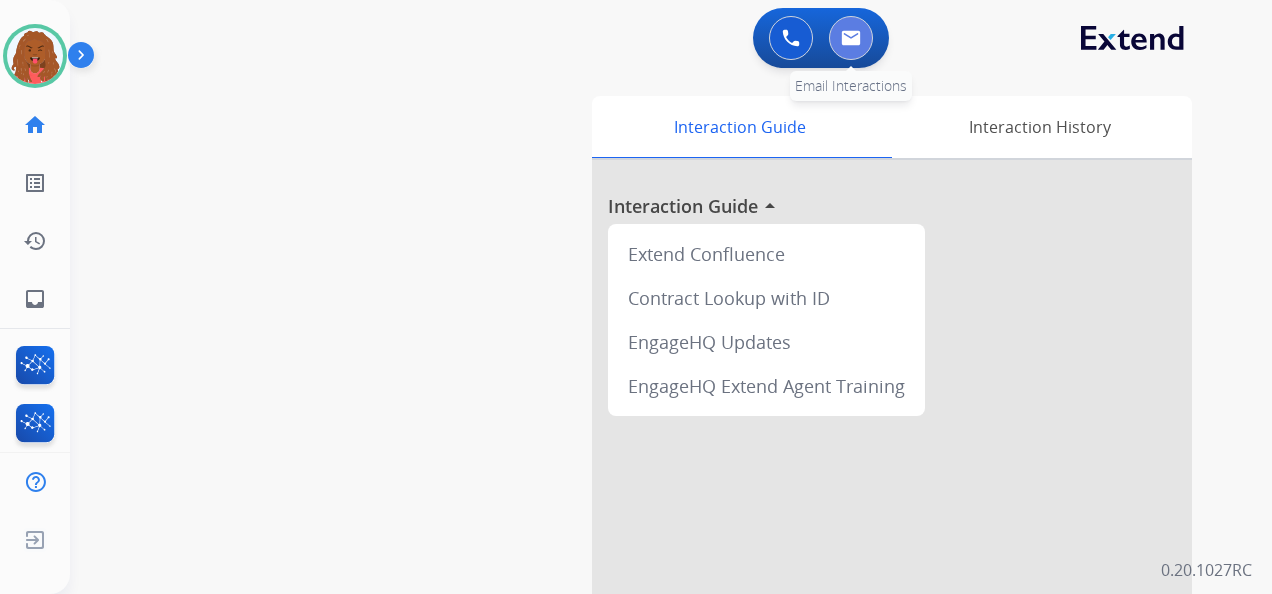 click at bounding box center (851, 38) 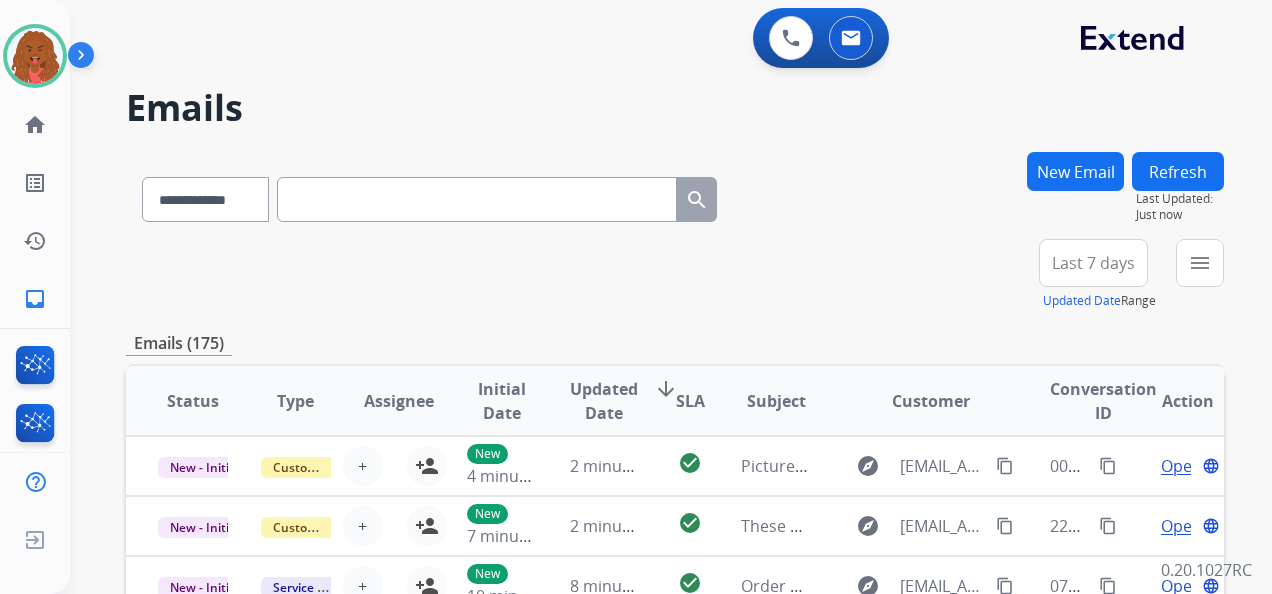 paste on "**********" 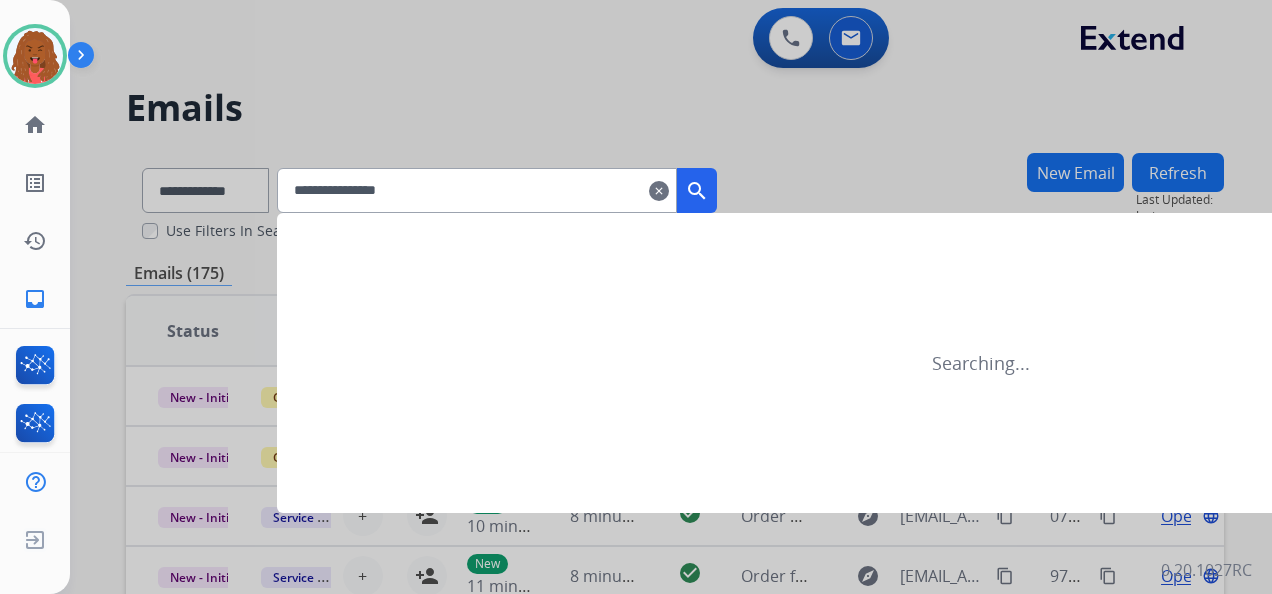 type on "**********" 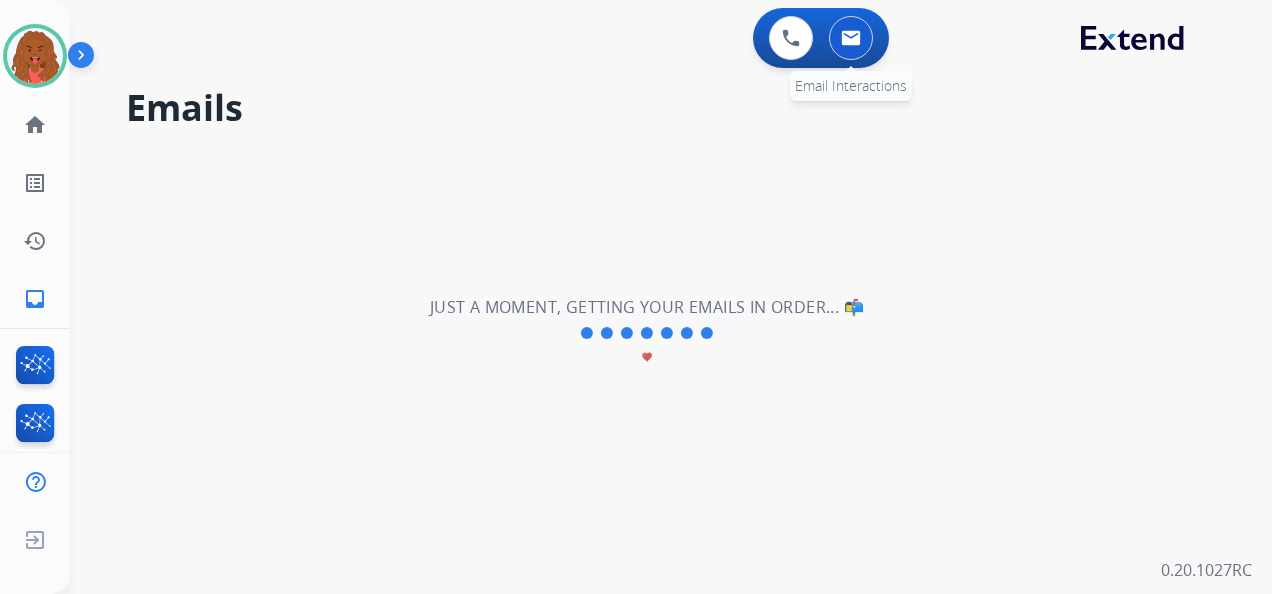 click at bounding box center (851, 38) 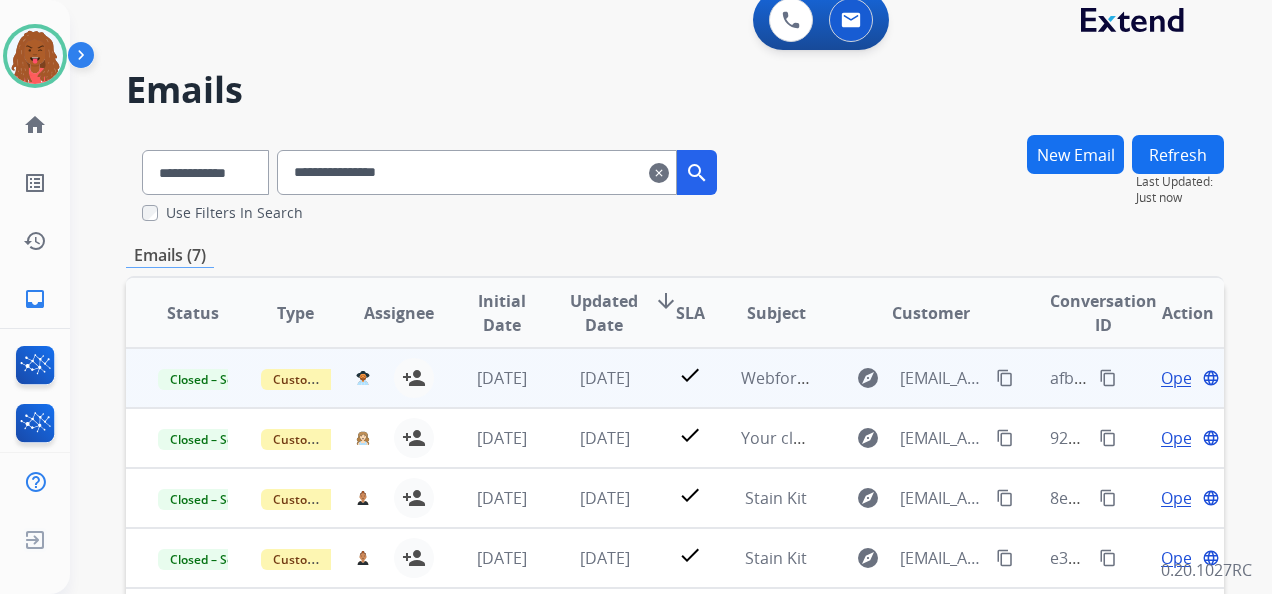 scroll, scrollTop: 0, scrollLeft: 0, axis: both 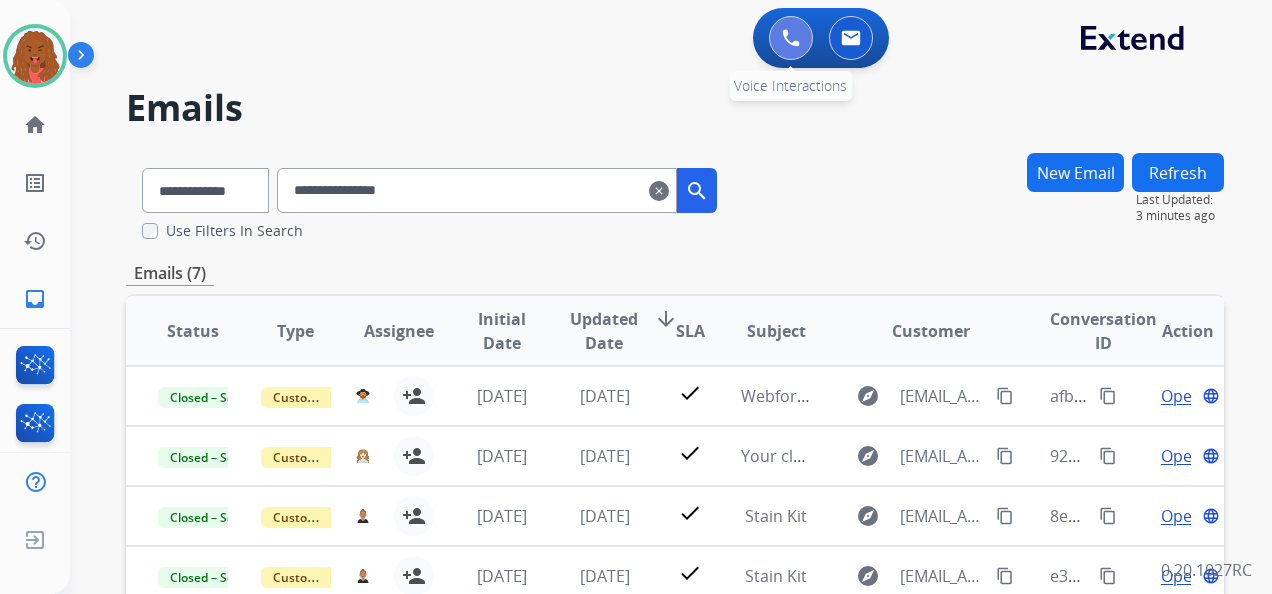 click at bounding box center (791, 38) 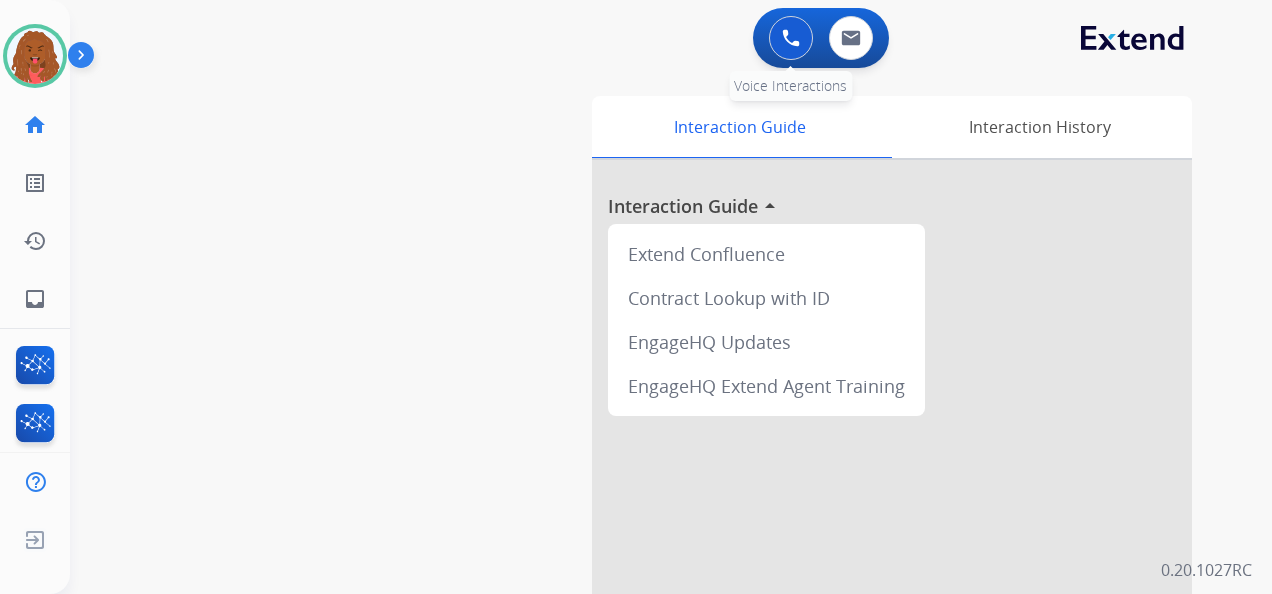 click at bounding box center (791, 38) 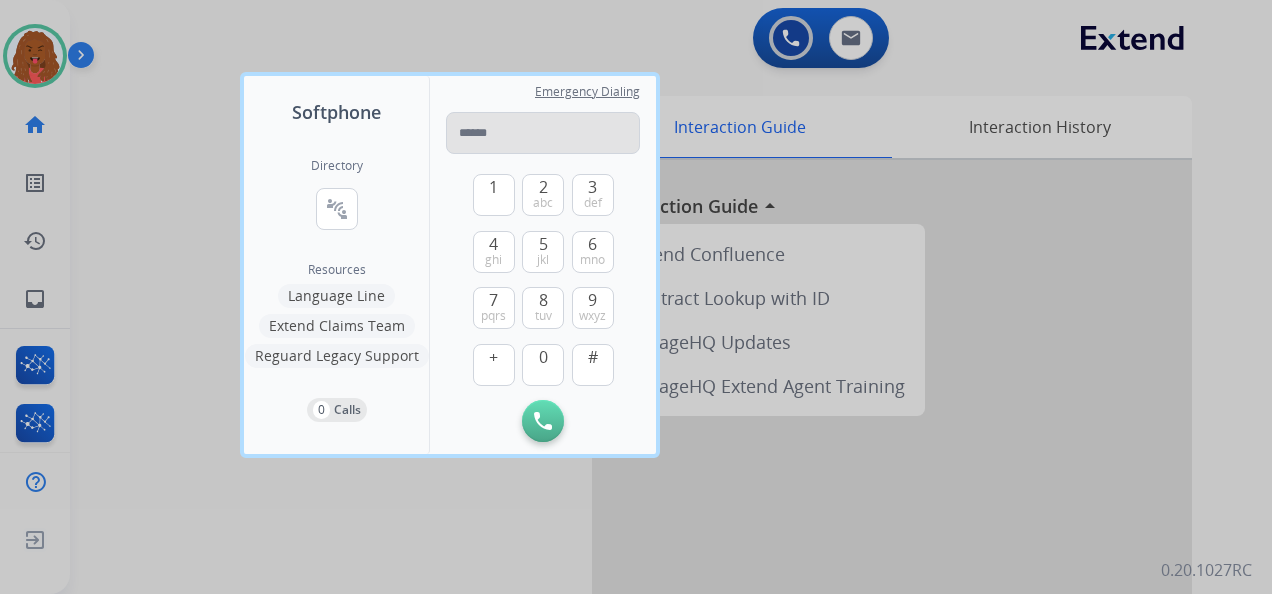click at bounding box center [543, 133] 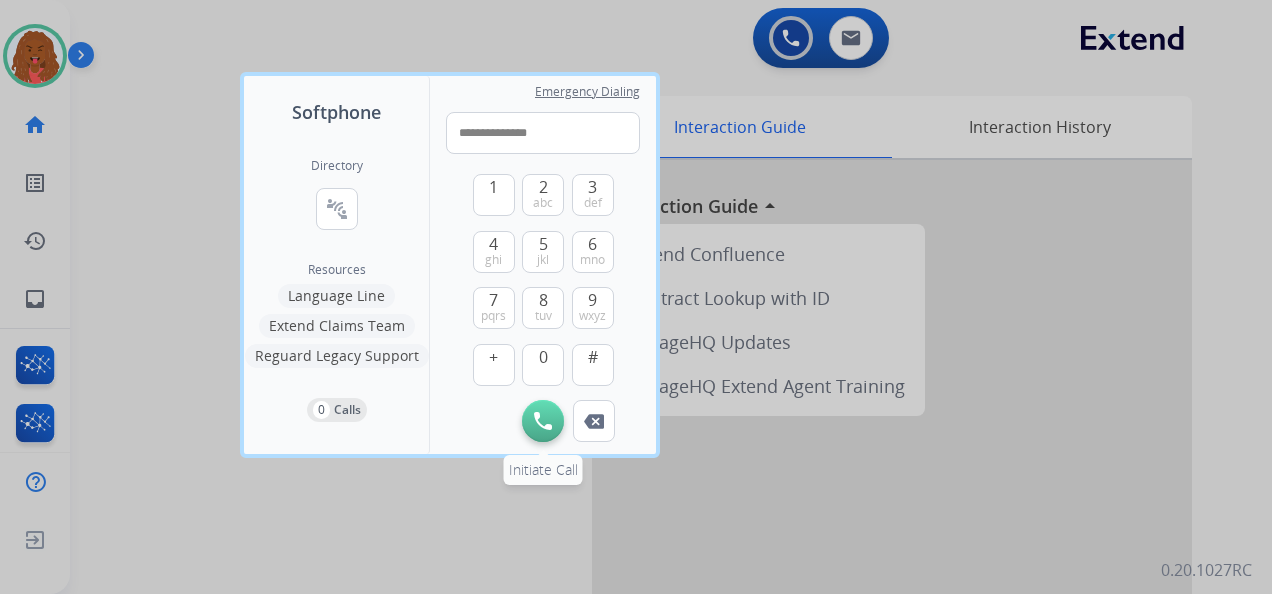 type on "**********" 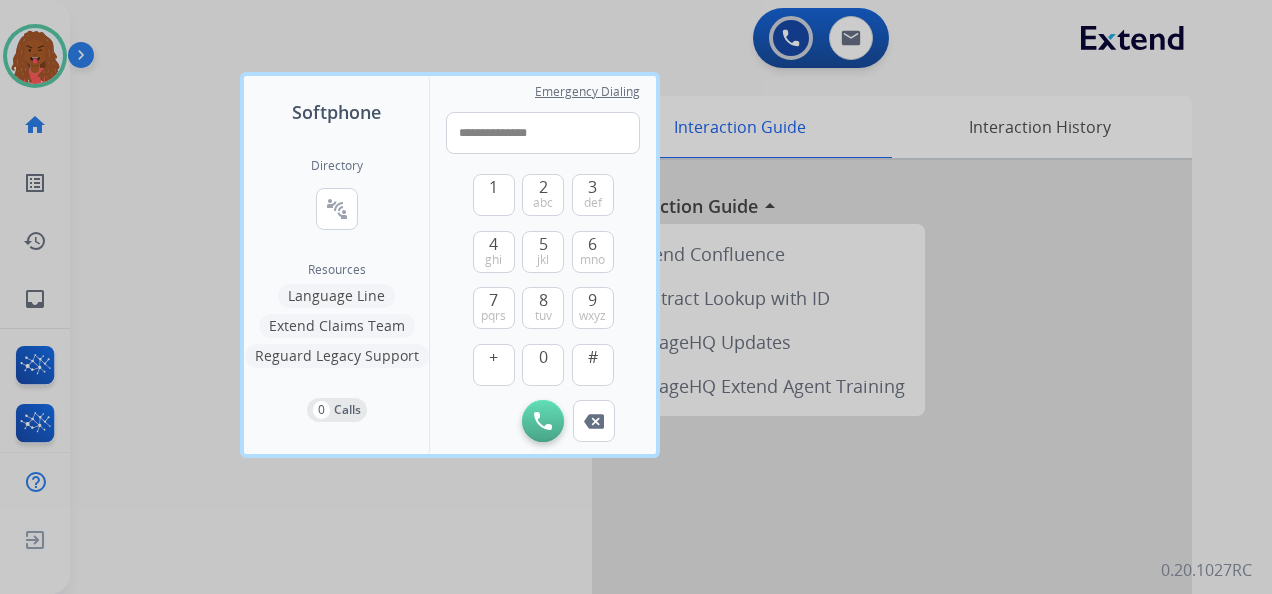 click at bounding box center (543, 421) 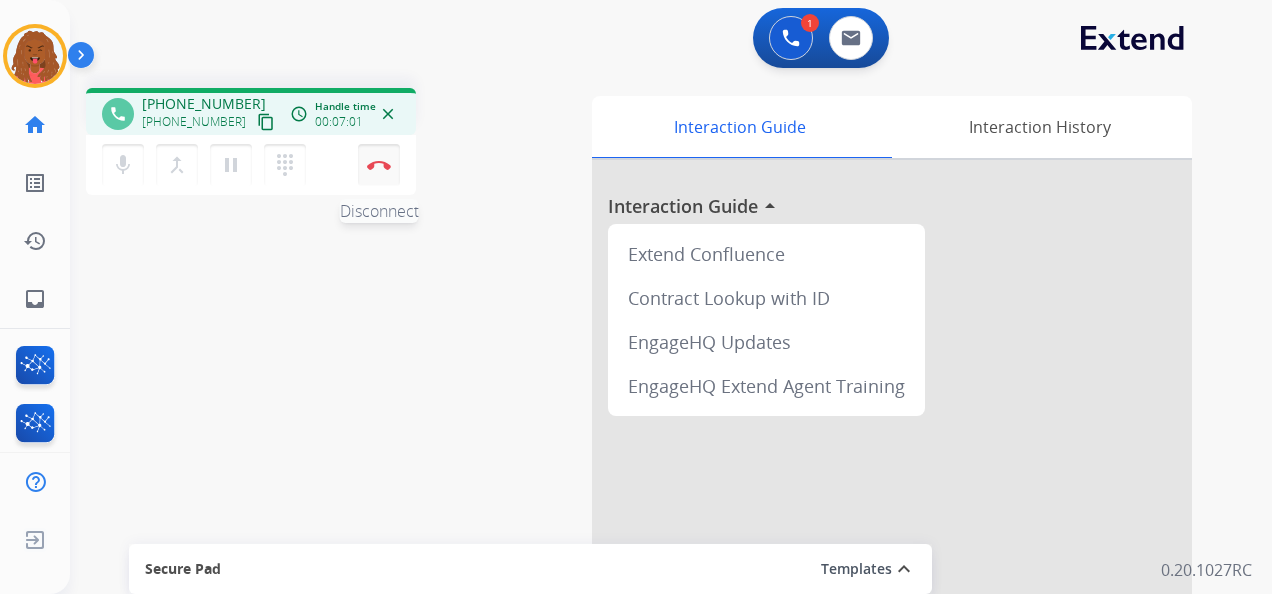 click on "Disconnect" at bounding box center [379, 165] 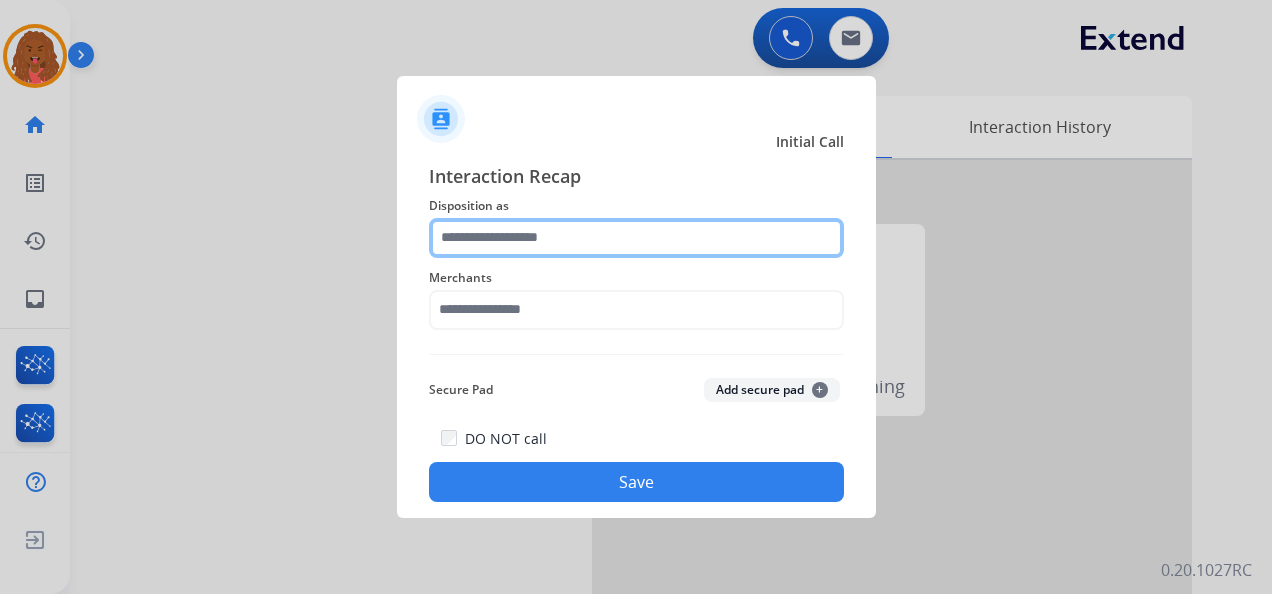 click 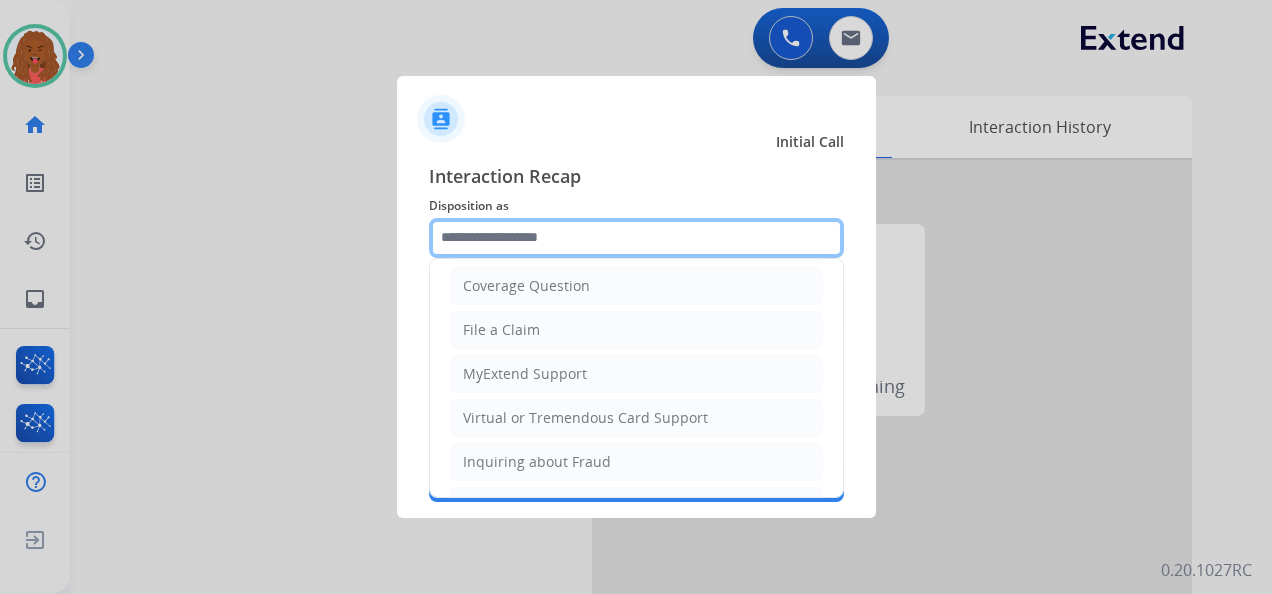 scroll, scrollTop: 0, scrollLeft: 0, axis: both 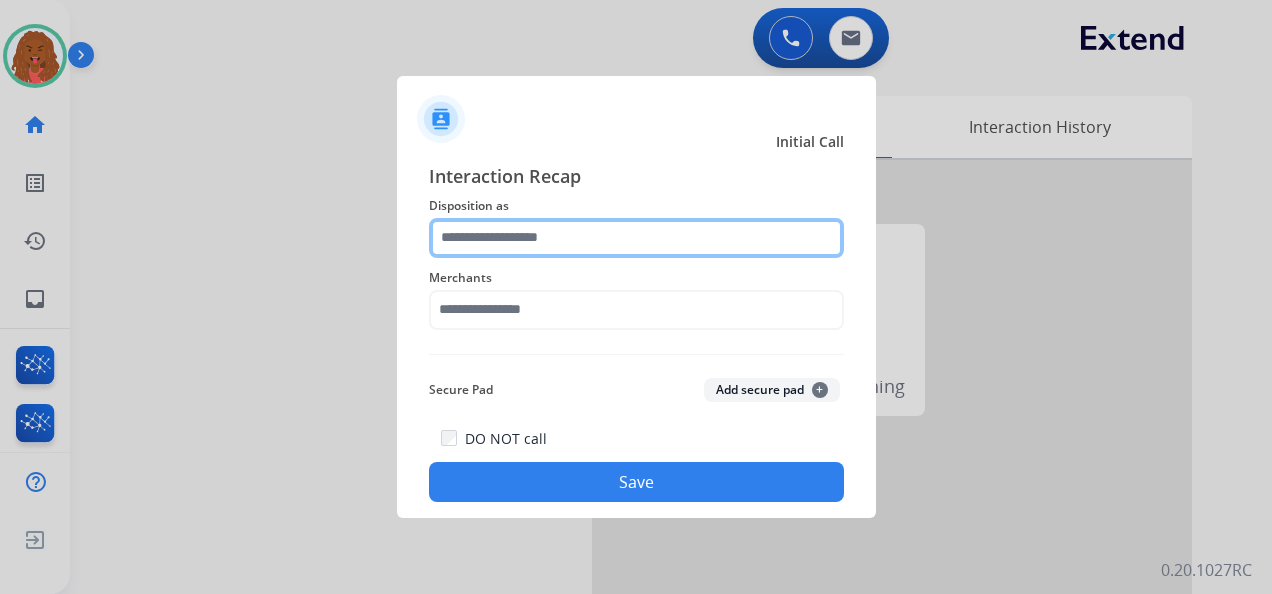 click 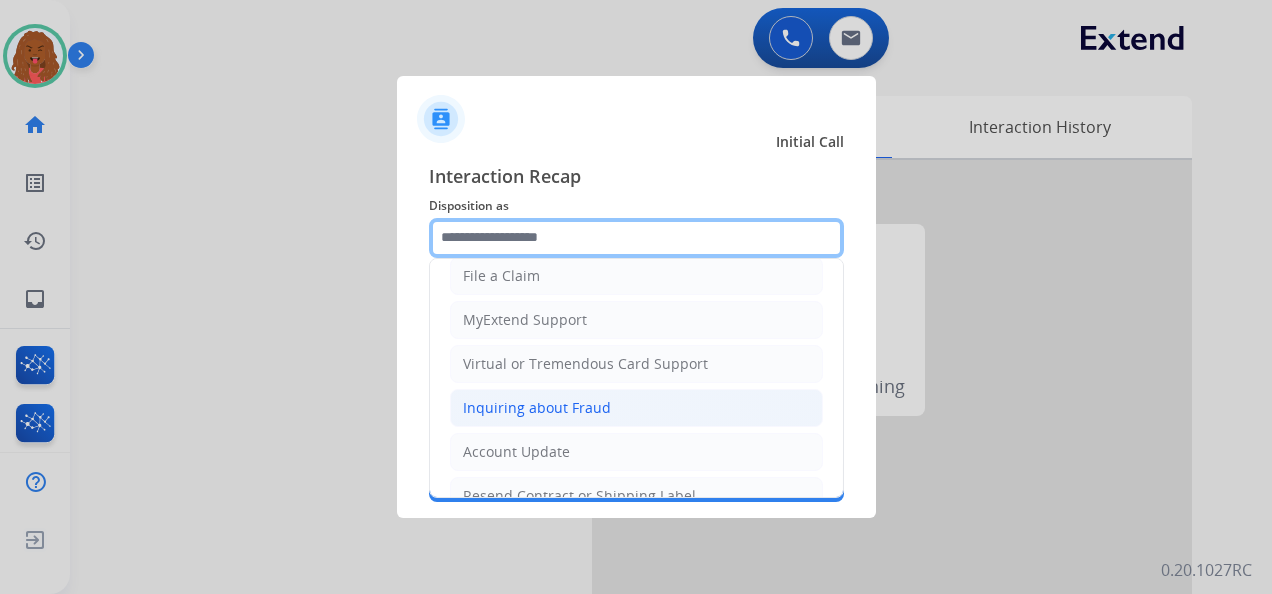 scroll, scrollTop: 190, scrollLeft: 0, axis: vertical 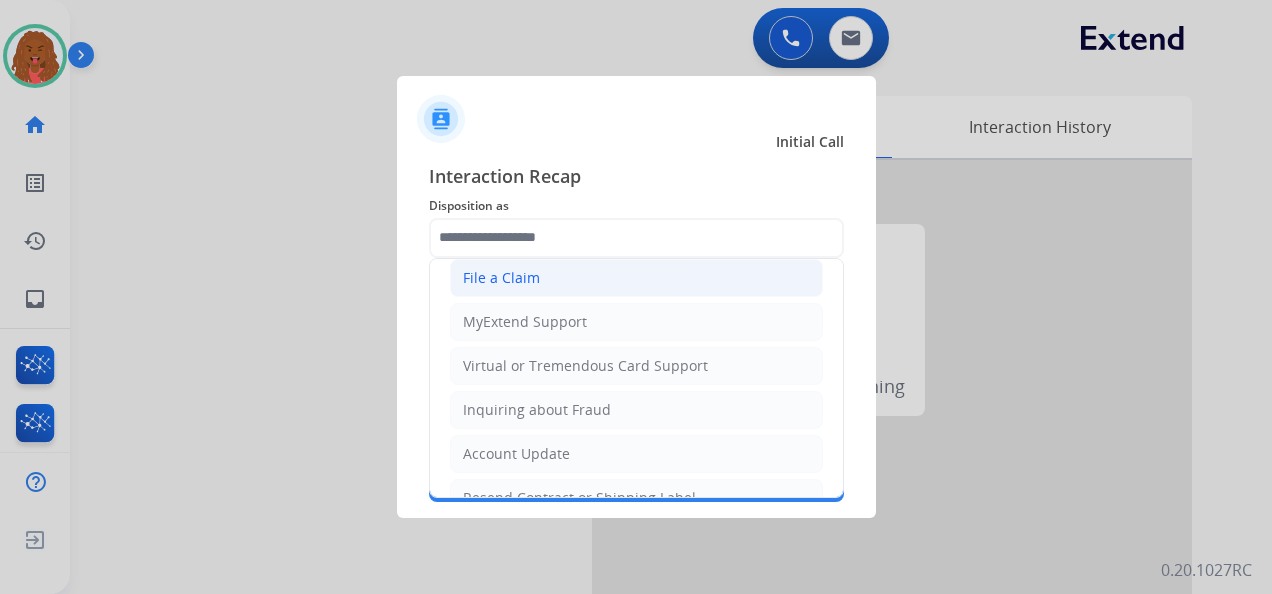 click on "File a Claim" 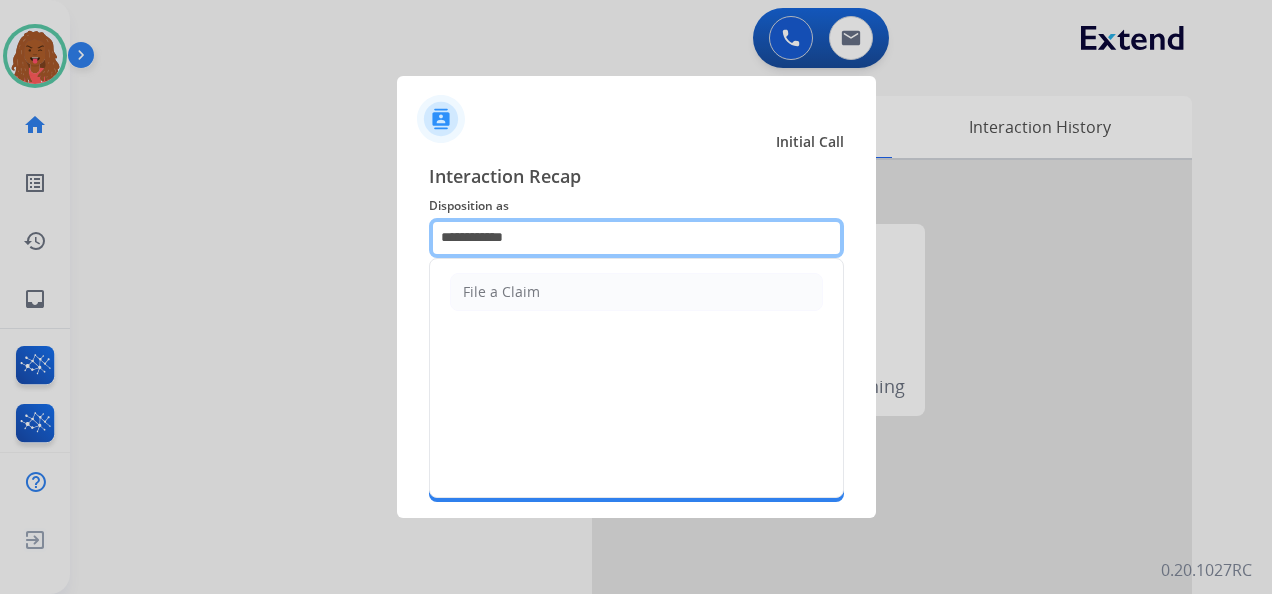 click on "**********" 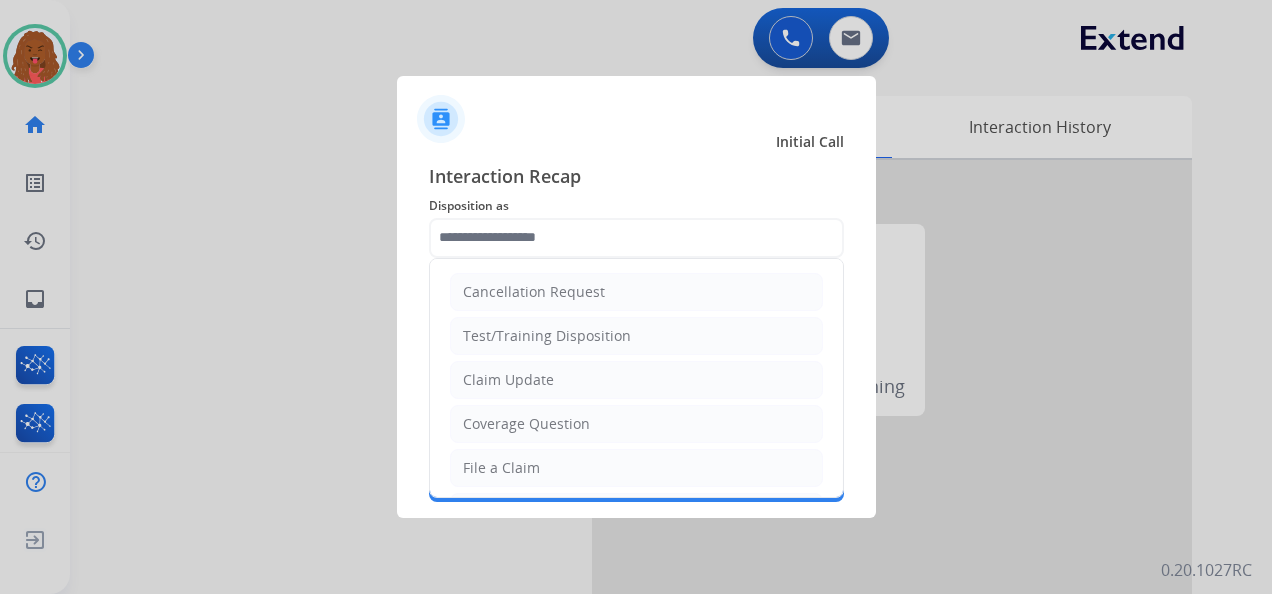 click on "Claim Update" 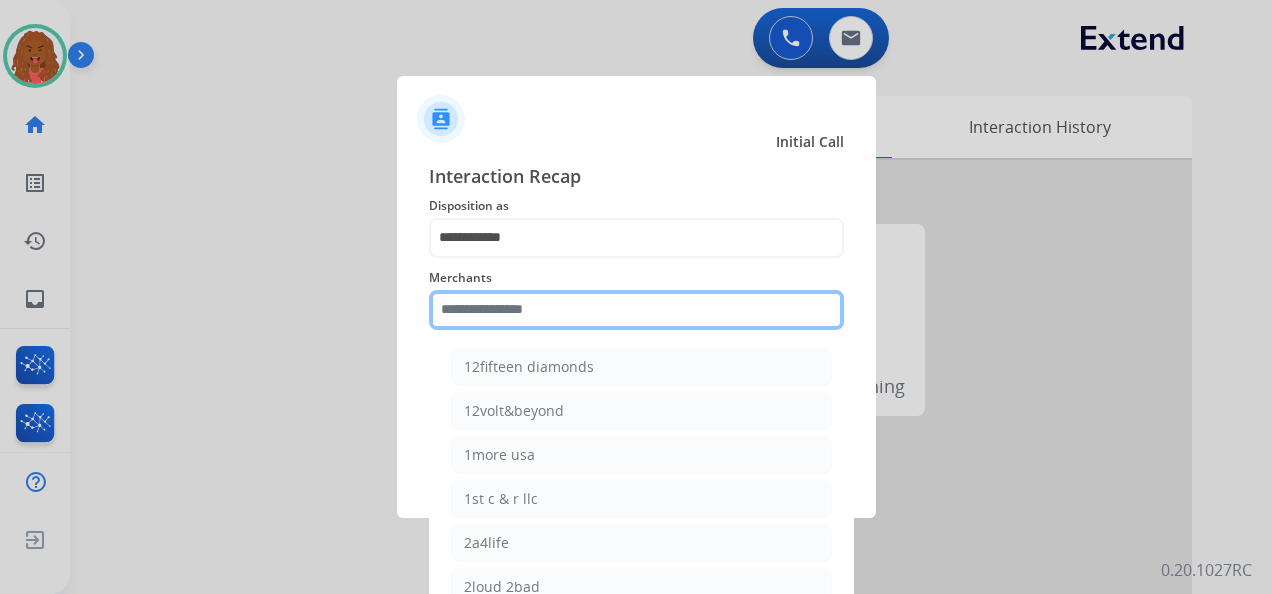 click 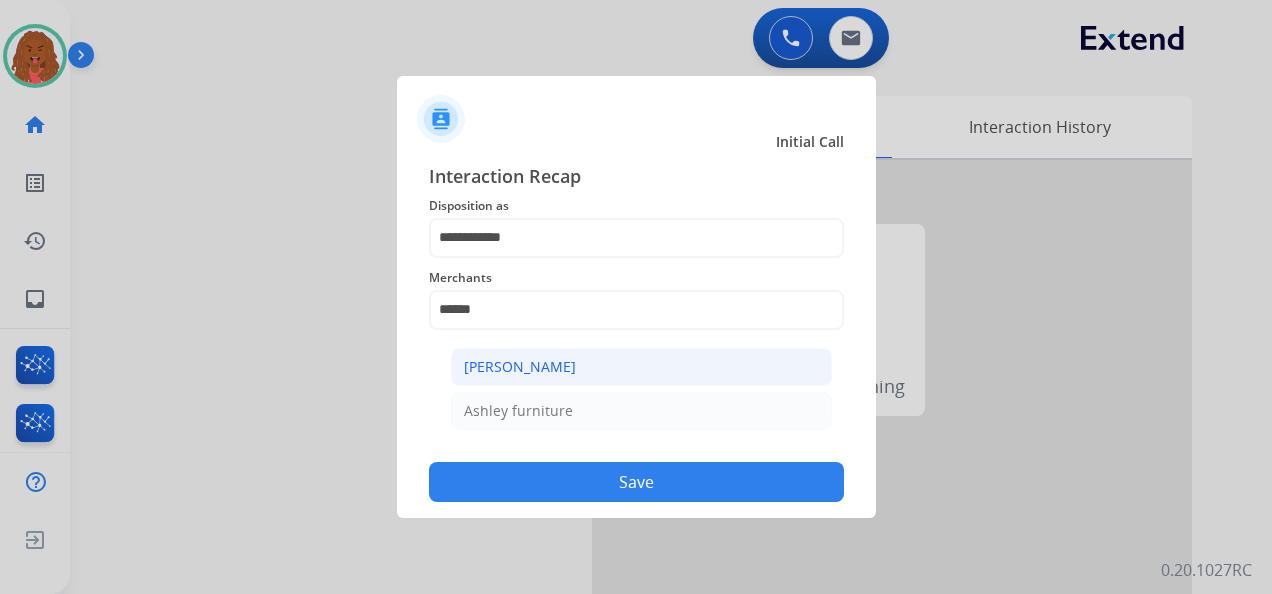 click on "[PERSON_NAME]" 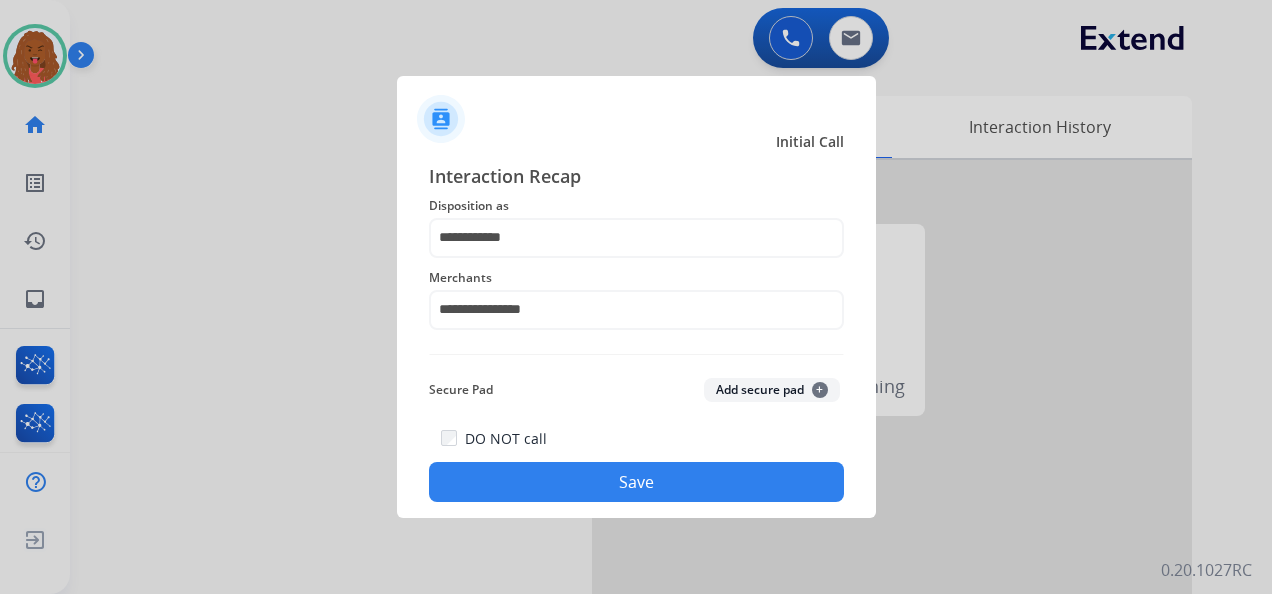 click on "**********" 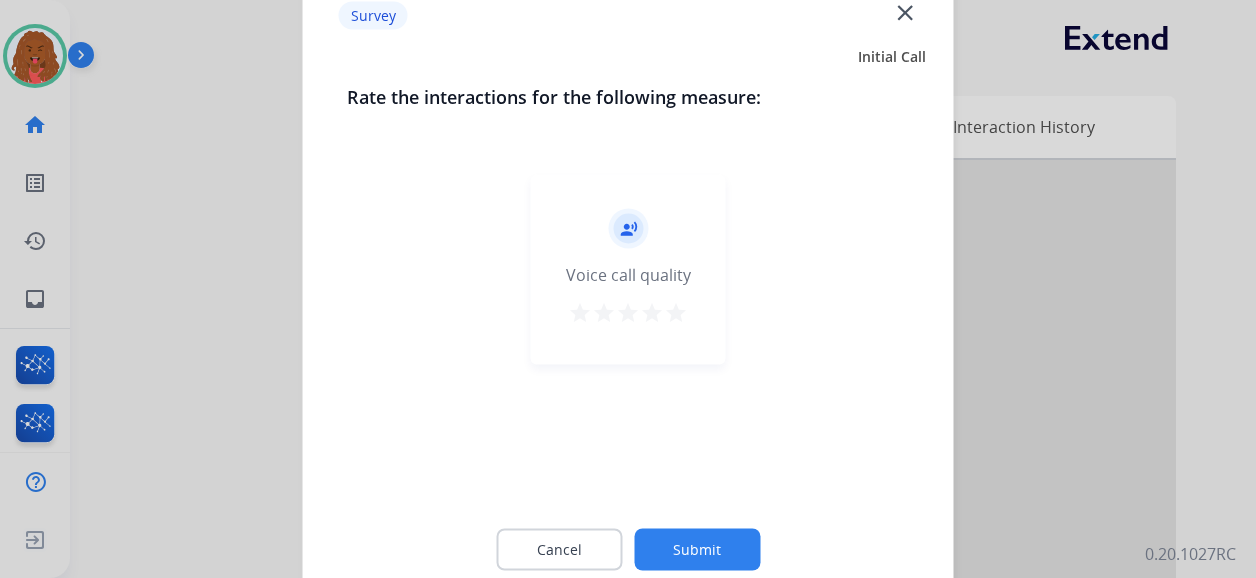 click on "Submit" 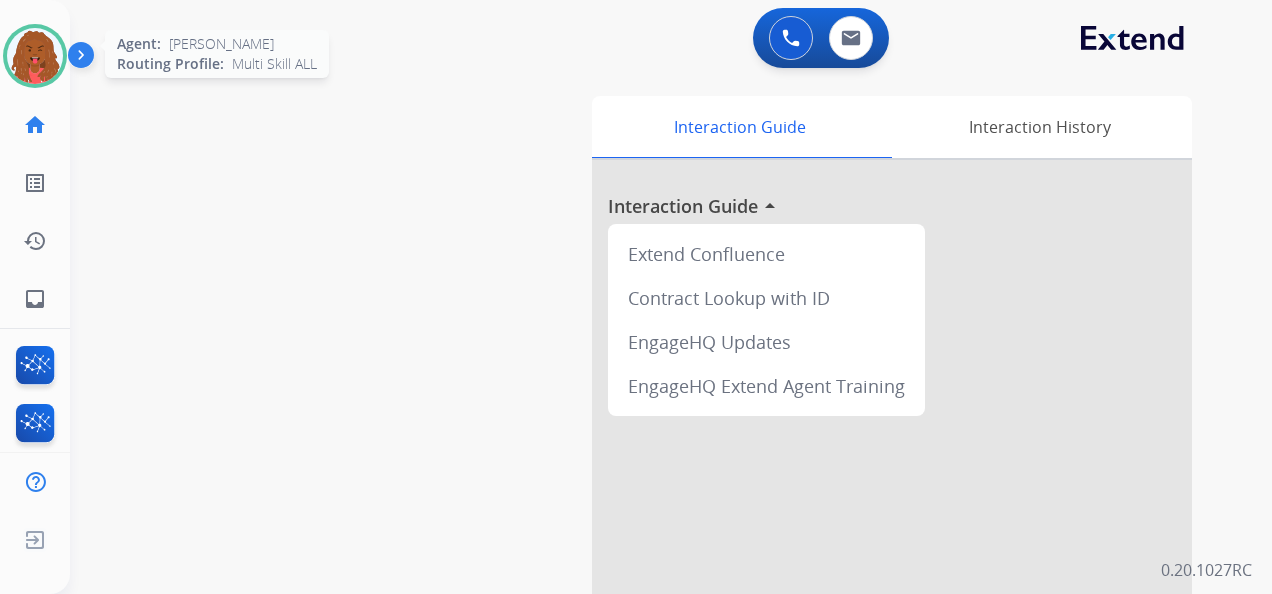 click at bounding box center (35, 56) 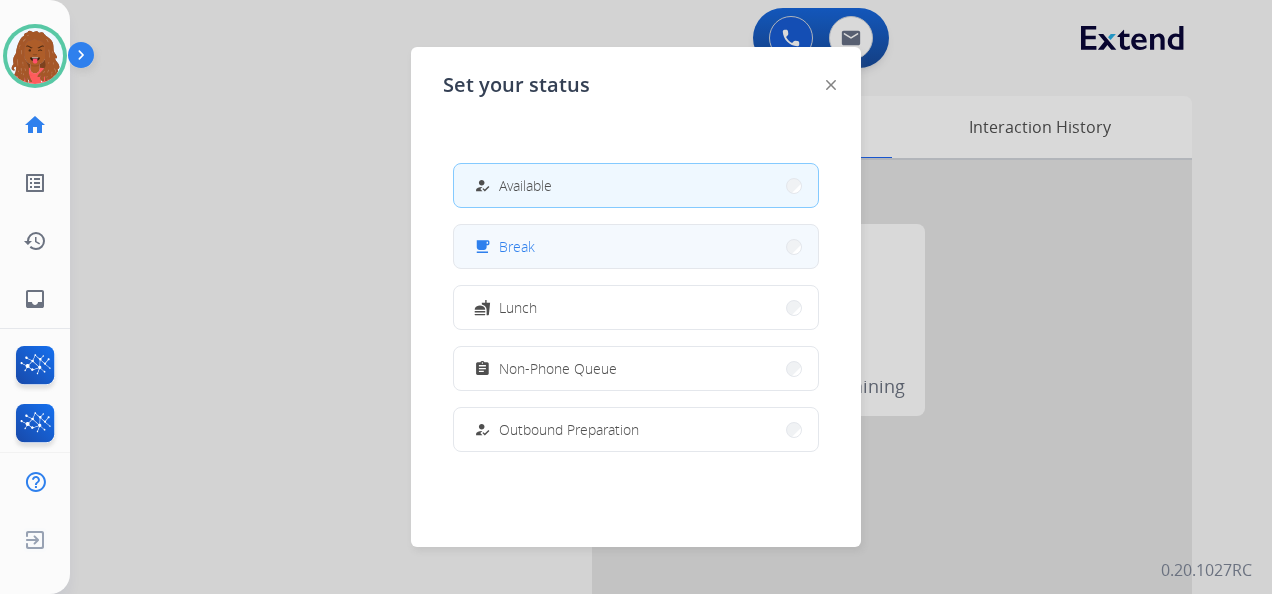 click on "free_breakfast Break" at bounding box center (636, 246) 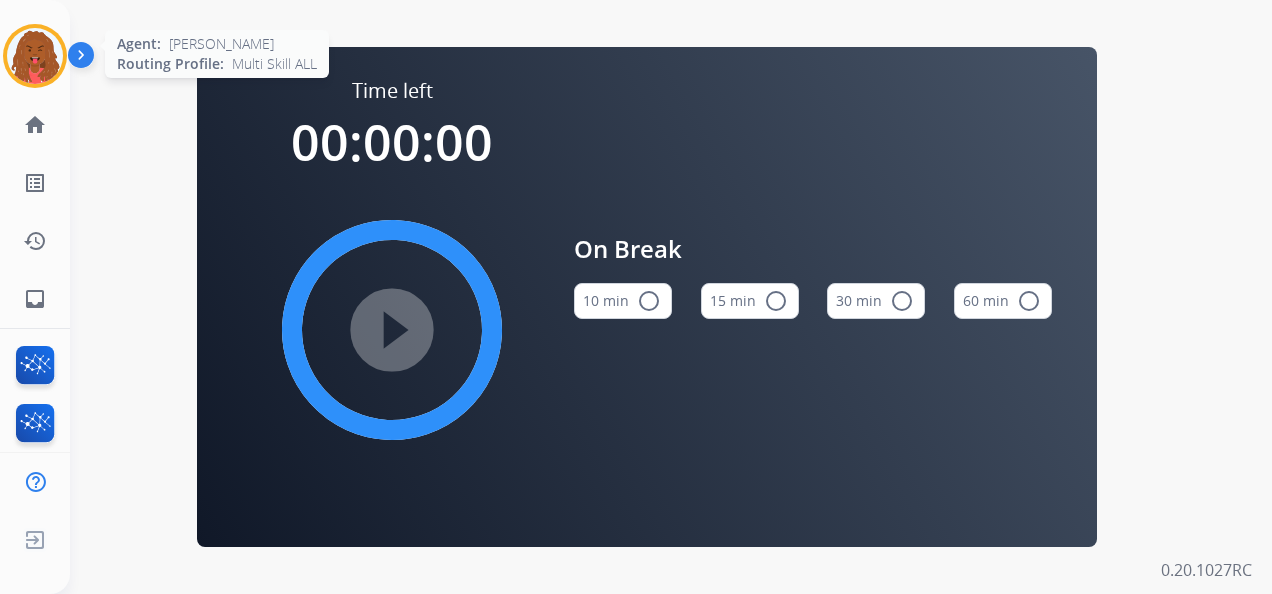 click at bounding box center [35, 56] 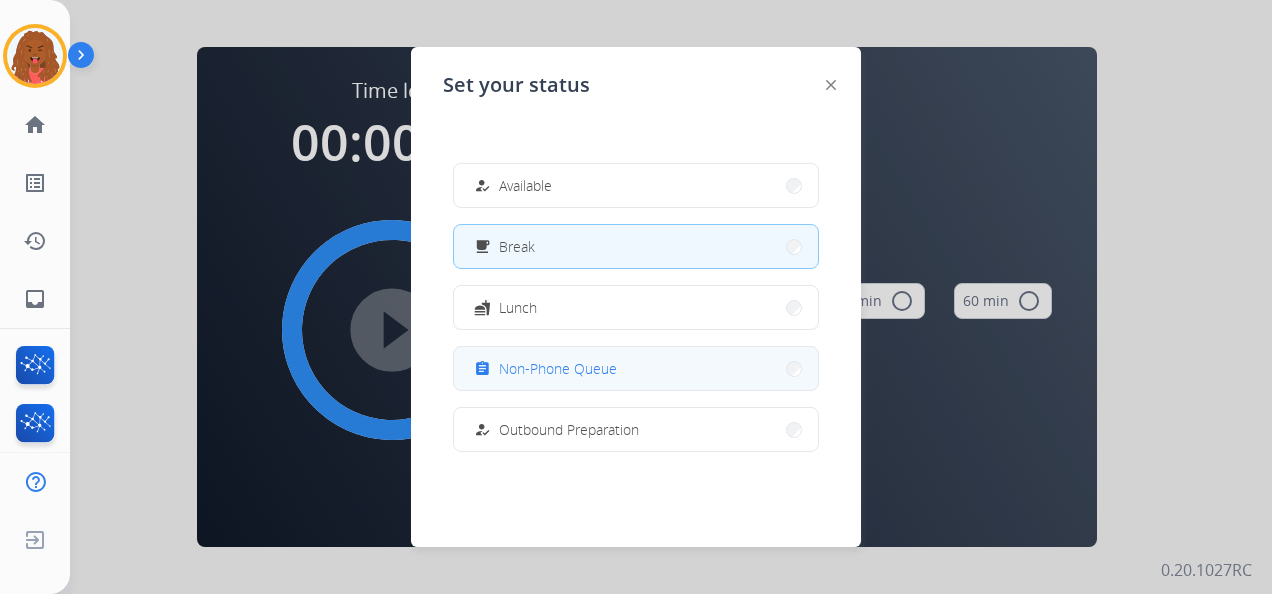 click on "assignment Non-Phone Queue" at bounding box center [636, 368] 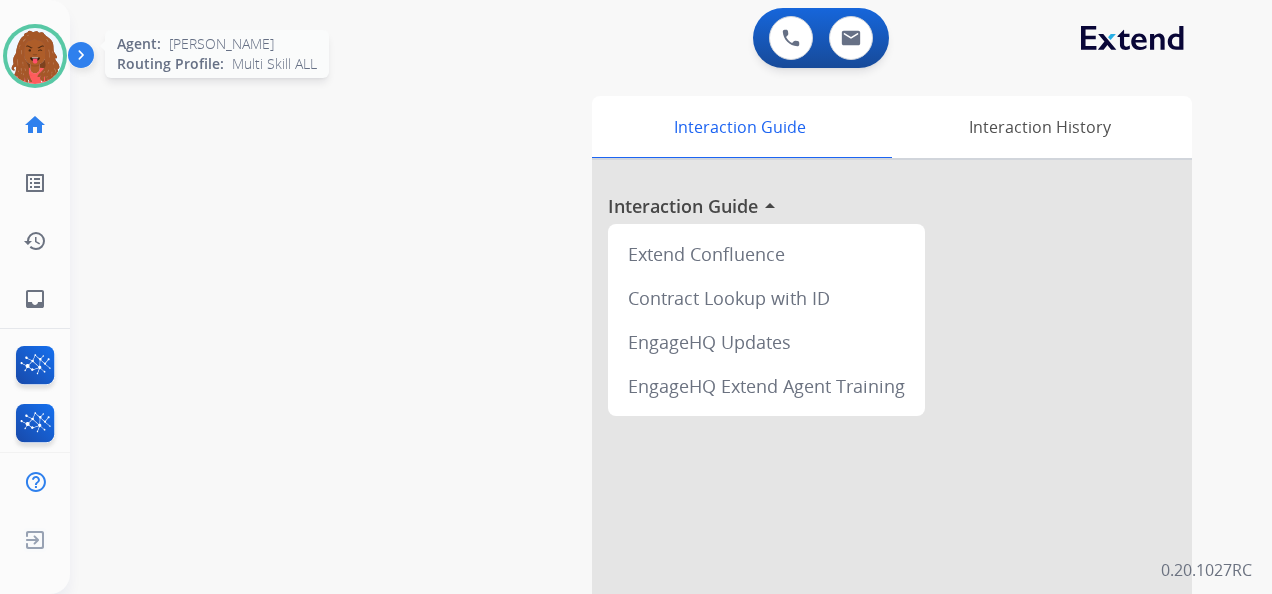 click at bounding box center [35, 56] 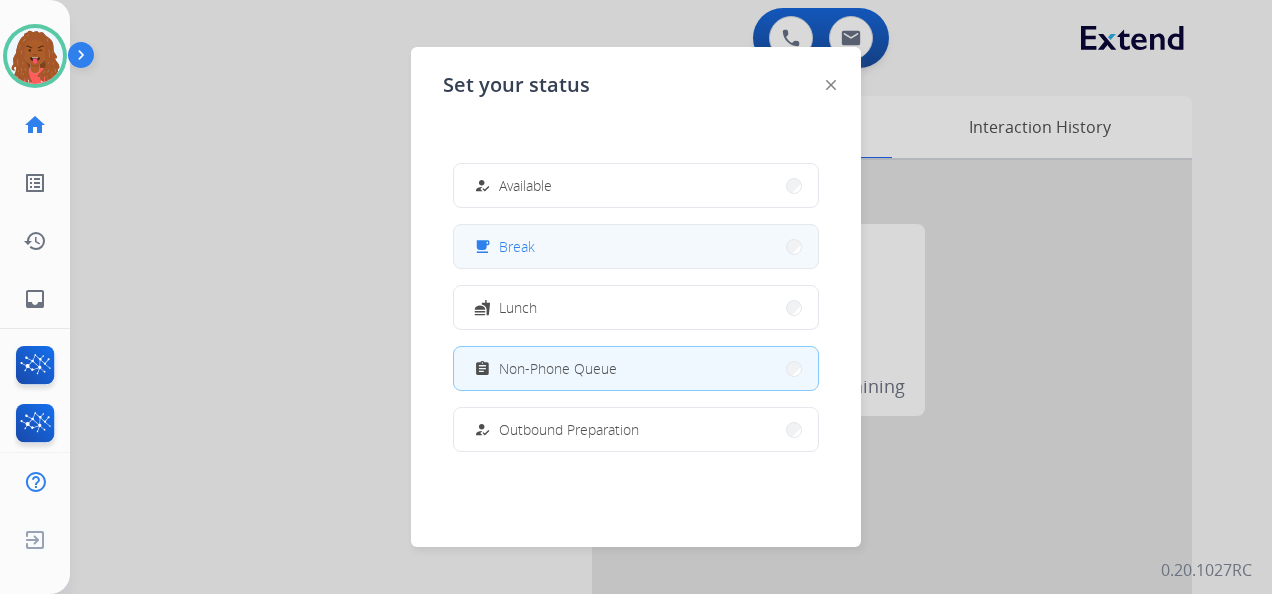 click on "free_breakfast Break" at bounding box center (636, 246) 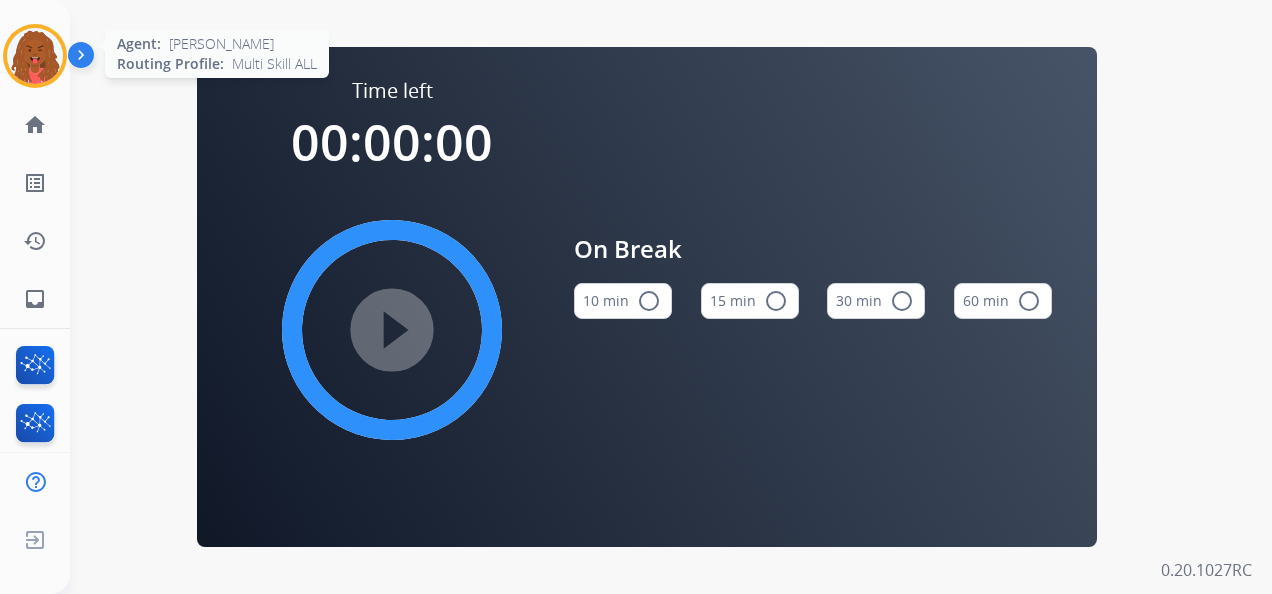 click at bounding box center [35, 56] 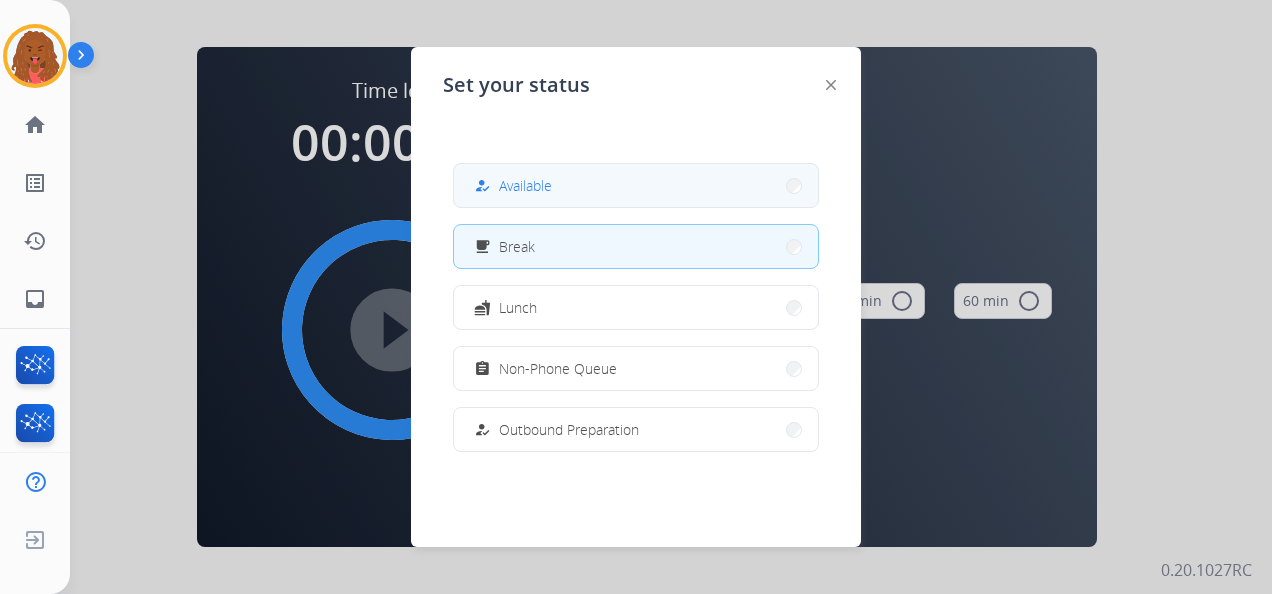 click on "how_to_reg Available" at bounding box center (636, 185) 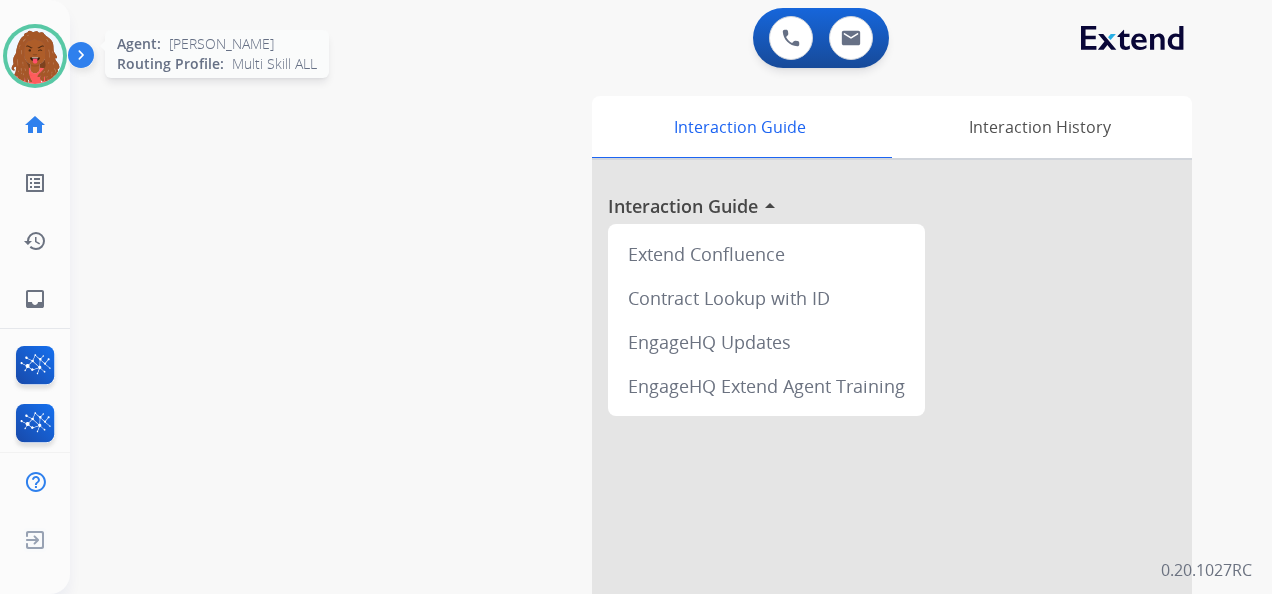 click at bounding box center (35, 56) 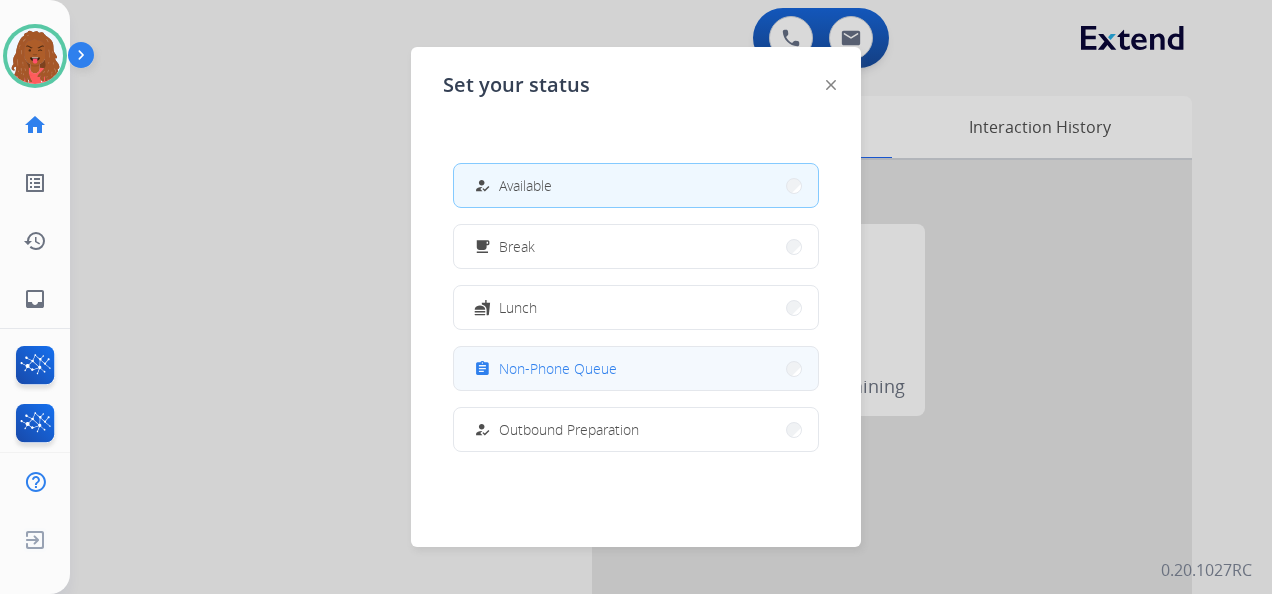 click on "Non-Phone Queue" at bounding box center [558, 368] 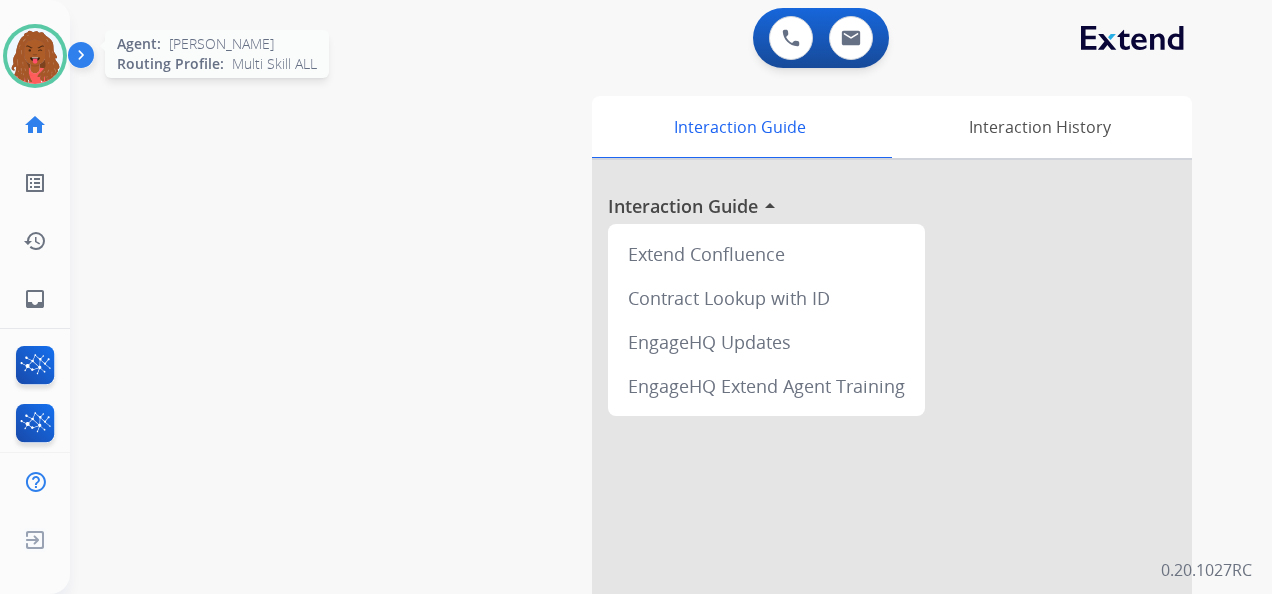 click at bounding box center [35, 56] 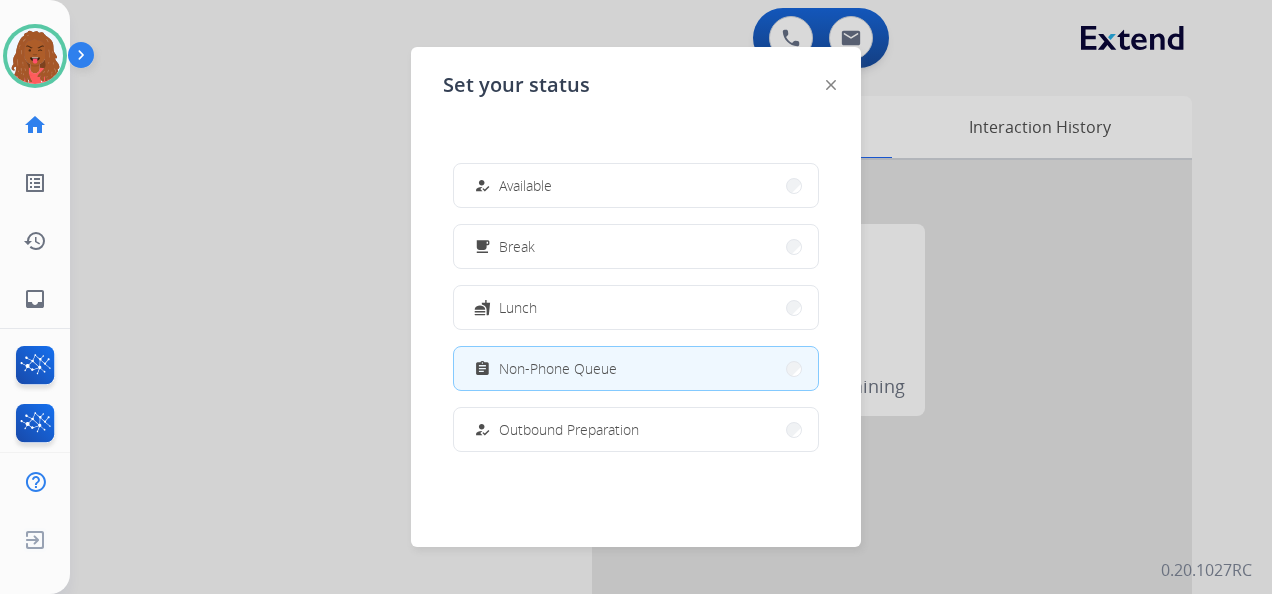 click on "how_to_reg Available" at bounding box center (636, 185) 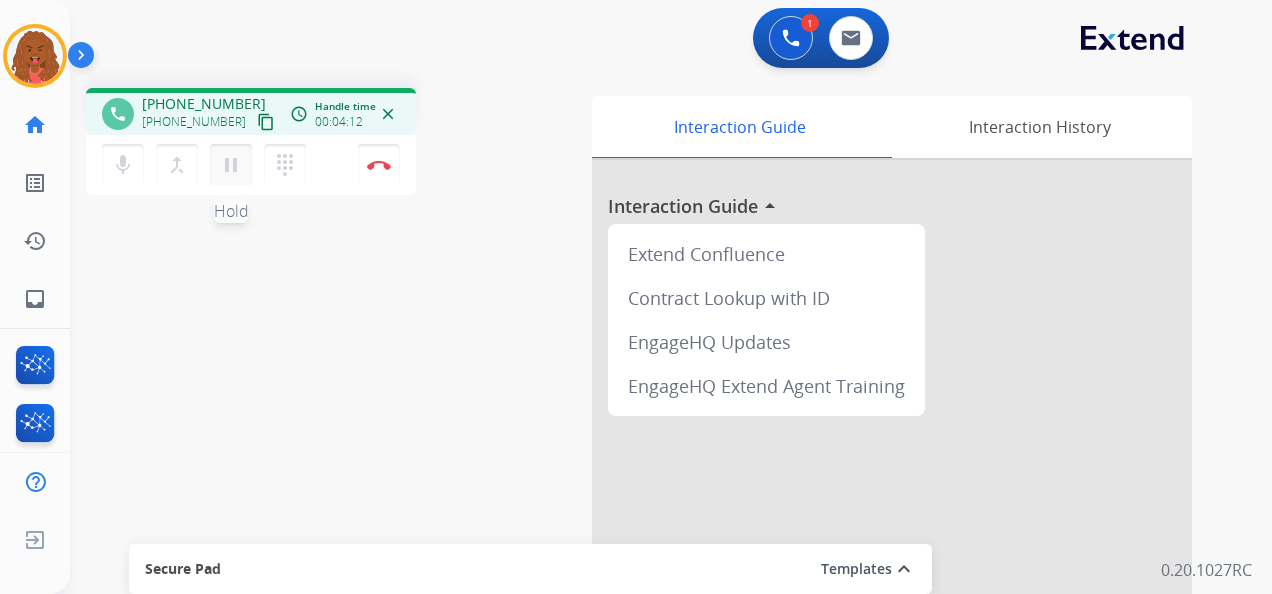 click on "pause" at bounding box center (231, 165) 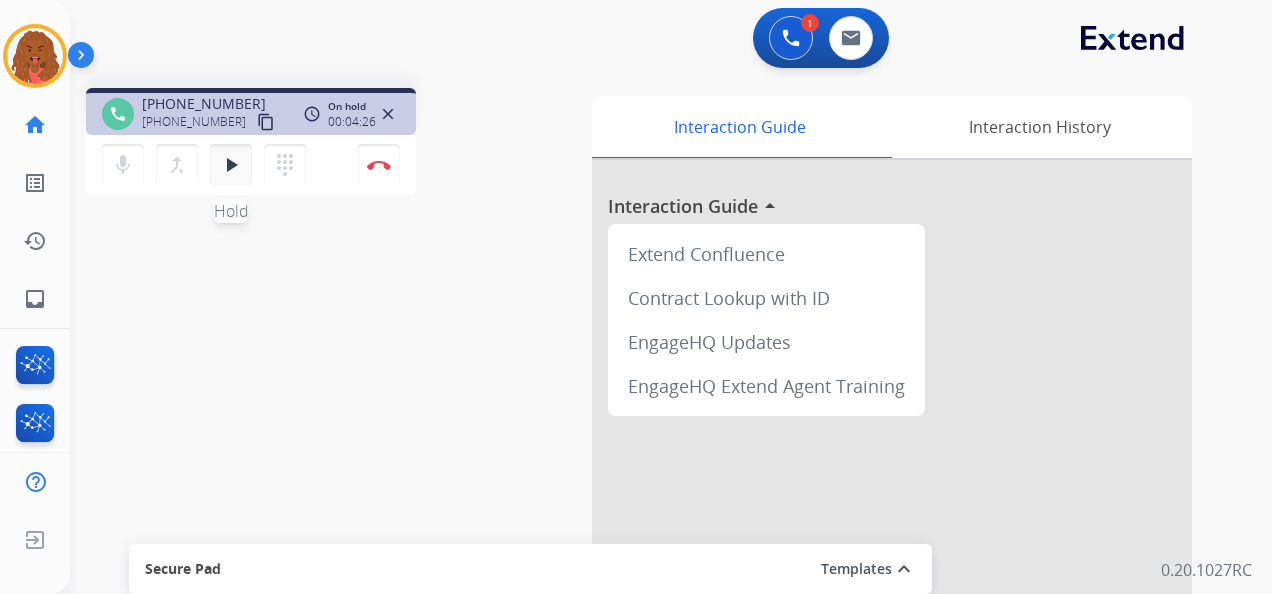 click on "play_arrow Hold" at bounding box center (231, 165) 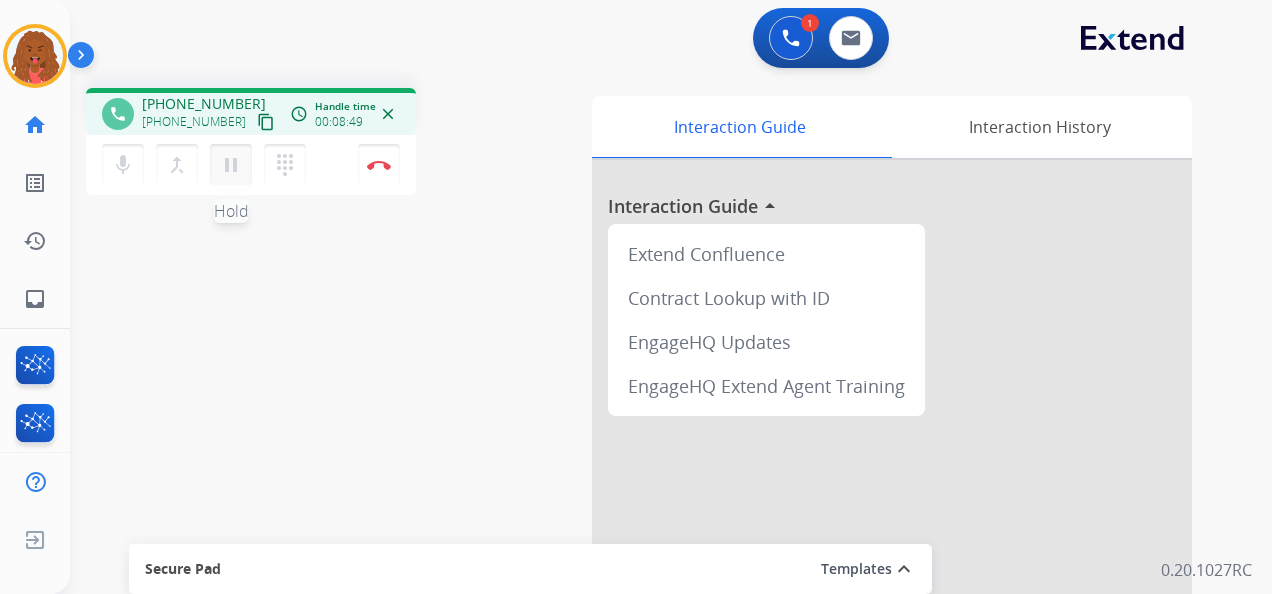 click on "pause" at bounding box center (231, 165) 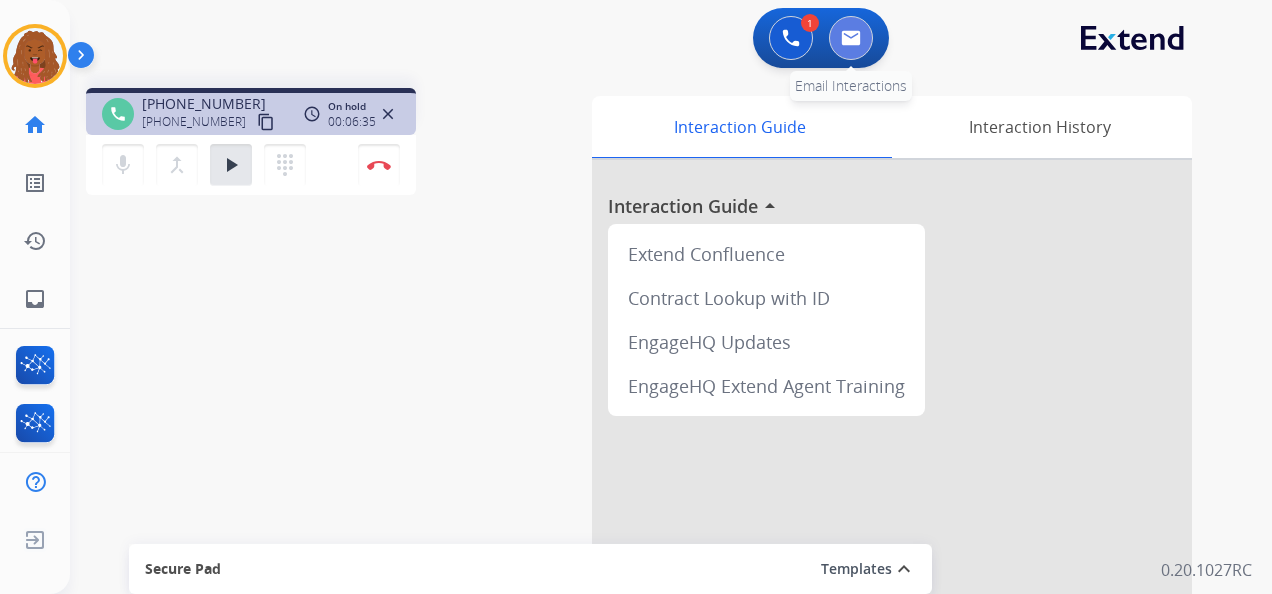 click at bounding box center (851, 38) 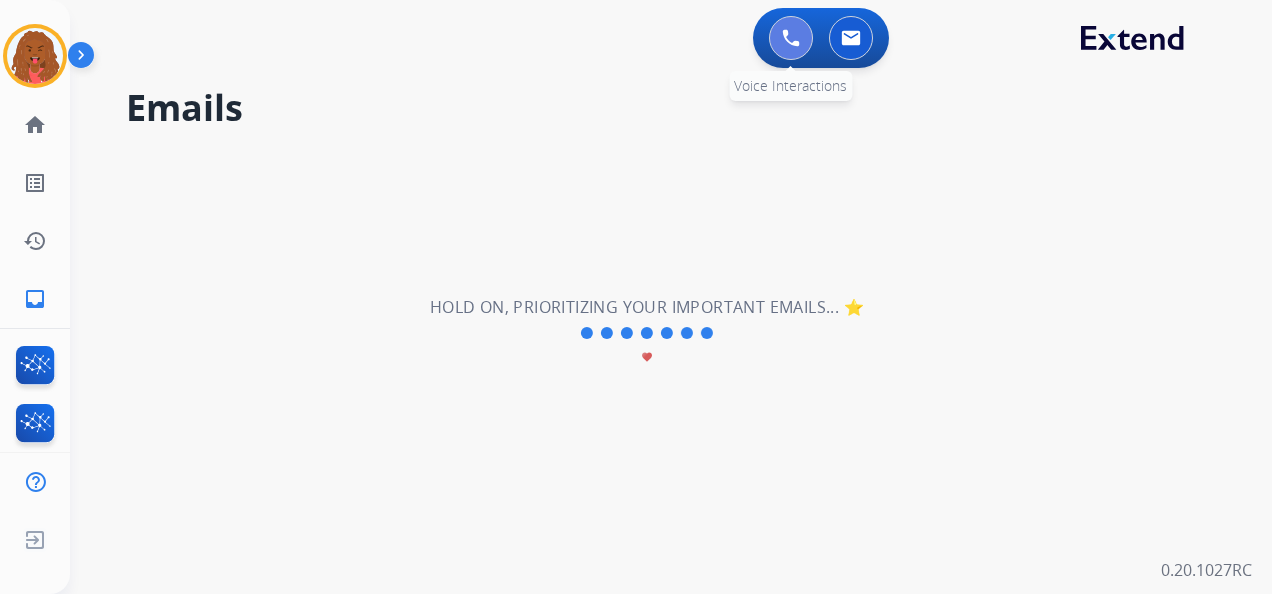 click at bounding box center [791, 38] 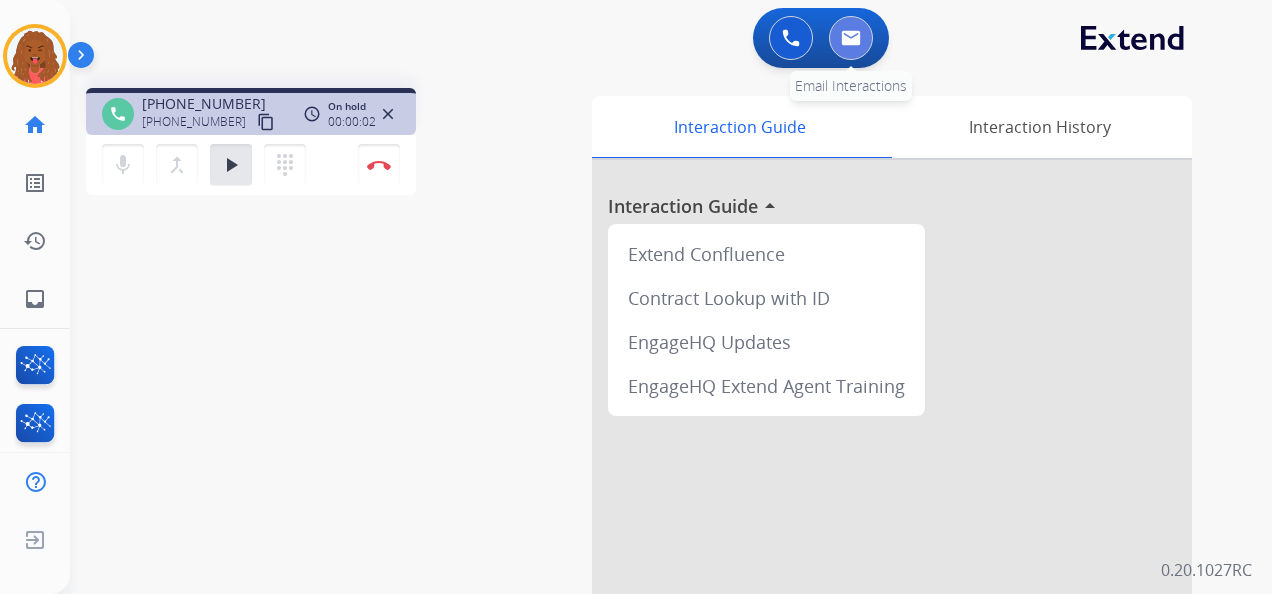 click at bounding box center (851, 38) 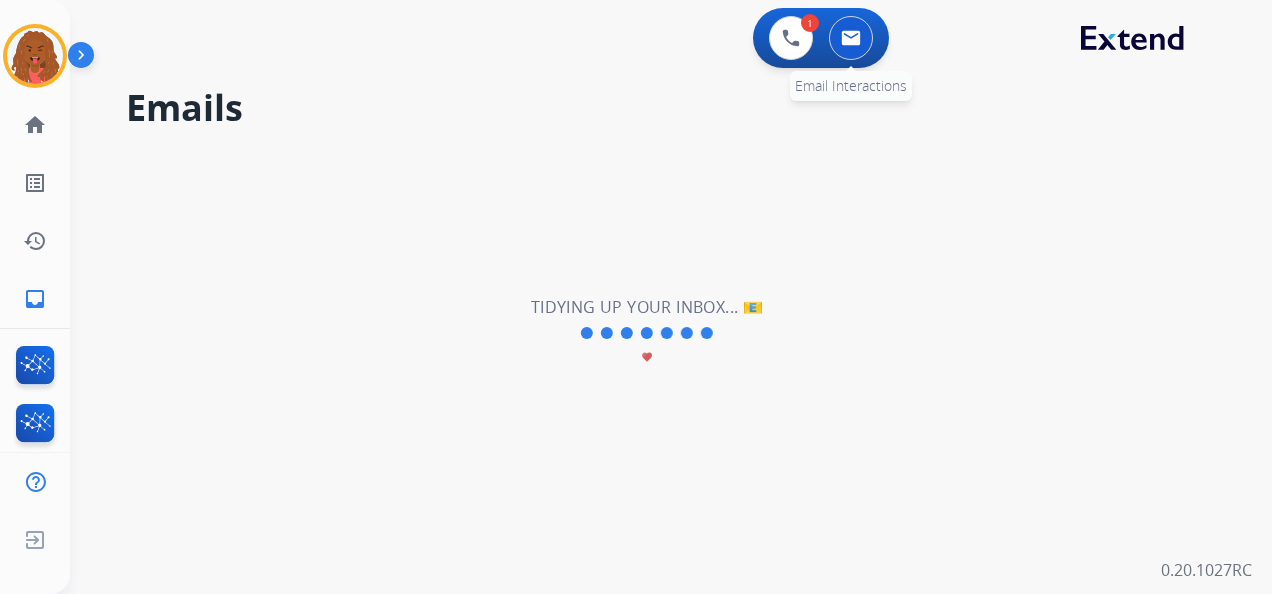 click at bounding box center (851, 38) 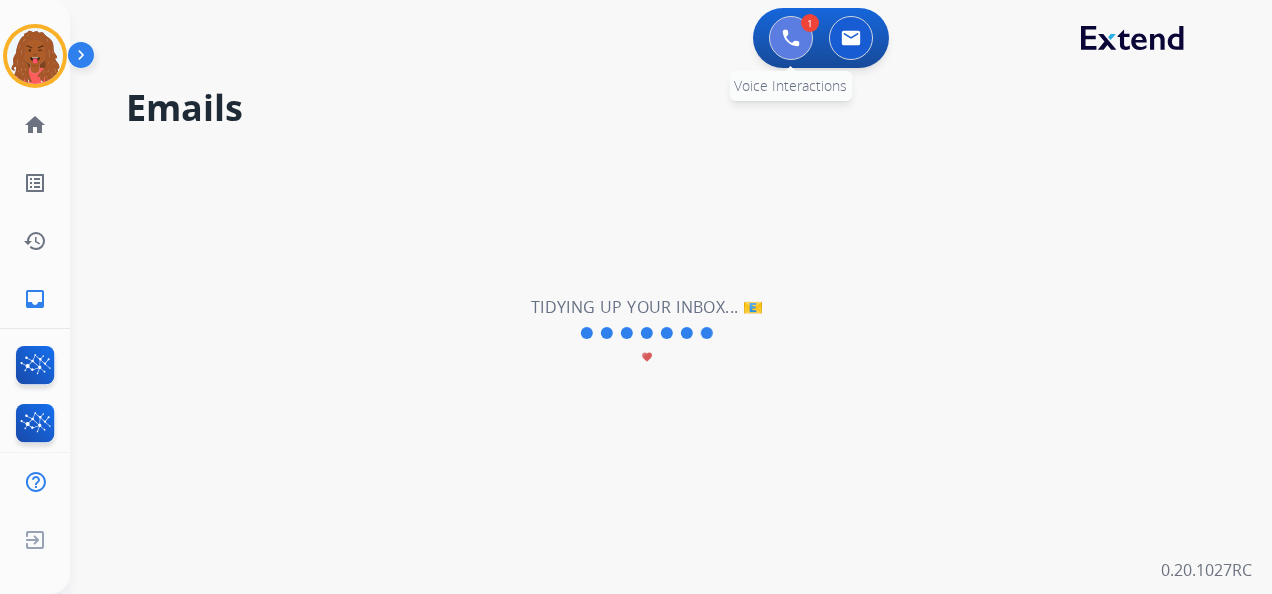 click at bounding box center (791, 38) 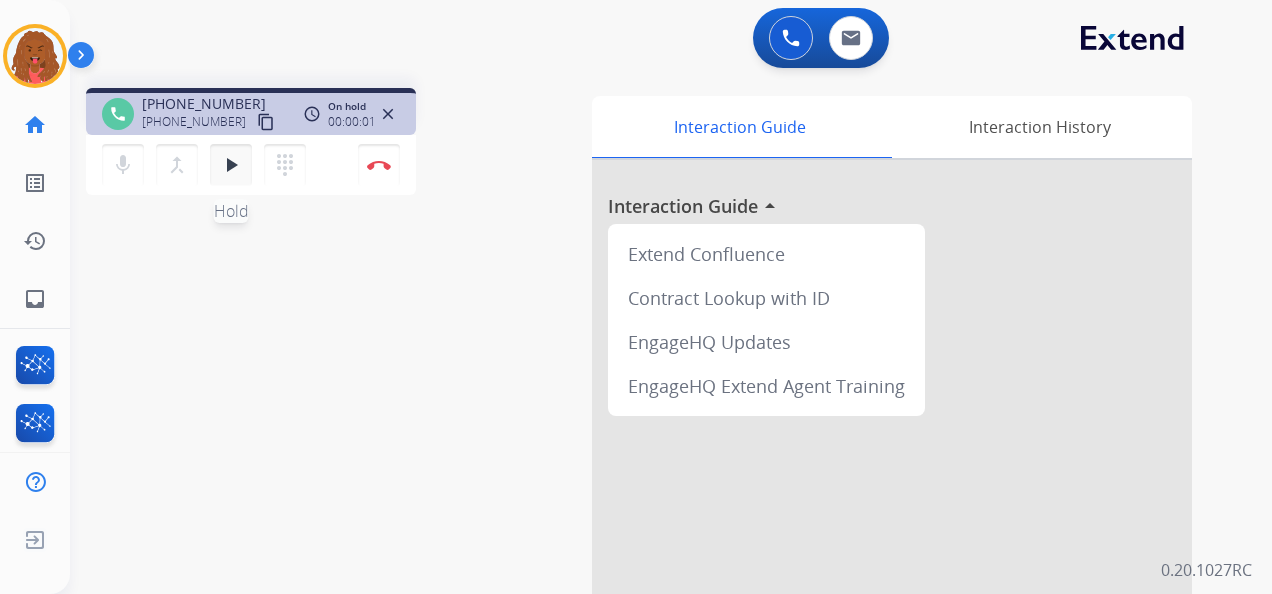 click on "play_arrow" at bounding box center [231, 165] 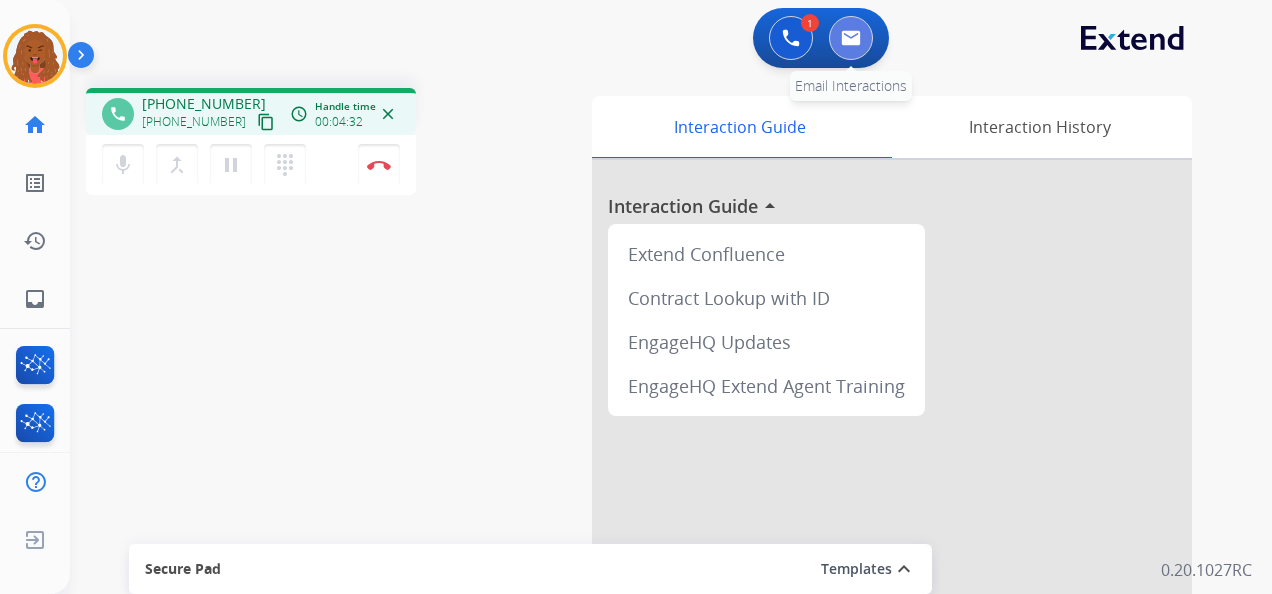 click at bounding box center (851, 38) 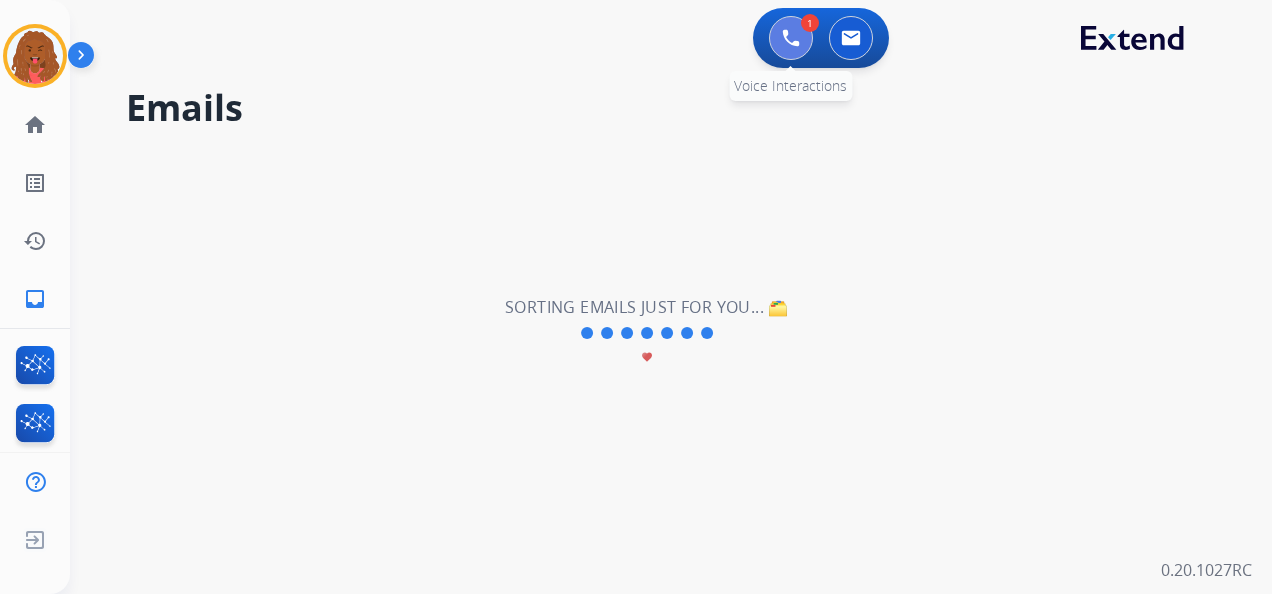 click at bounding box center [791, 38] 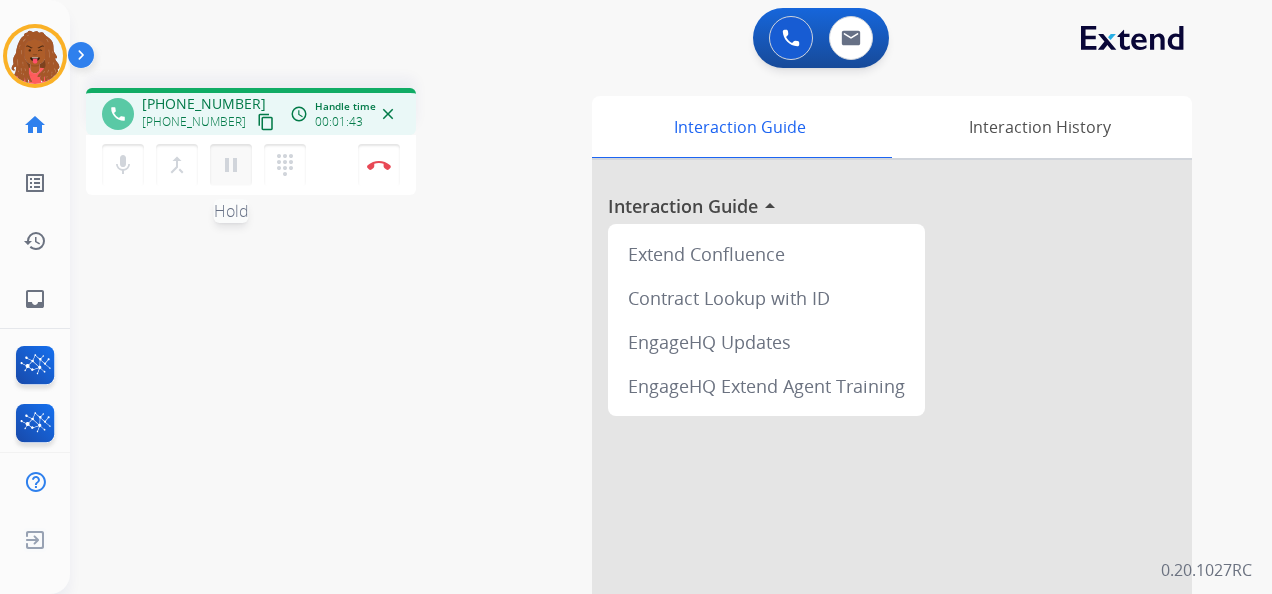 click on "pause" at bounding box center (231, 165) 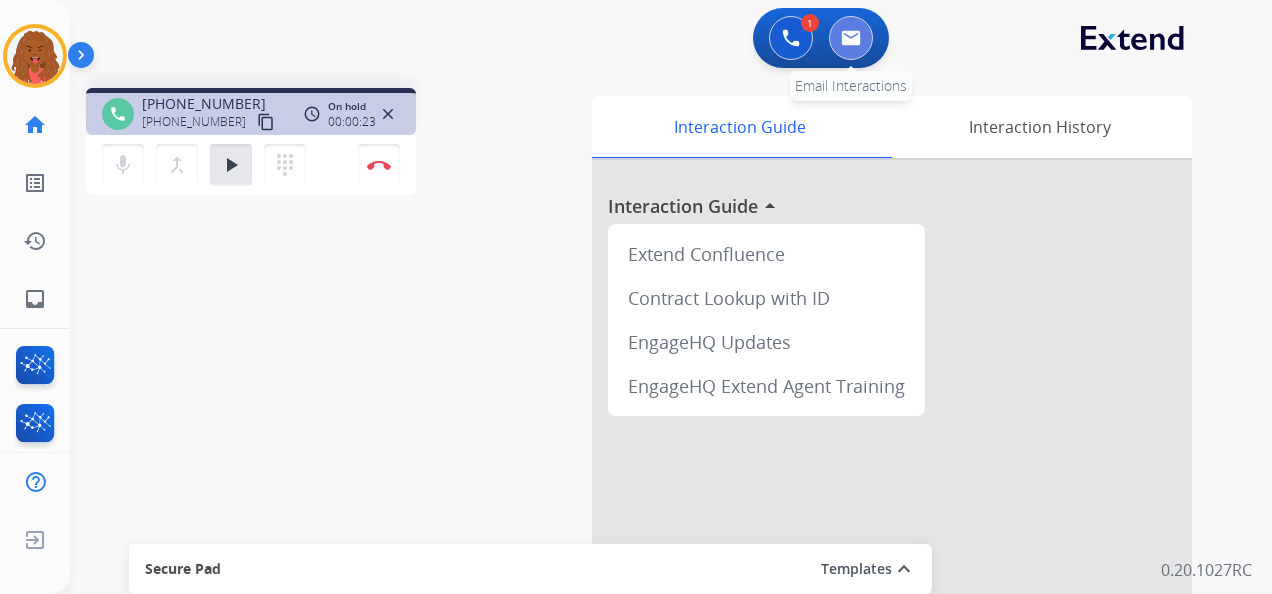 click at bounding box center (851, 38) 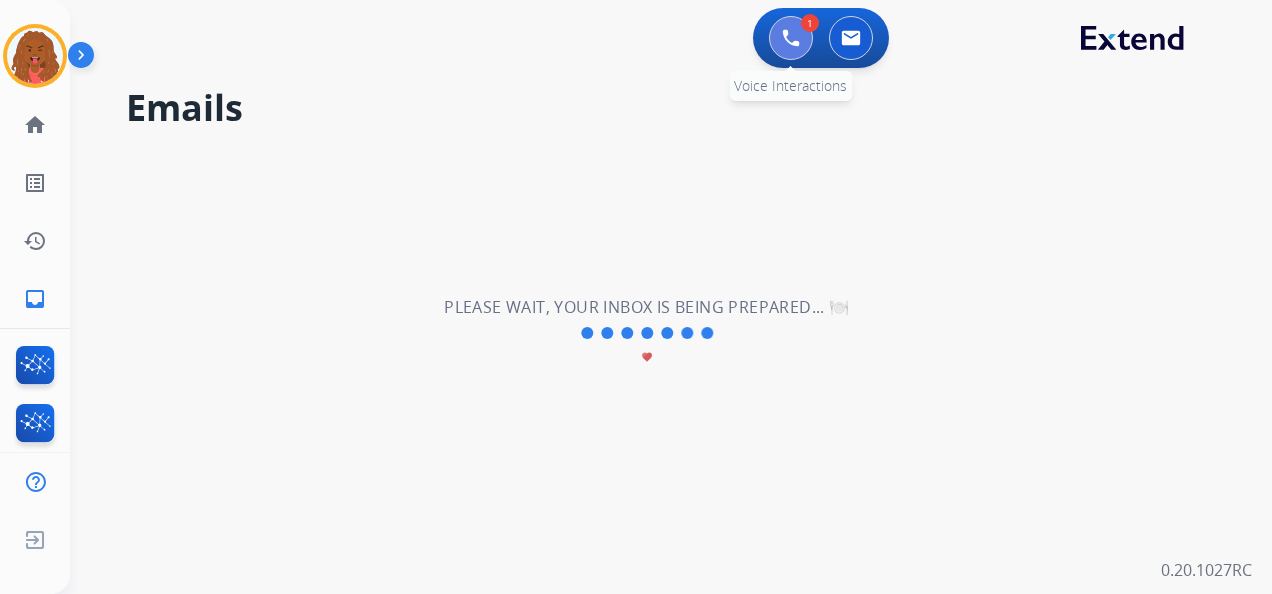 click at bounding box center [791, 38] 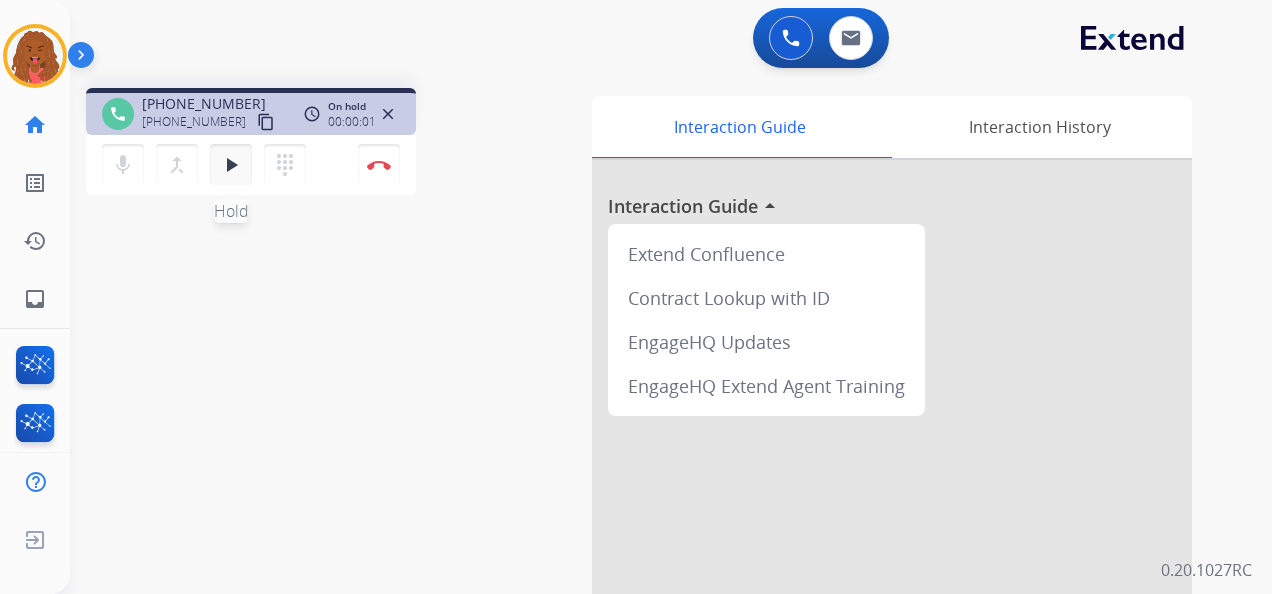 click on "play_arrow" at bounding box center (231, 165) 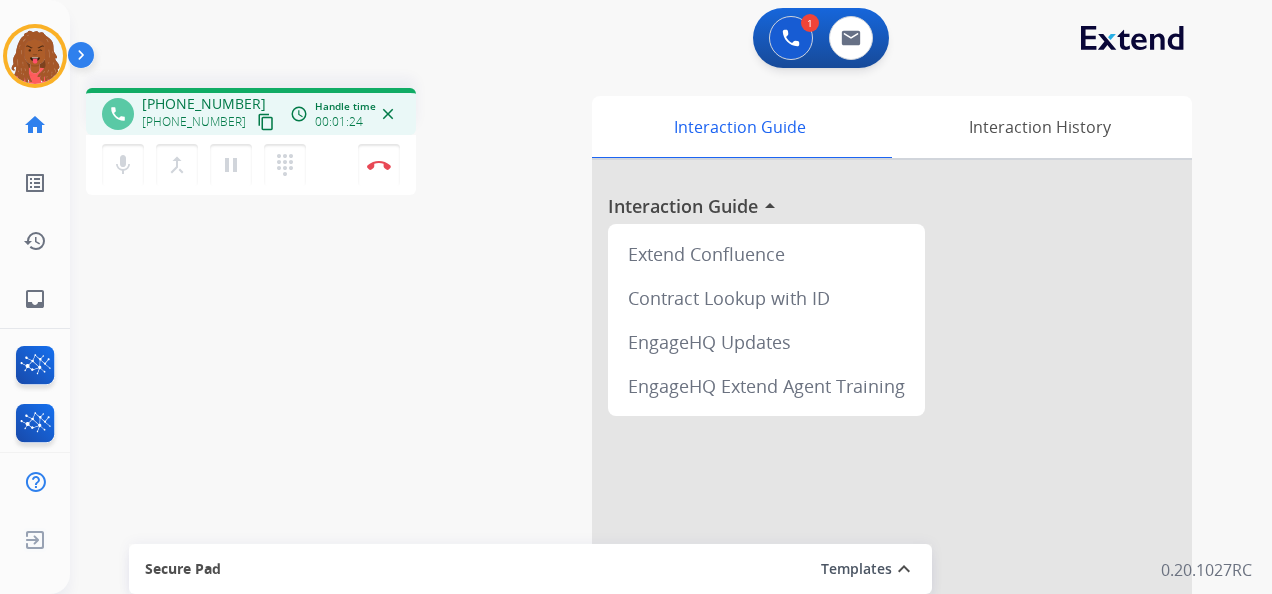 click on "1 Voice Interactions  0  Email Interactions" at bounding box center [659, 40] 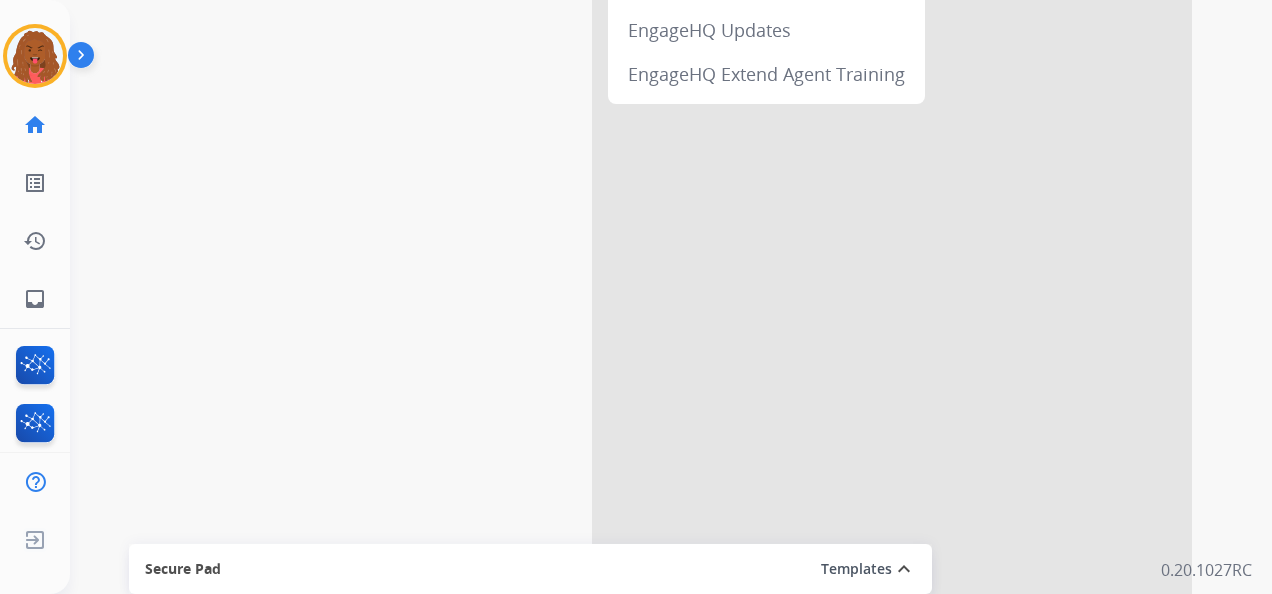 scroll, scrollTop: 0, scrollLeft: 0, axis: both 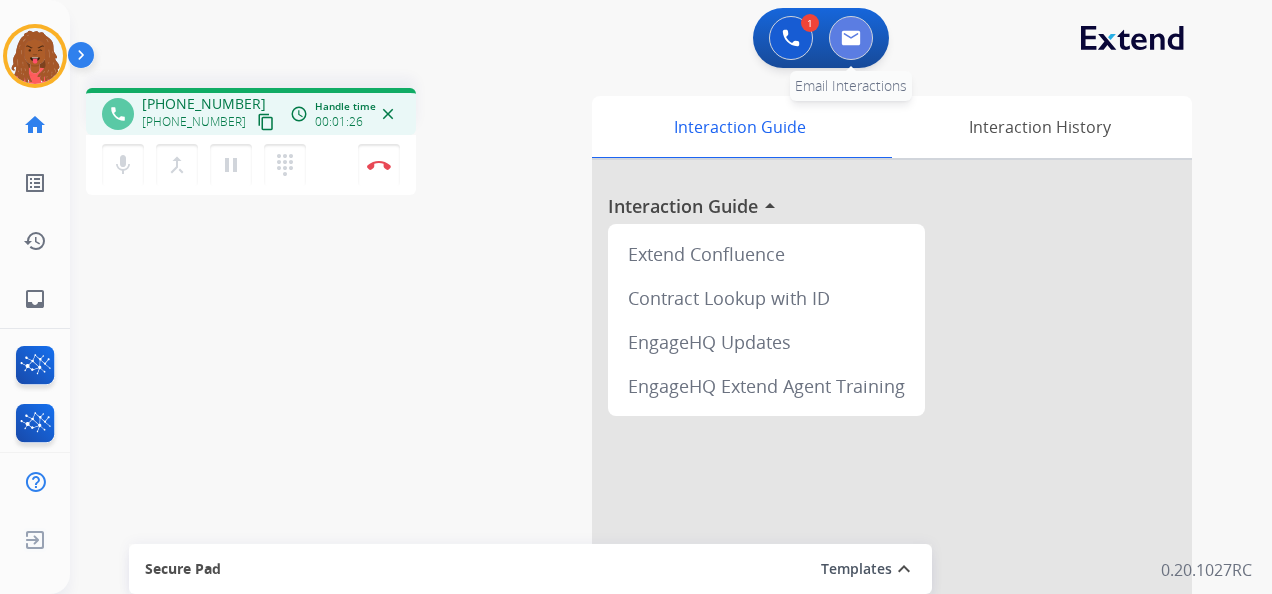 click at bounding box center [851, 38] 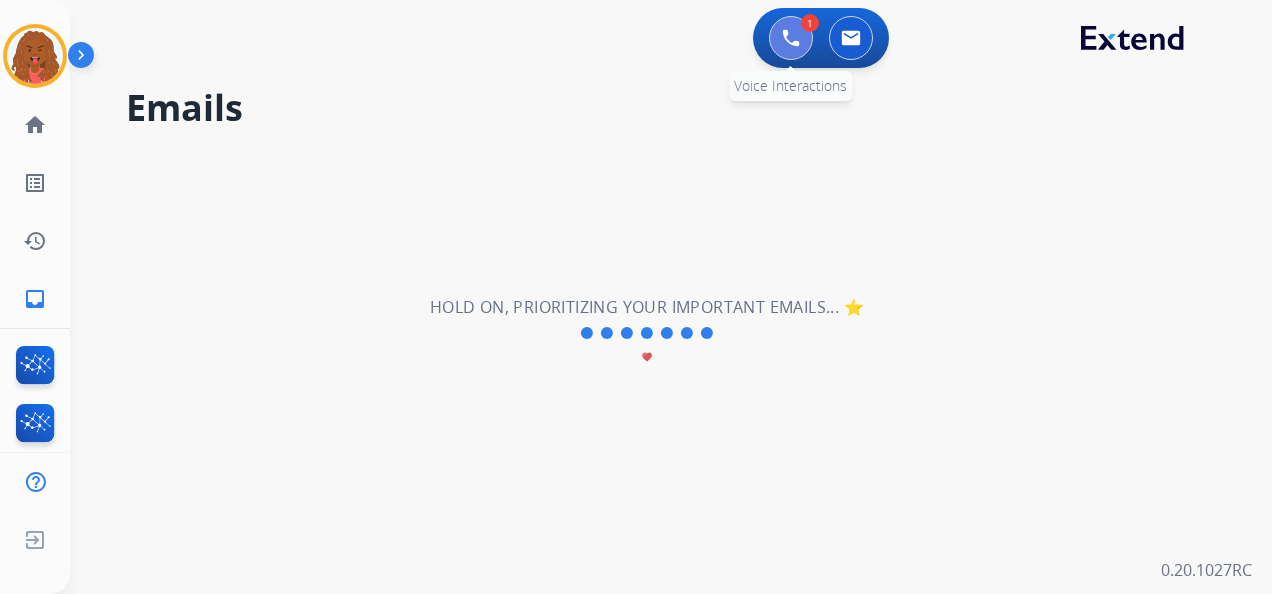 click at bounding box center [791, 38] 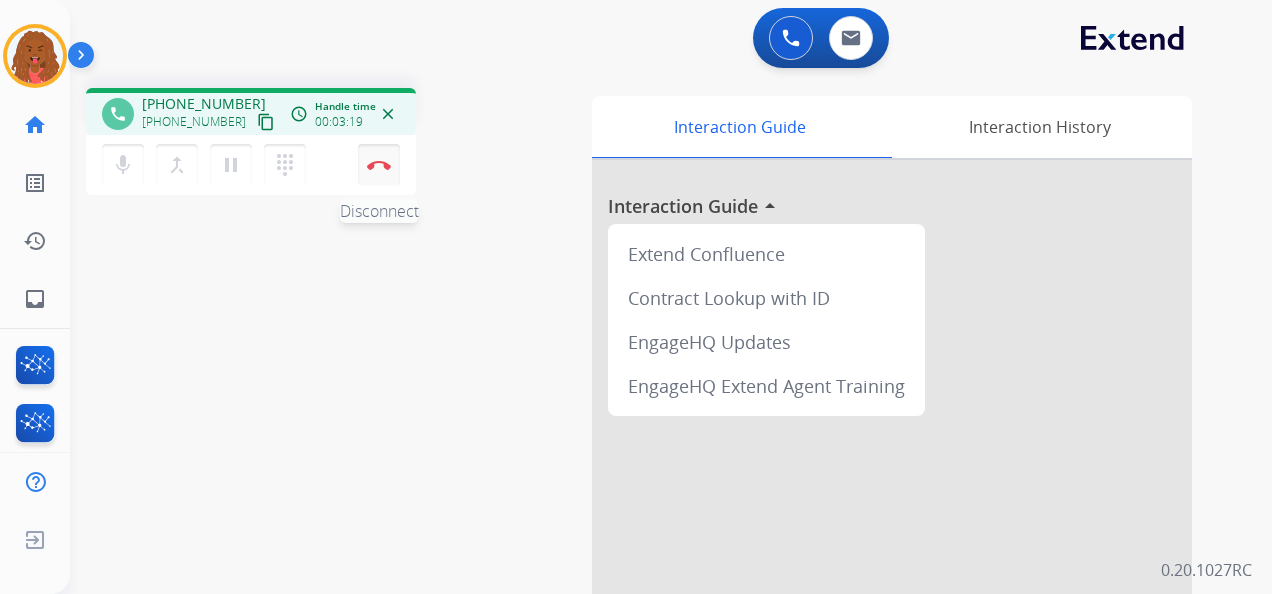 click at bounding box center (379, 165) 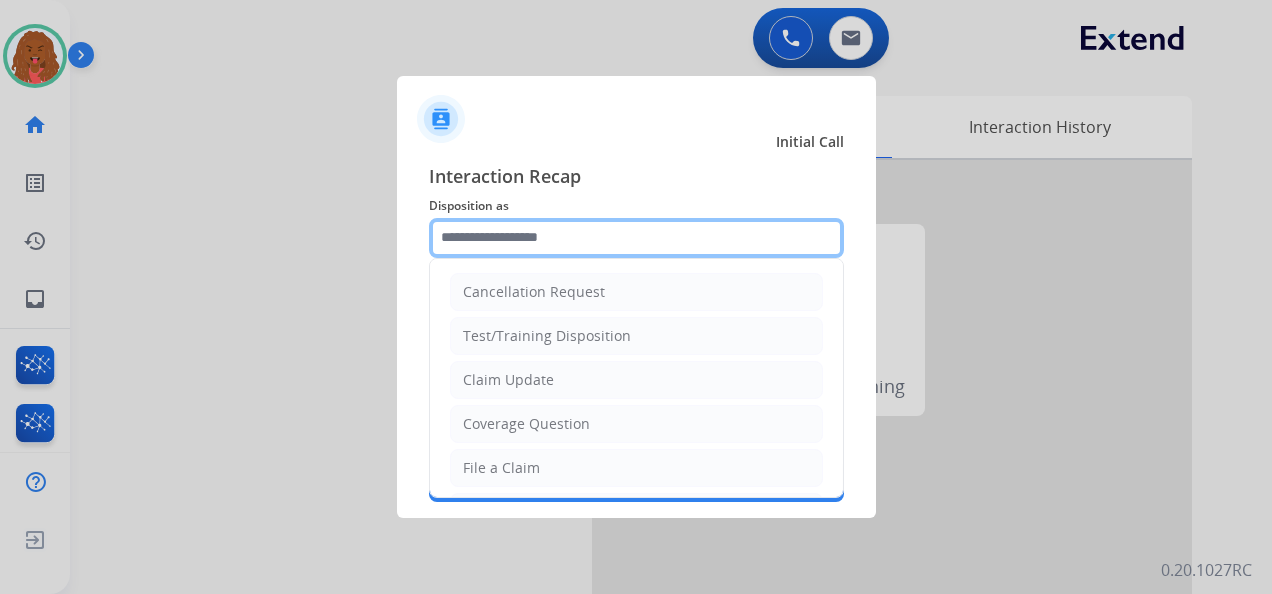 click 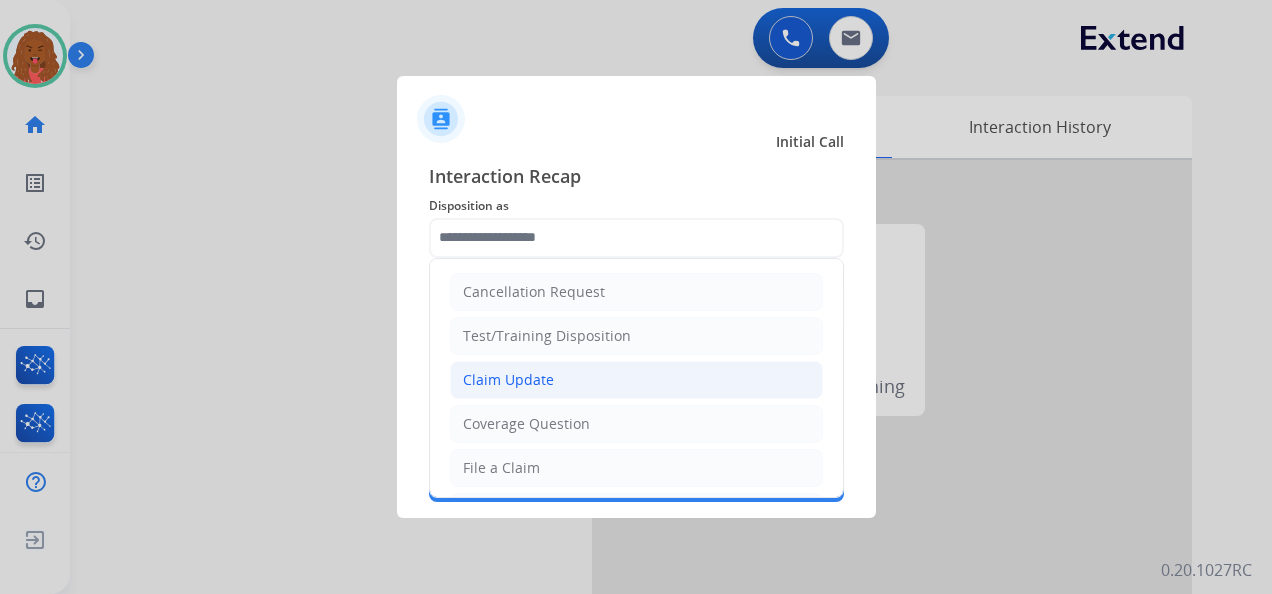 click on "Claim Update" 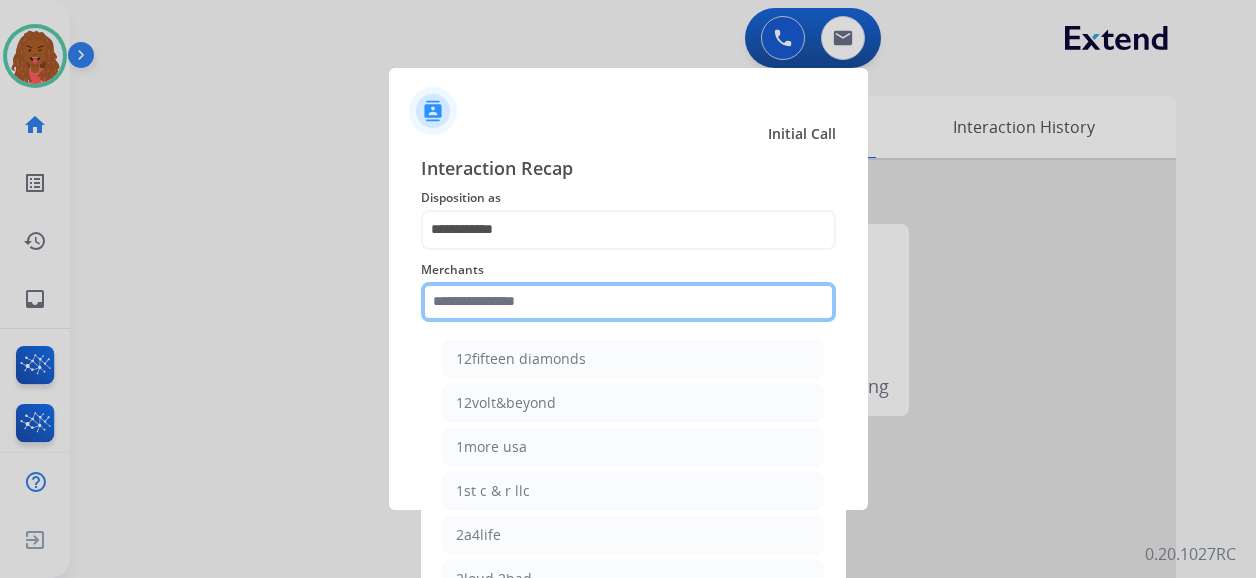 click 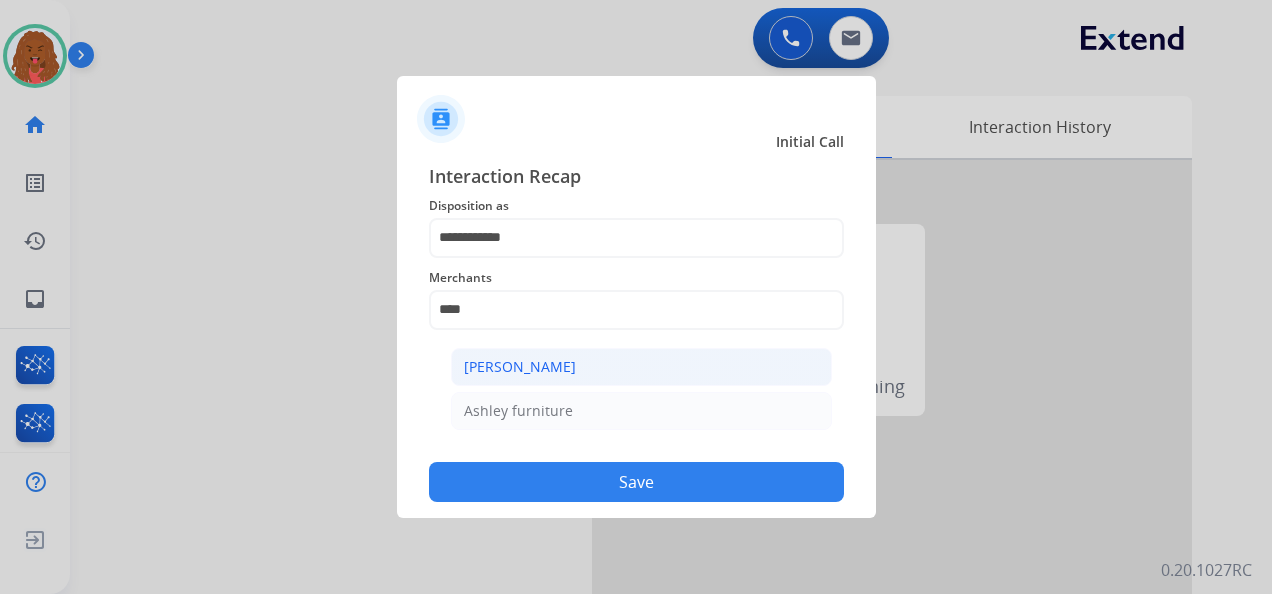 click on "[PERSON_NAME]" 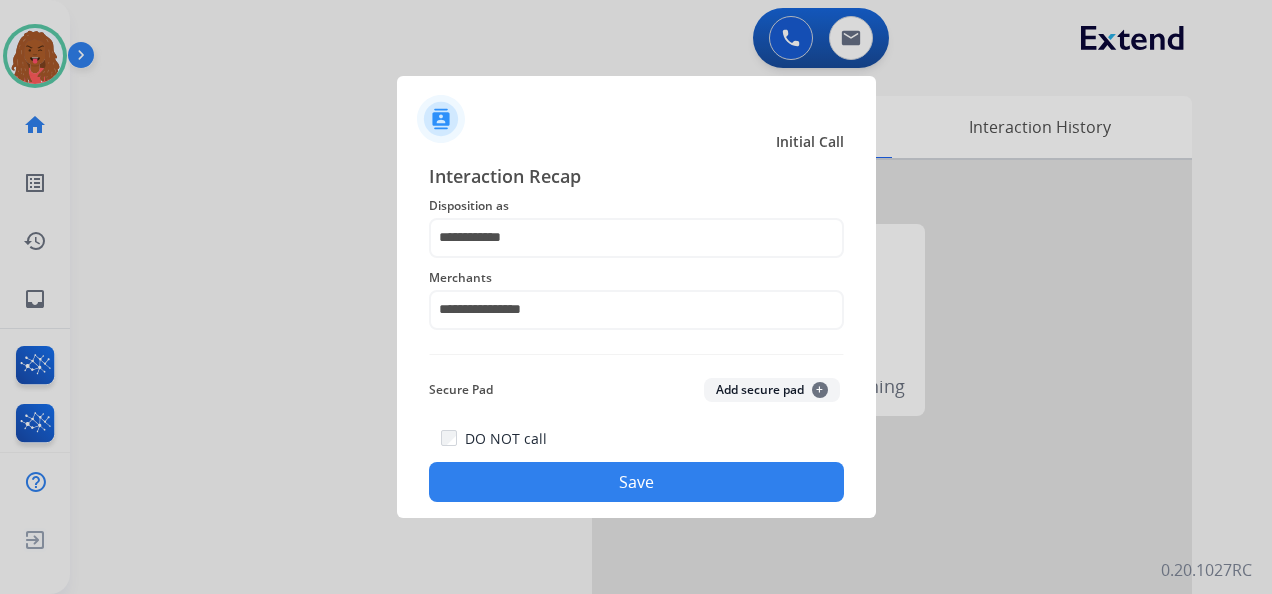 click on "Save" 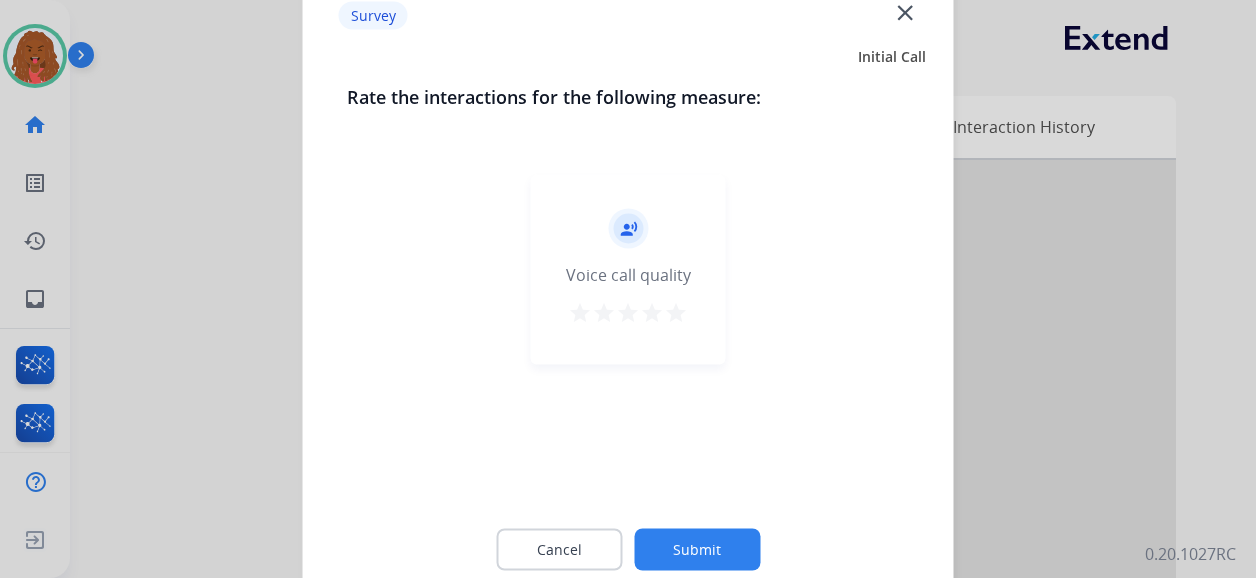 click on "Submit" 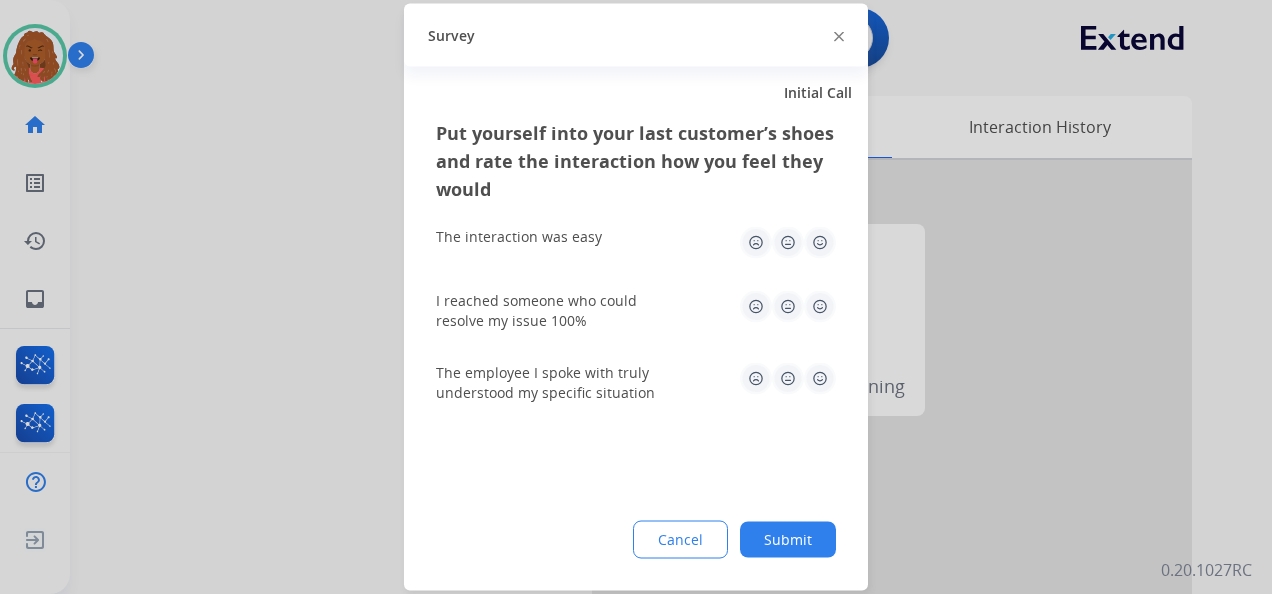 click on "Submit" 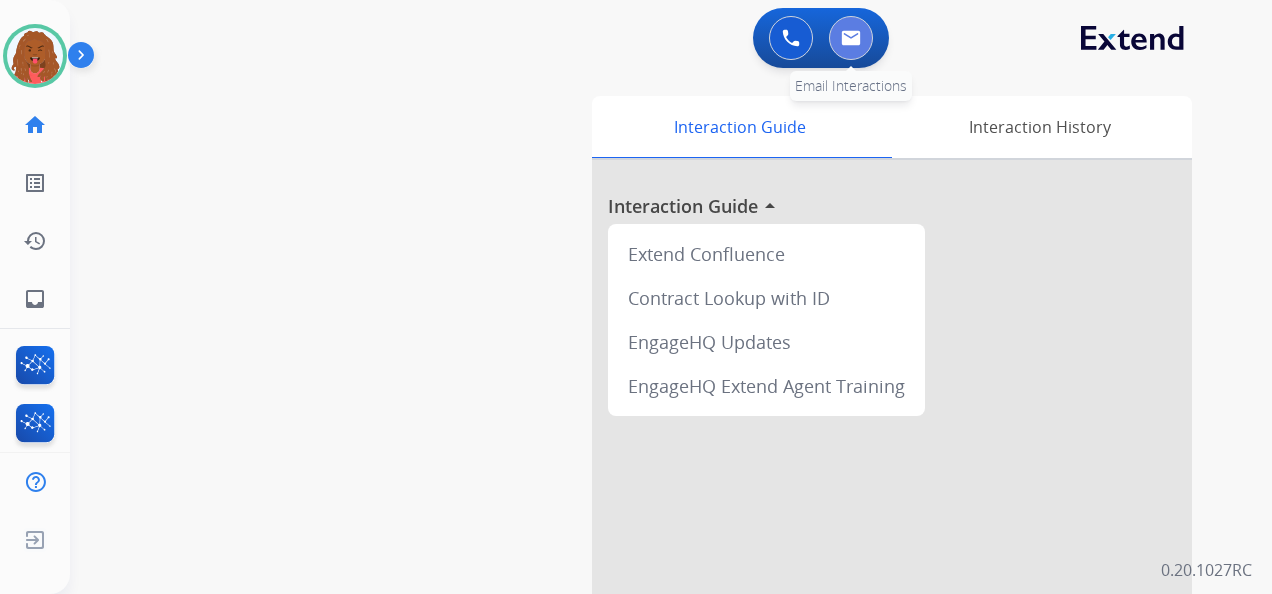 click at bounding box center [851, 38] 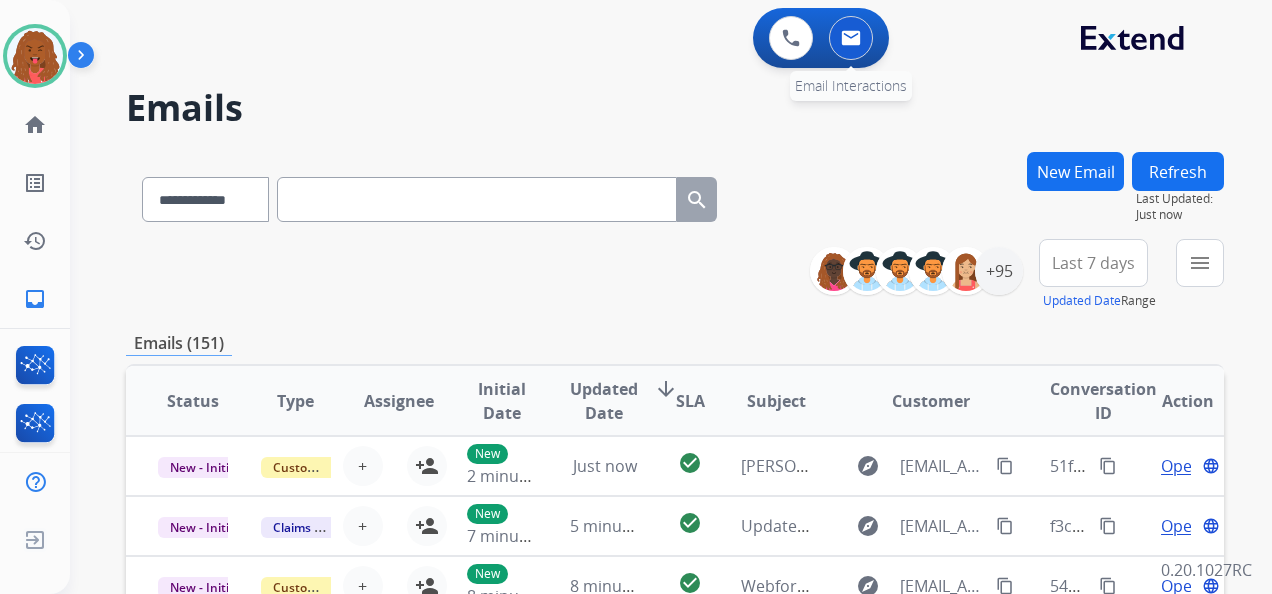 click at bounding box center [851, 38] 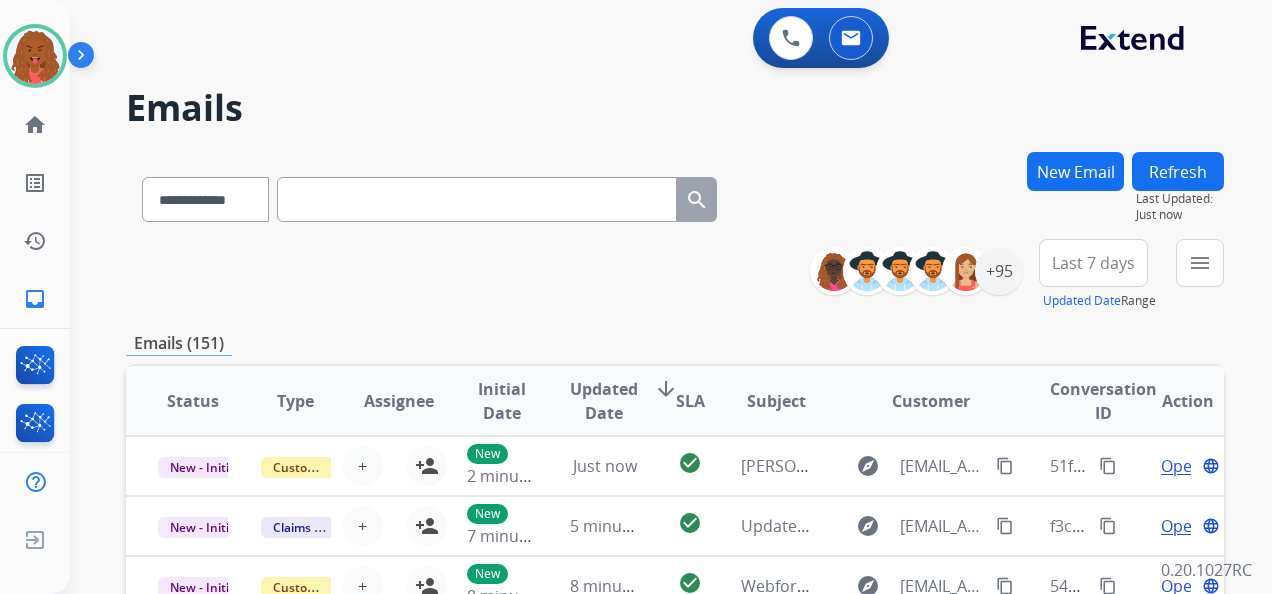 click on "New Email" at bounding box center [1075, 171] 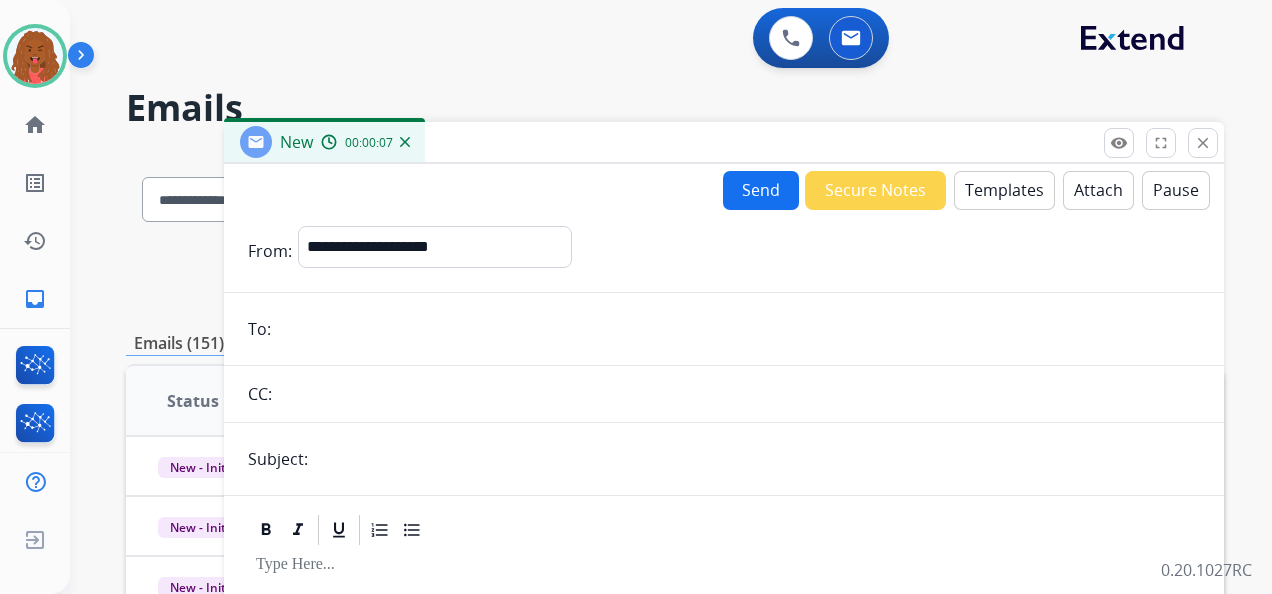 click at bounding box center (738, 329) 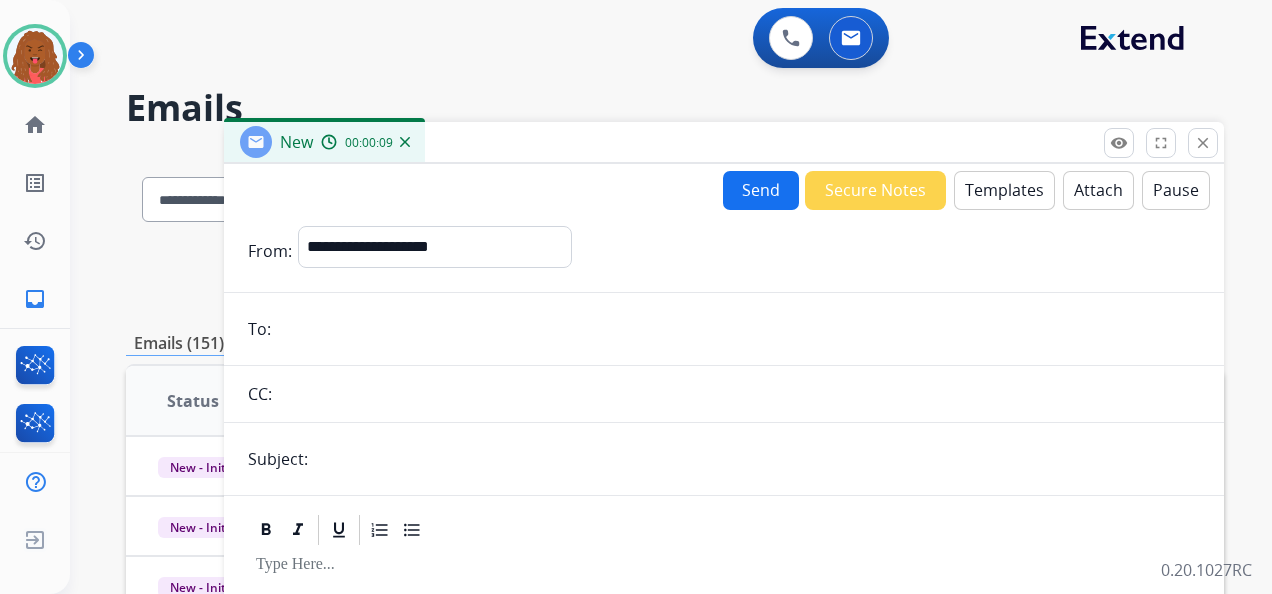 type on "**********" 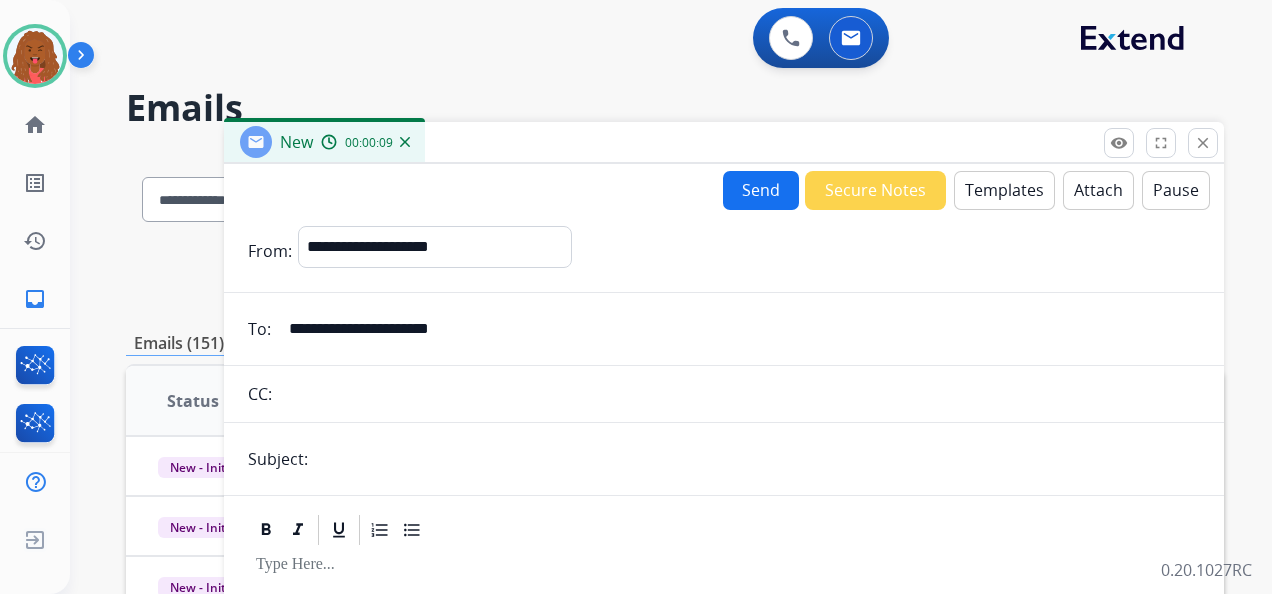 type on "******" 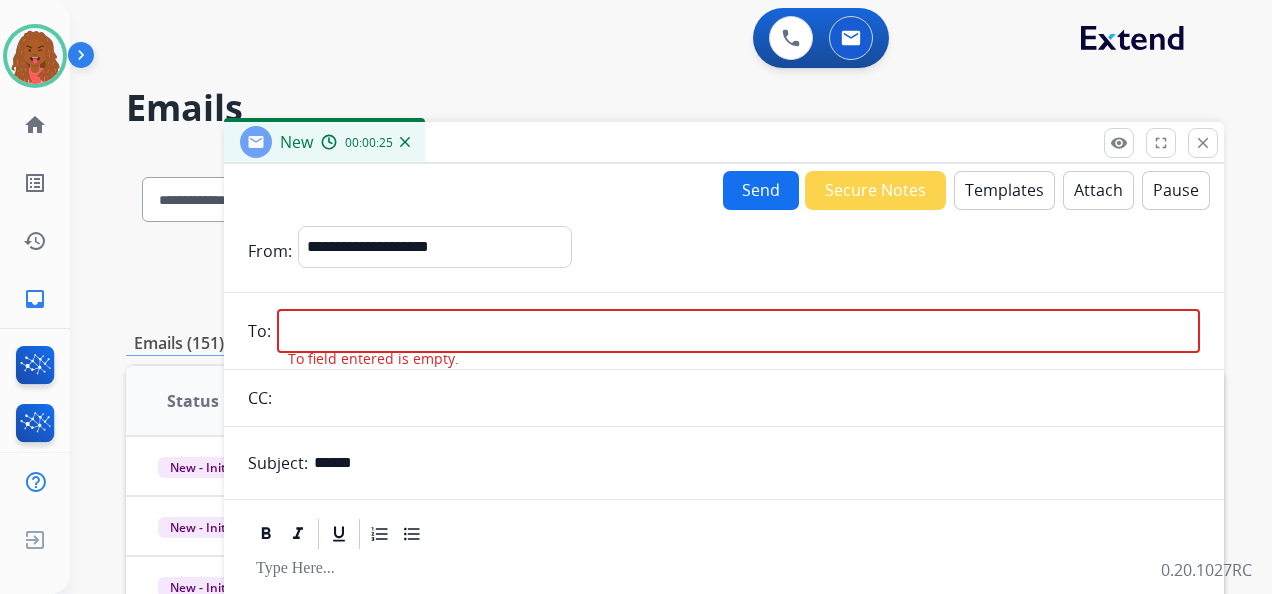 click at bounding box center [738, 331] 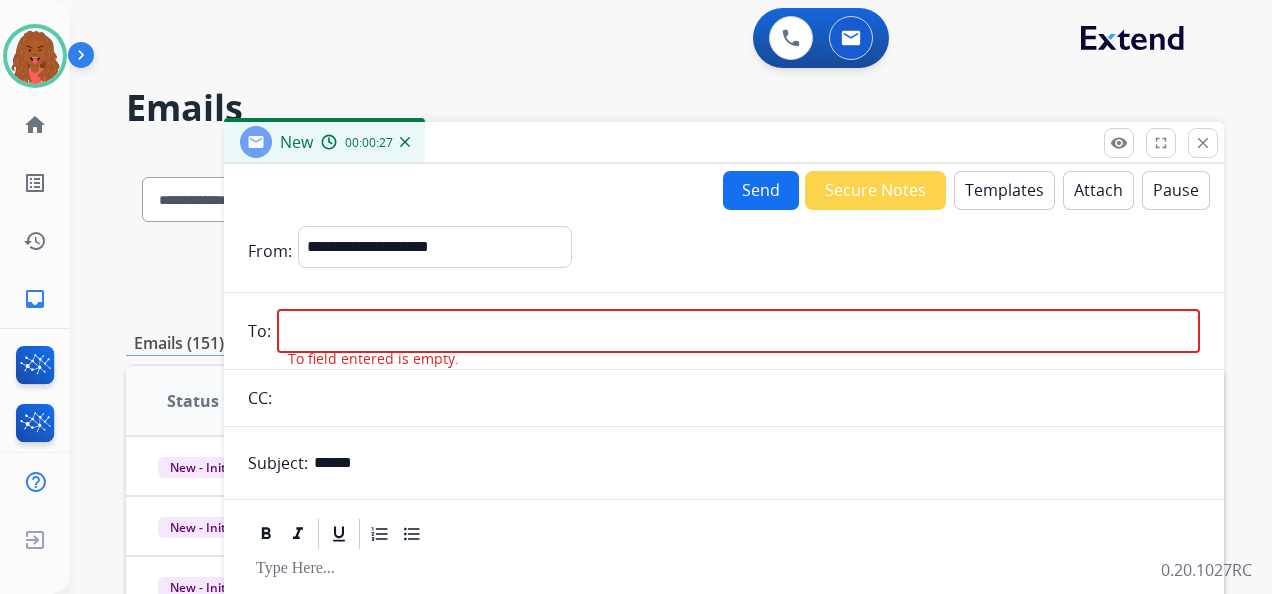 paste on "**********" 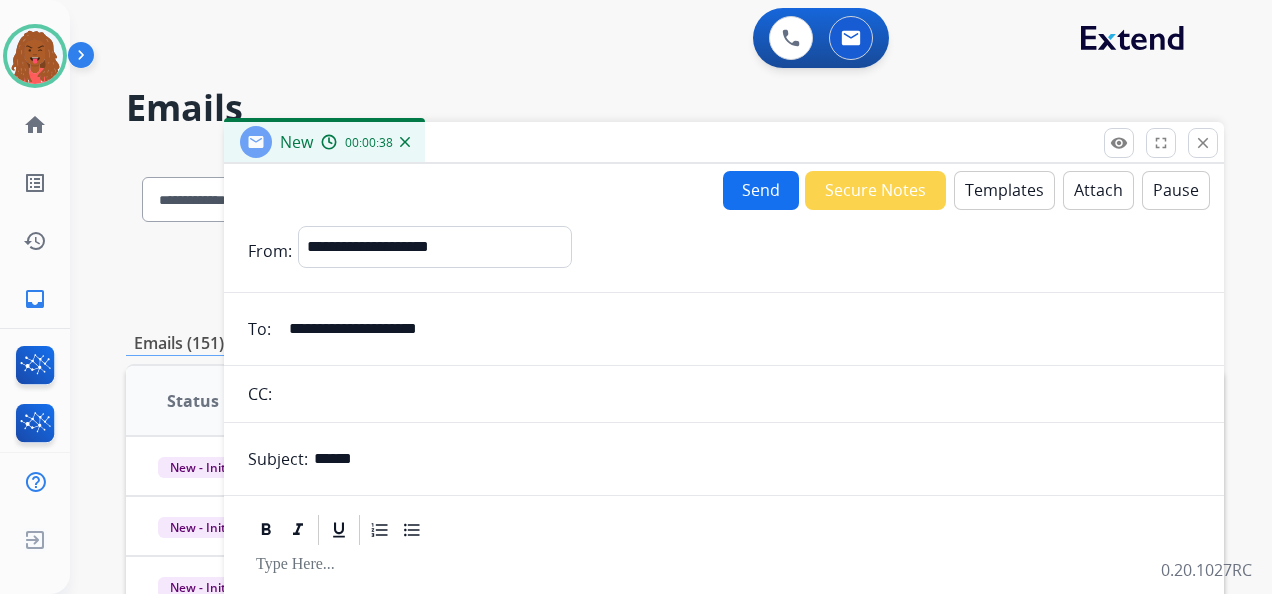 type on "**********" 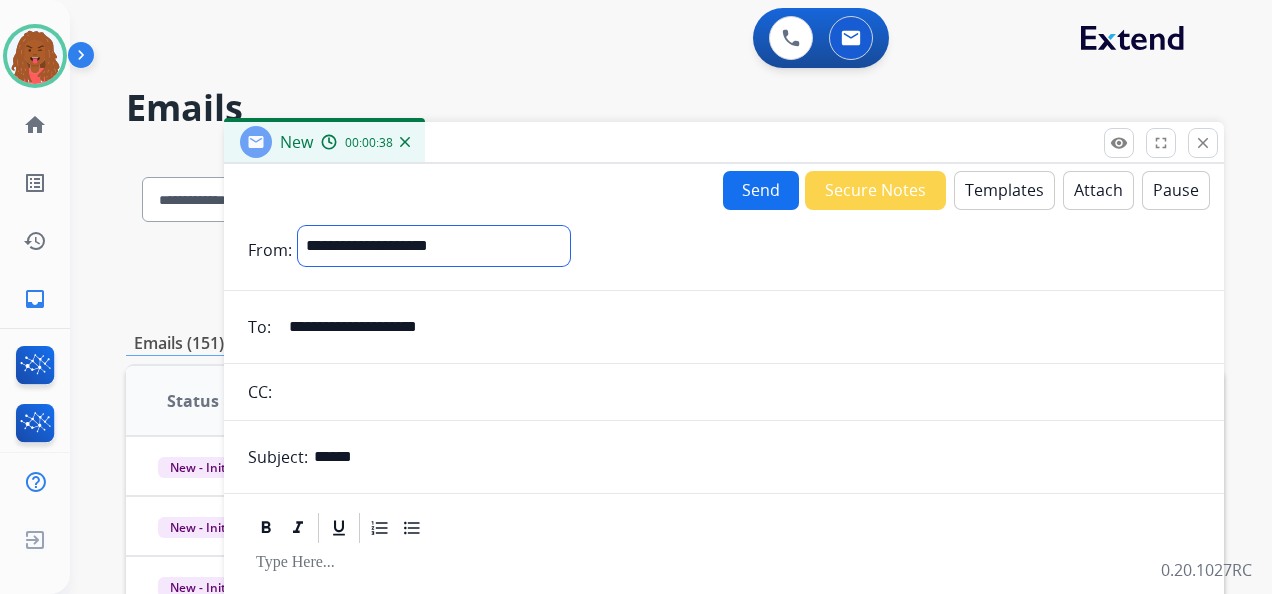 click on "**********" at bounding box center (434, 246) 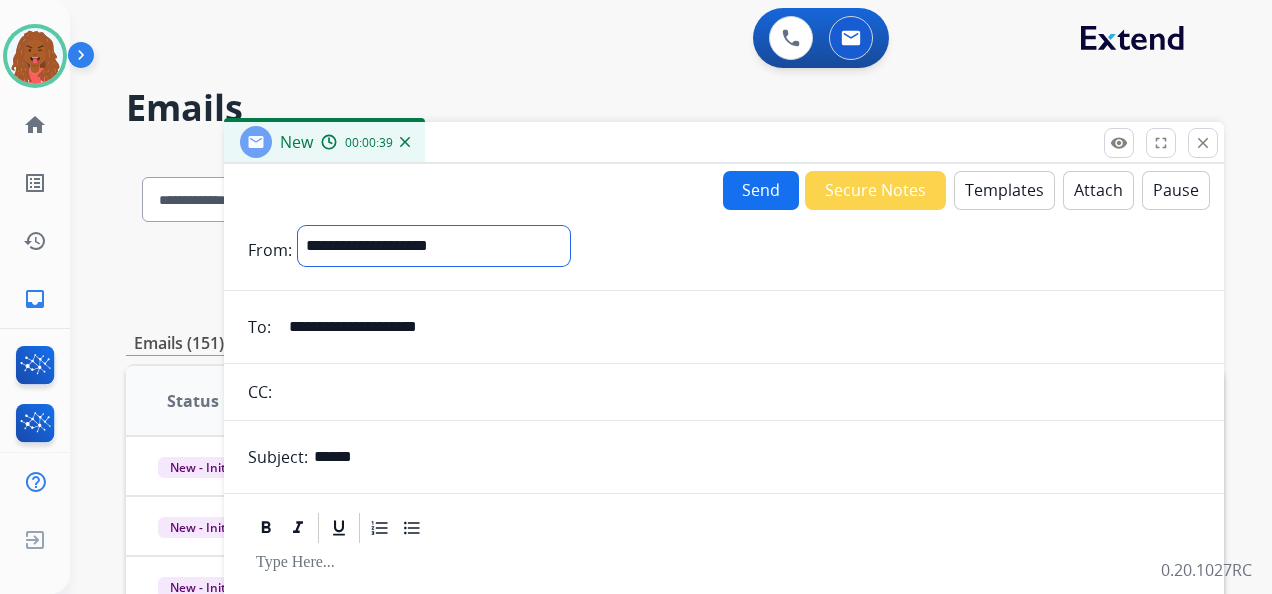 select on "**********" 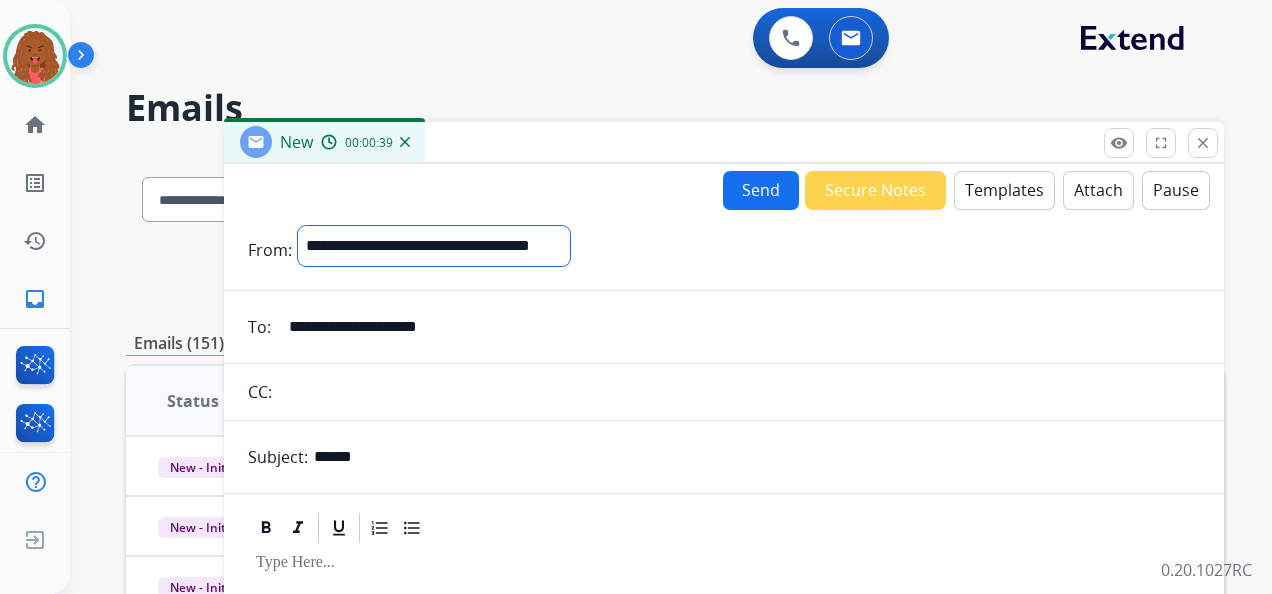 click on "**********" at bounding box center (434, 246) 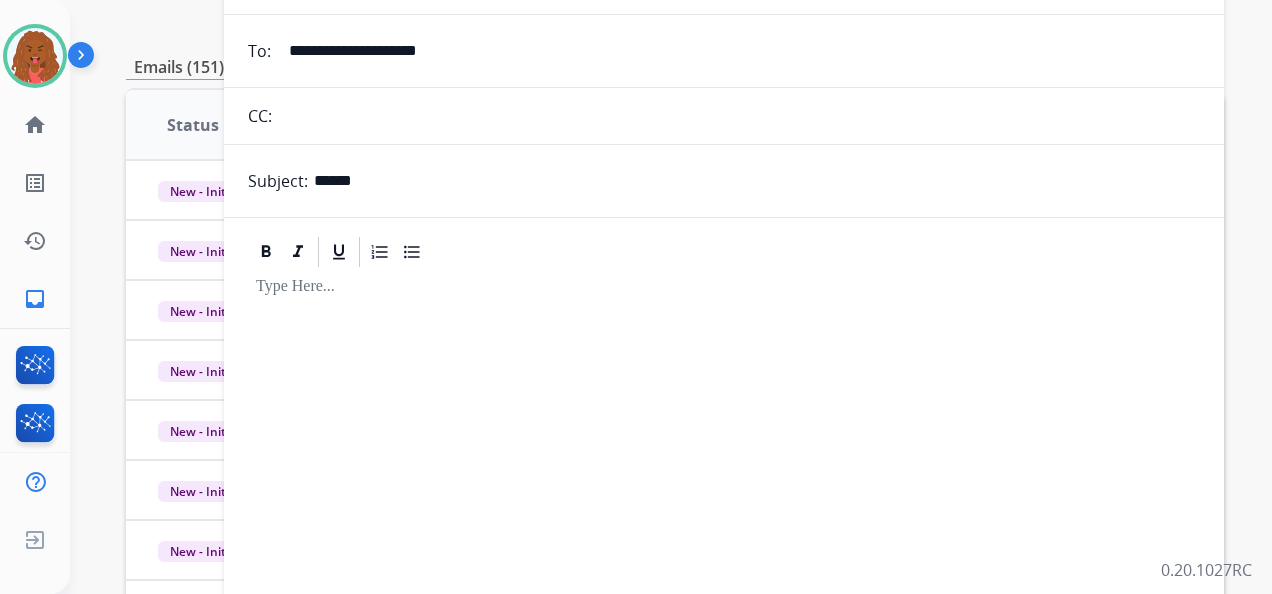 scroll, scrollTop: 100, scrollLeft: 0, axis: vertical 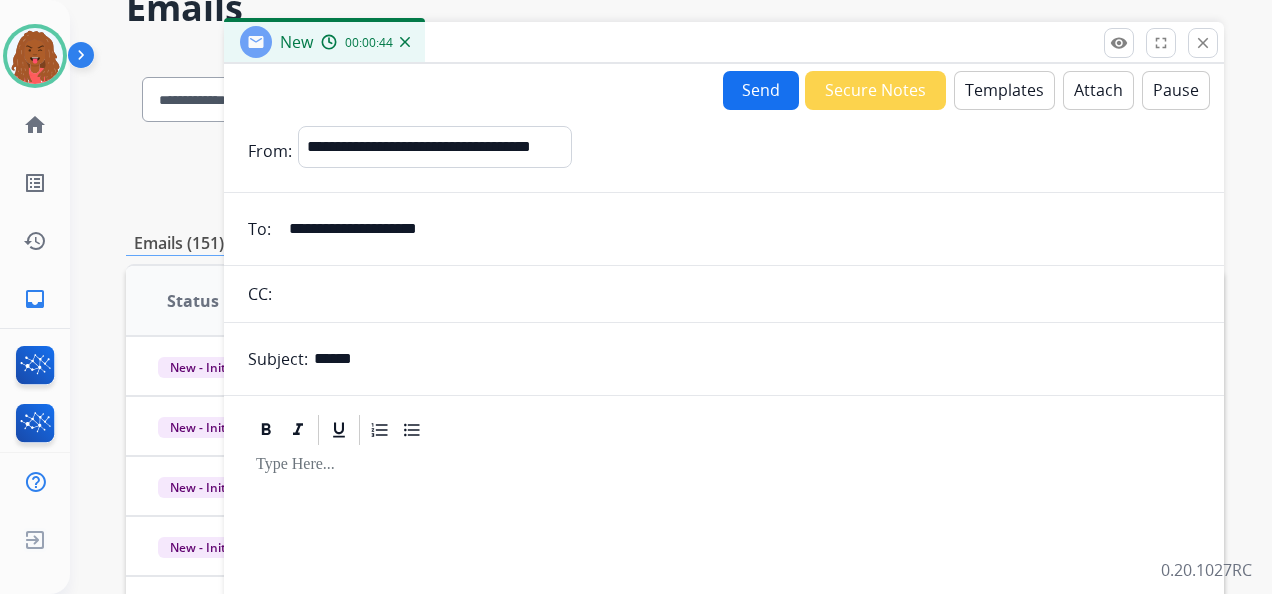 click on "Templates" at bounding box center (1004, 90) 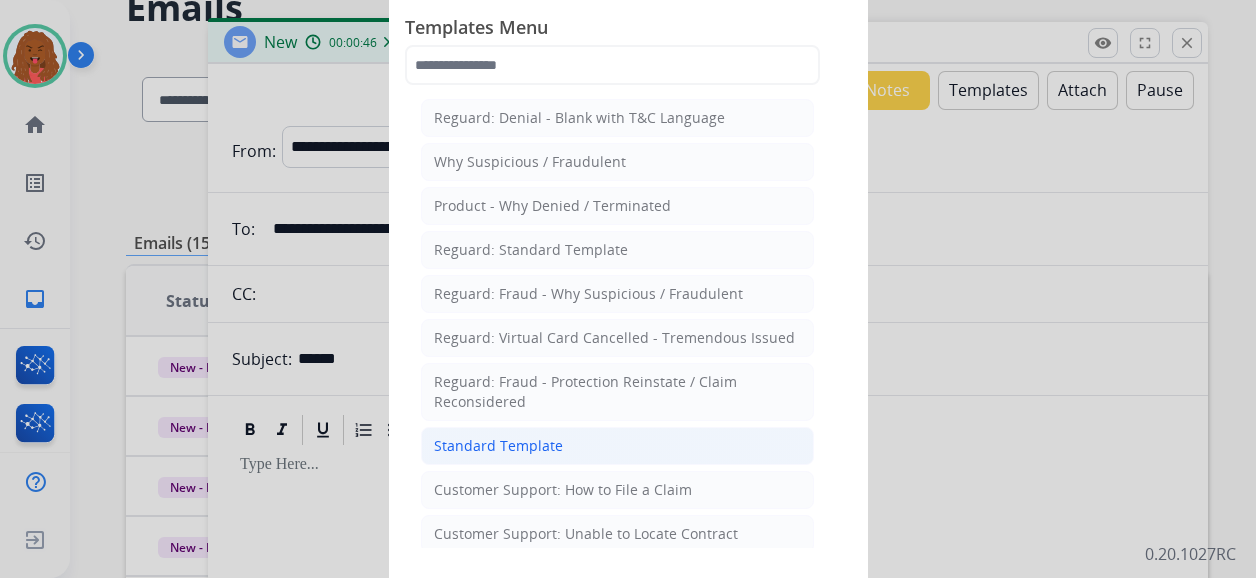 click on "Standard Template" 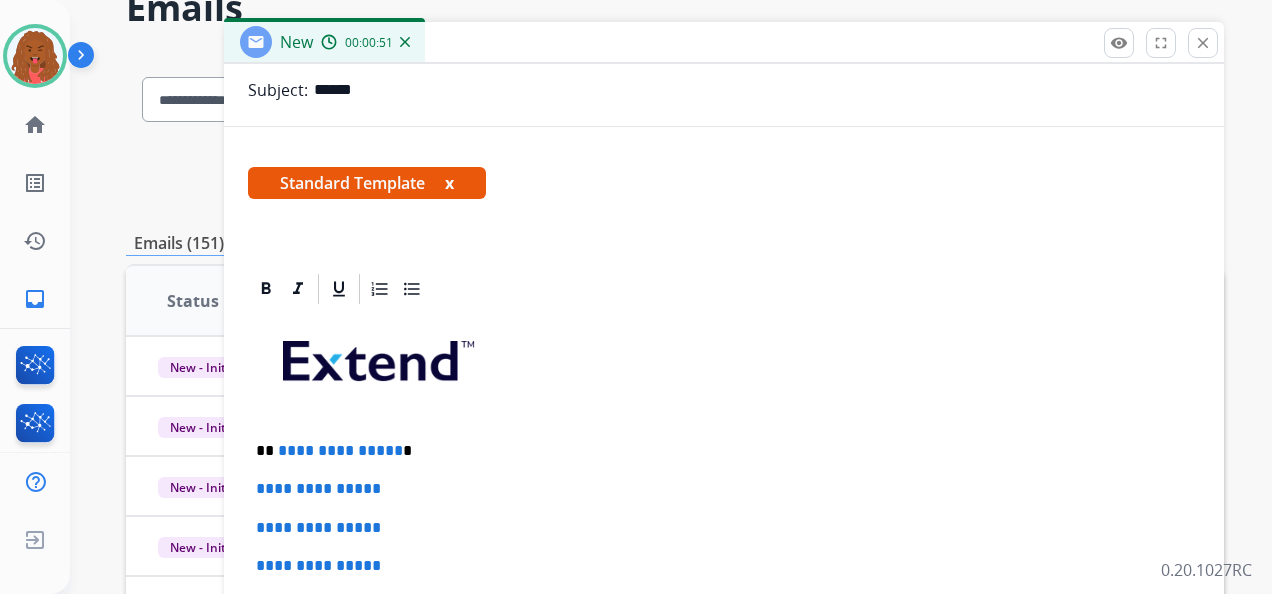 scroll, scrollTop: 300, scrollLeft: 0, axis: vertical 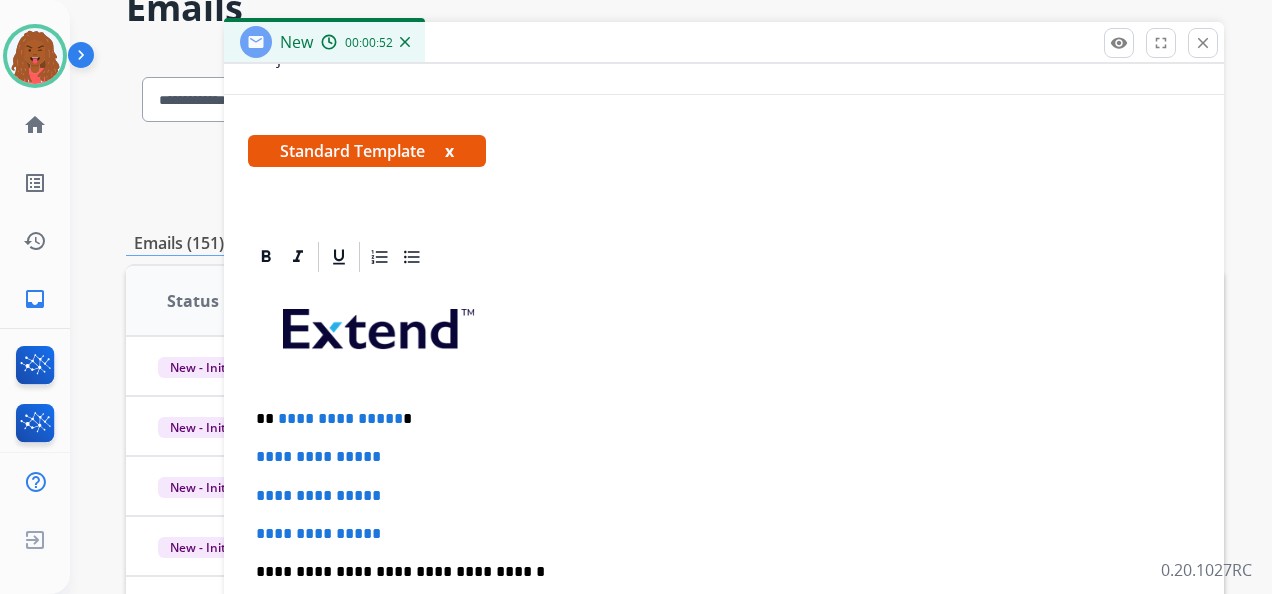 click on "x" at bounding box center (449, 151) 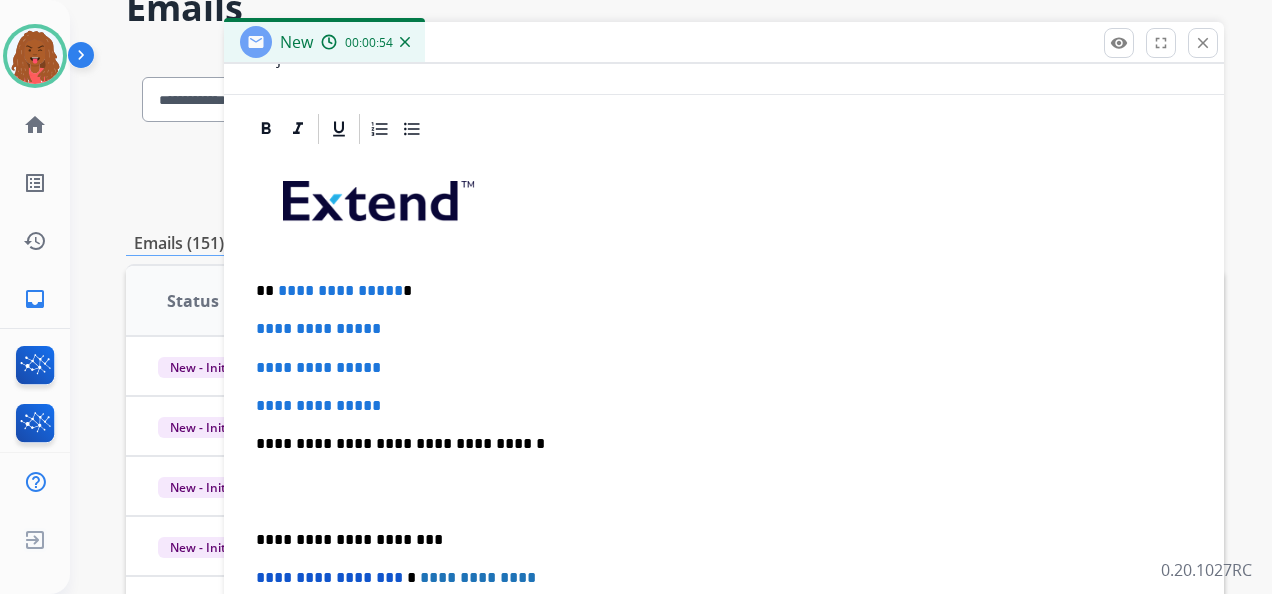 click on "**********" at bounding box center [724, 406] 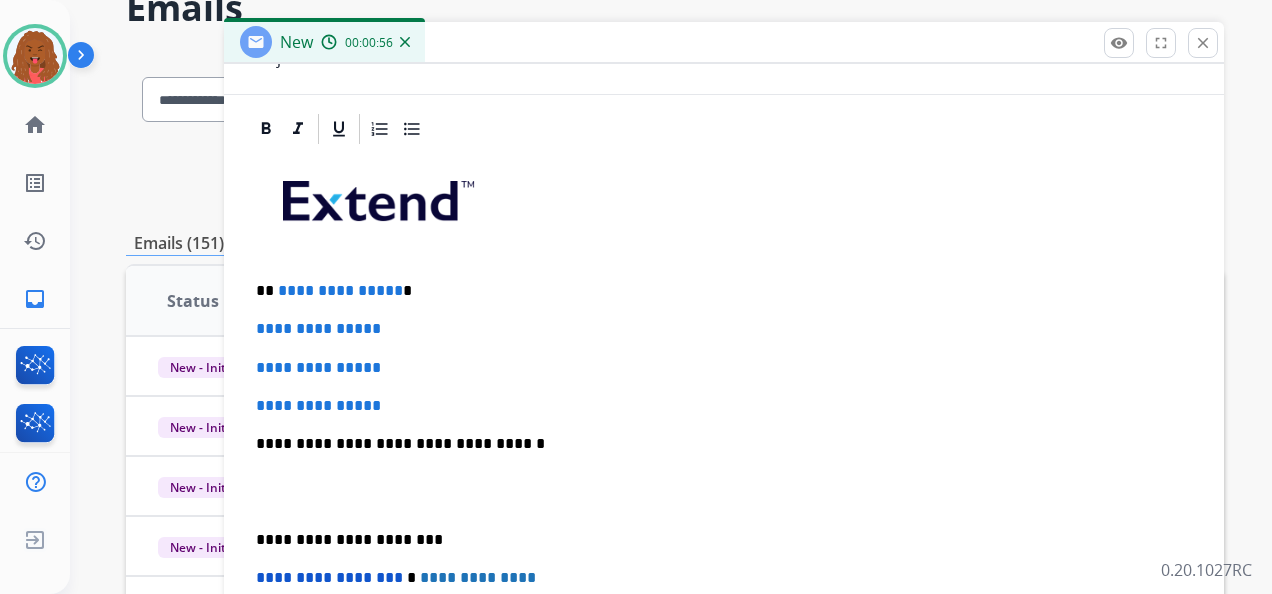 scroll, scrollTop: 0, scrollLeft: 0, axis: both 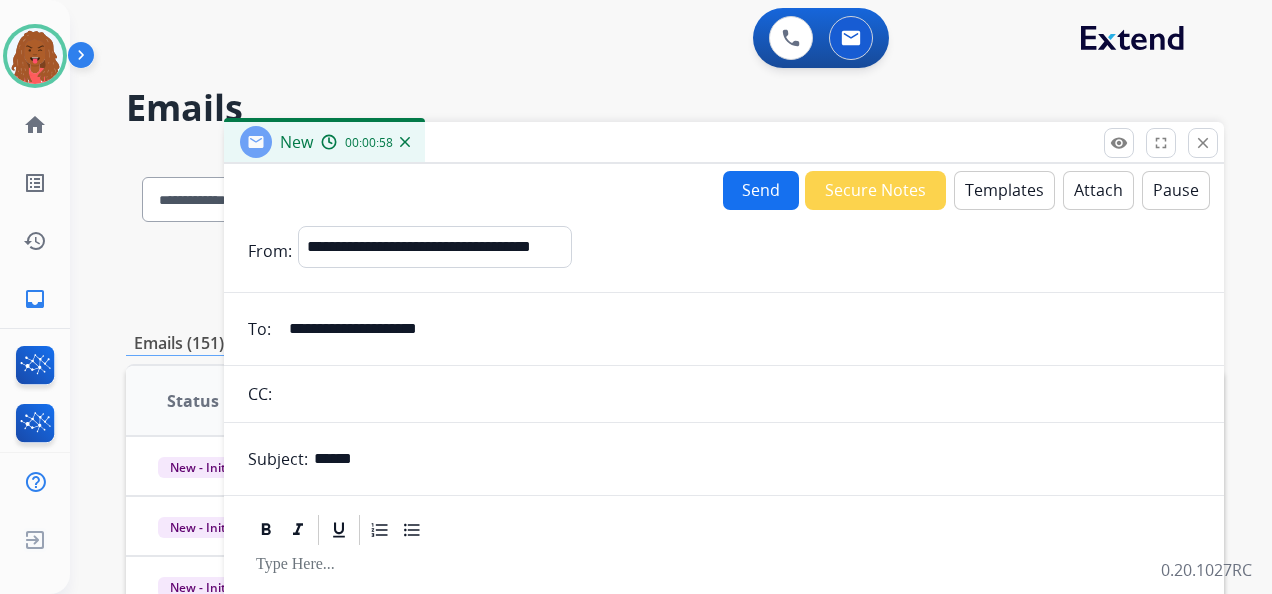 click on "Templates" at bounding box center (1004, 190) 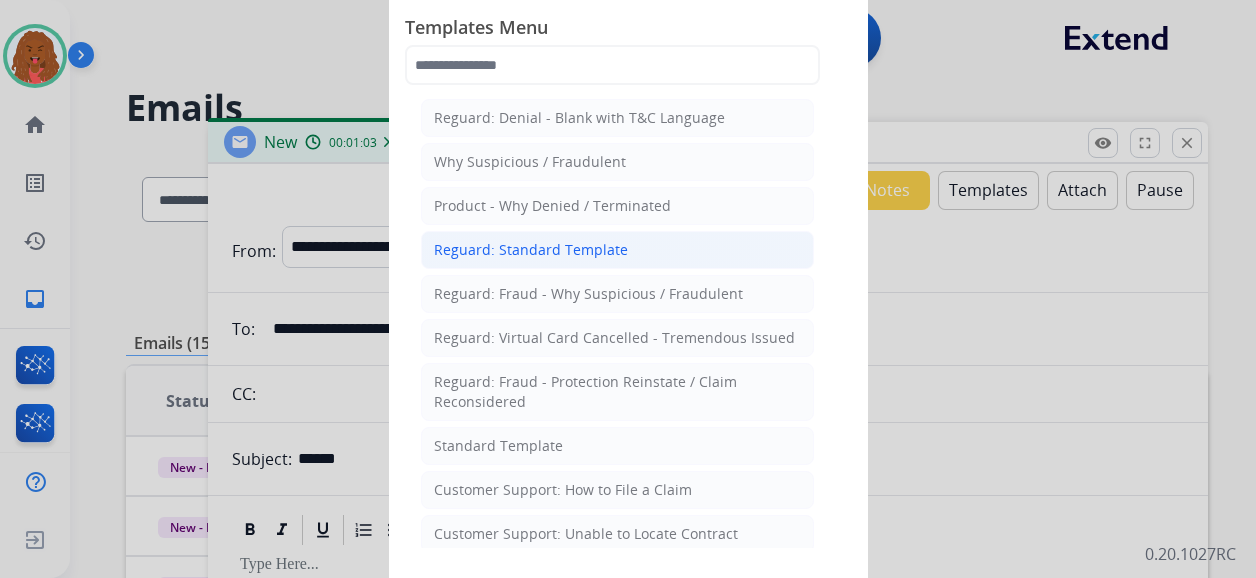 click on "Reguard: Standard Template" 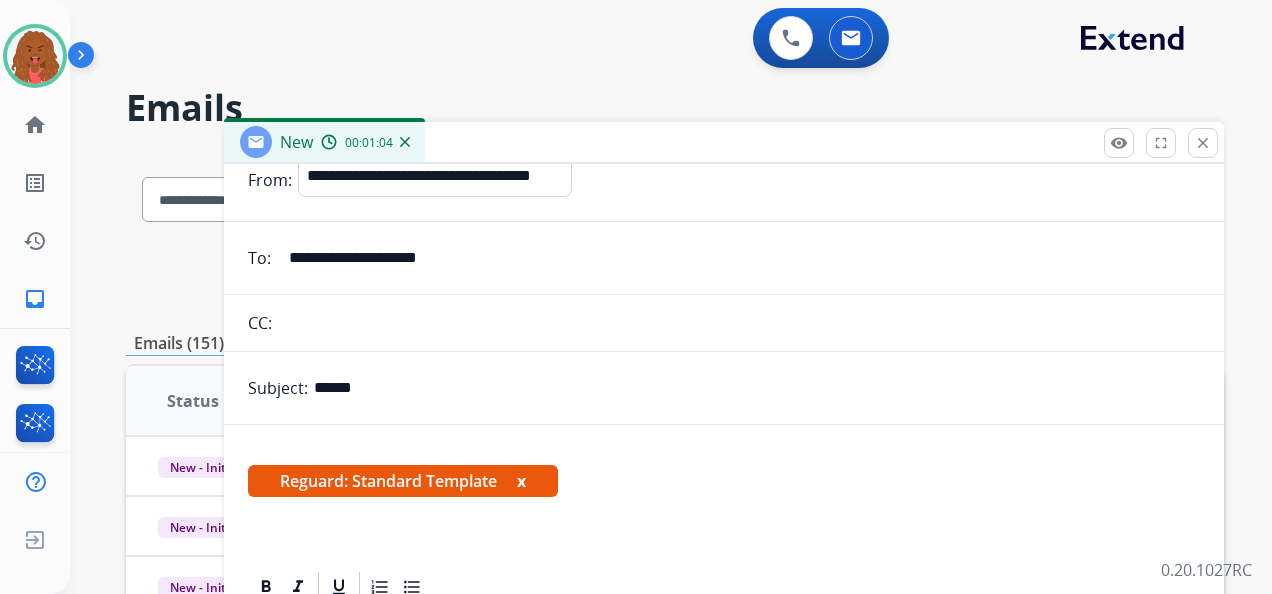 scroll, scrollTop: 168, scrollLeft: 0, axis: vertical 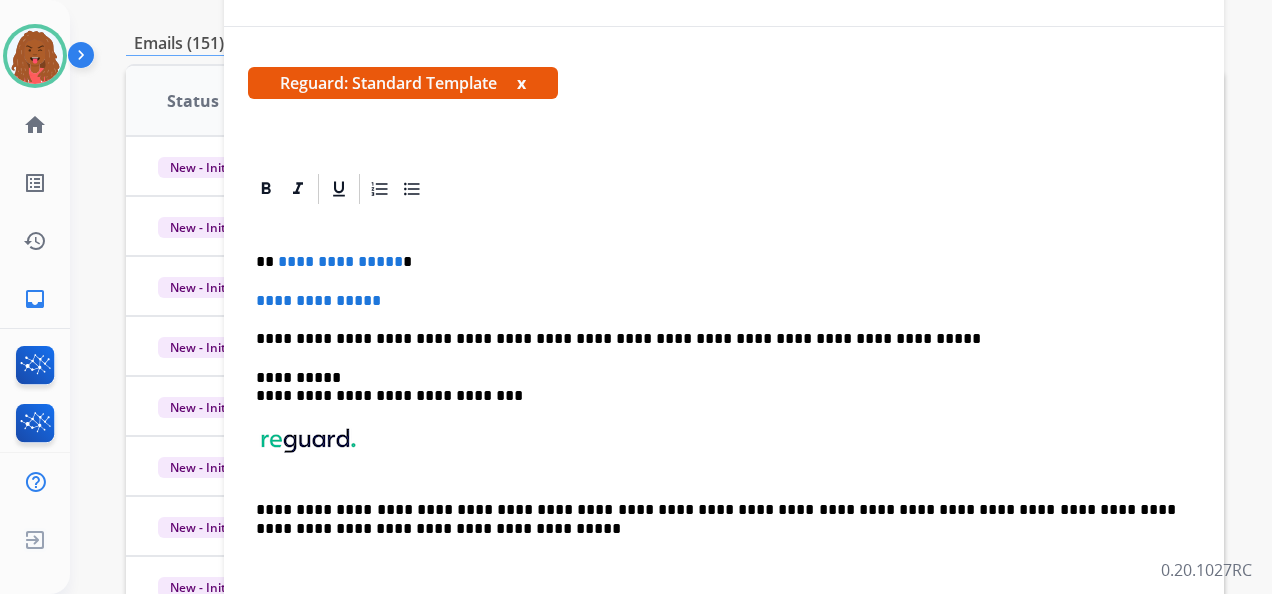 drag, startPoint x: 387, startPoint y: 258, endPoint x: 424, endPoint y: 263, distance: 37.336308 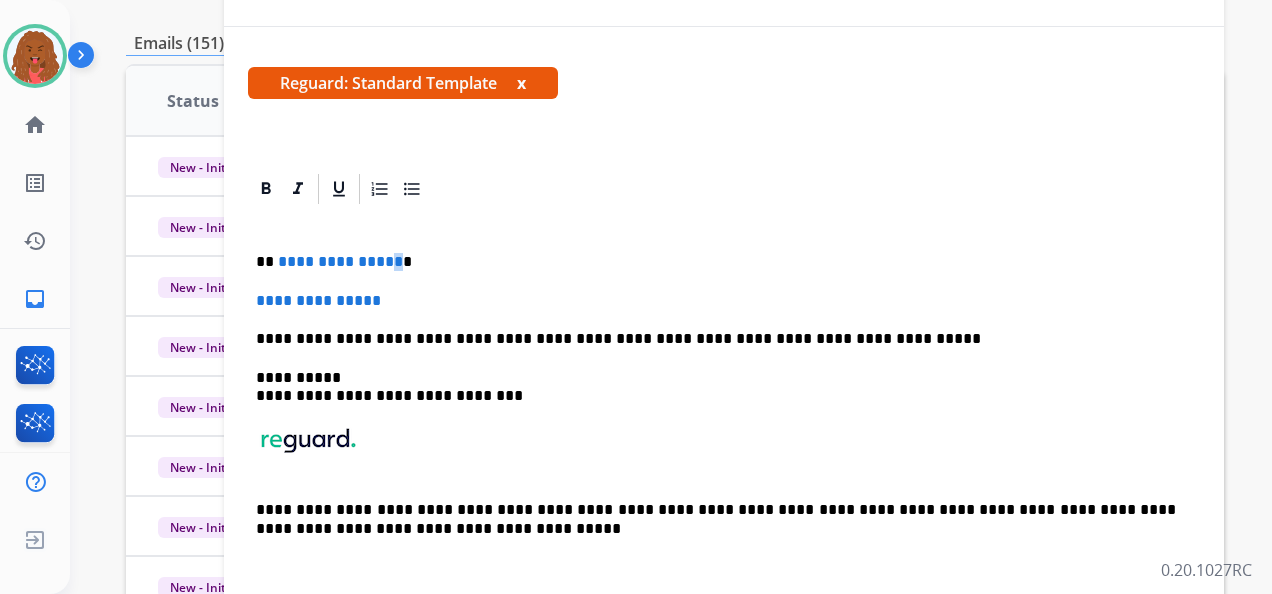 type 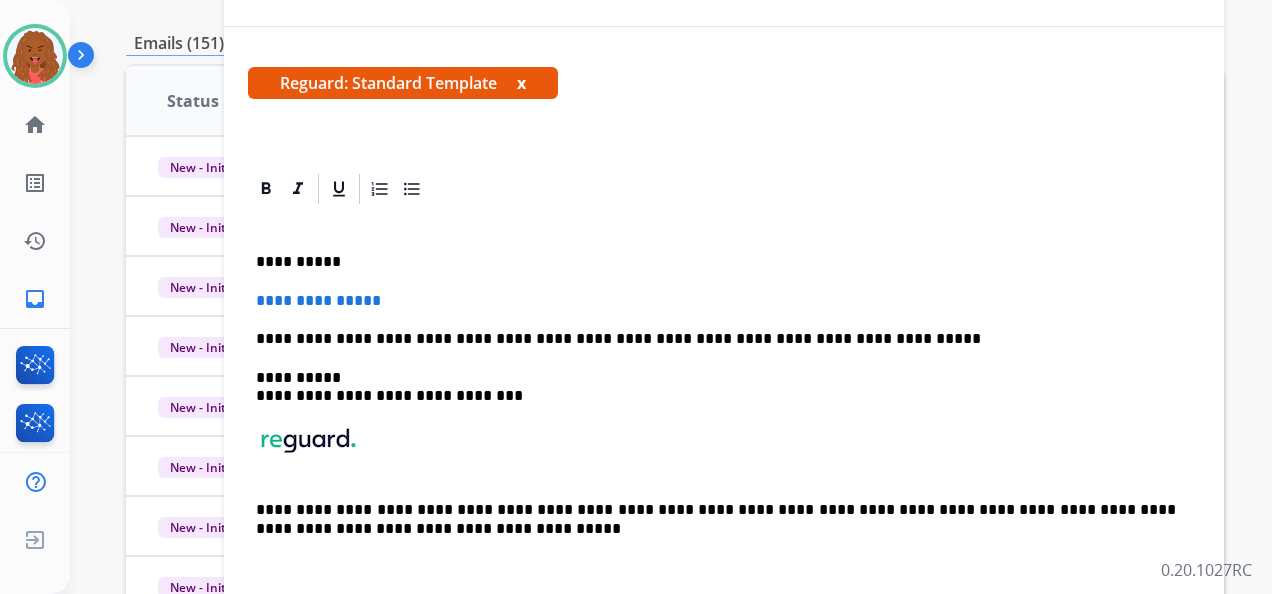 click on "**********" at bounding box center (724, 301) 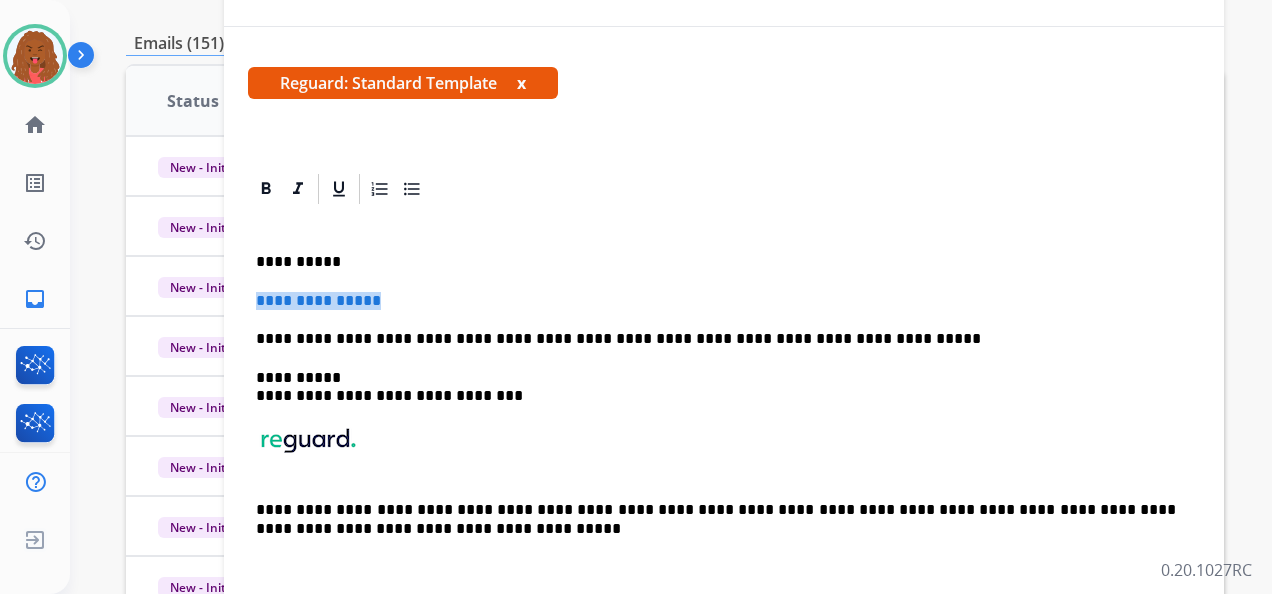 drag, startPoint x: 400, startPoint y: 294, endPoint x: 258, endPoint y: 300, distance: 142.12671 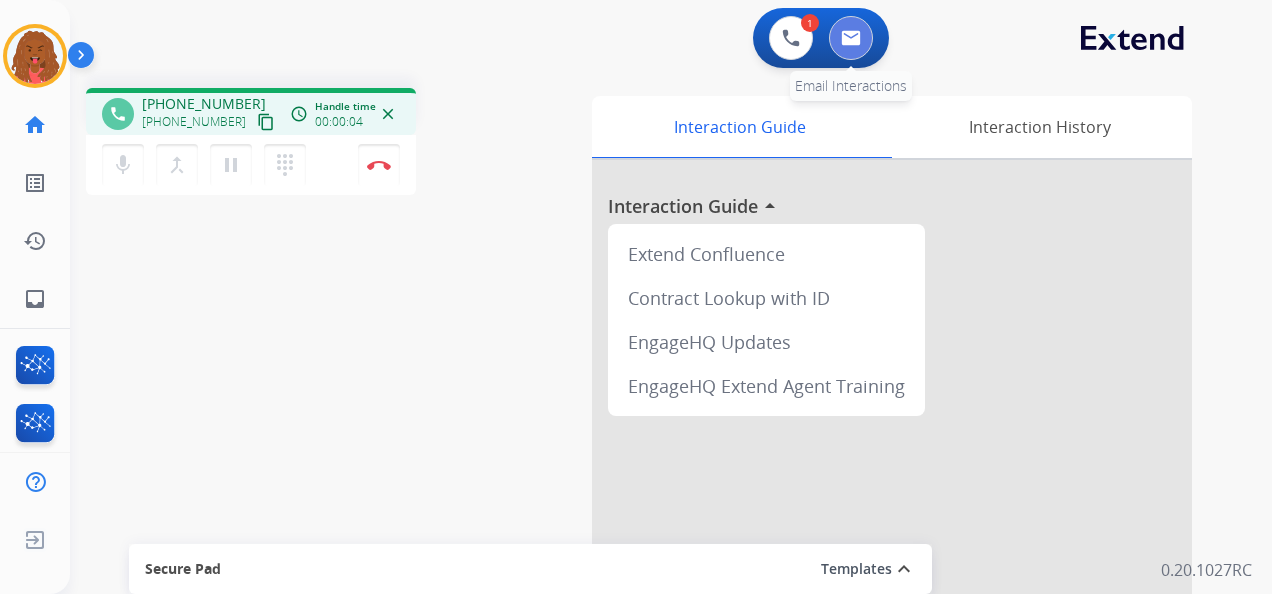 click at bounding box center [851, 38] 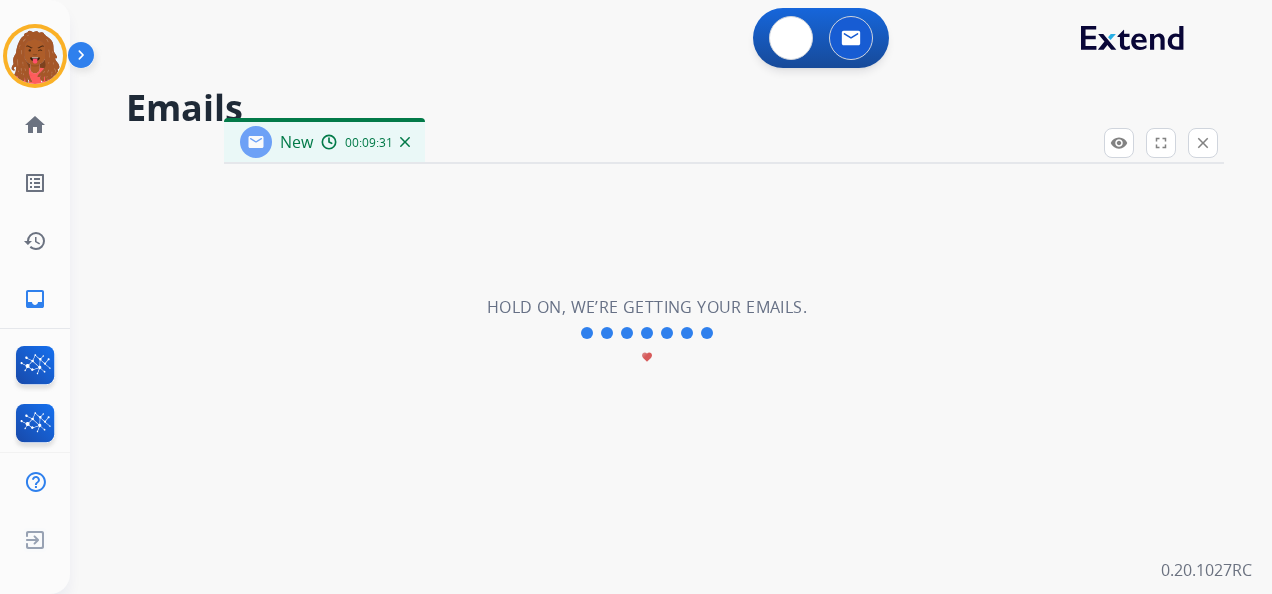 select on "**********" 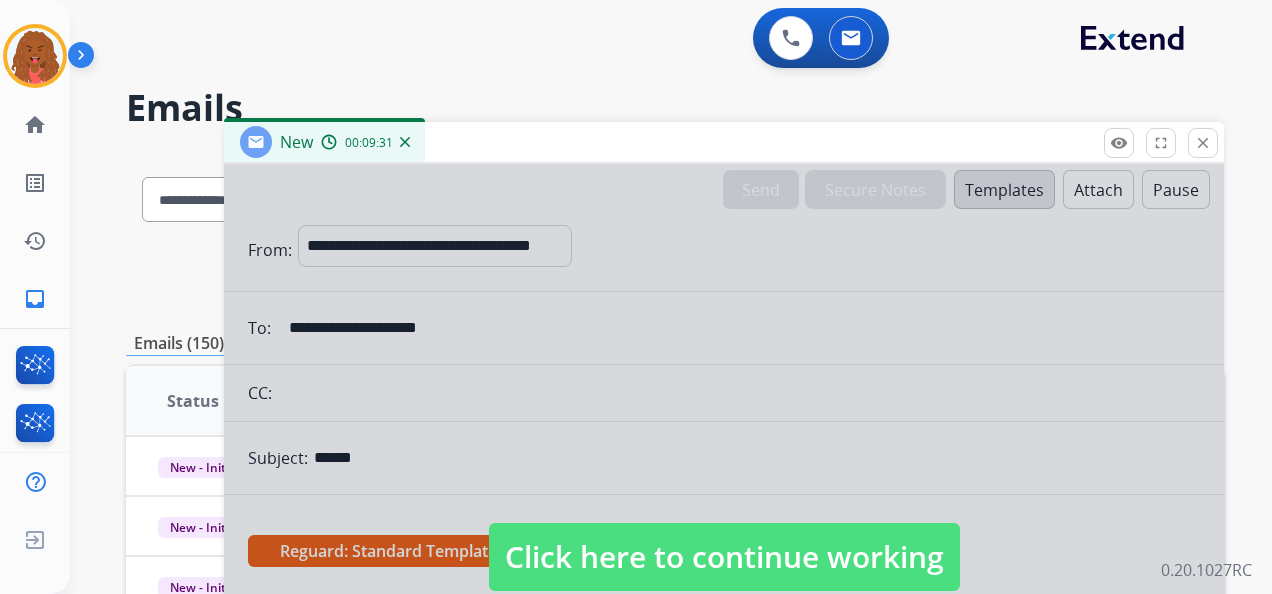 click at bounding box center [724, 537] 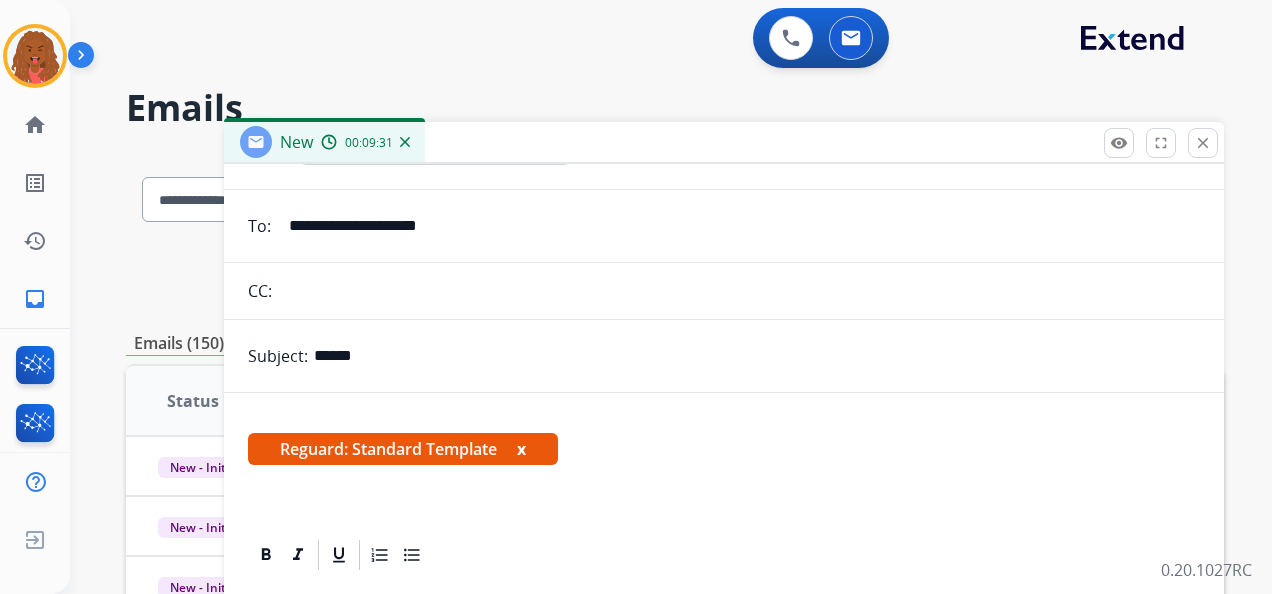 scroll, scrollTop: 206, scrollLeft: 0, axis: vertical 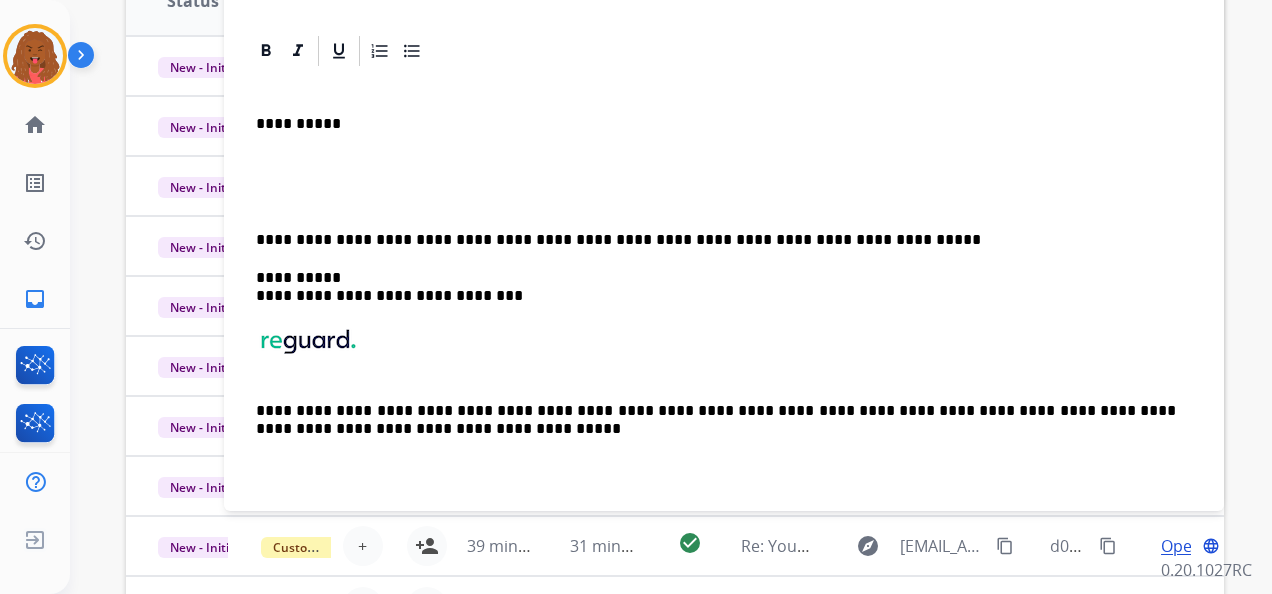 click on "**********" at bounding box center [724, 285] 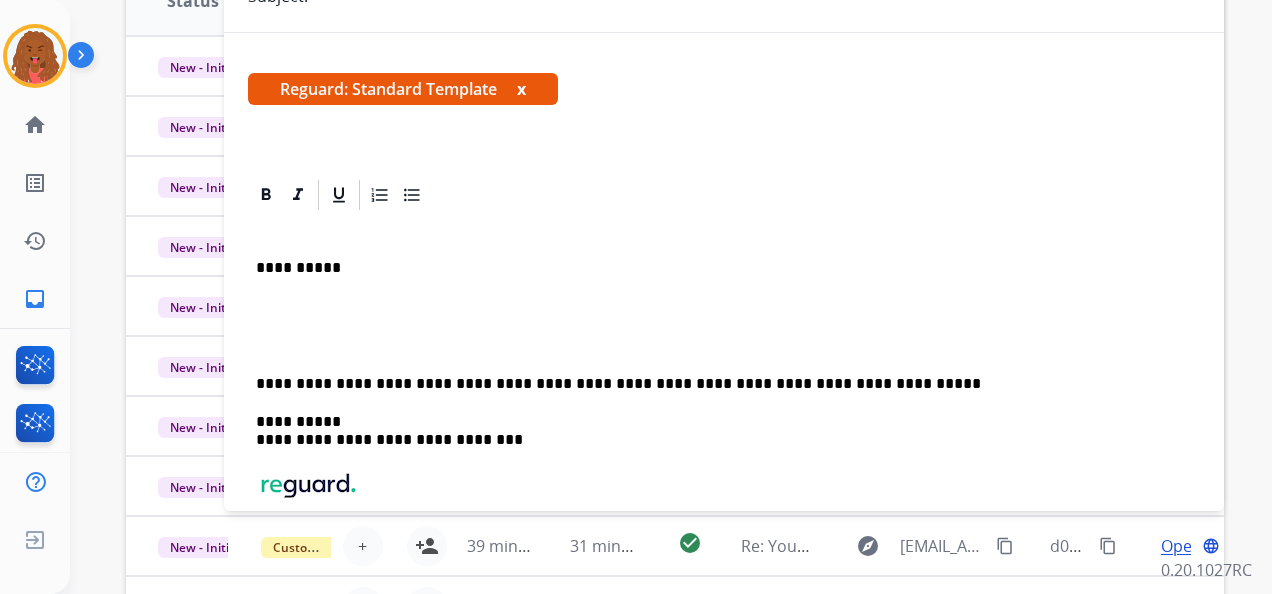 scroll, scrollTop: 0, scrollLeft: 0, axis: both 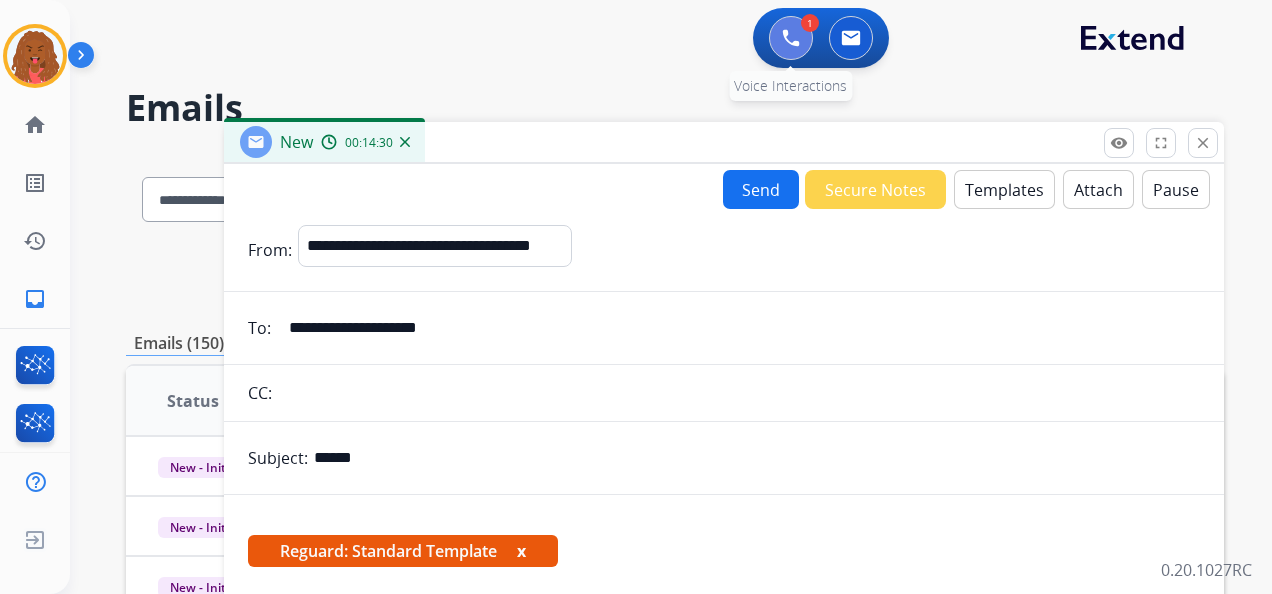 click at bounding box center (791, 38) 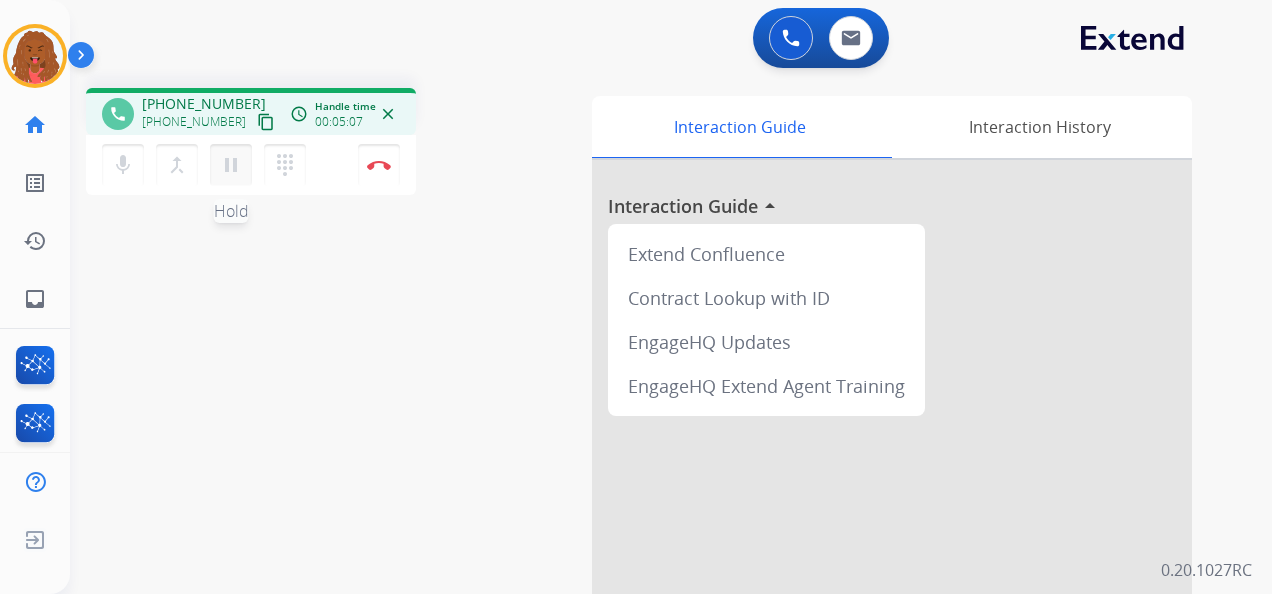 click on "pause" at bounding box center (231, 165) 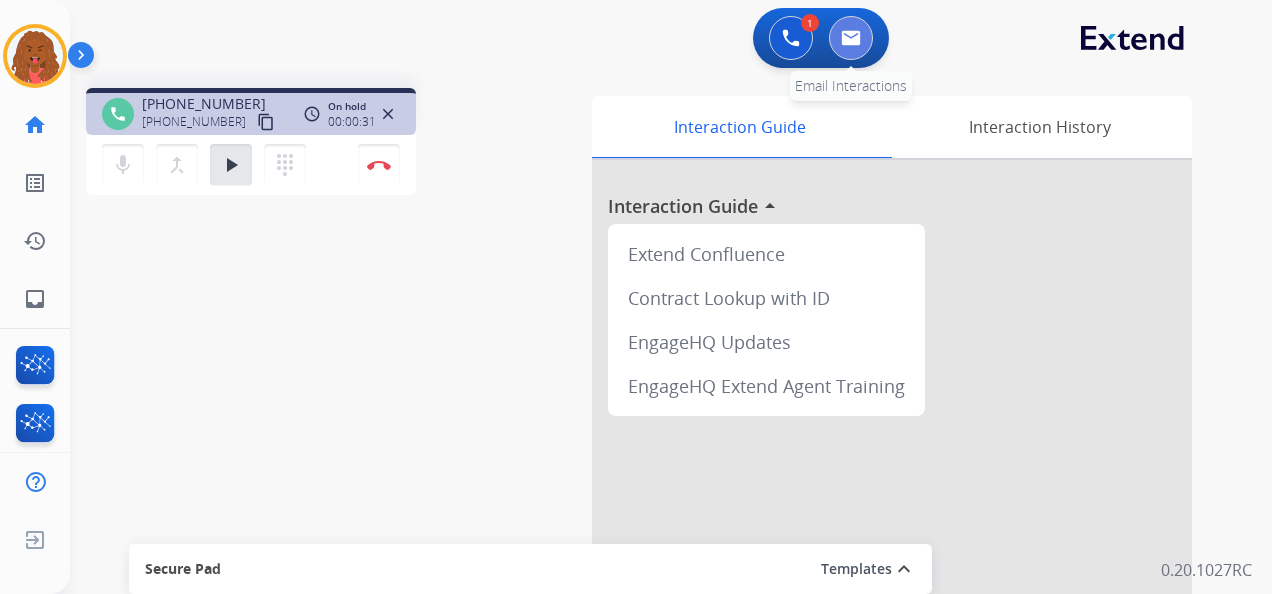 click at bounding box center [851, 38] 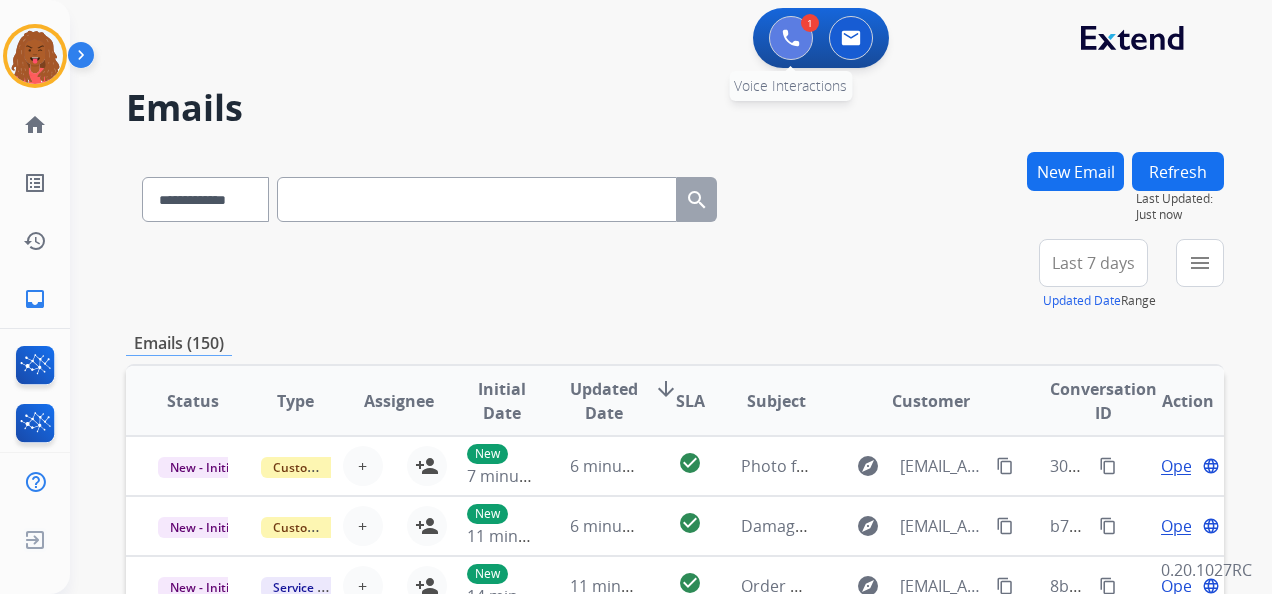 click at bounding box center [791, 38] 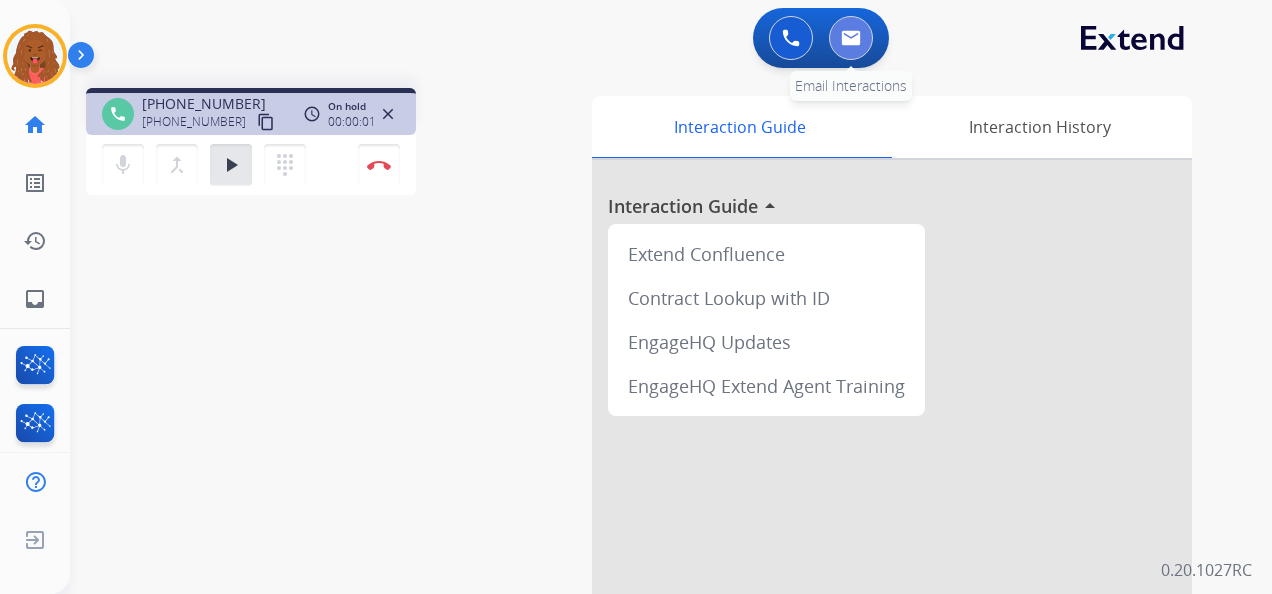 click at bounding box center (851, 38) 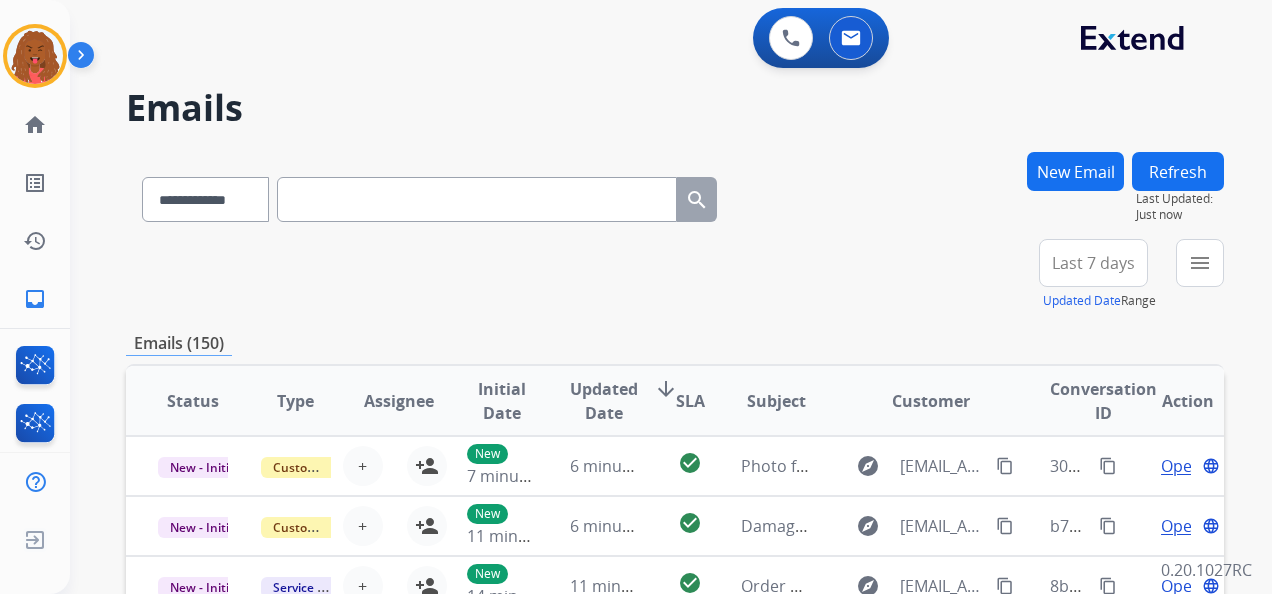 click on "New Email" at bounding box center (1075, 171) 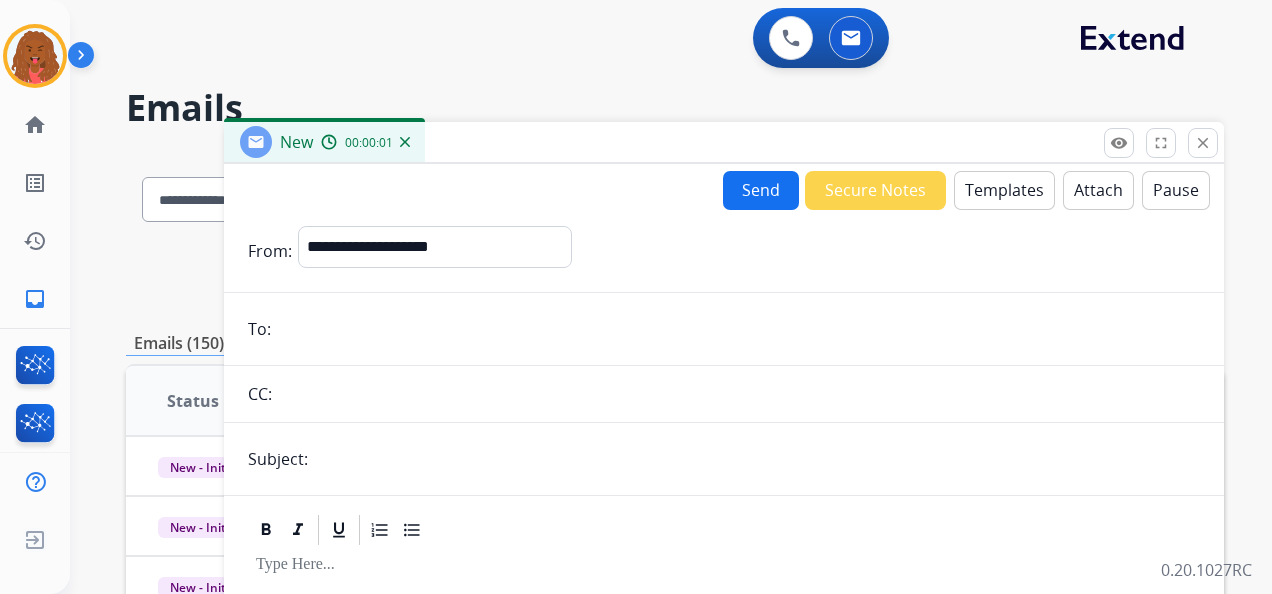 click on "Templates" at bounding box center (1004, 190) 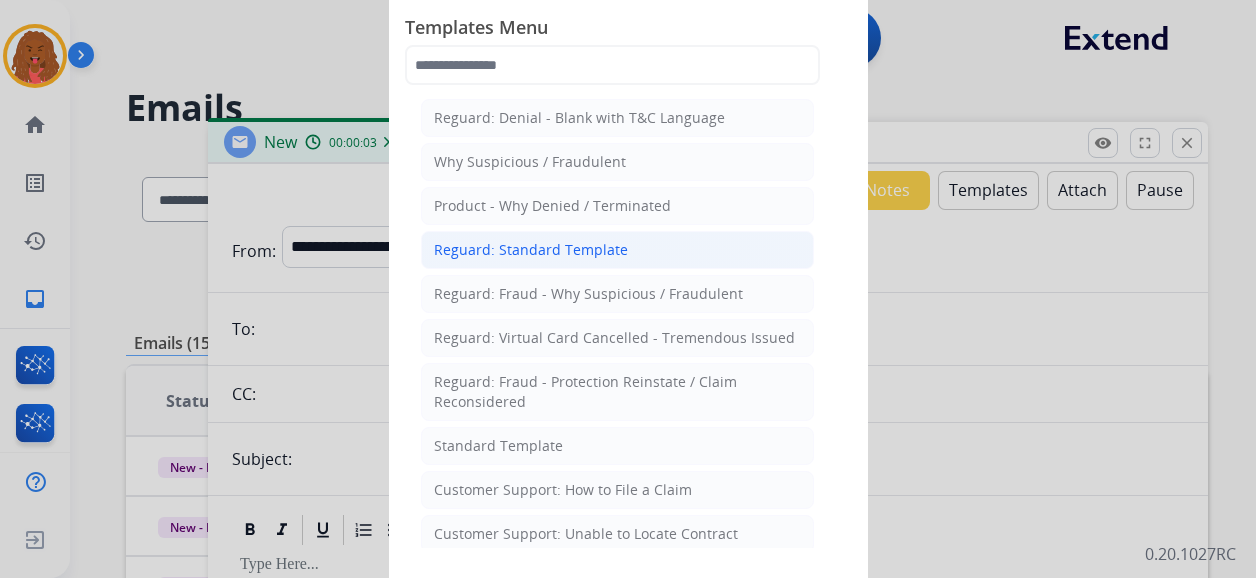 click on "Reguard: Standard Template" 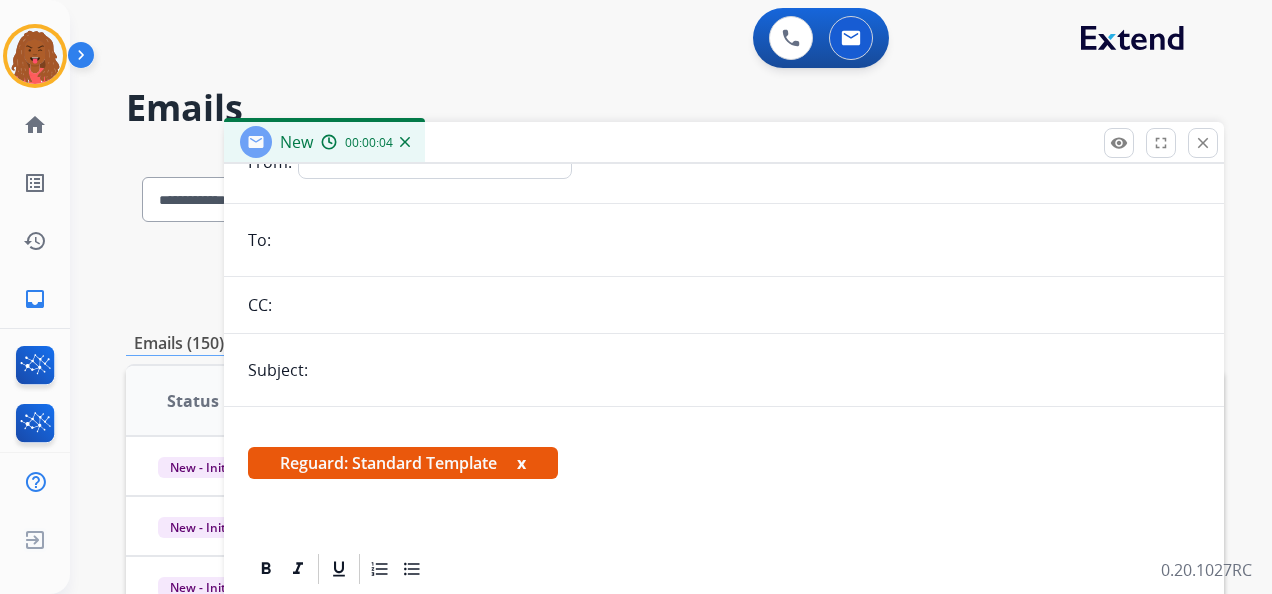 scroll, scrollTop: 168, scrollLeft: 0, axis: vertical 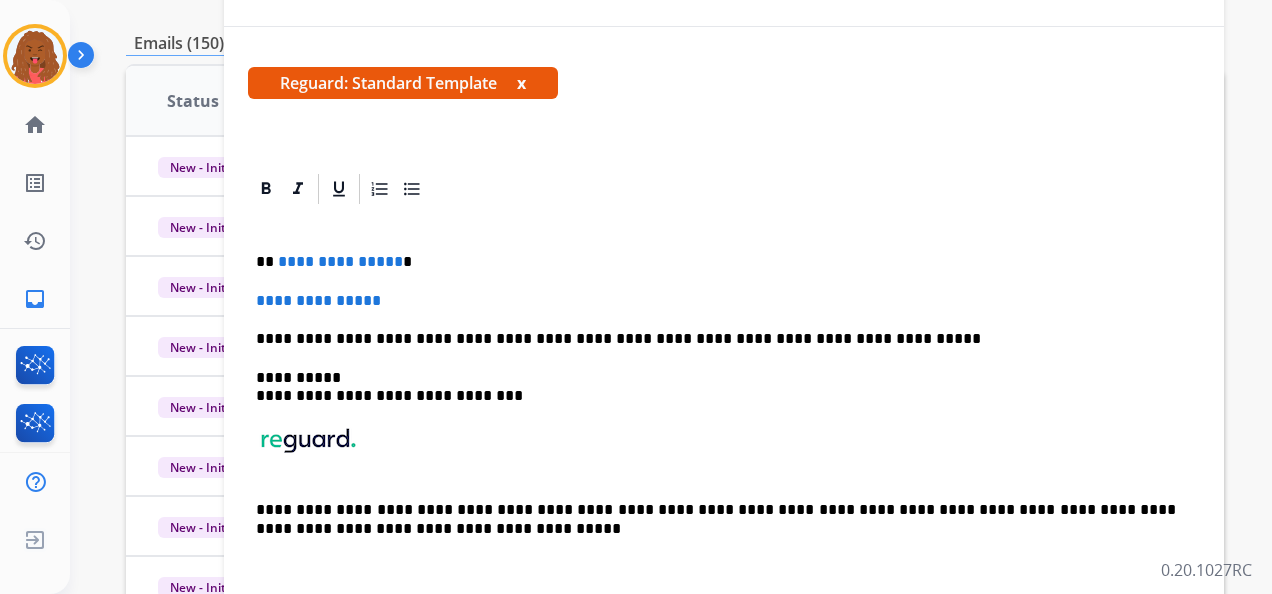 drag, startPoint x: 388, startPoint y: 257, endPoint x: 438, endPoint y: 290, distance: 59.908264 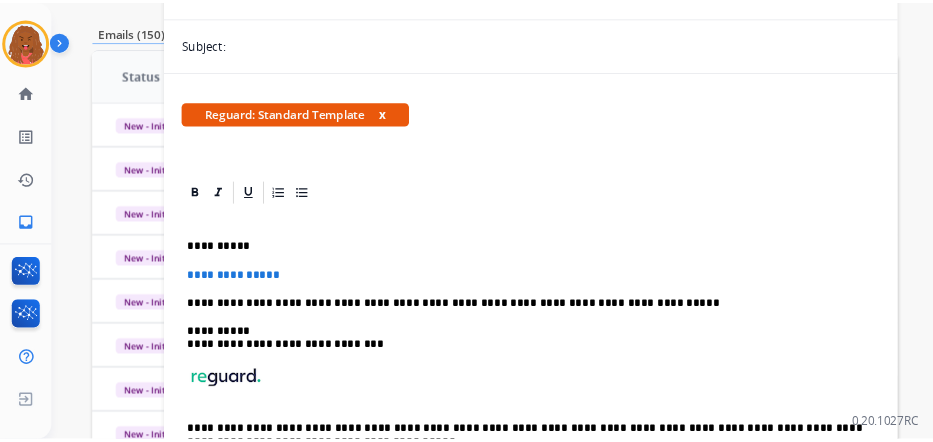 scroll, scrollTop: 68, scrollLeft: 0, axis: vertical 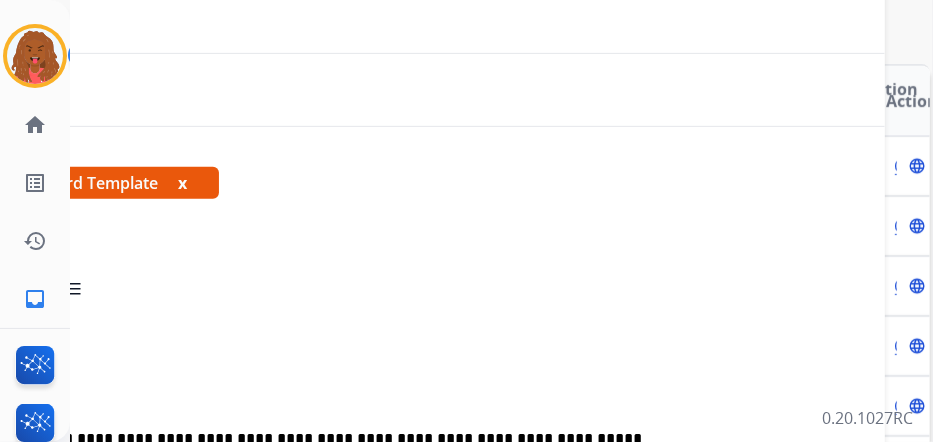 click at bounding box center (385, 289) 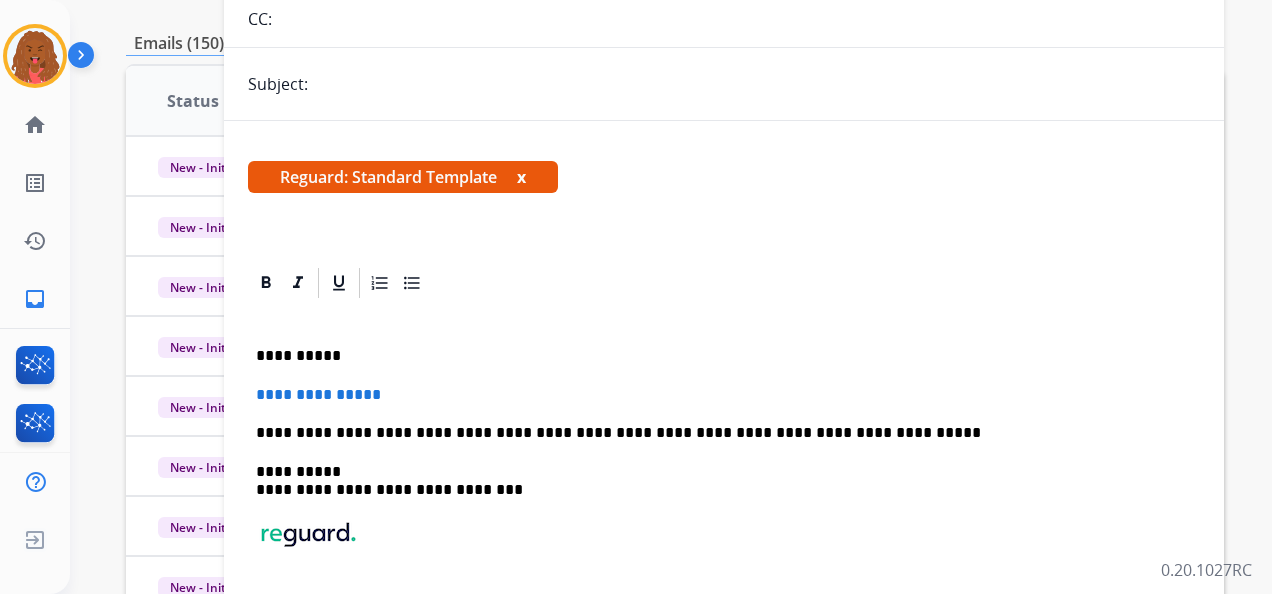 scroll, scrollTop: 168, scrollLeft: 0, axis: vertical 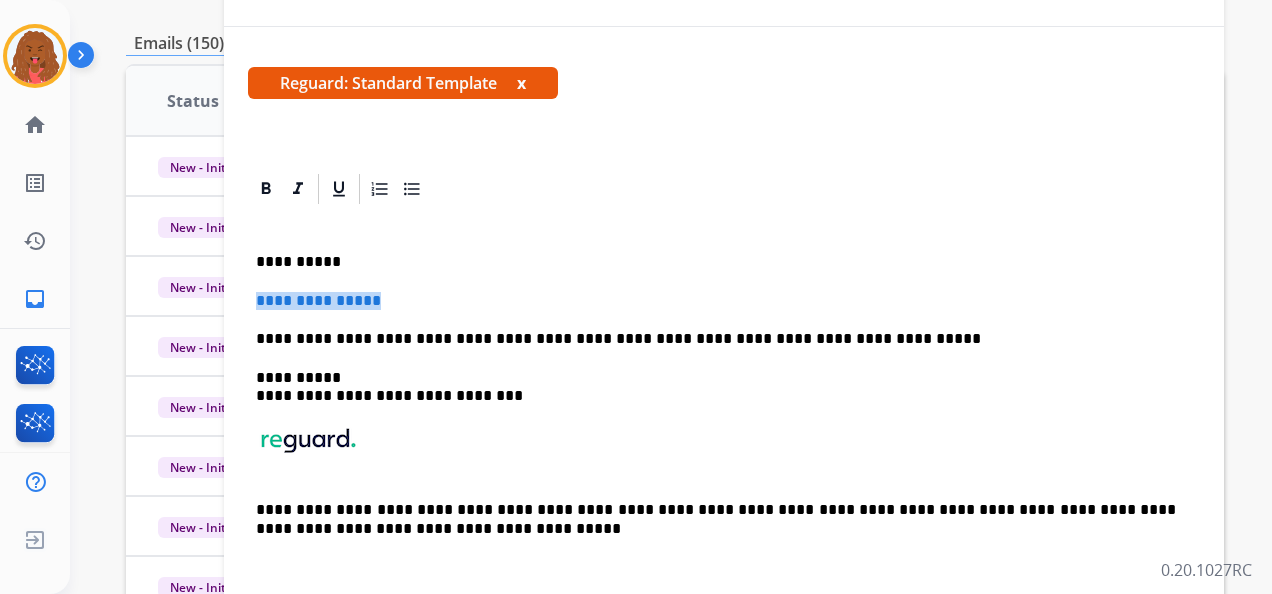 drag, startPoint x: 404, startPoint y: 295, endPoint x: 237, endPoint y: 294, distance: 167.00299 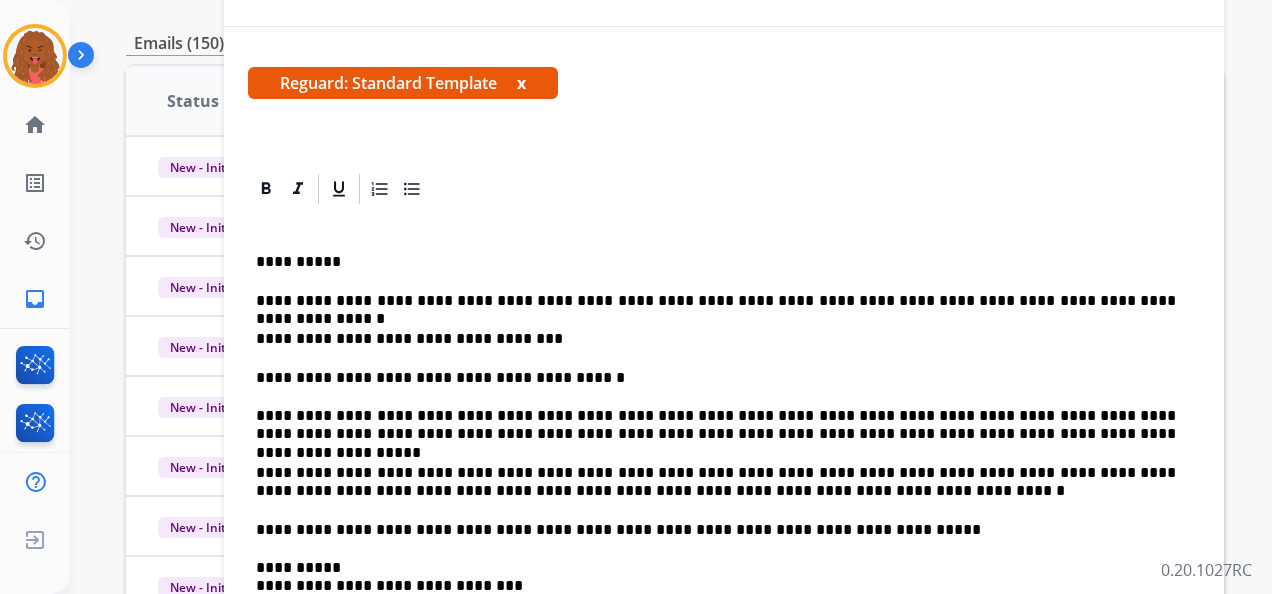 drag, startPoint x: 517, startPoint y: 335, endPoint x: 538, endPoint y: 348, distance: 24.698177 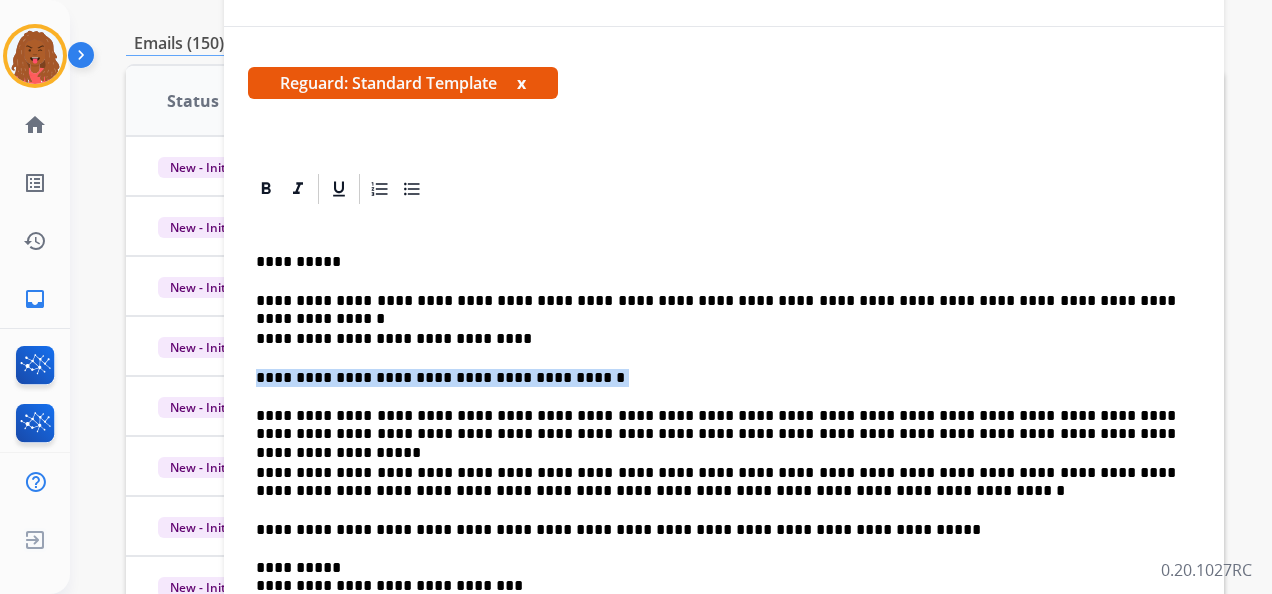 drag, startPoint x: 547, startPoint y: 374, endPoint x: 256, endPoint y: 384, distance: 291.17178 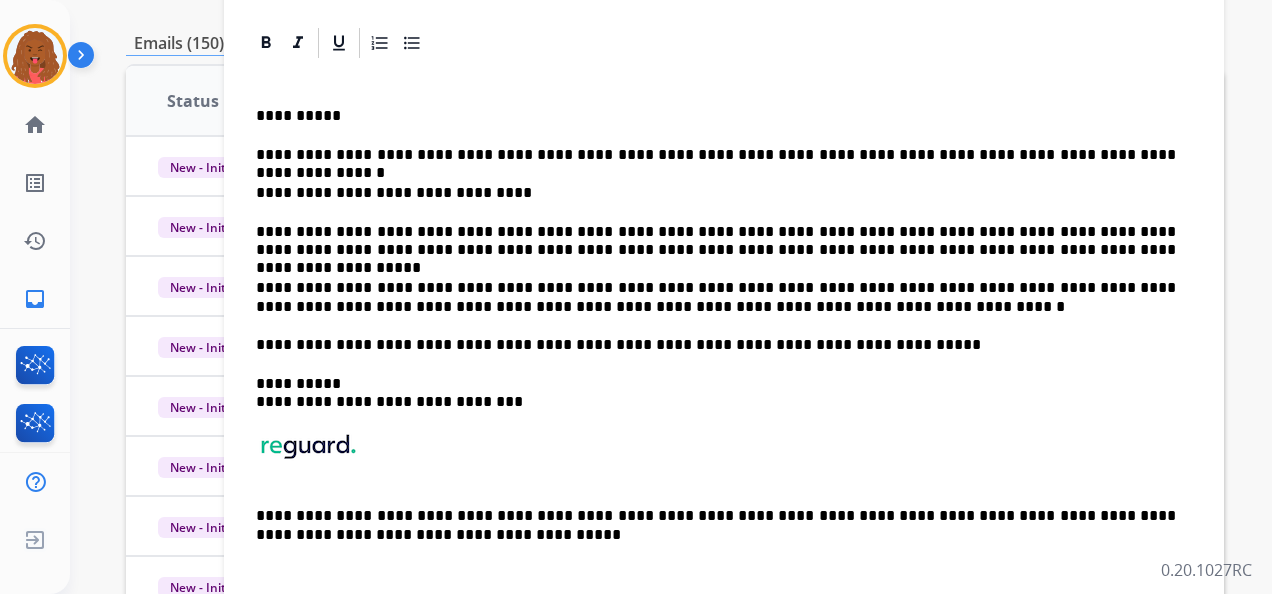 scroll, scrollTop: 320, scrollLeft: 0, axis: vertical 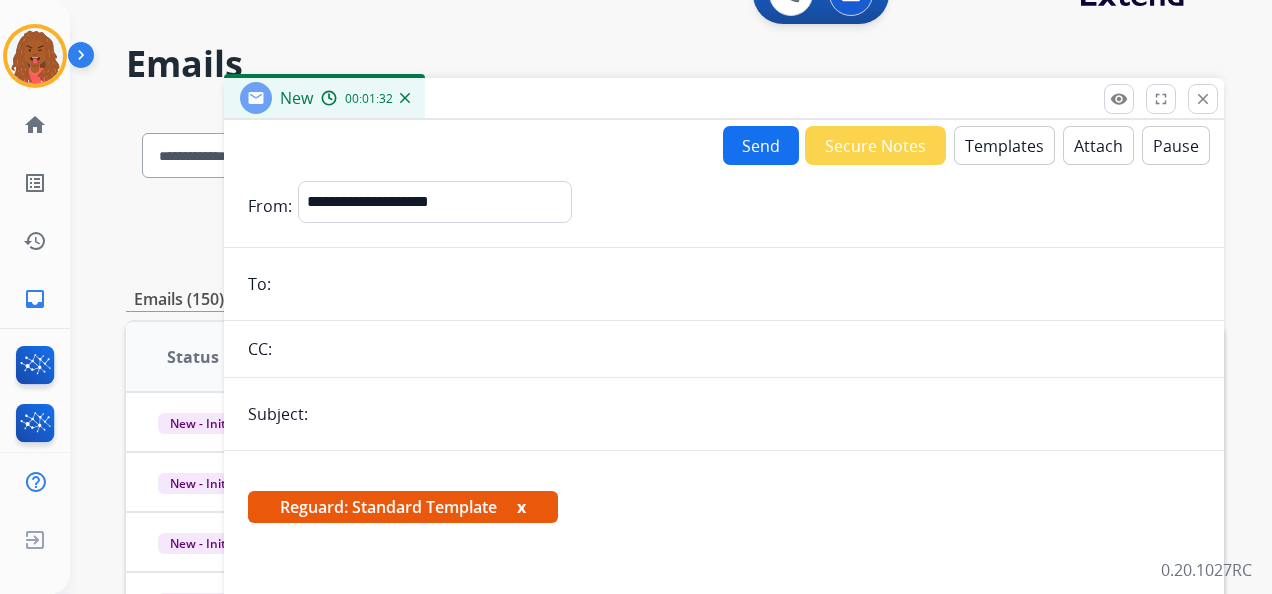 click at bounding box center [738, 284] 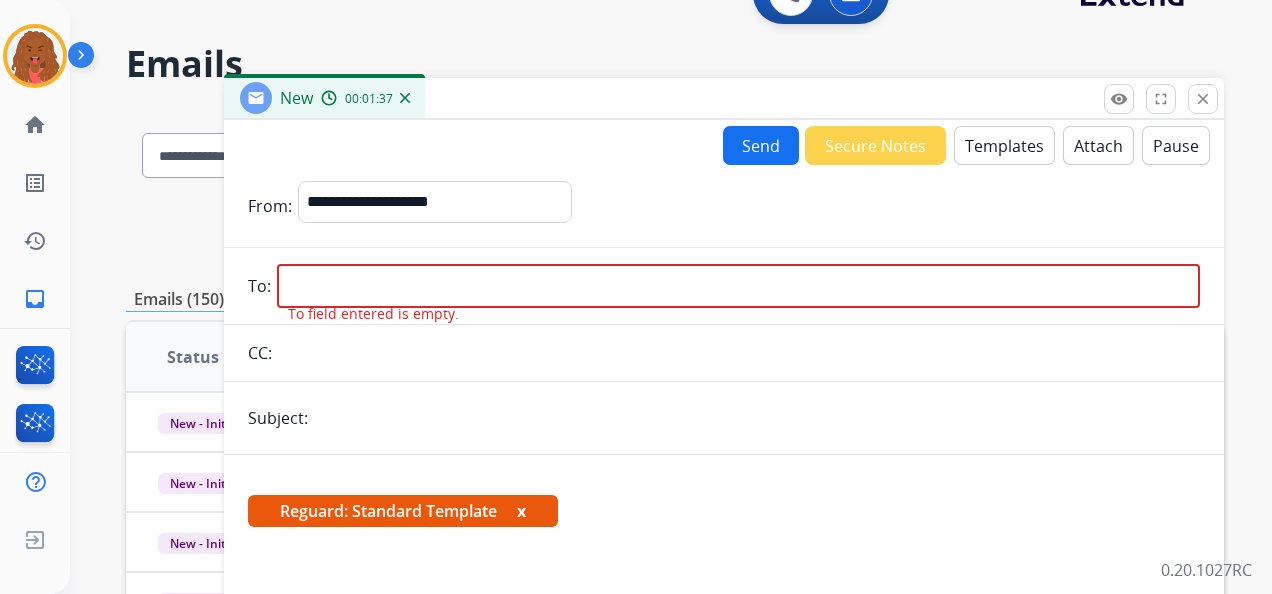 drag, startPoint x: 332, startPoint y: 260, endPoint x: 297, endPoint y: 273, distance: 37.336308 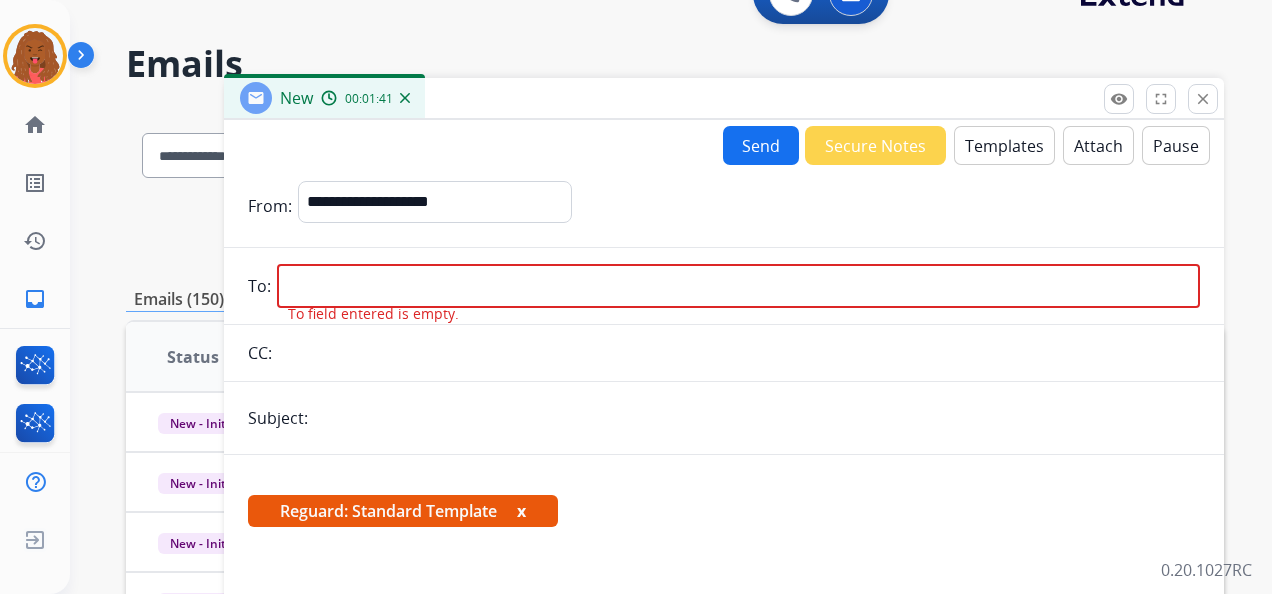 type on "**********" 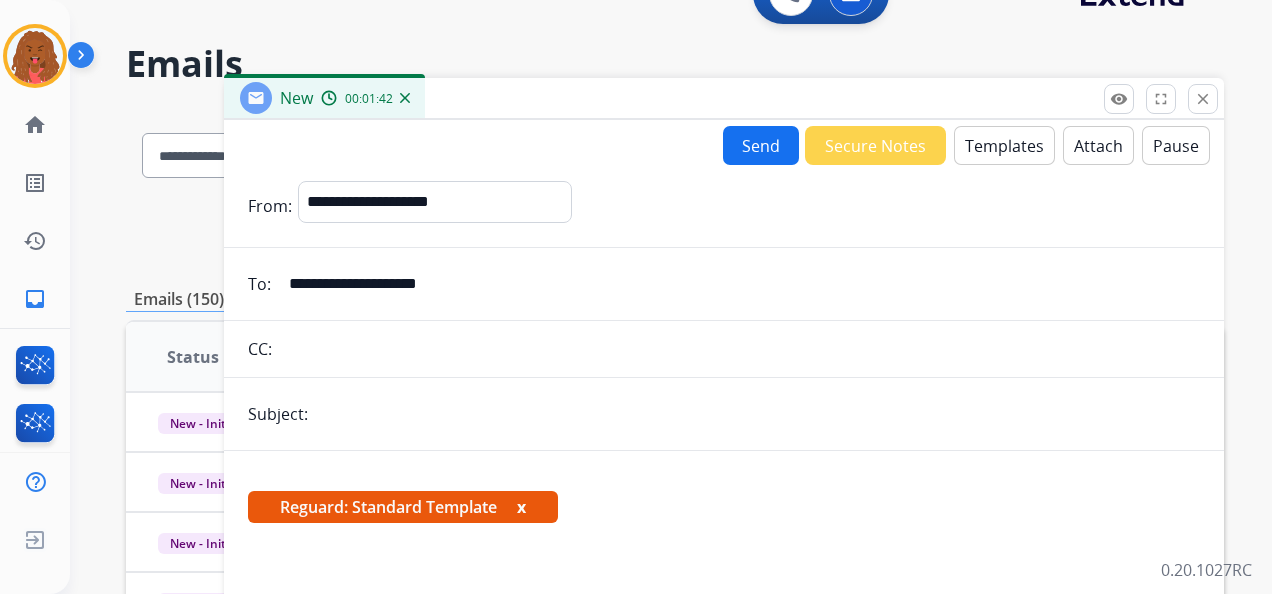 click at bounding box center (757, 414) 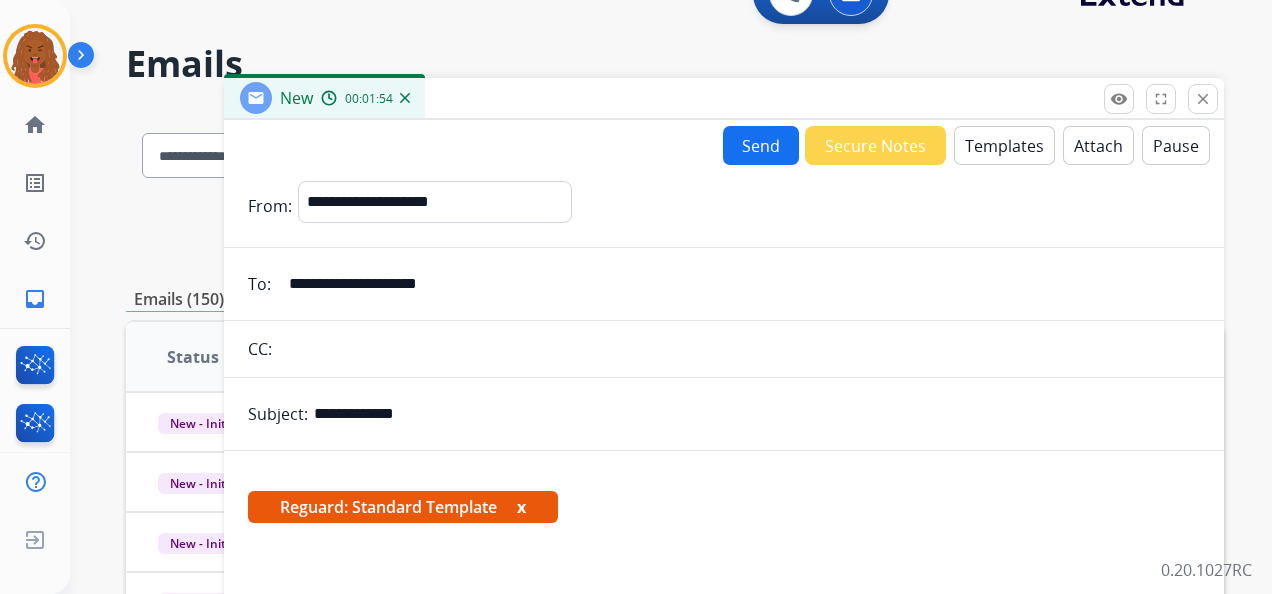 type on "**********" 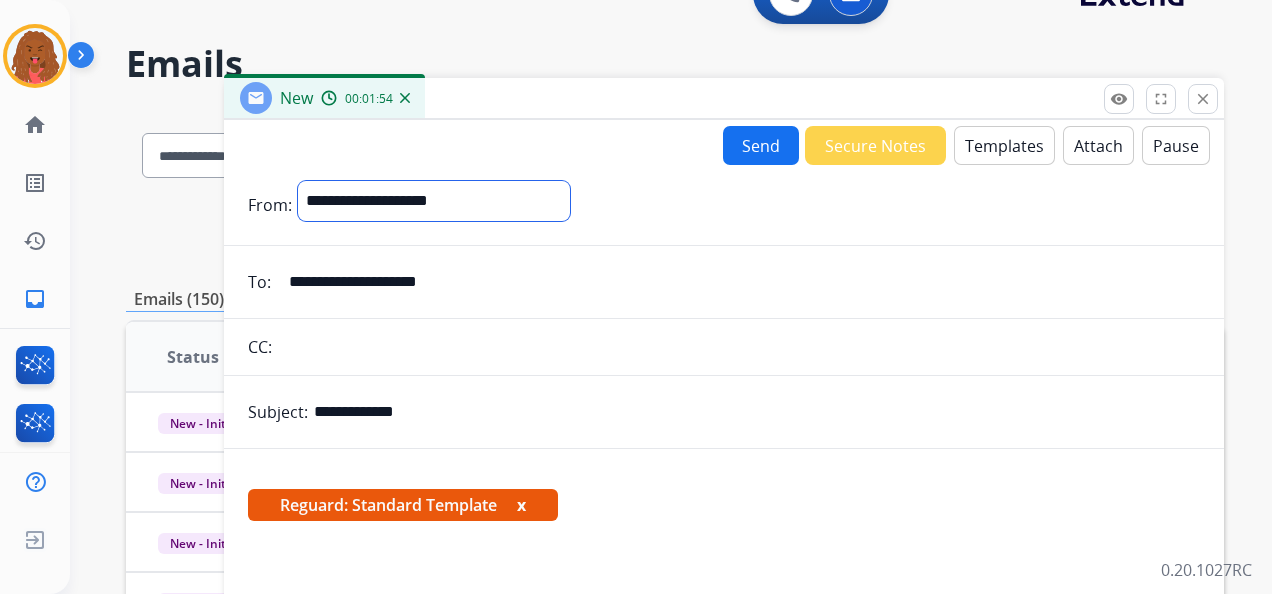 click on "**********" at bounding box center [434, 201] 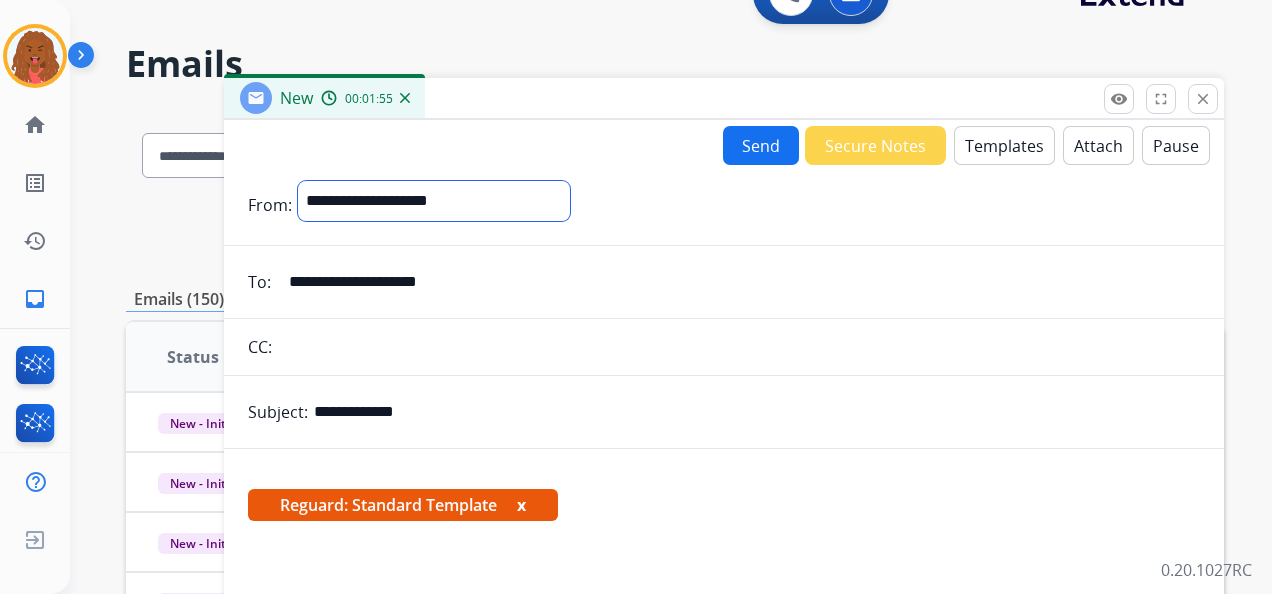 select on "**********" 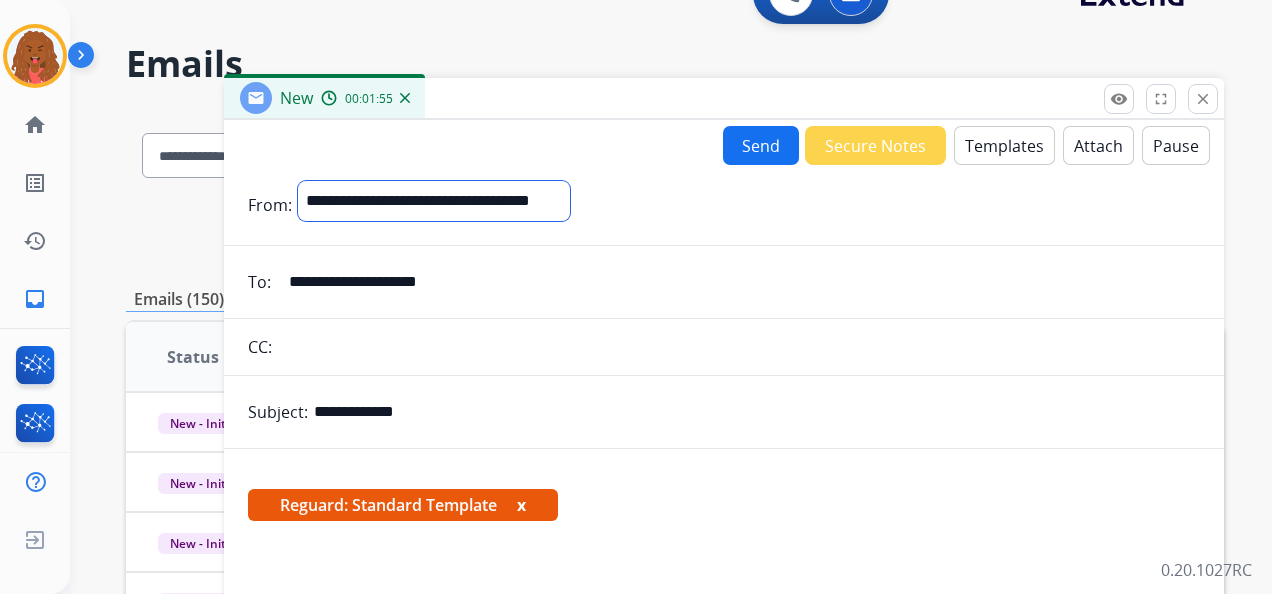 click on "**********" at bounding box center [434, 201] 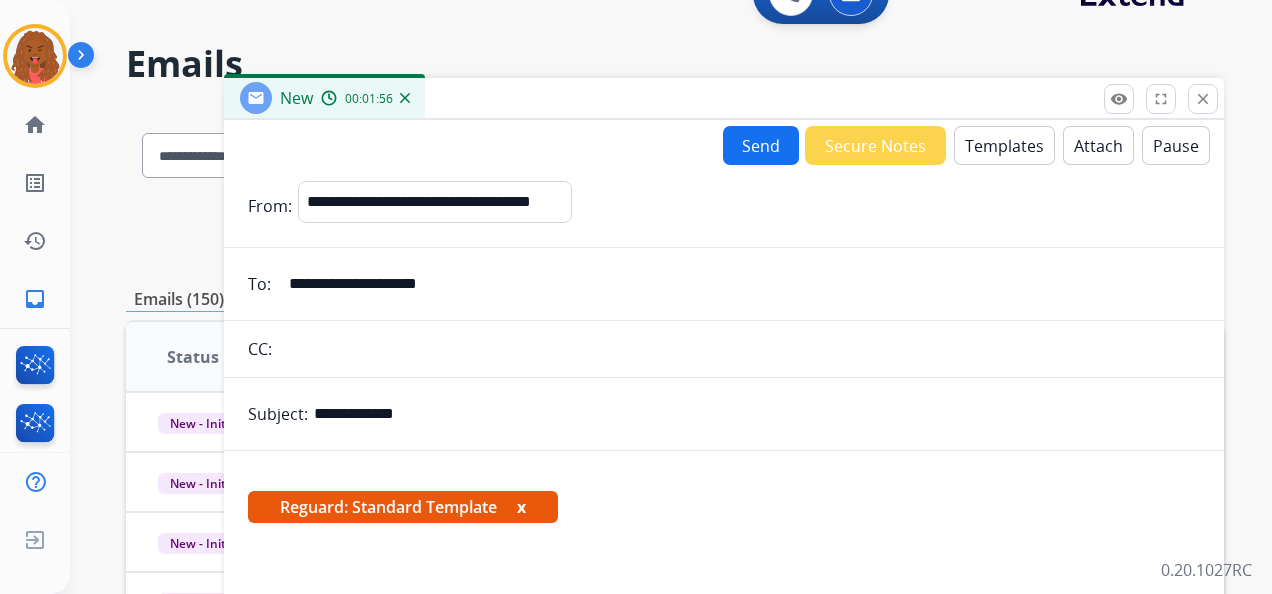 click on "Send" at bounding box center [761, 145] 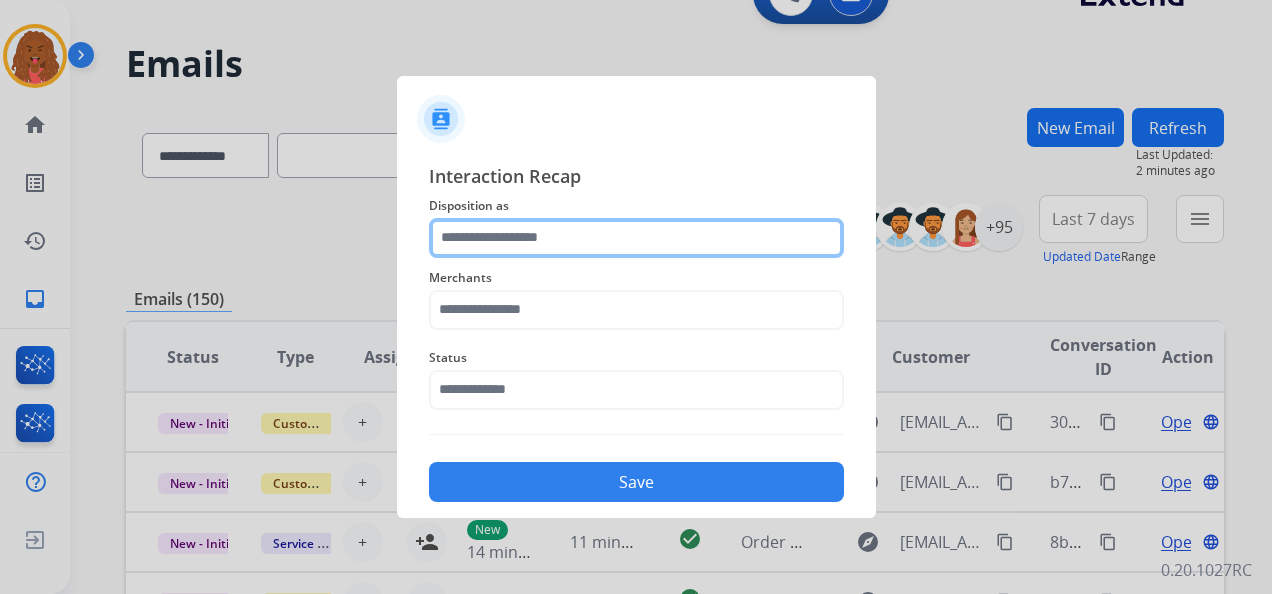 click 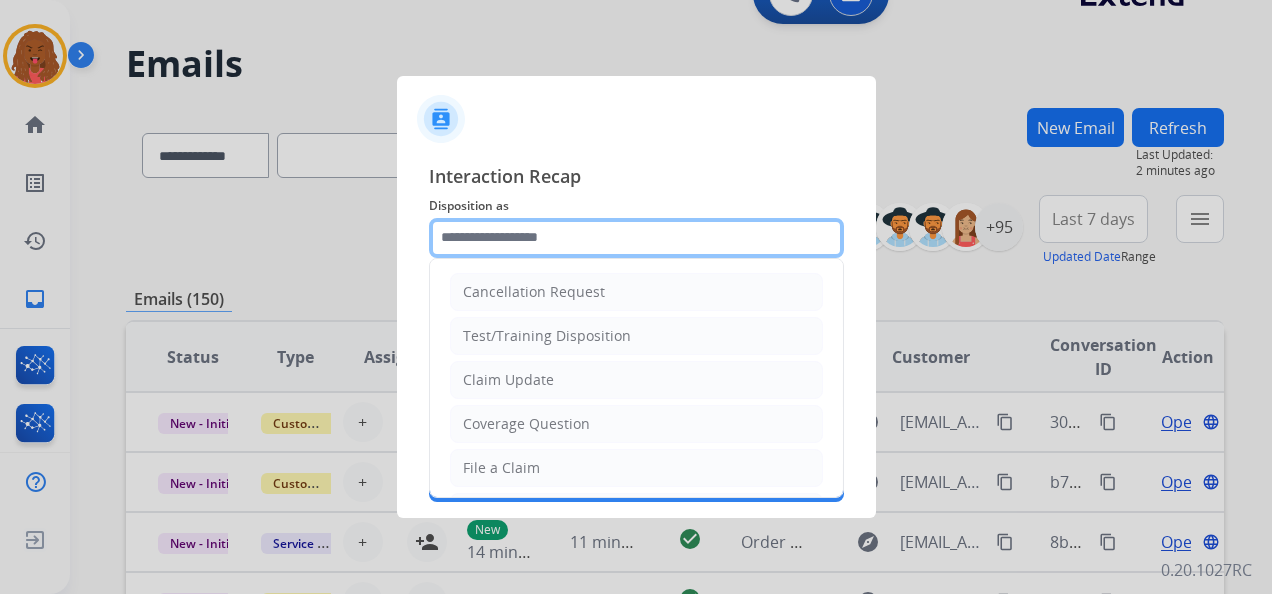 type on "**********" 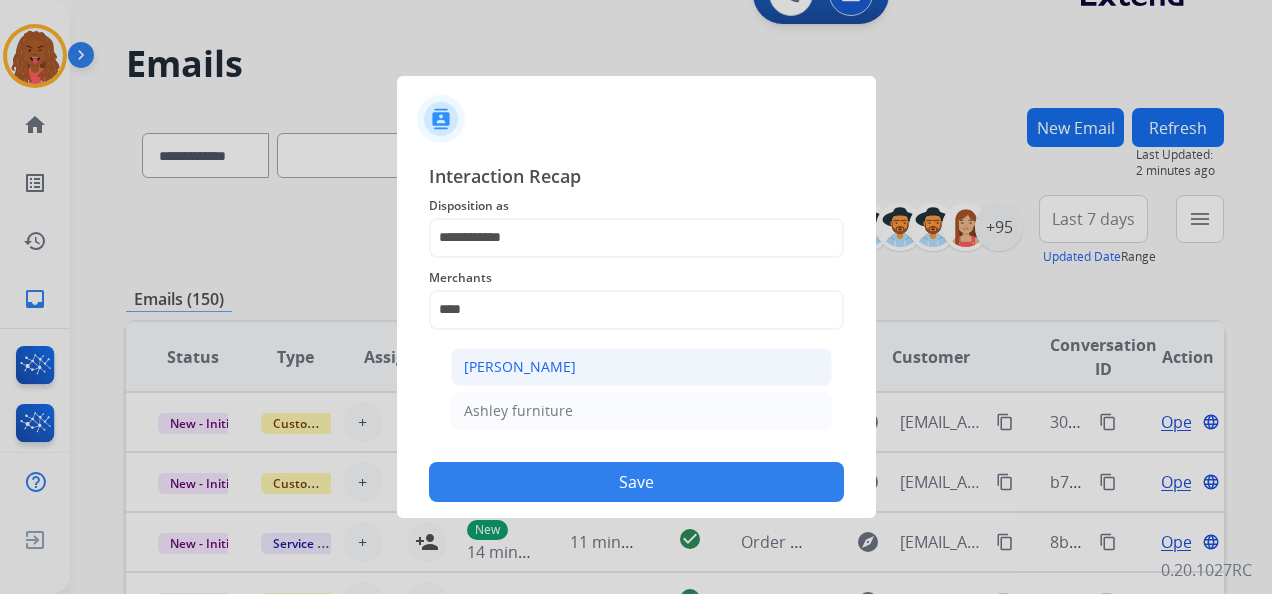 click on "[PERSON_NAME]" 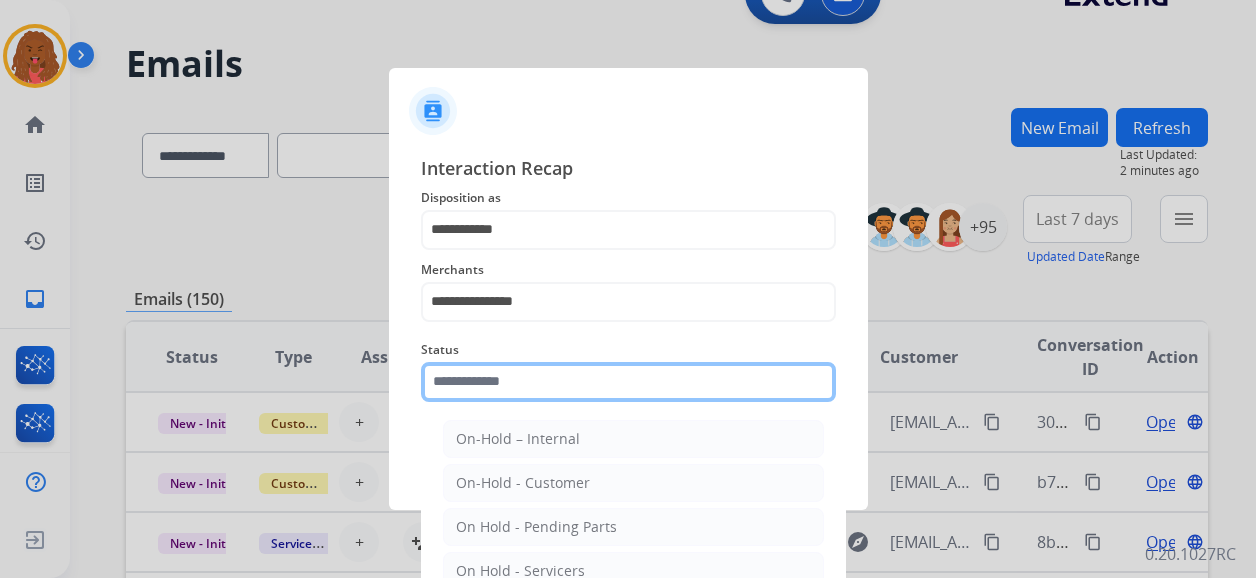 click 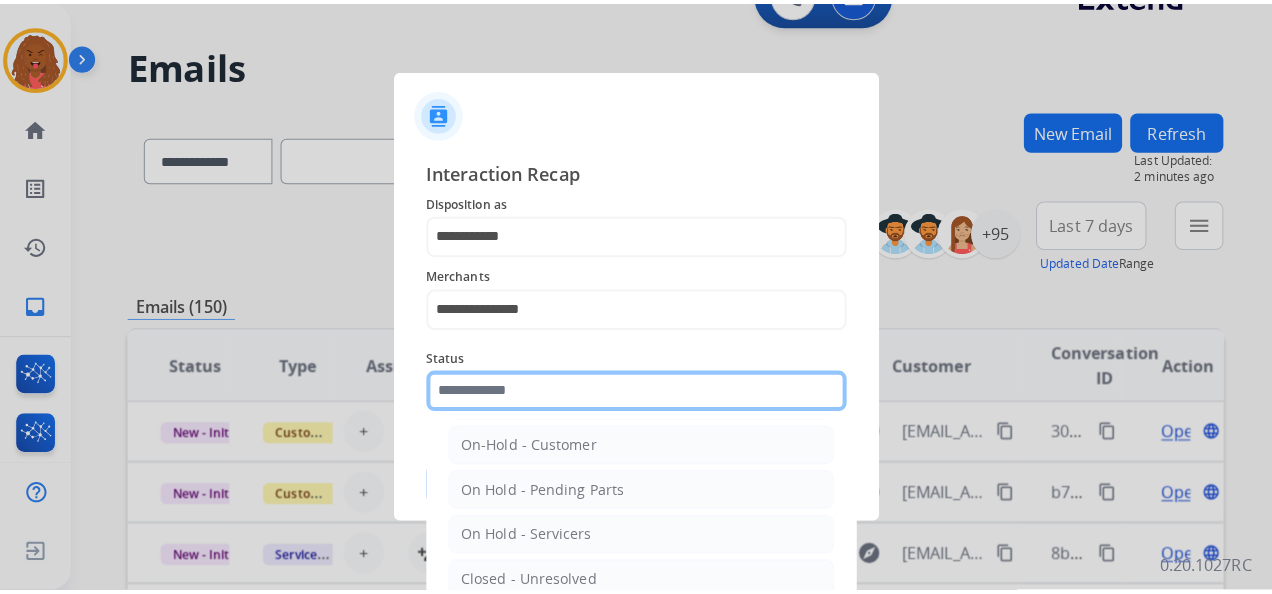 scroll, scrollTop: 114, scrollLeft: 0, axis: vertical 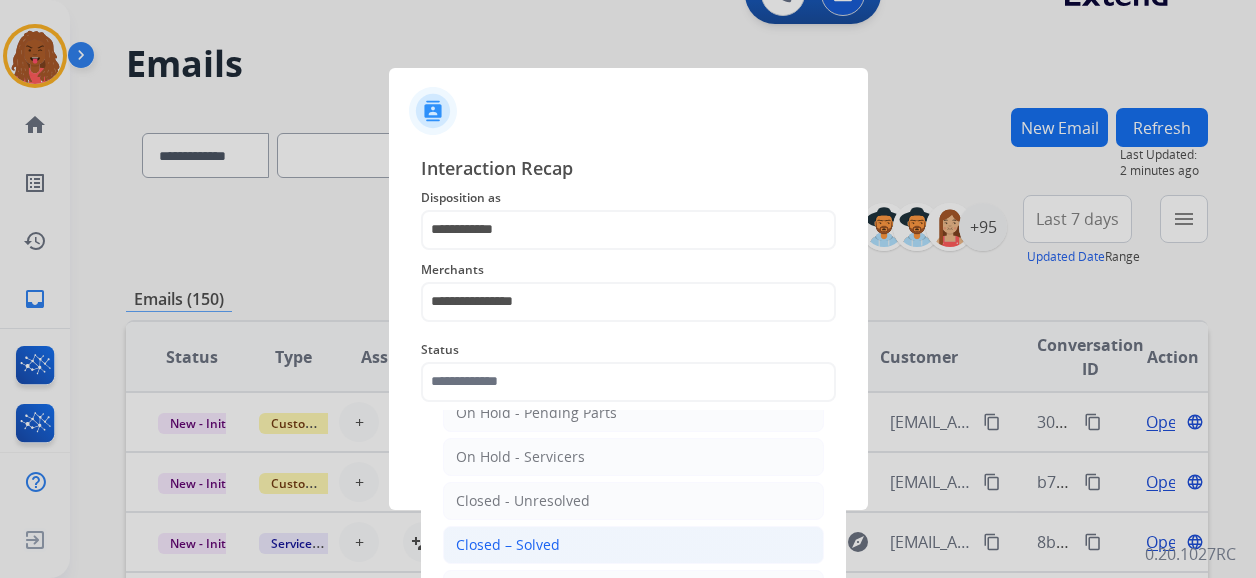 click on "Closed – Solved" 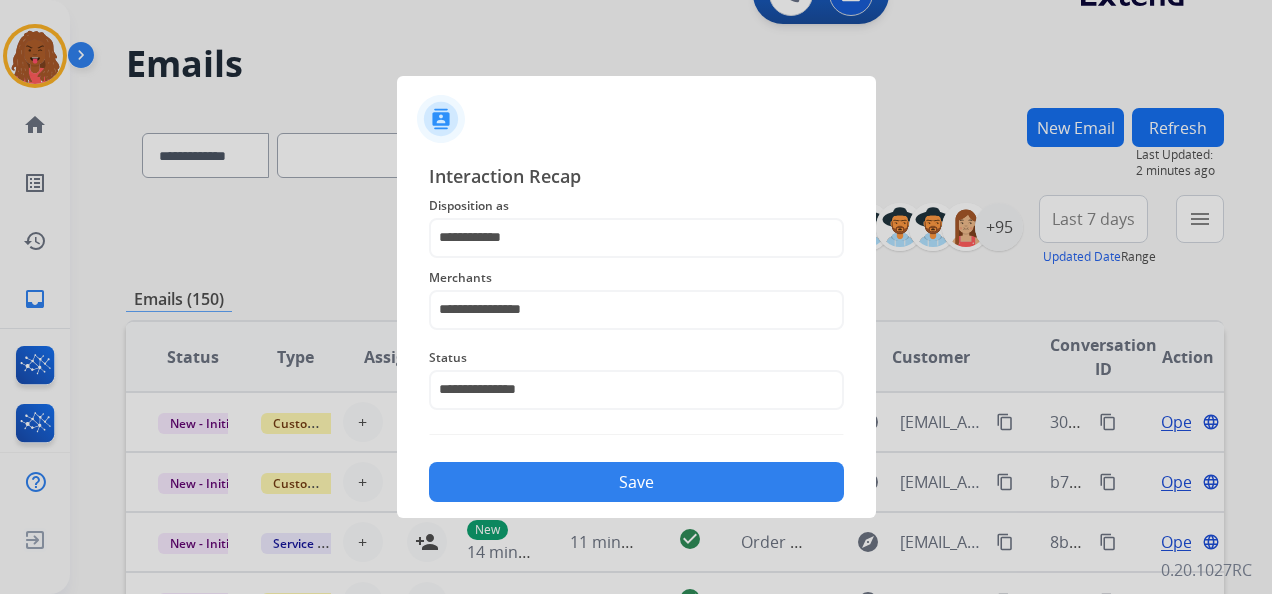 click on "Save" 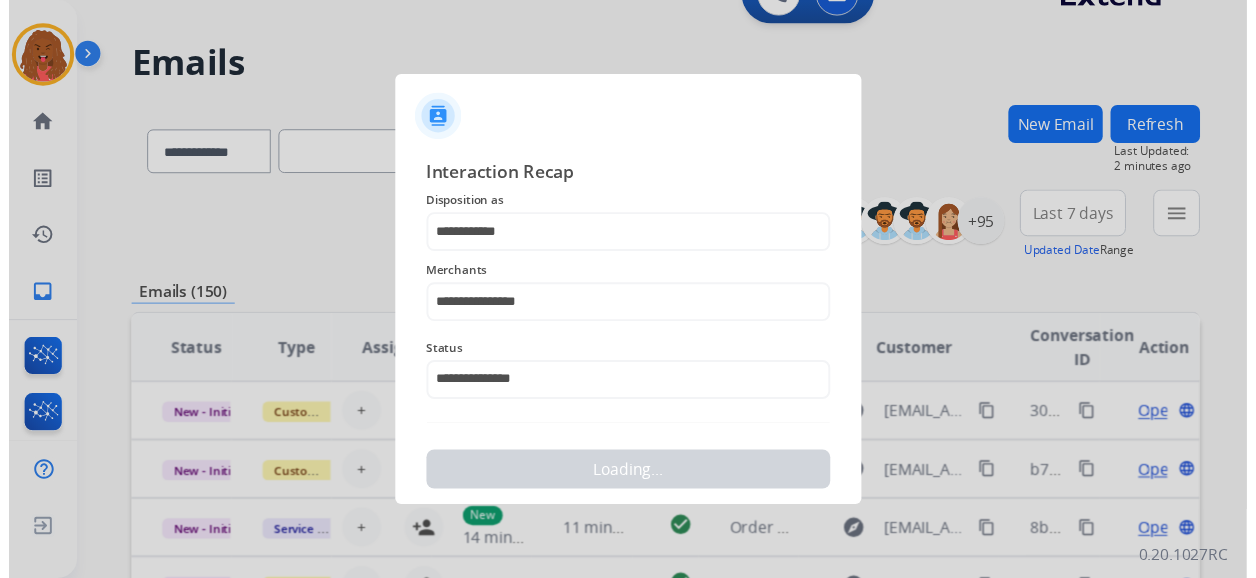 scroll, scrollTop: 0, scrollLeft: 0, axis: both 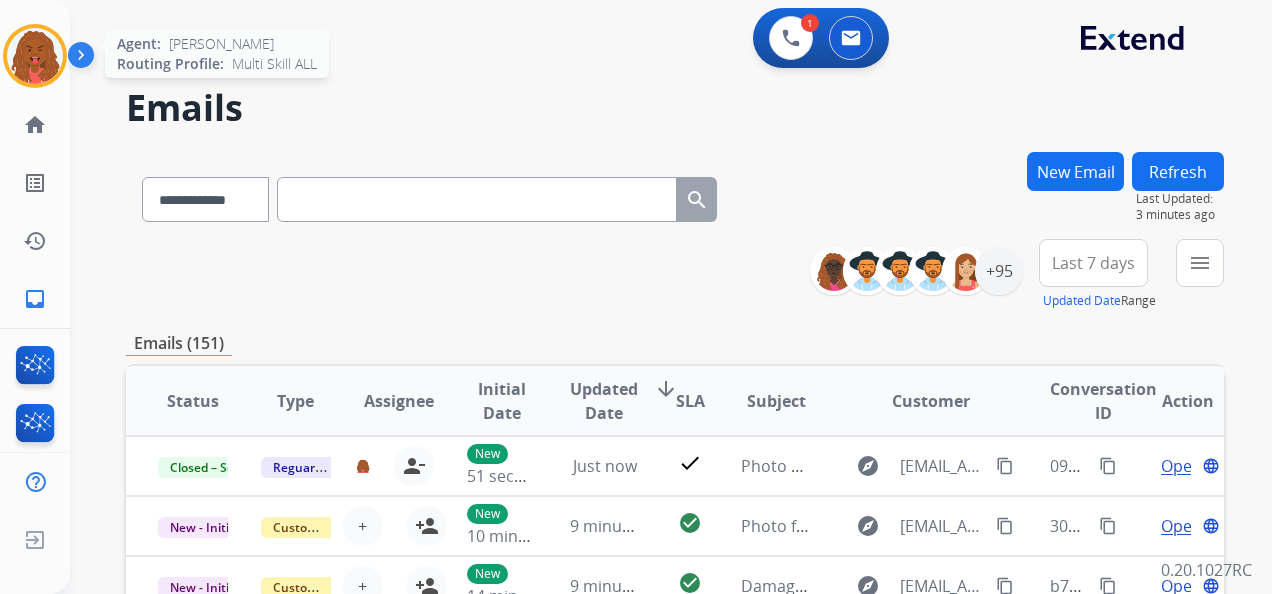 click at bounding box center [35, 56] 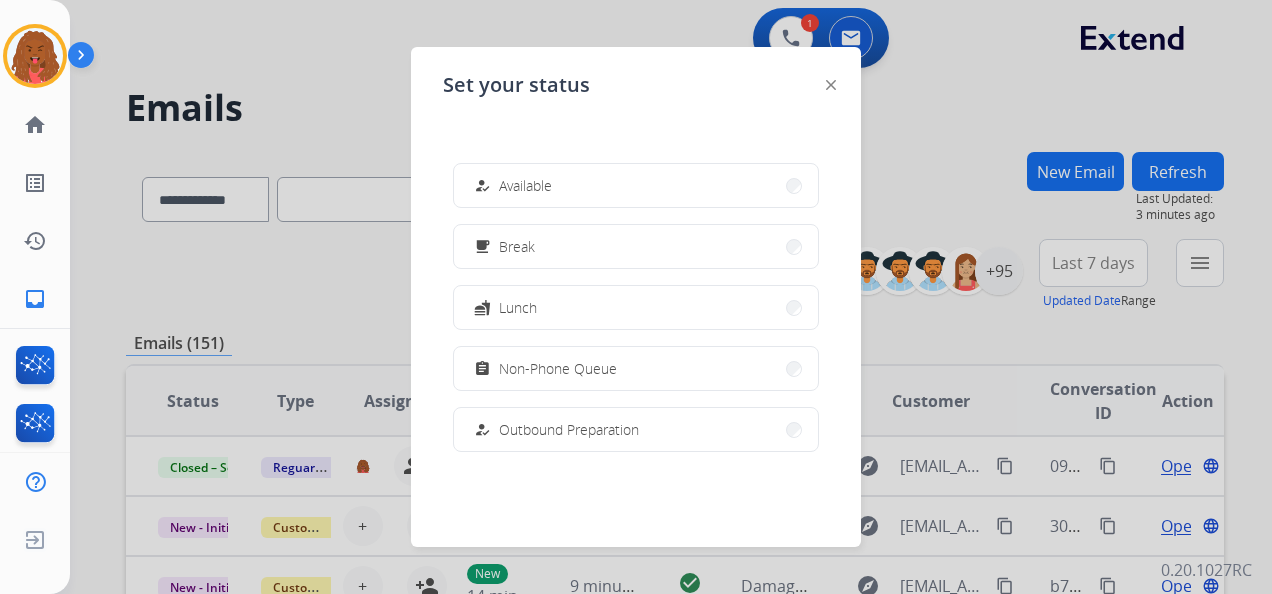 click 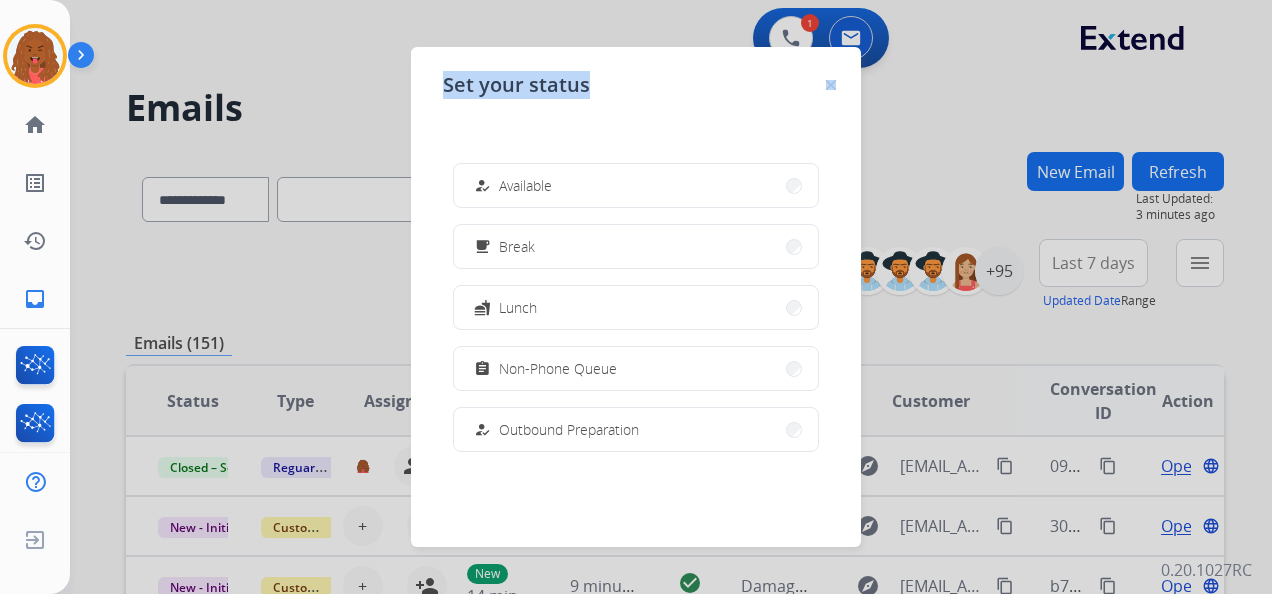 click on "Set your status how_to_reg Available free_breakfast Break fastfood Lunch assignment Non-Phone Queue how_to_reg Outbound Preparation campaign Team Huddle menu_book Training school Coaching phonelink_off System Issue login Logged In work_off Offline" 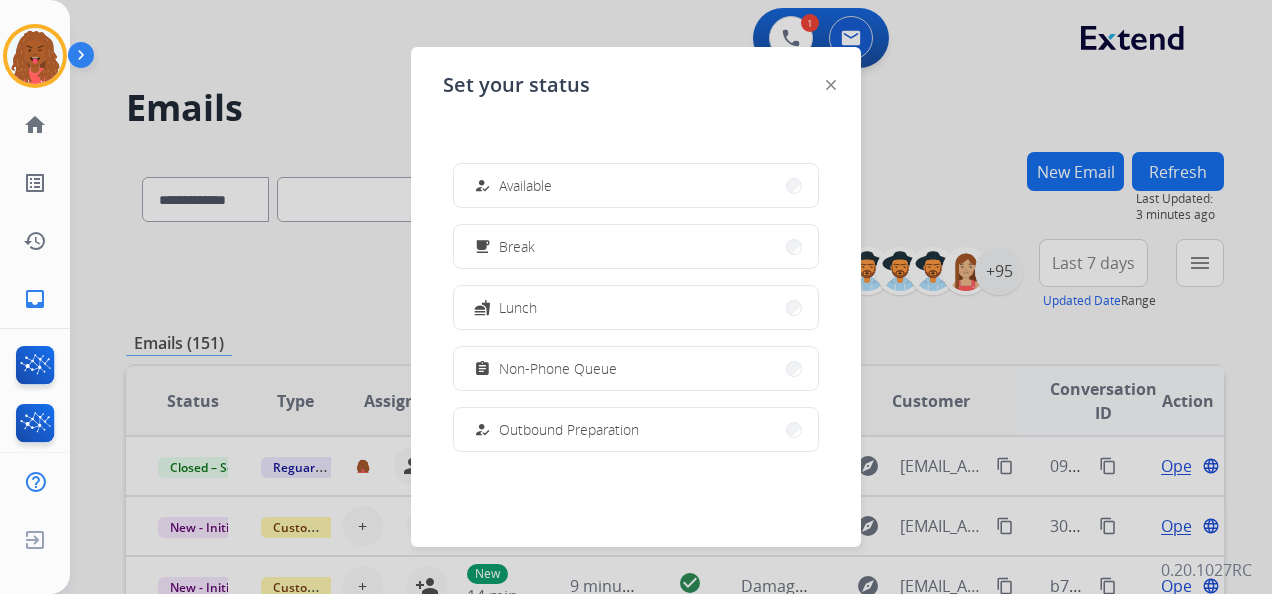 click at bounding box center (636, 297) 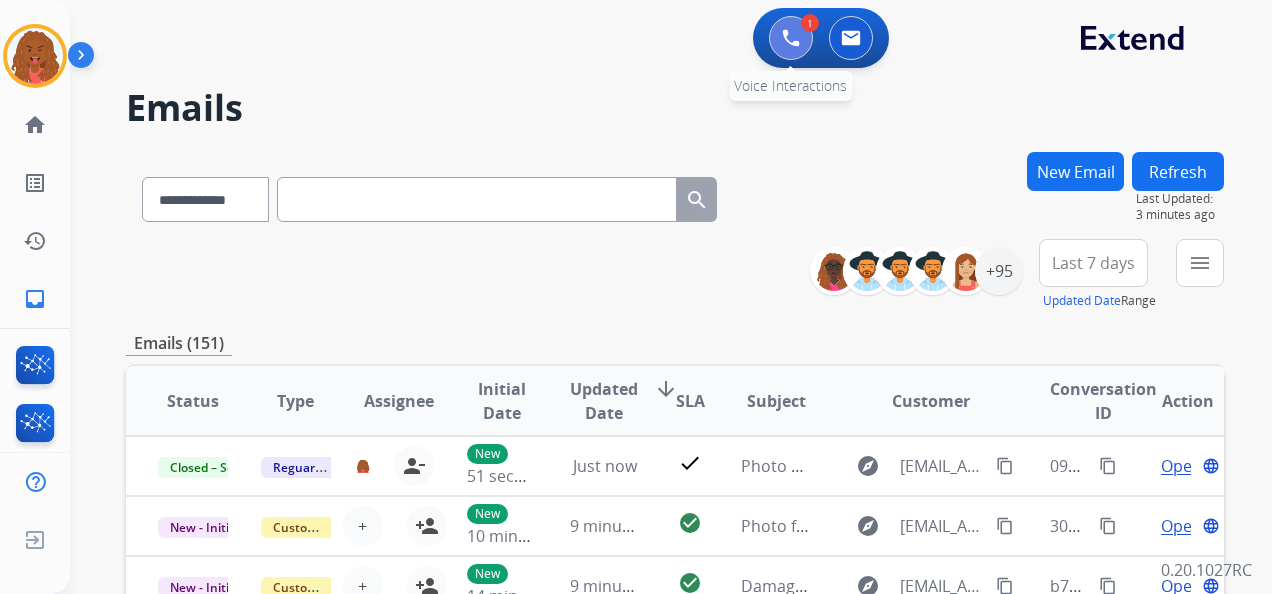 click at bounding box center [791, 38] 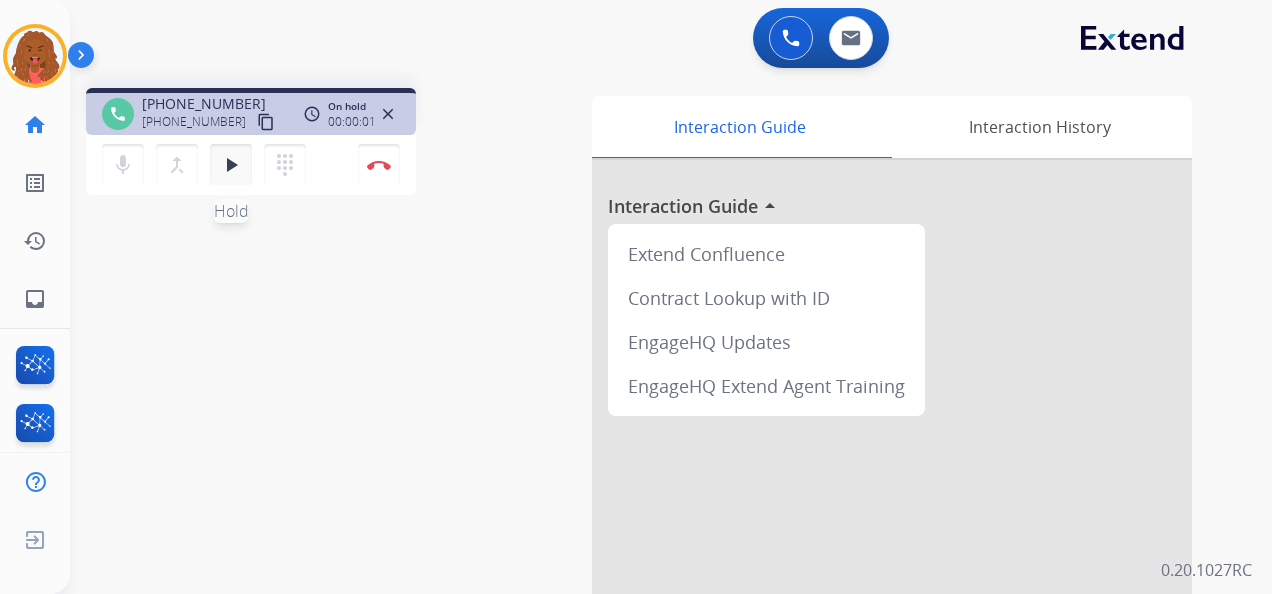 click on "play_arrow" at bounding box center [231, 165] 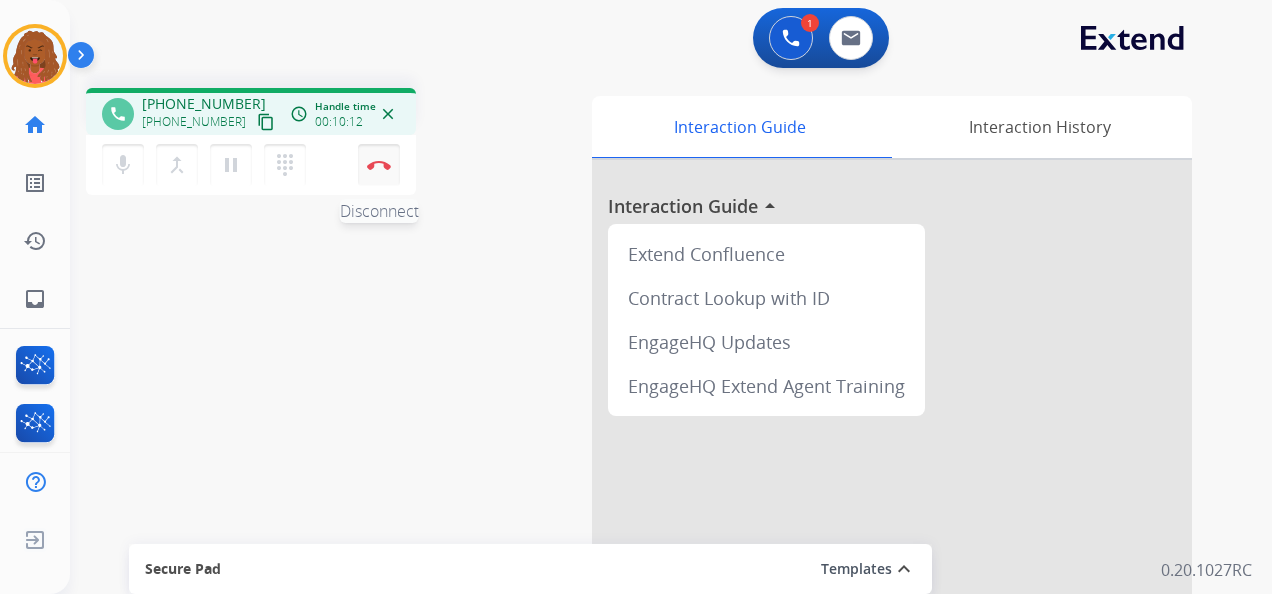 click on "Disconnect" at bounding box center [379, 165] 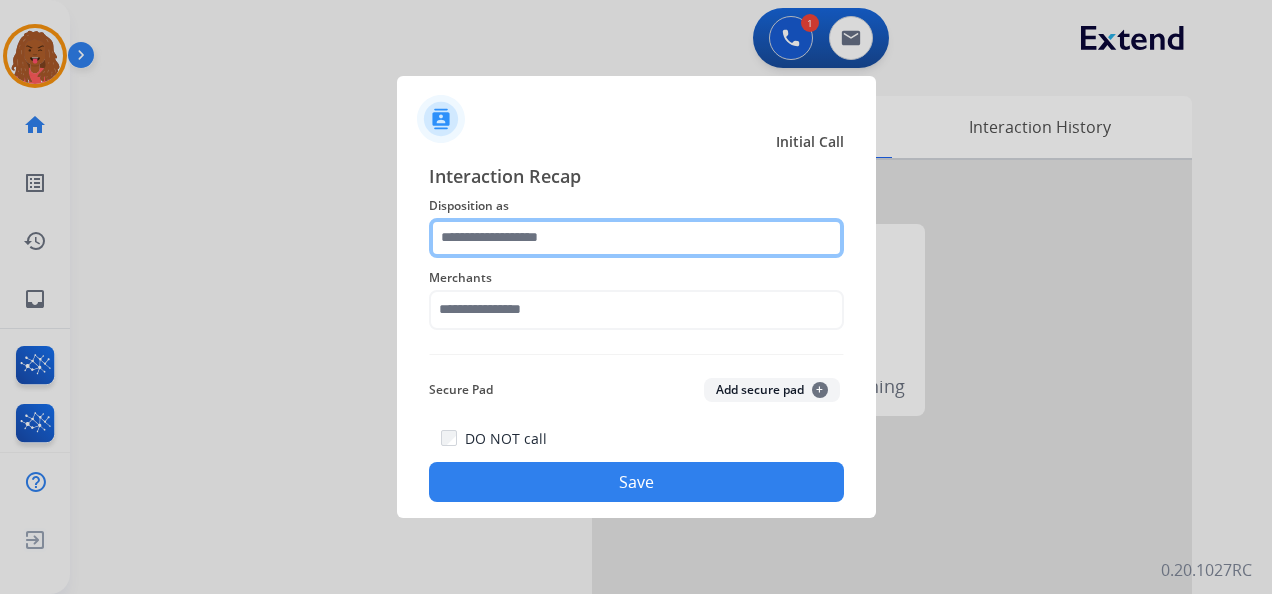 click 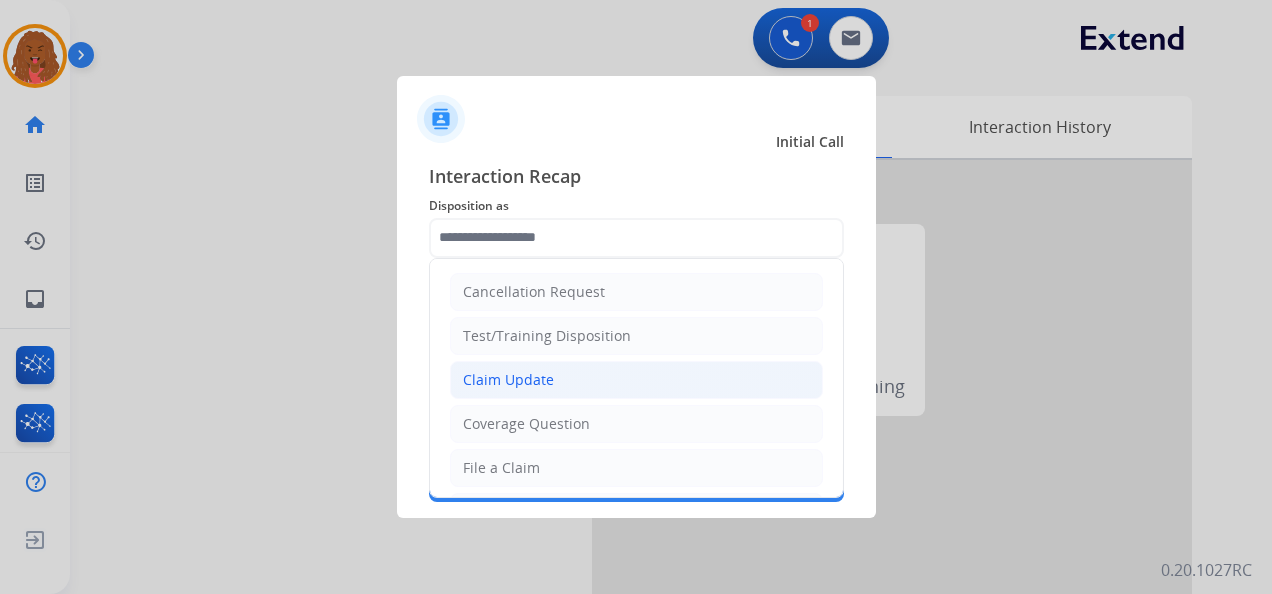 click on "Claim Update" 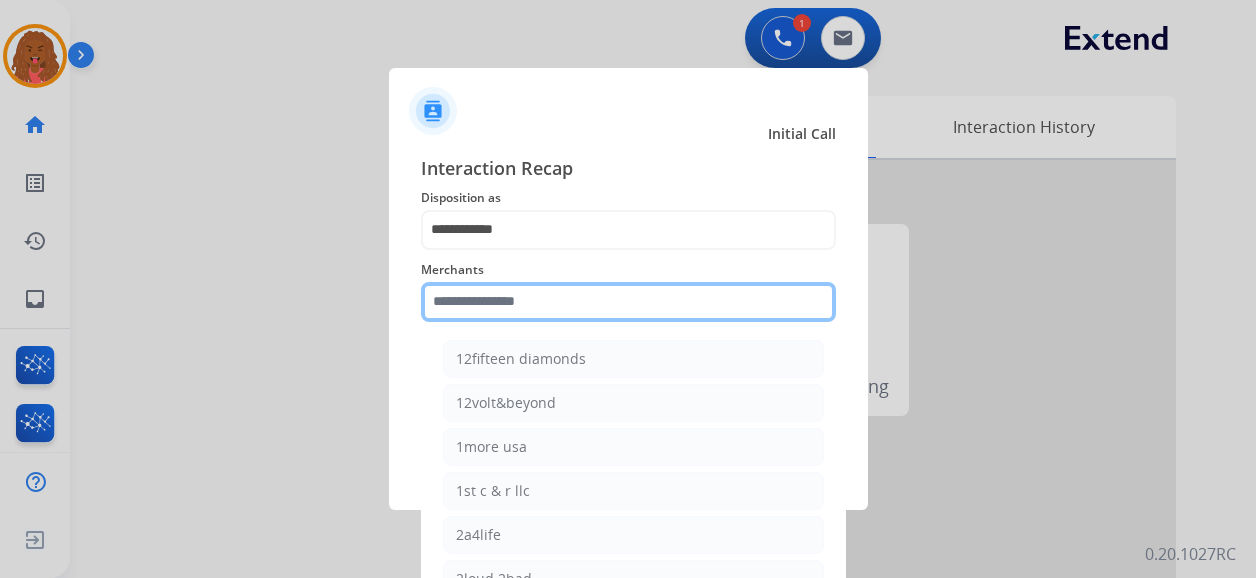 click 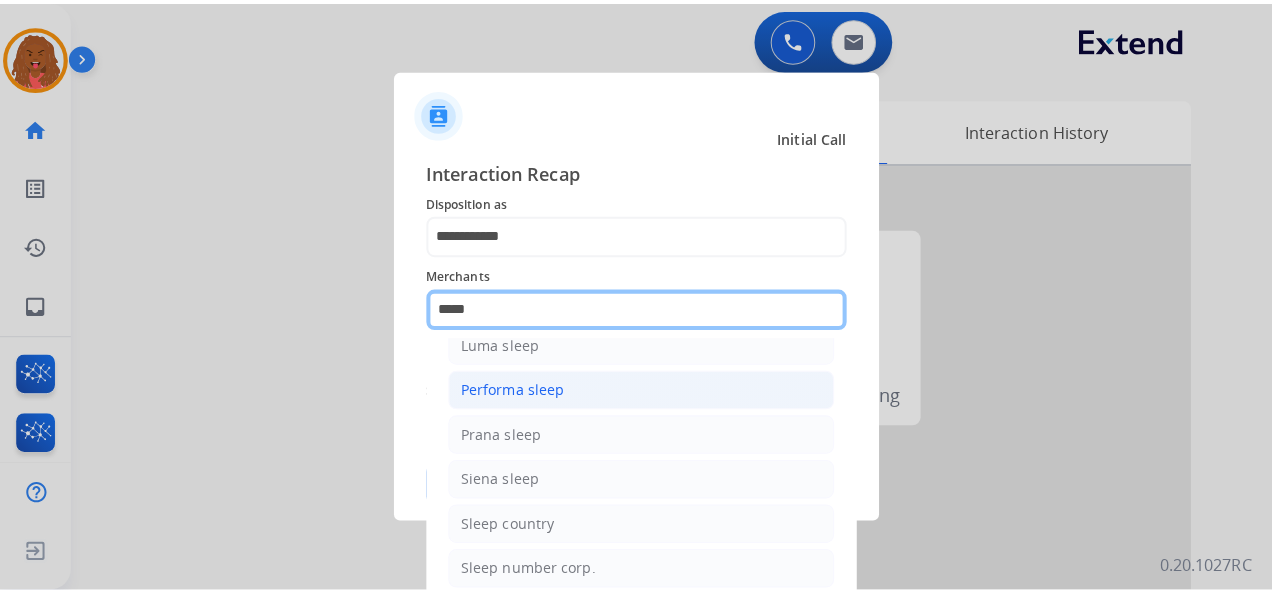 scroll, scrollTop: 114, scrollLeft: 0, axis: vertical 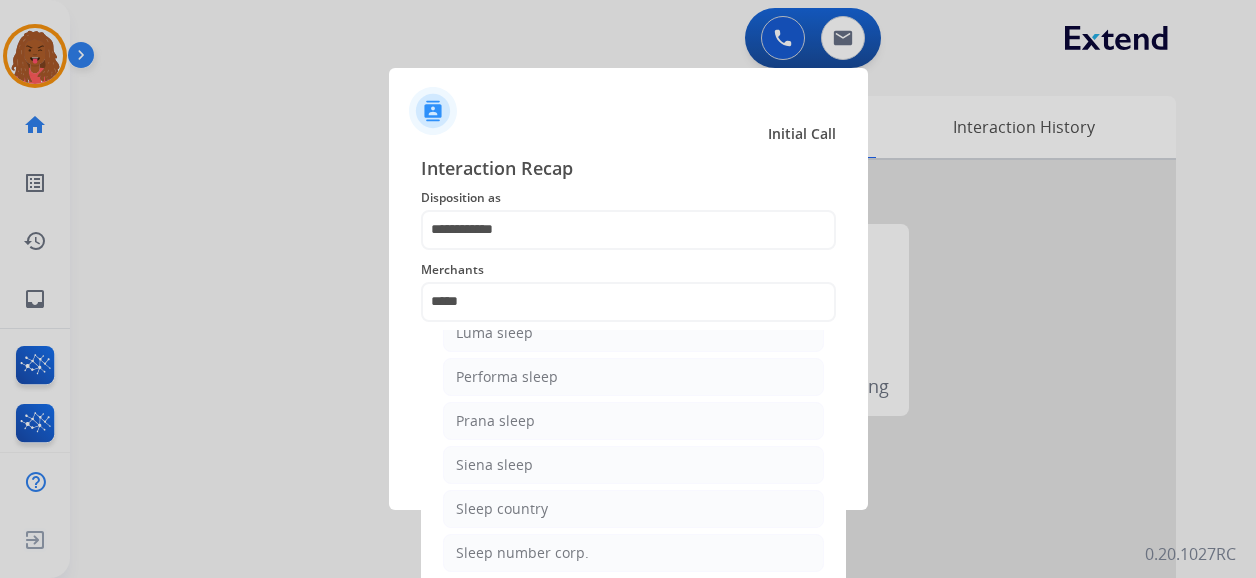 click on "Sleep country" 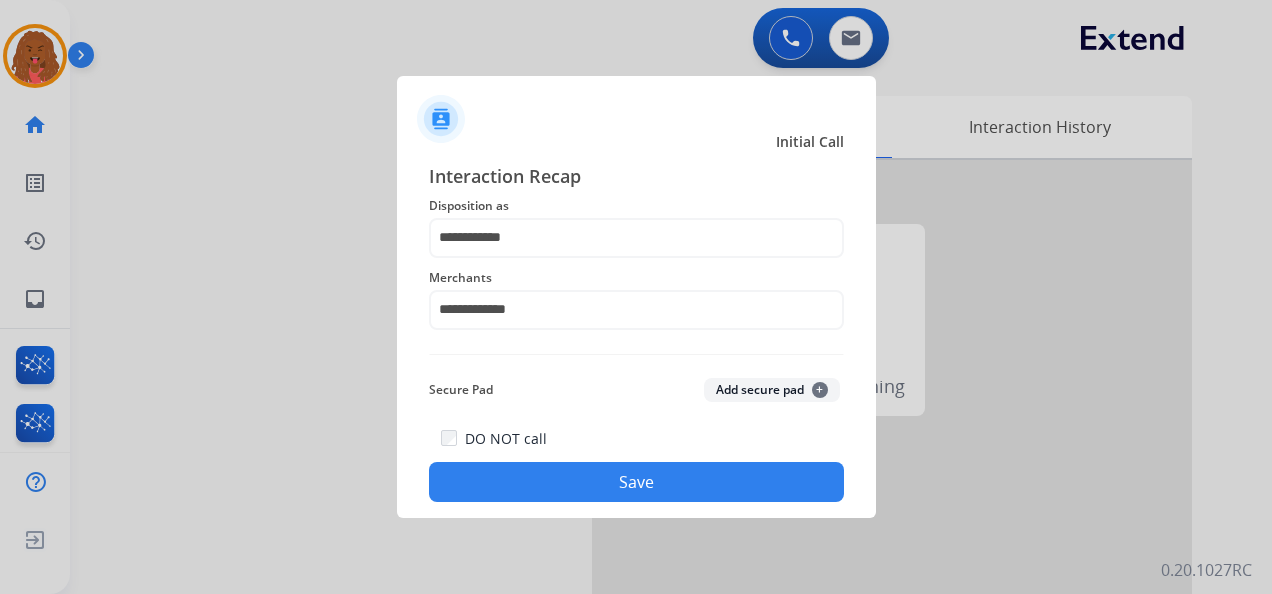 click on "Save" 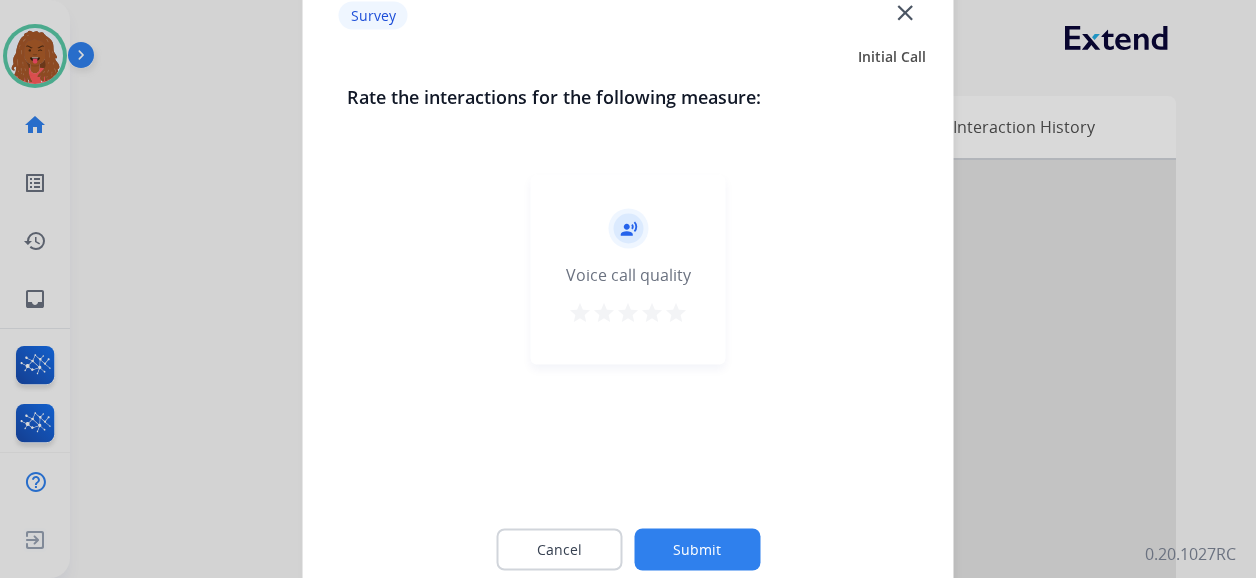 click 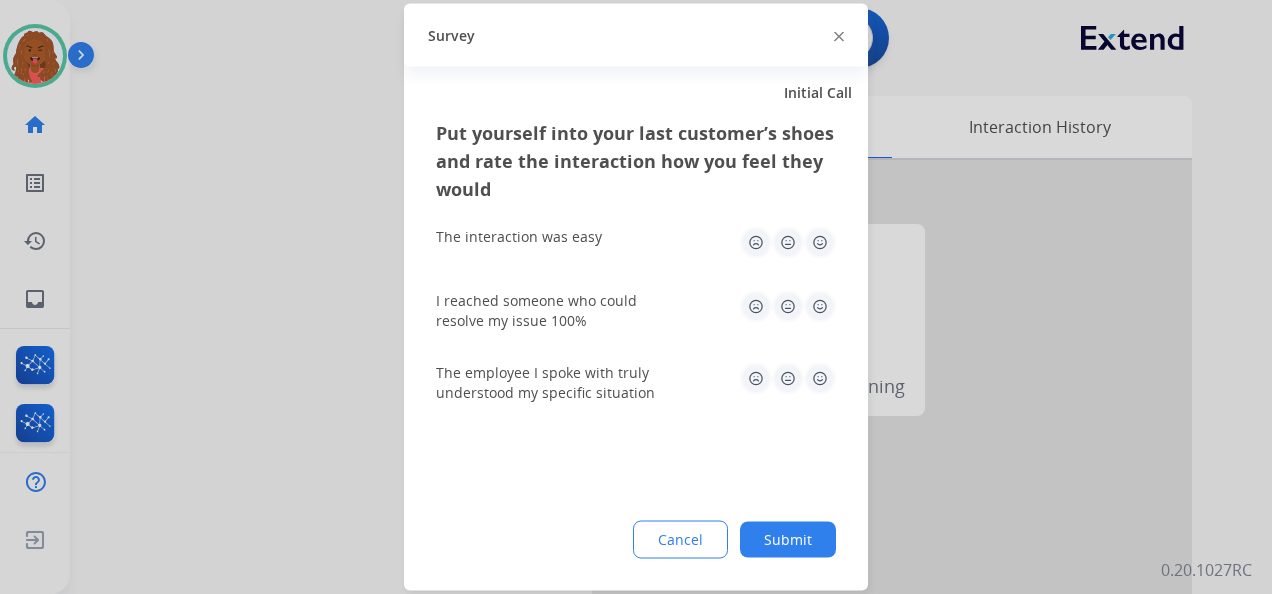 click on "Submit" 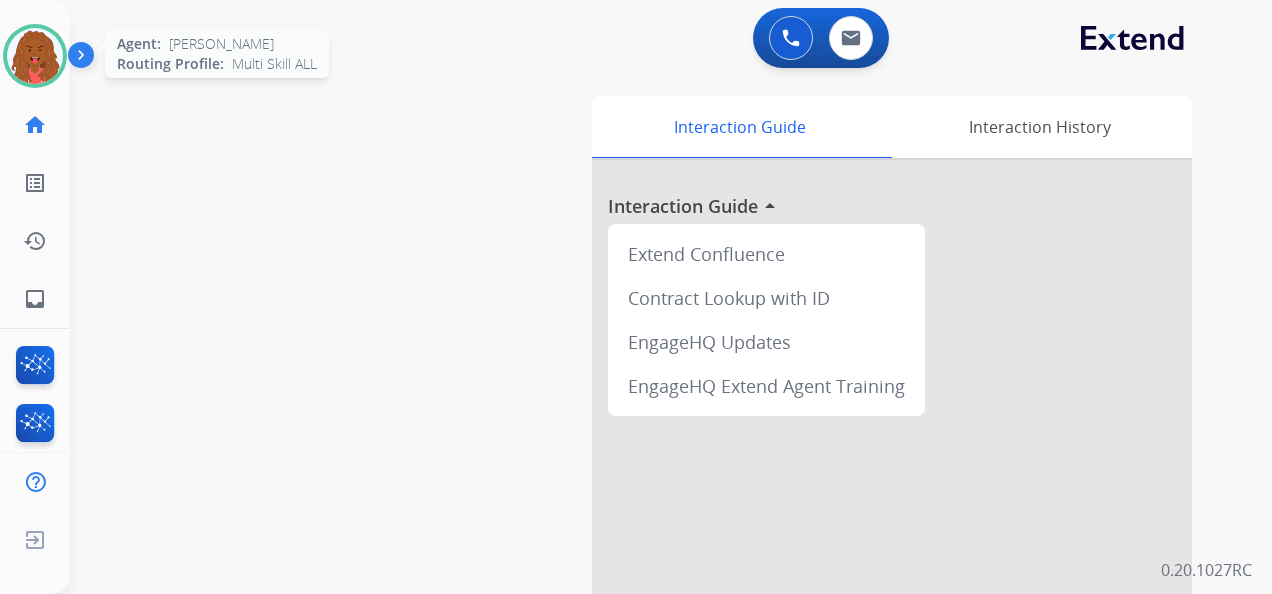 click at bounding box center (35, 56) 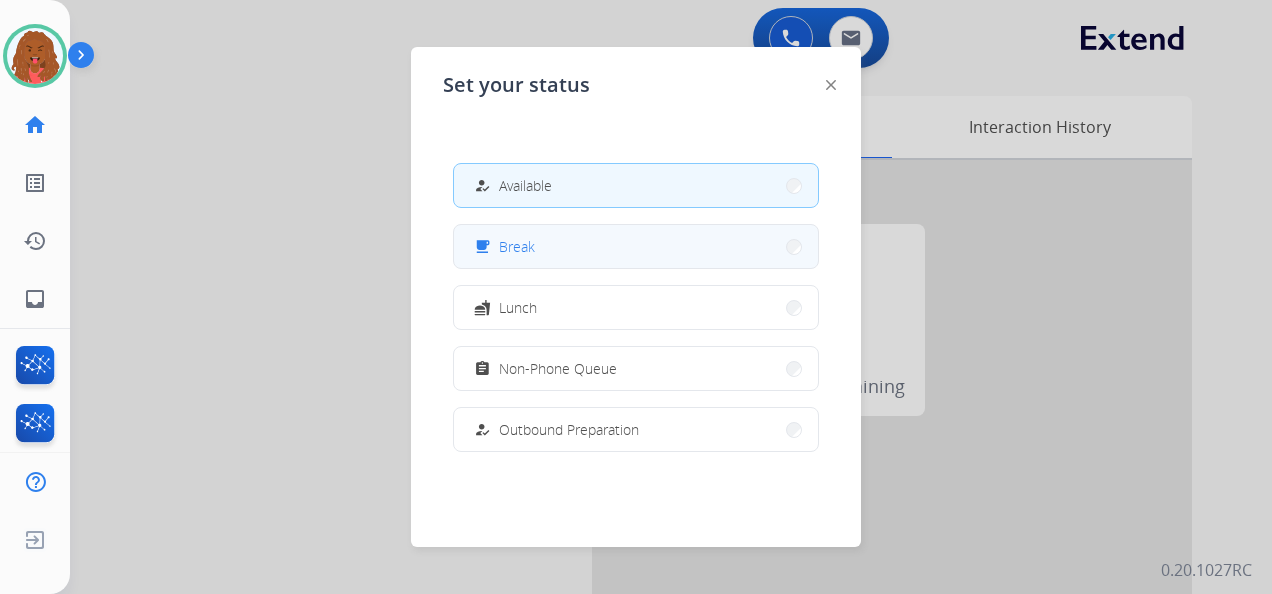 click on "free_breakfast Break" at bounding box center (636, 246) 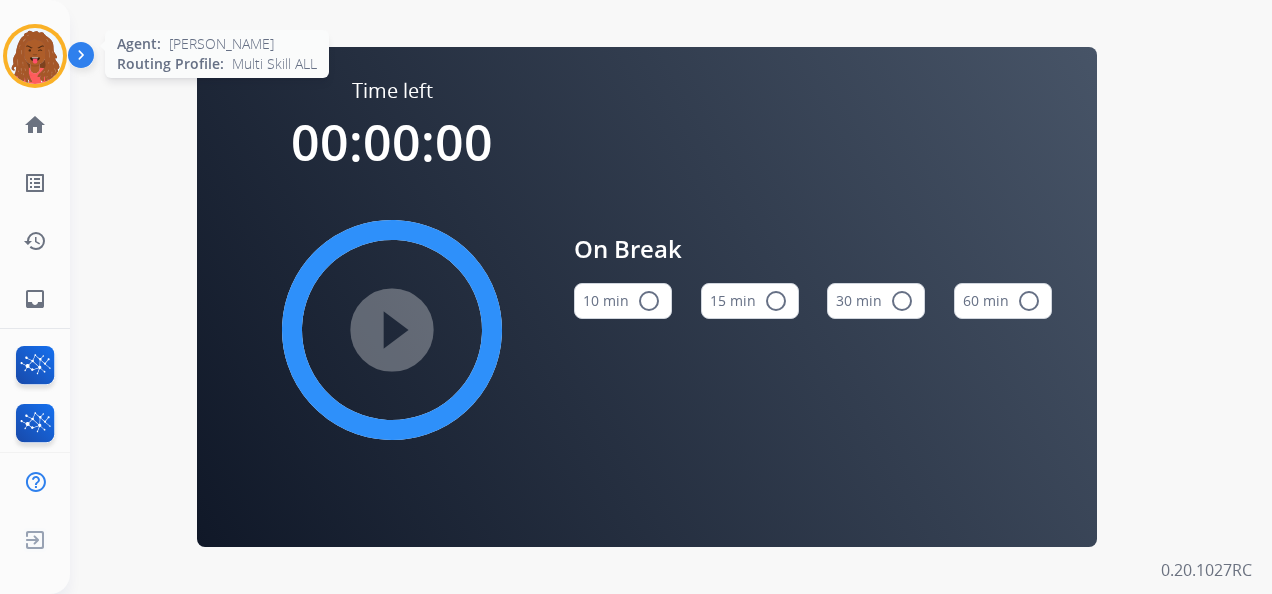 click at bounding box center [35, 56] 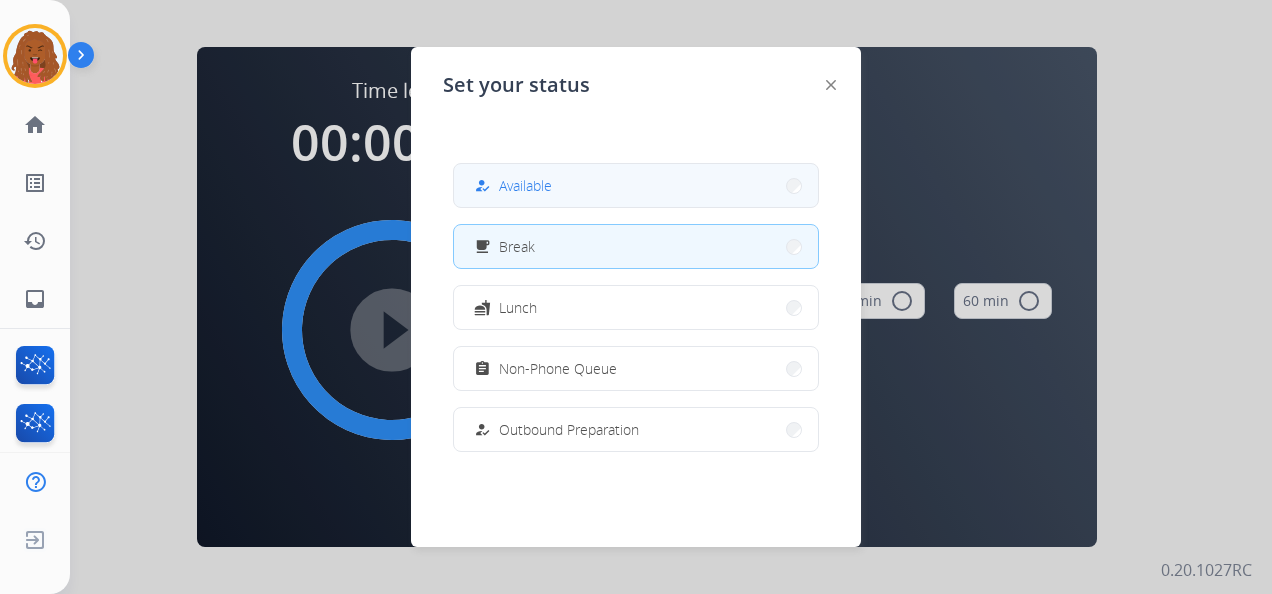 click on "how_to_reg Available" at bounding box center [636, 185] 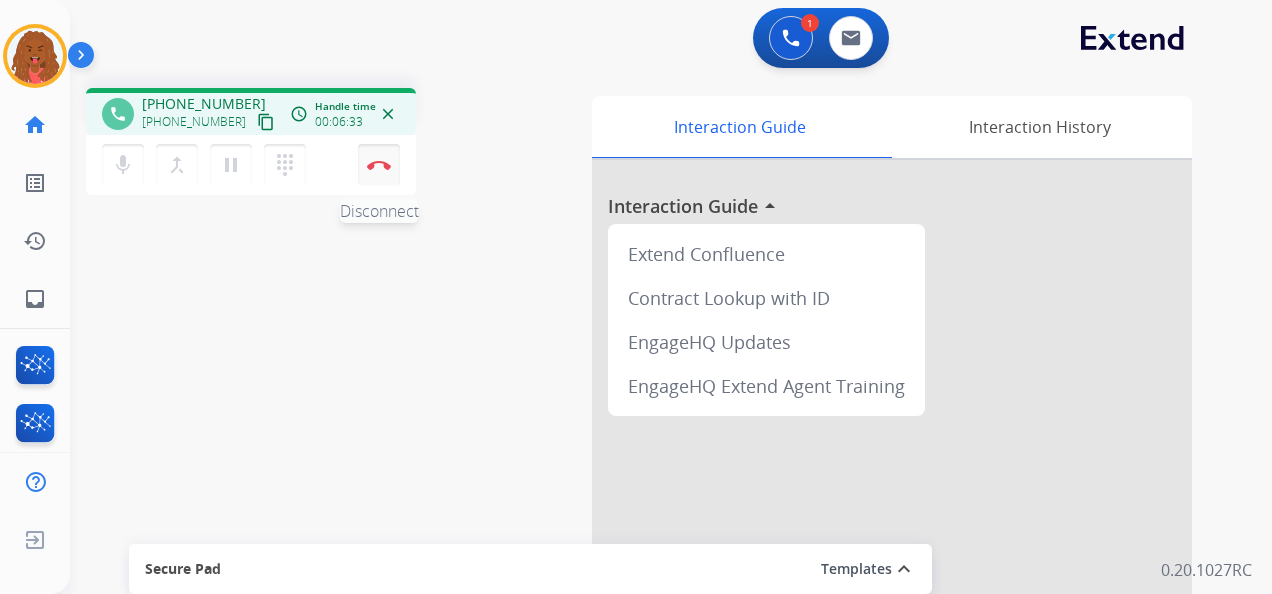 click on "Disconnect" at bounding box center (379, 165) 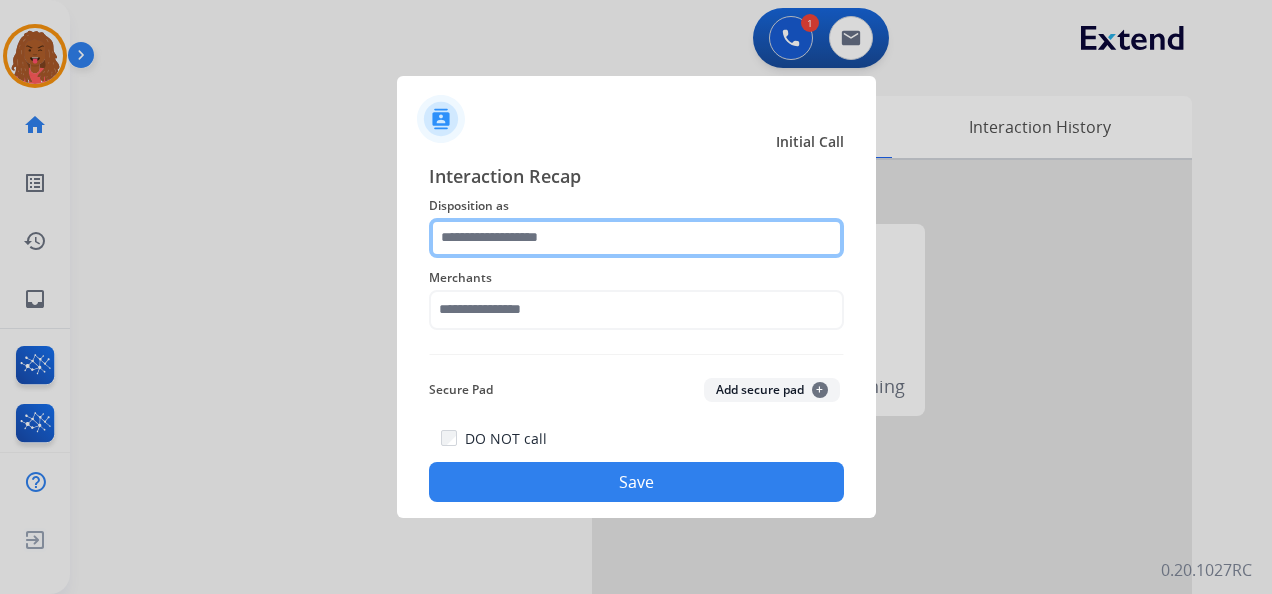 click 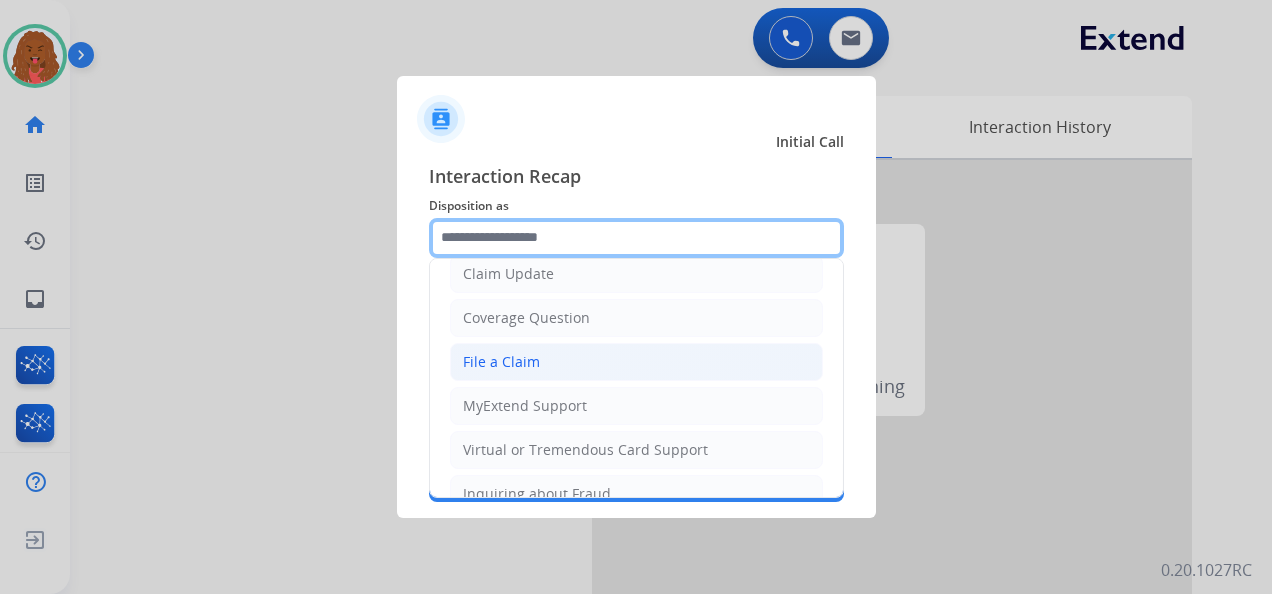 scroll, scrollTop: 103, scrollLeft: 0, axis: vertical 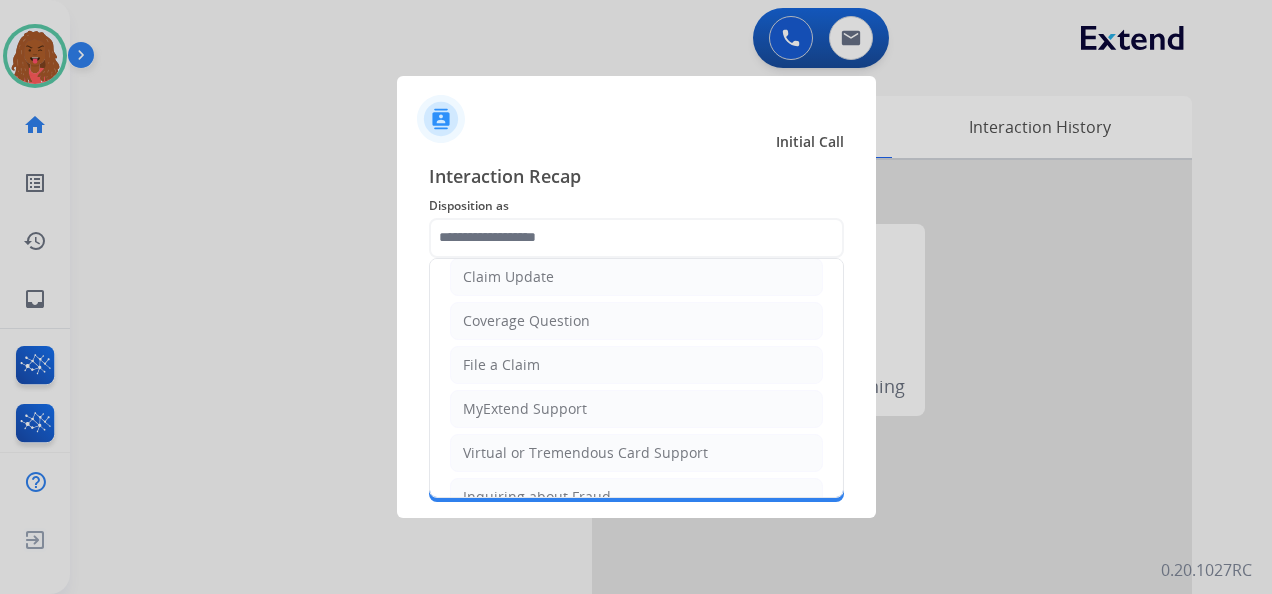 click on "File a Claim" 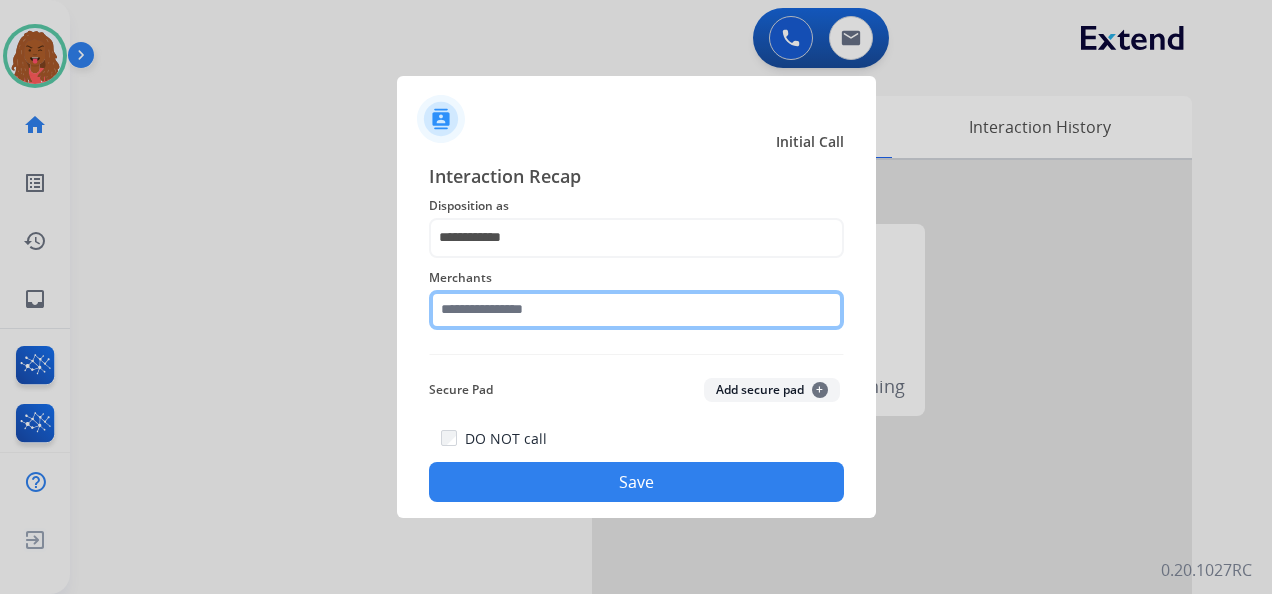 click 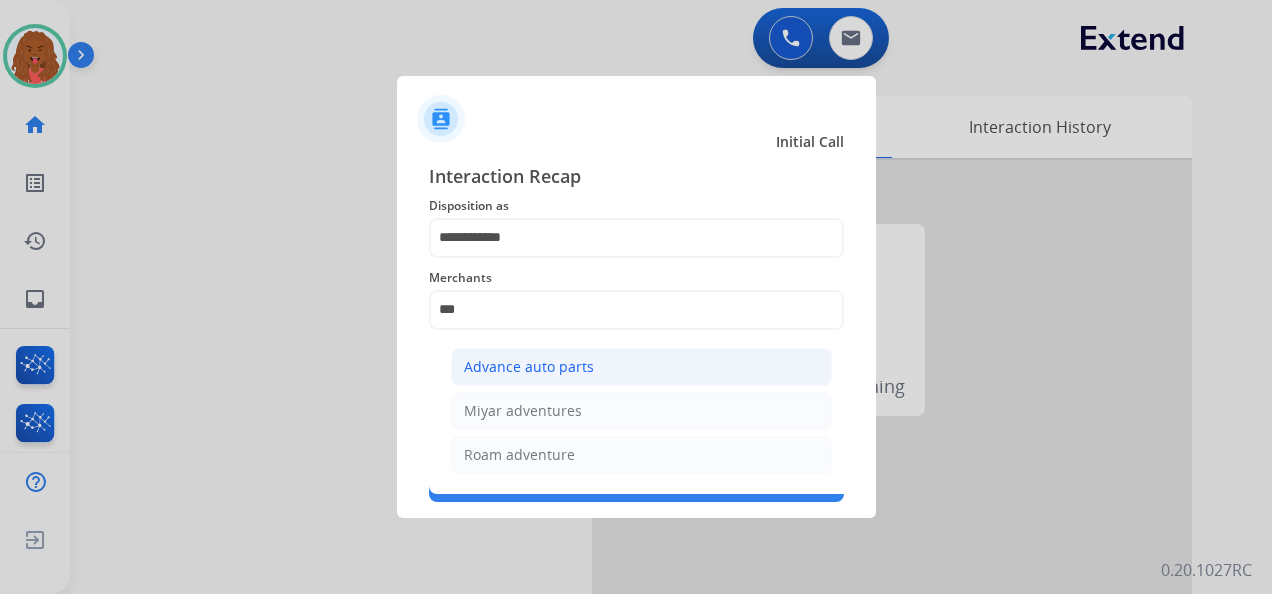 click on "Advance auto parts" 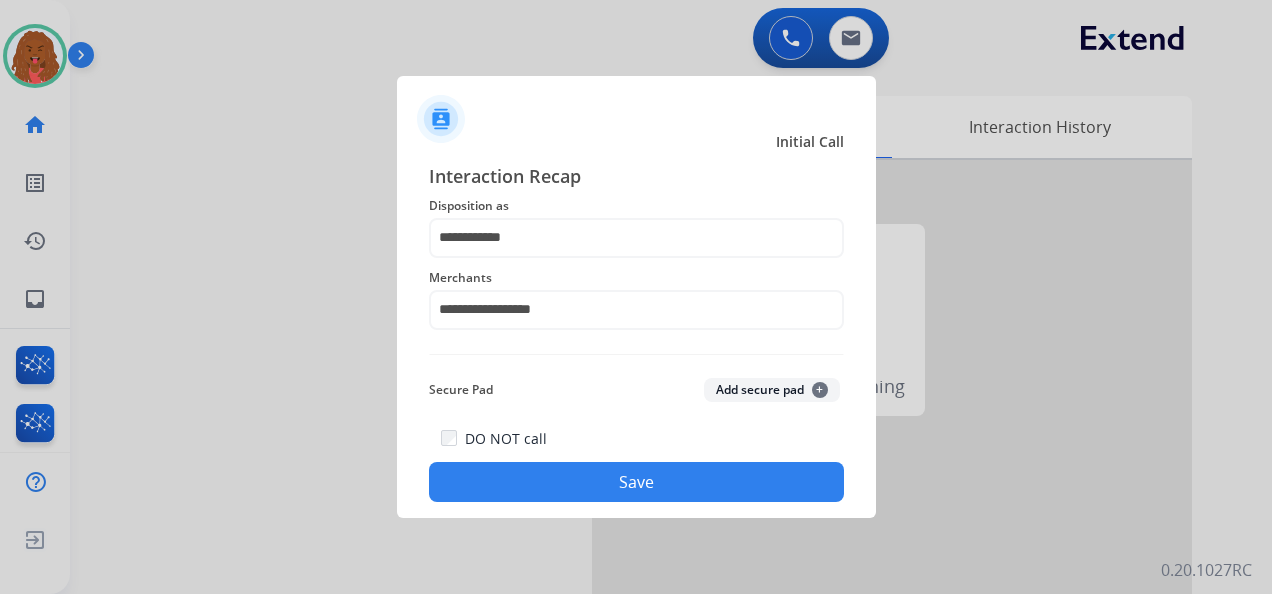 click on "Save" 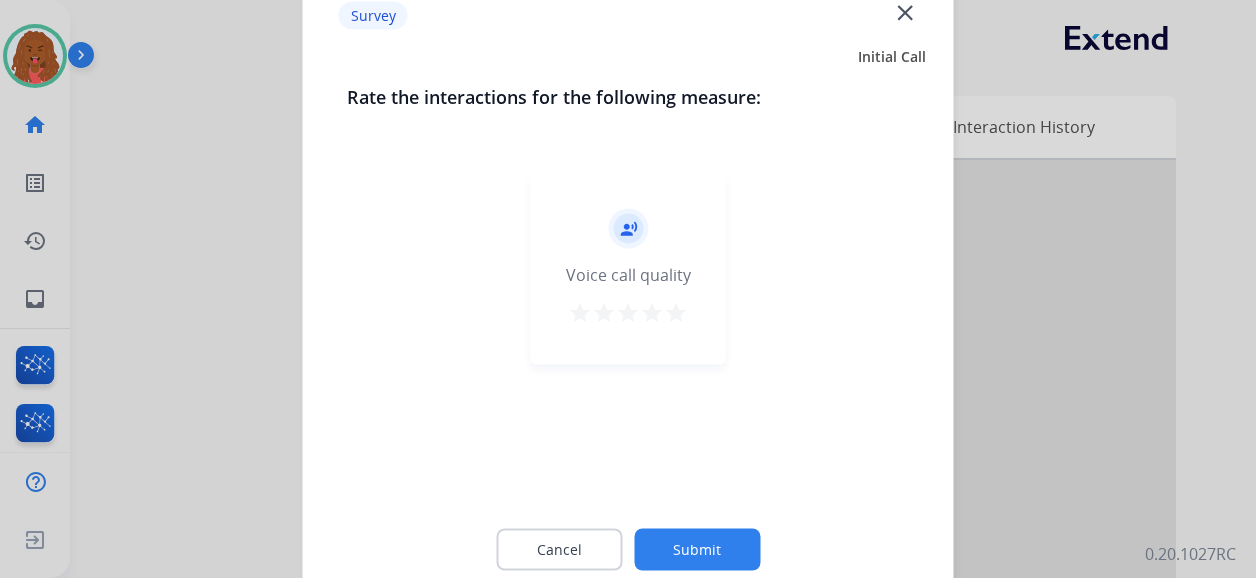 click on "Submit" 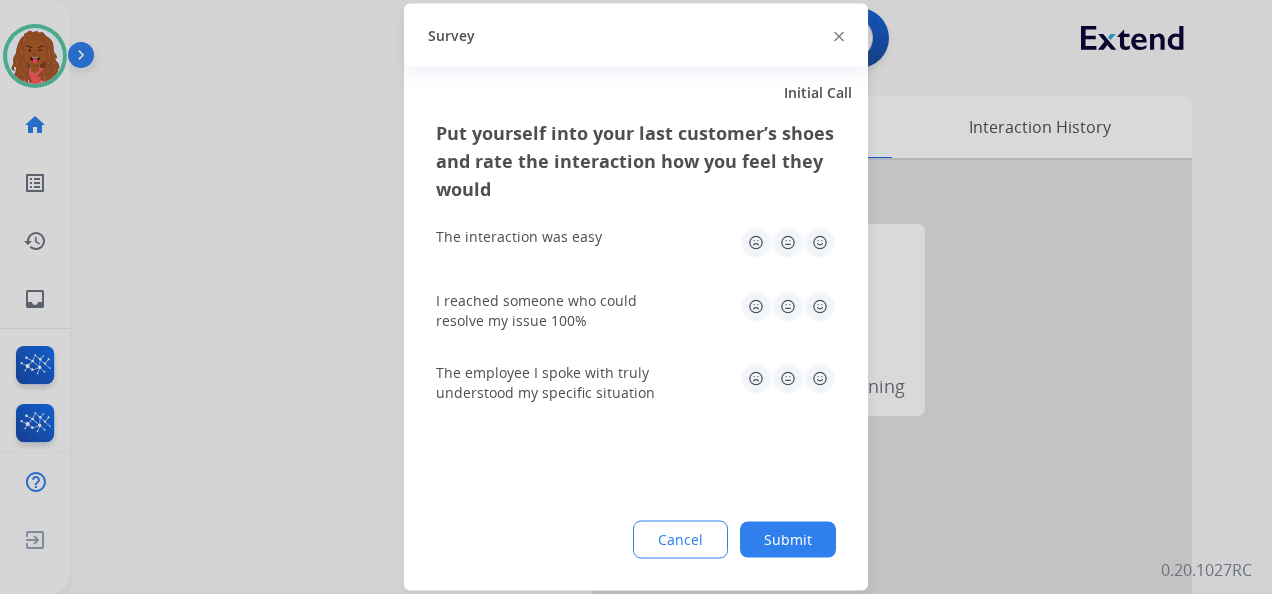 click on "Submit" 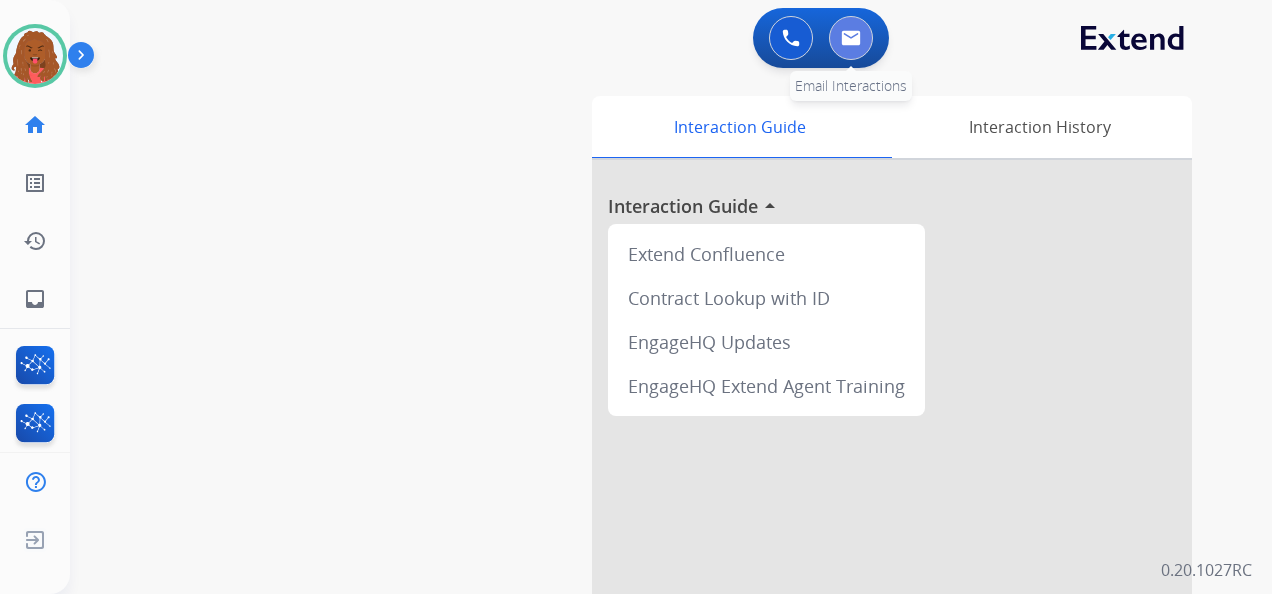 click at bounding box center (851, 38) 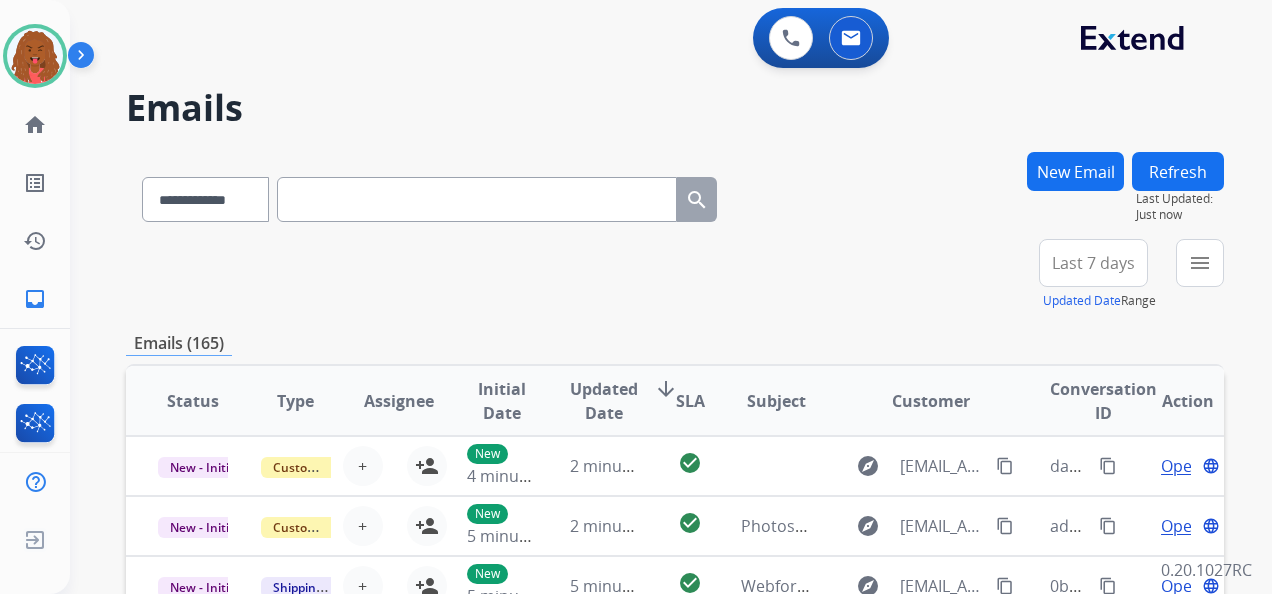 paste on "**********" 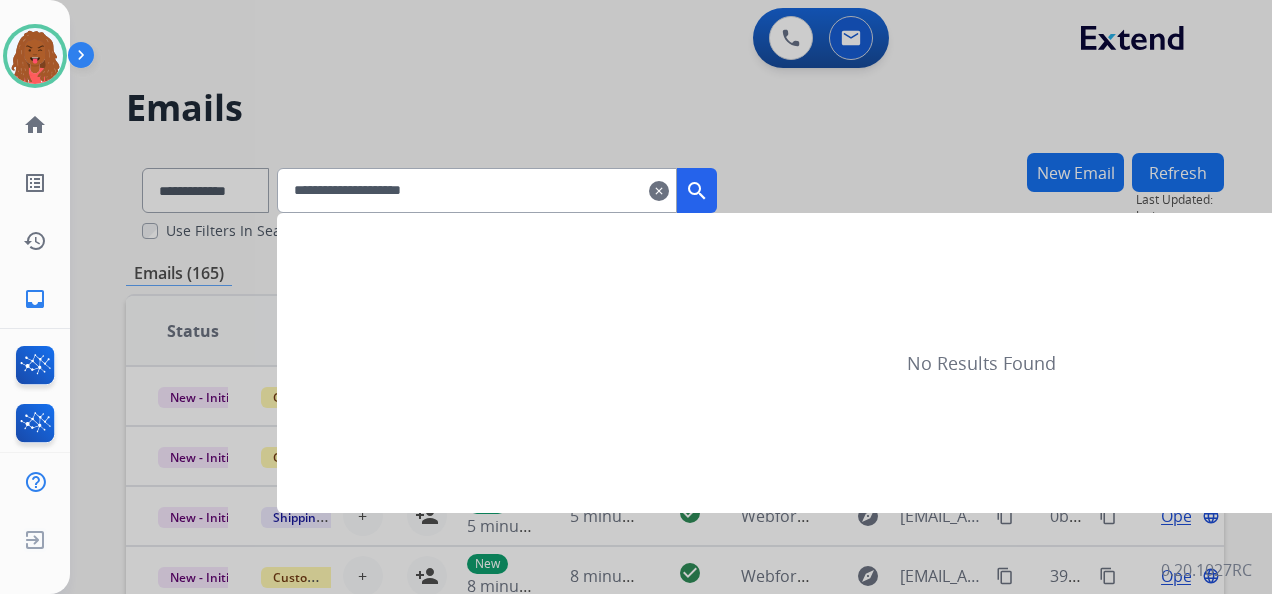 type on "**********" 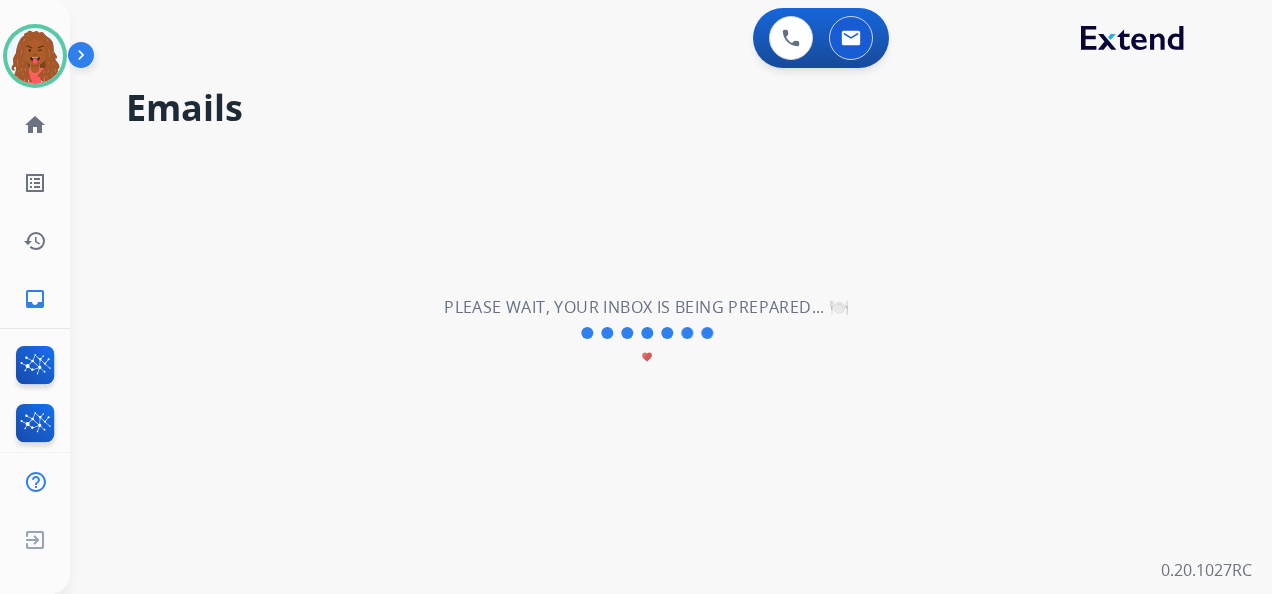 scroll, scrollTop: 0, scrollLeft: 0, axis: both 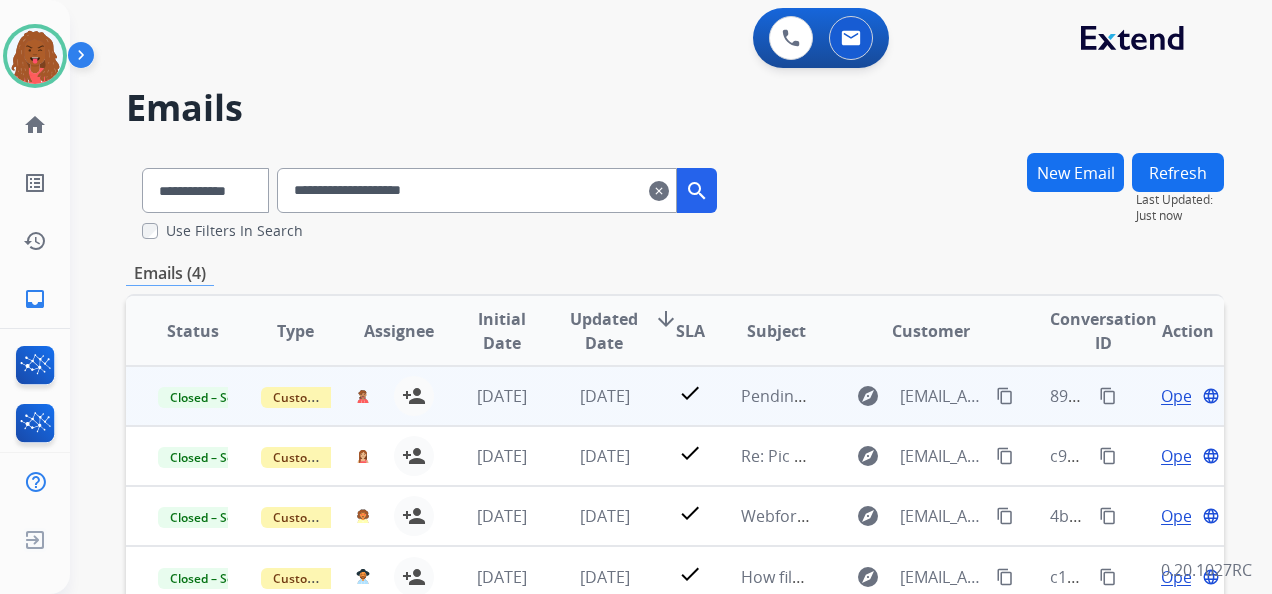 click on "Open" at bounding box center [1181, 396] 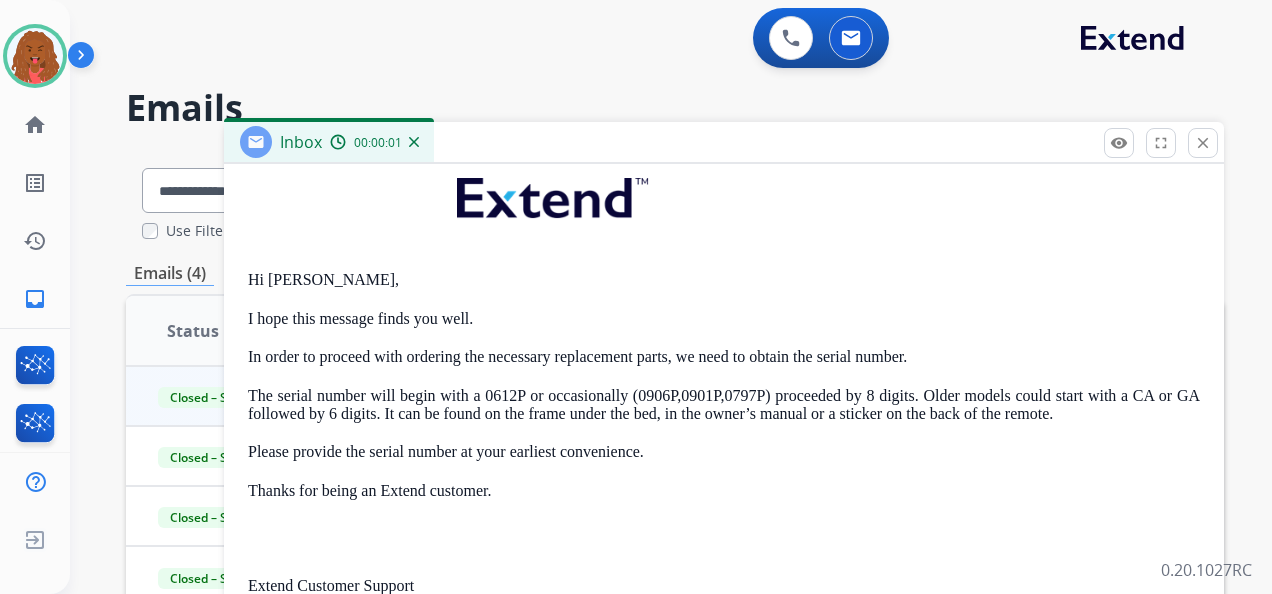 scroll, scrollTop: 400, scrollLeft: 0, axis: vertical 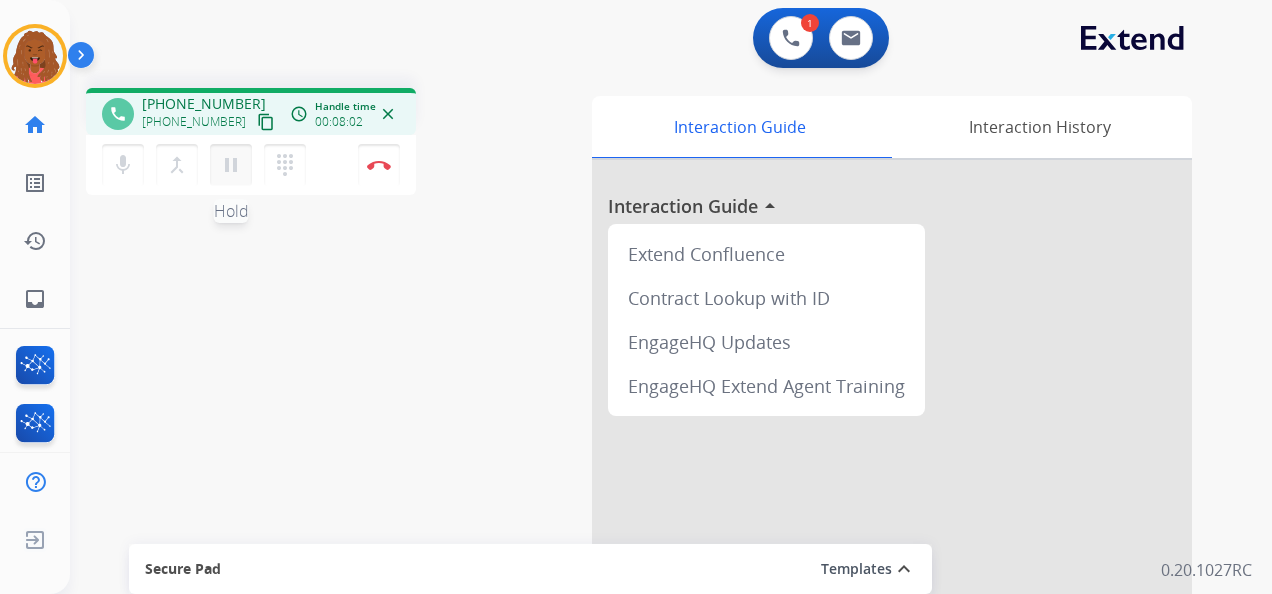 click on "pause" at bounding box center [231, 165] 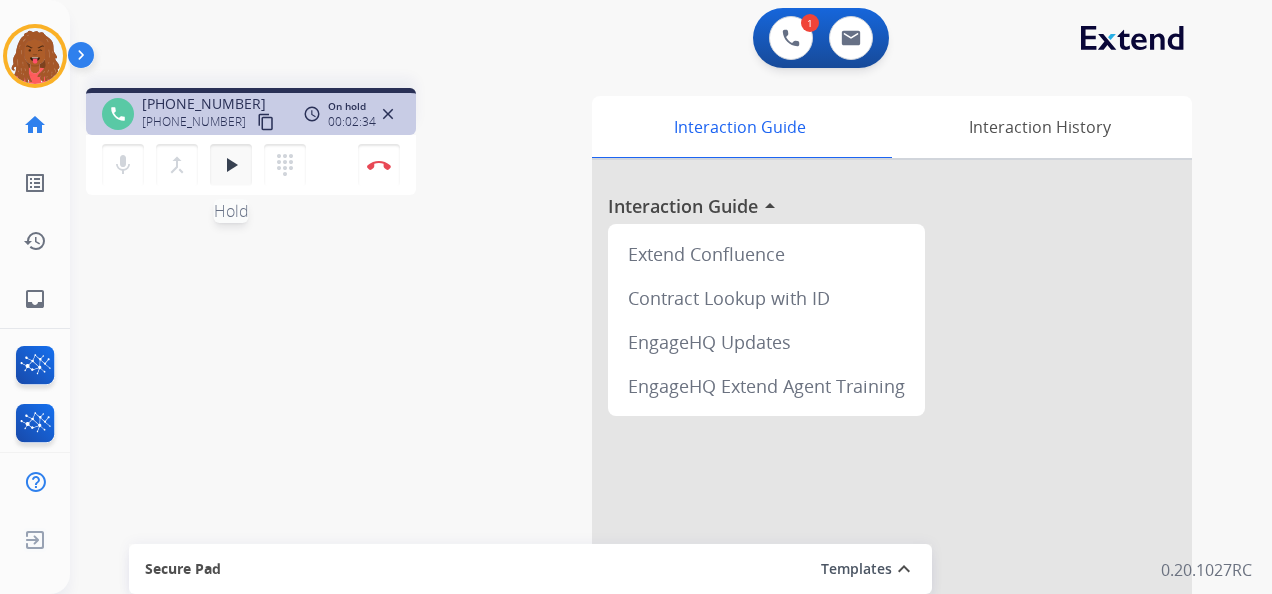 click on "play_arrow" at bounding box center (231, 165) 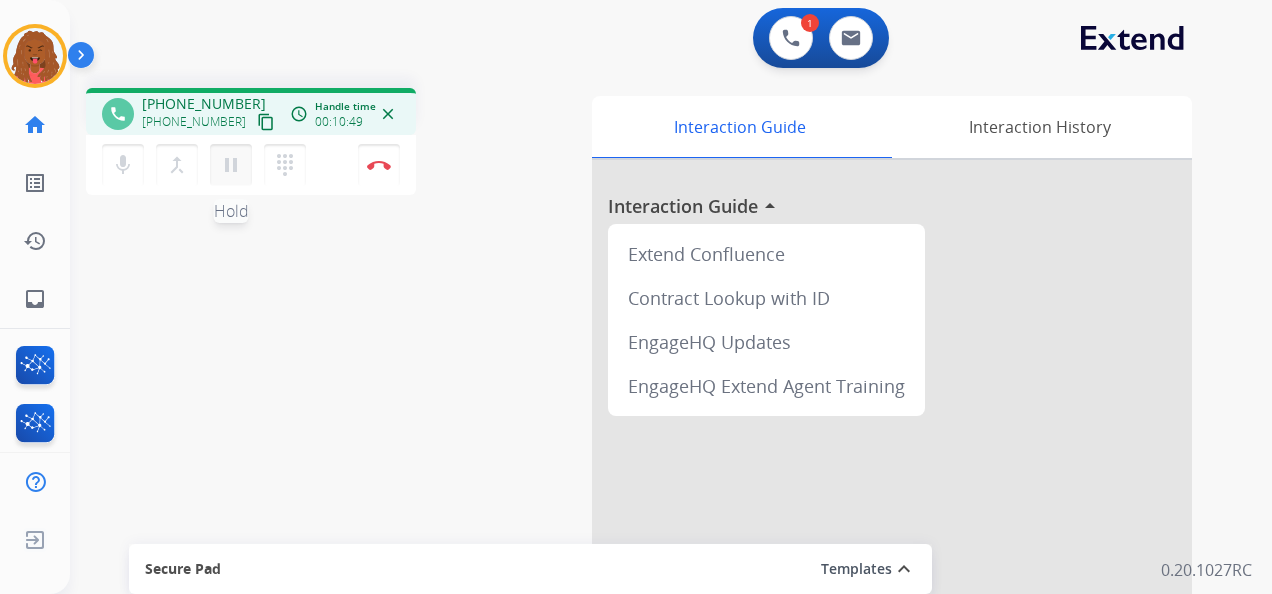 click on "pause" at bounding box center [231, 165] 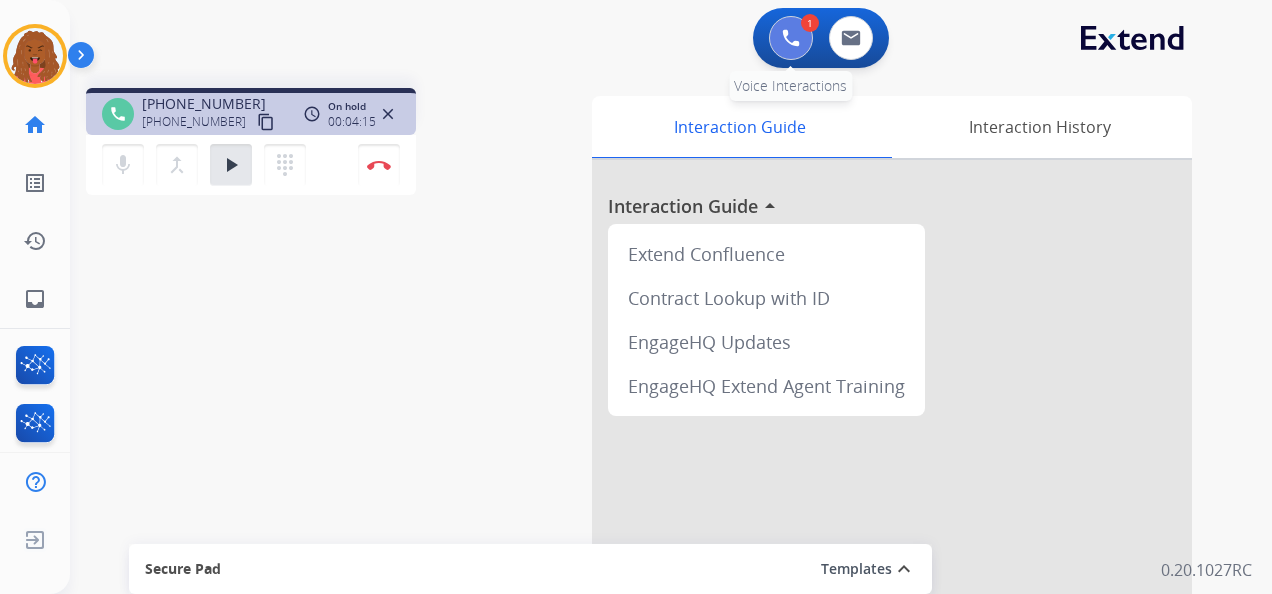 click at bounding box center [791, 38] 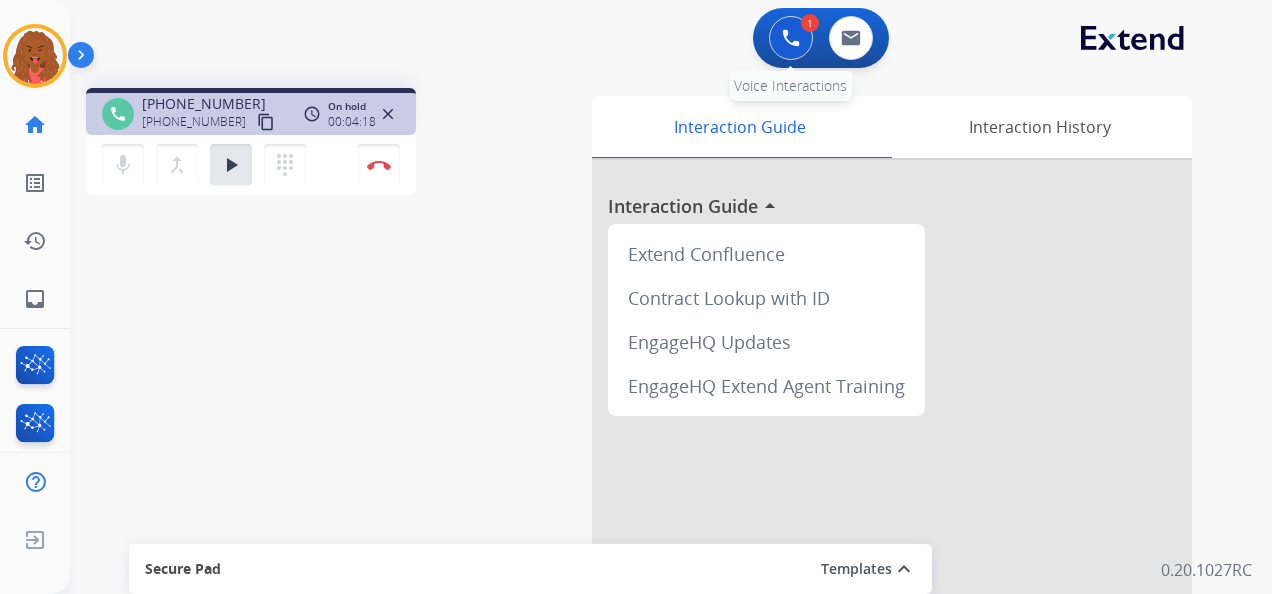 click at bounding box center [791, 38] 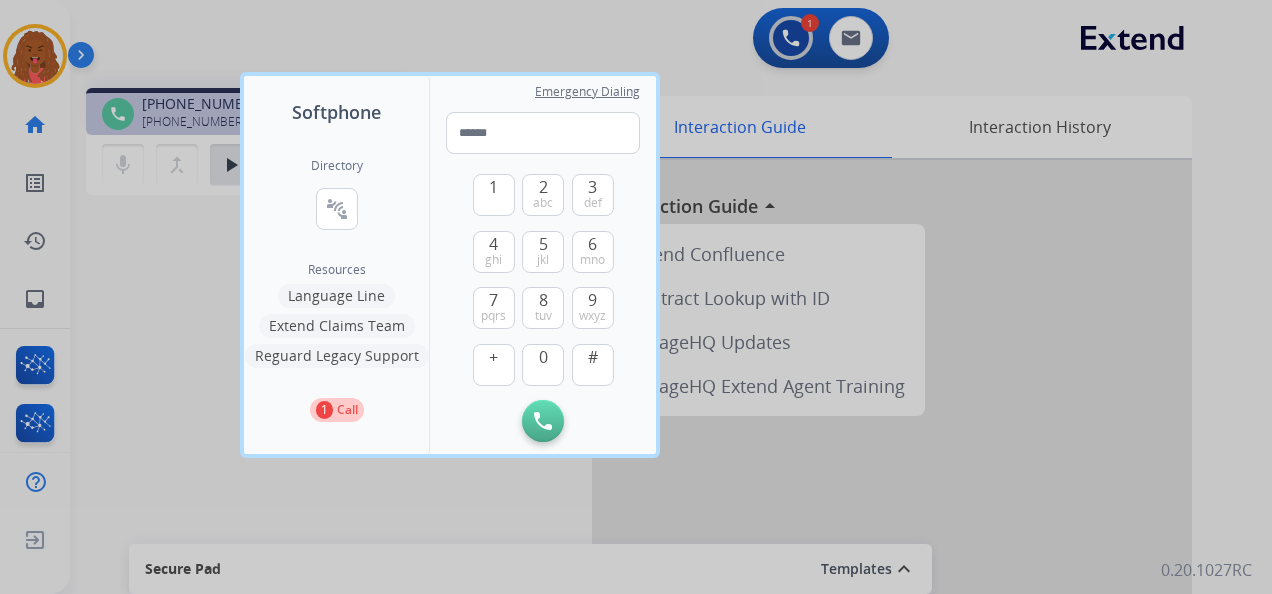 drag, startPoint x: 336, startPoint y: 504, endPoint x: 298, endPoint y: 426, distance: 86.764046 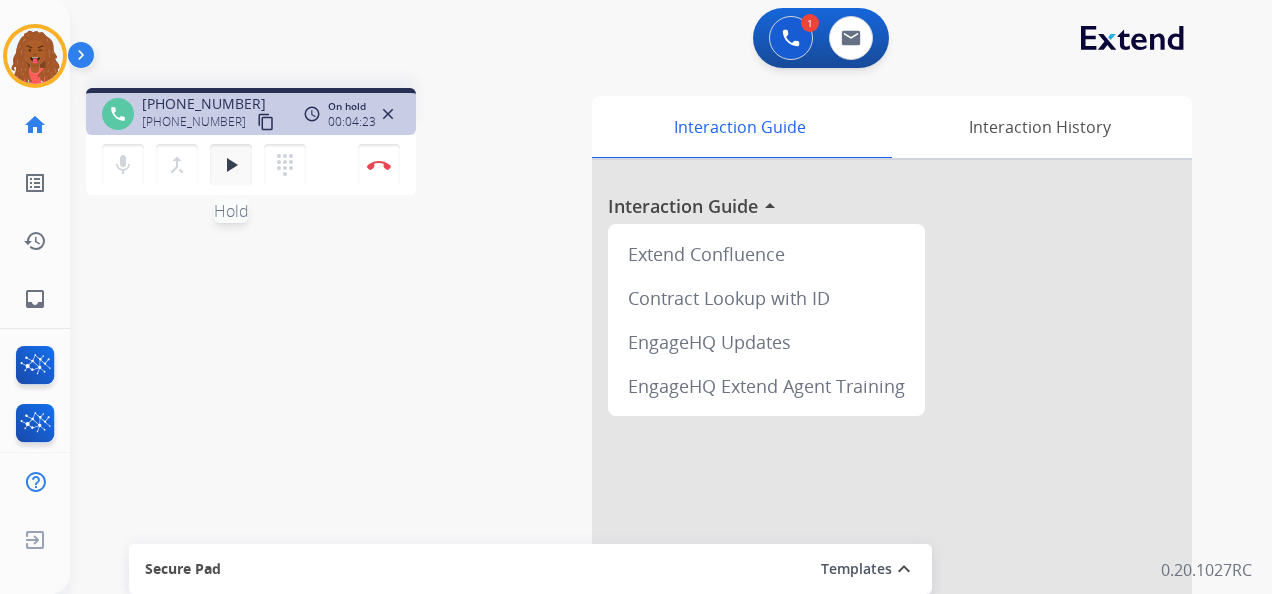 click on "play_arrow Hold" at bounding box center [231, 165] 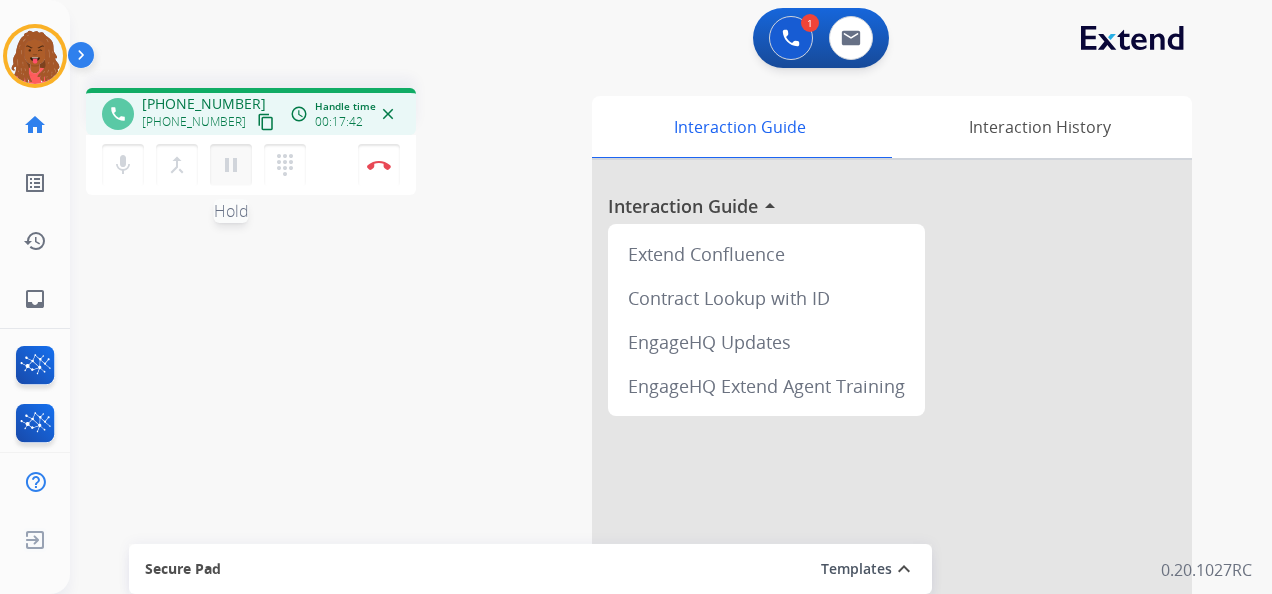 click on "pause Hold" at bounding box center (231, 165) 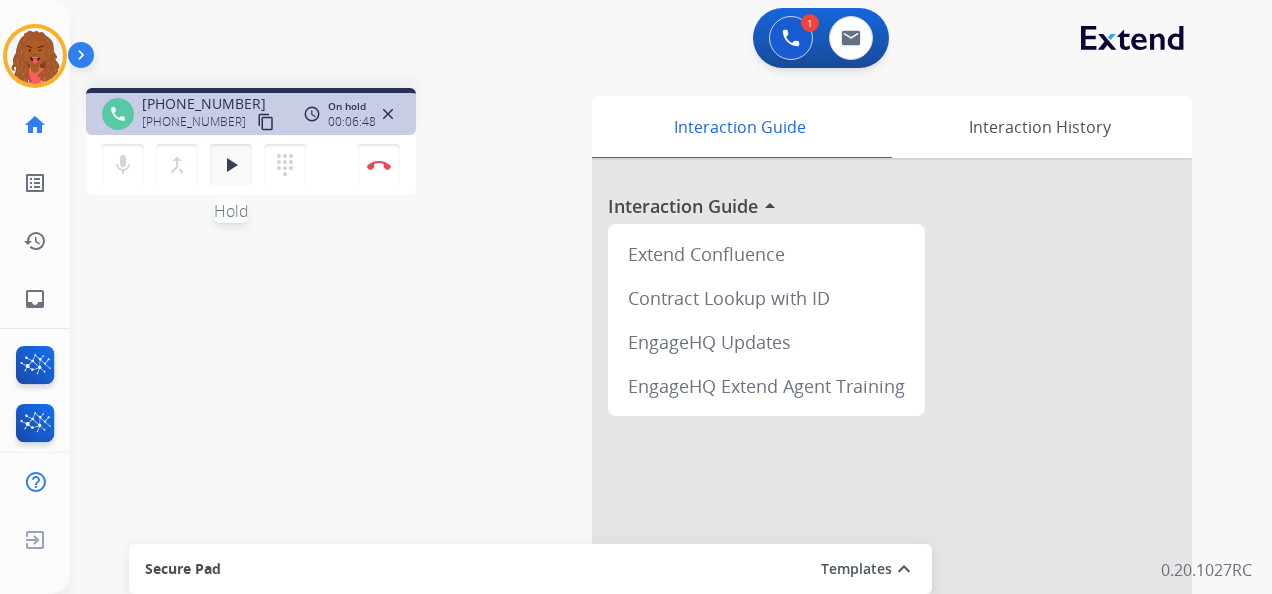 click on "play_arrow Hold" at bounding box center [231, 165] 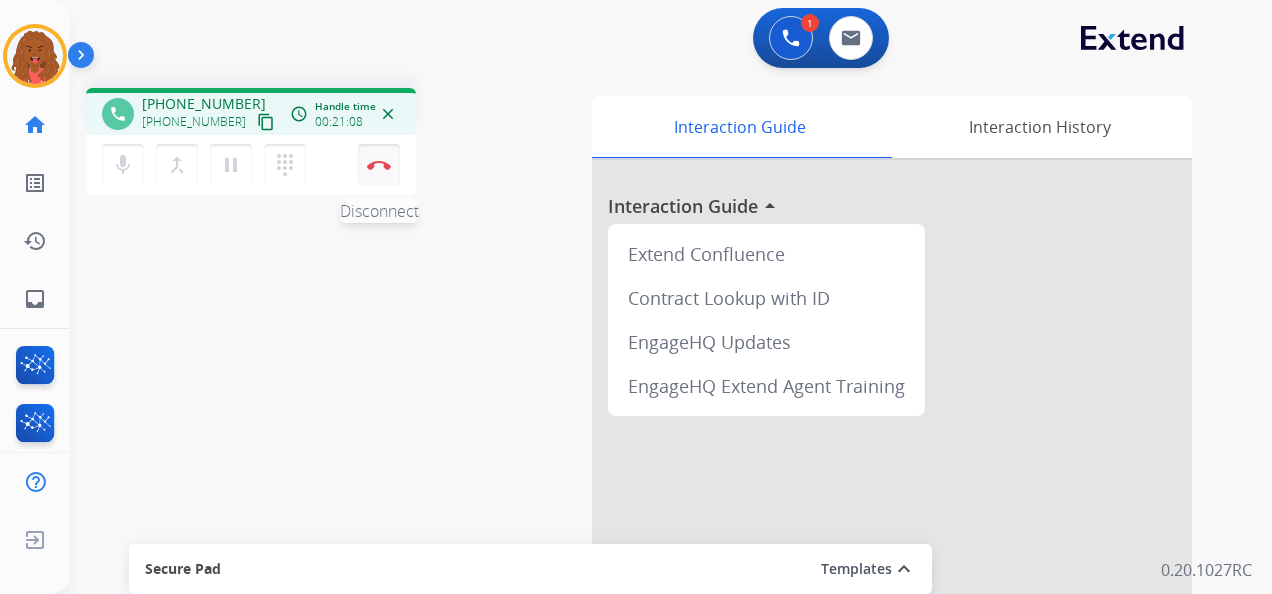 click at bounding box center [379, 165] 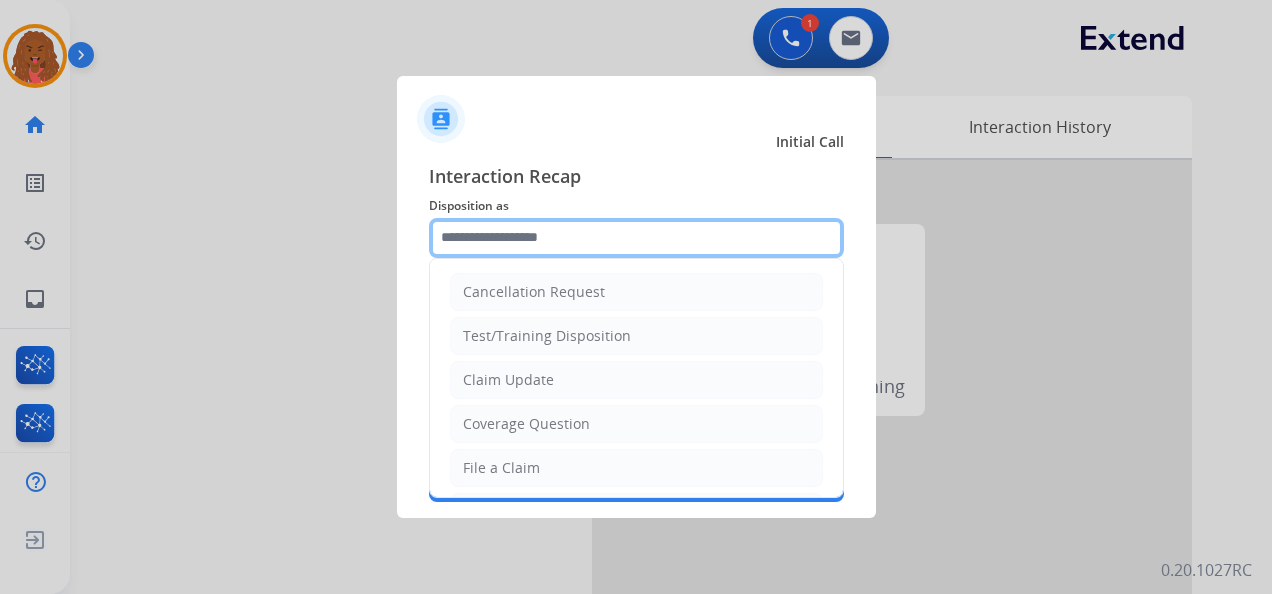 click 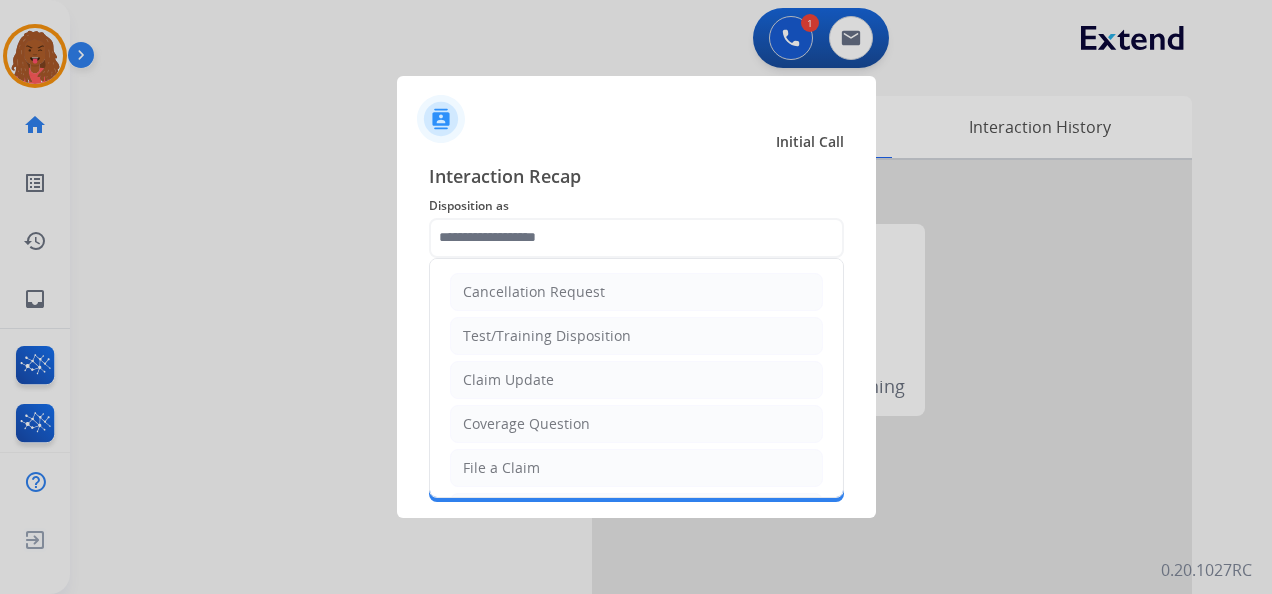 click on "Claim Update" 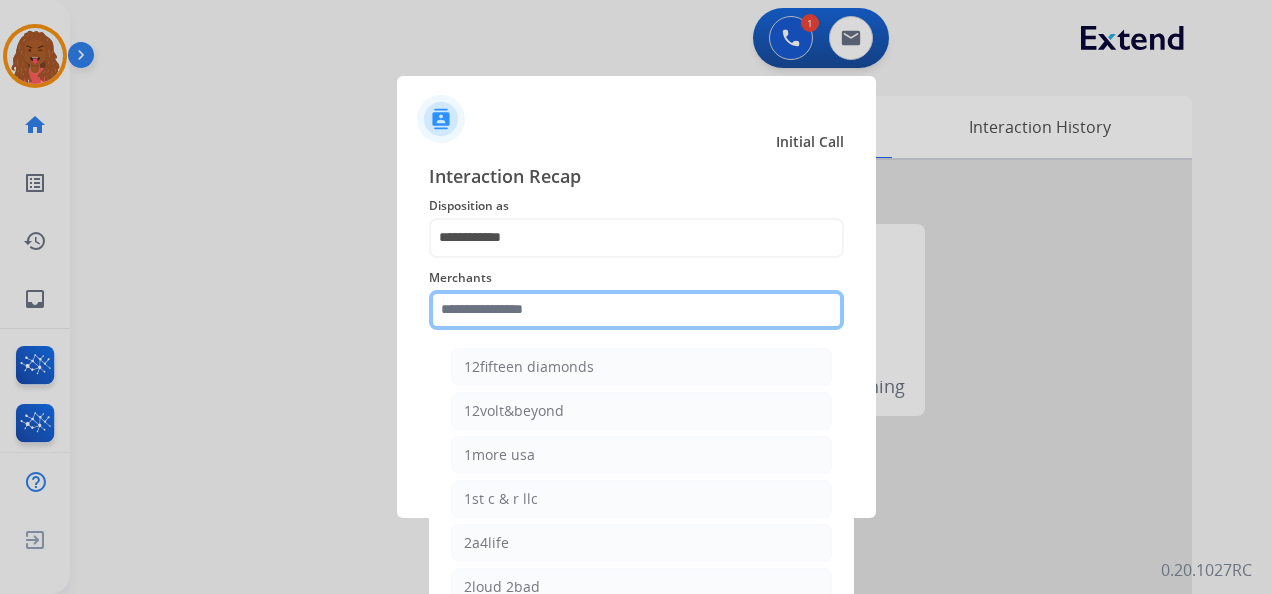 click on "Merchants    12fifteen diamonds   12volt&beyond   1more usa   1st c & r llc   2a4life   2loud 2bad   3balls   4 state trucks   4moms   Abstinence spirits   Accessorypartsstore   Action clutch   Active lifestyle store   Addaday   Adorama abs   Adorama business-to-business   Adrenaline offroad outfitters   Ads shocks   Advance auto parts   Aem electronics   Aerishealthinc   Ag solutions group, llc   Aim controllers   Air-relax   Airocide   Airslamit   Airsoft station   Airthereal   Alchemy fine home   Aleko products   Alice lane home   All around e-bikes   All electric motion   All things barbecue   Allen   Allied gaming north america, llc   Allied wheel components   Alta gracia motors   Alter   Ambient fires   American bass   American cornhole association   American medical sales and rentals   American technologies network   Ameridroid   Amethyst home   Amgair   Ams fireplace   Amscope   Andaaz jewelers   Anne klein   Anova   Anytime baseball supply   Anytime sports supply   Apec water systems   Apollo neuro" 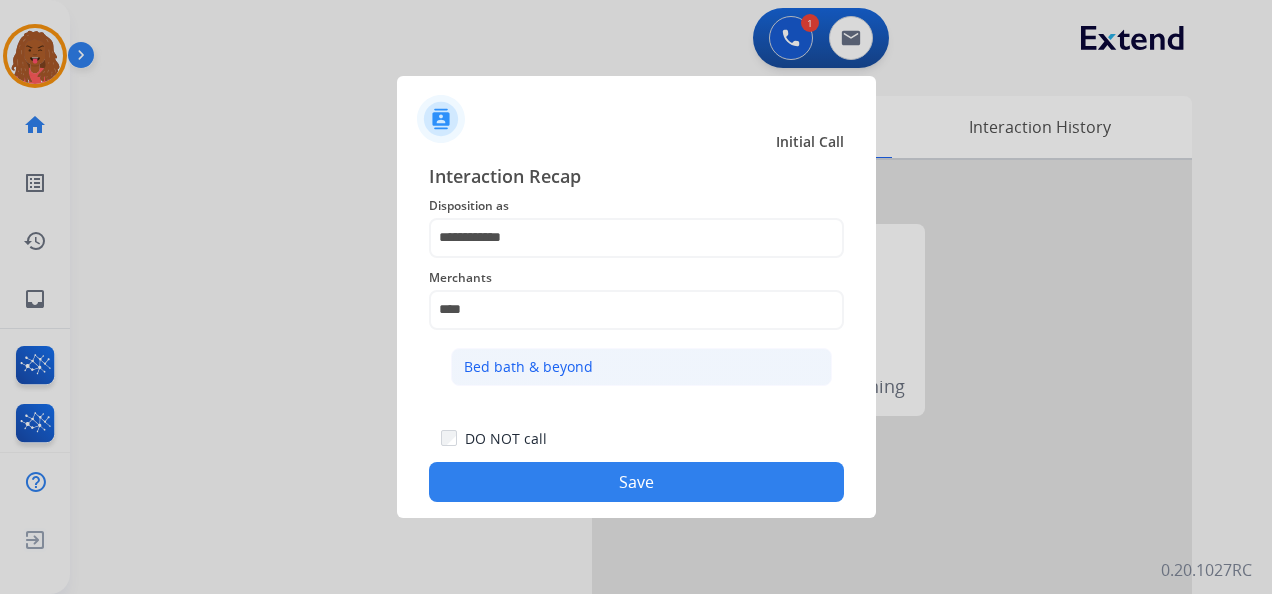 click on "Bed bath & beyond" 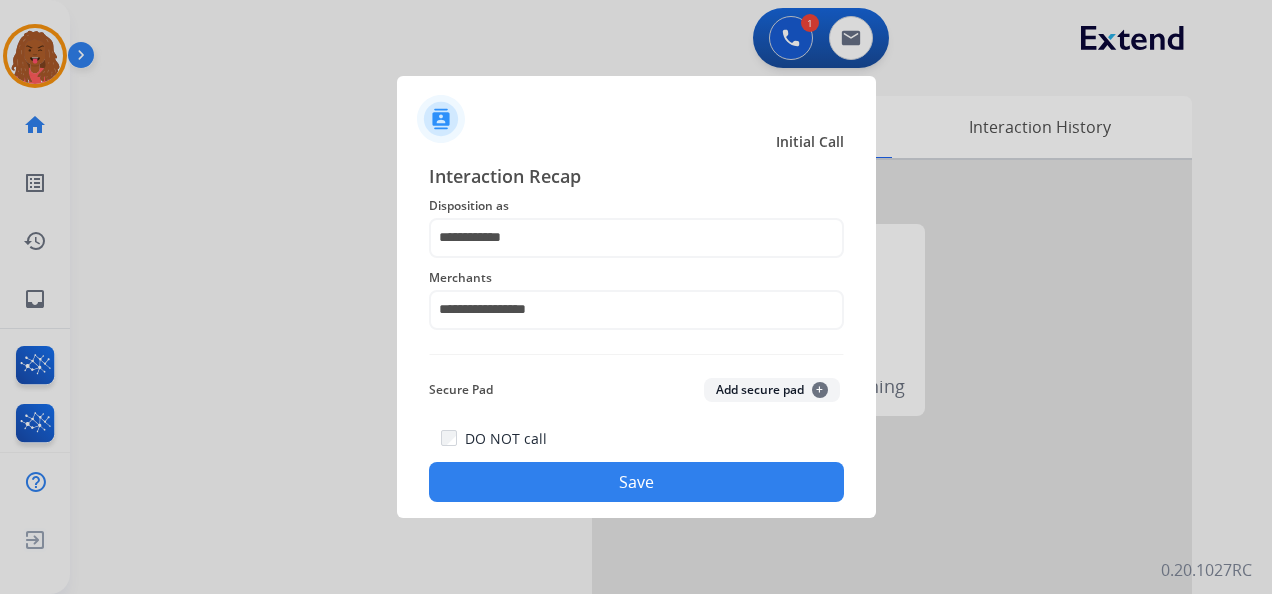 click on "Save" 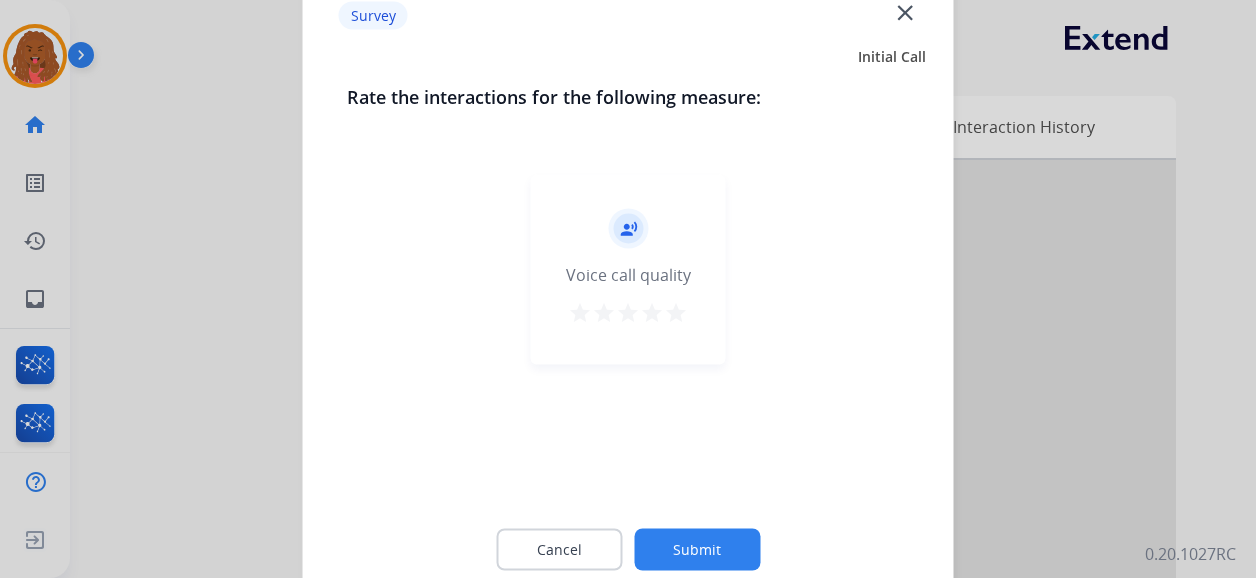 click on "Submit" 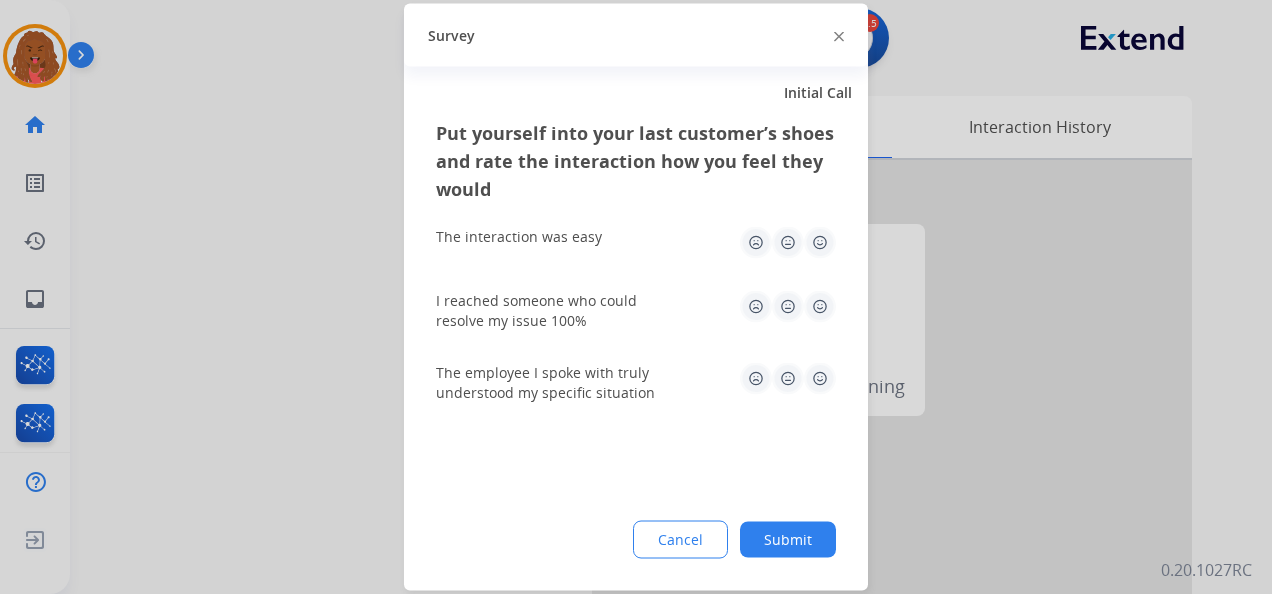 click on "Submit" 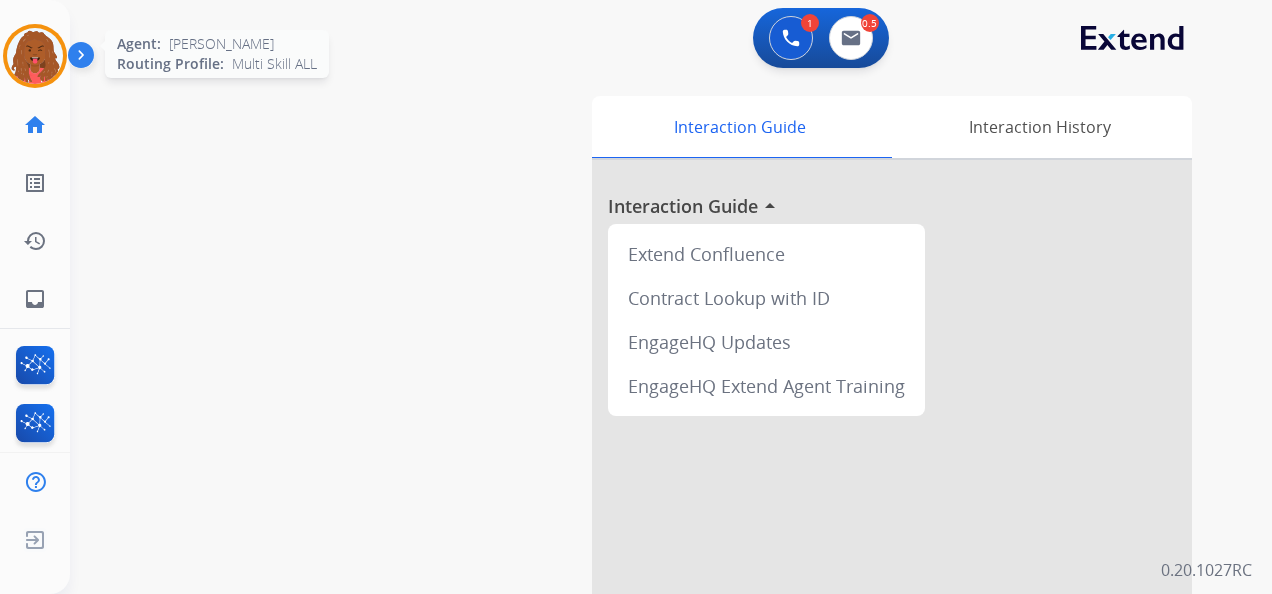 click at bounding box center [35, 56] 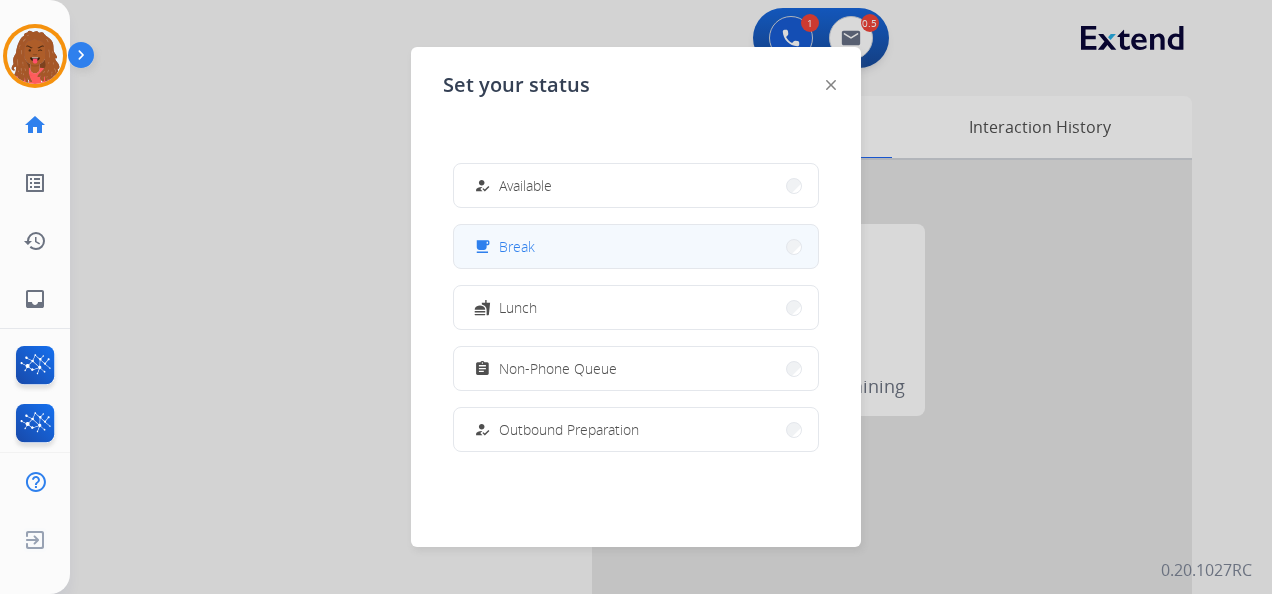 click on "free_breakfast Break" at bounding box center [636, 246] 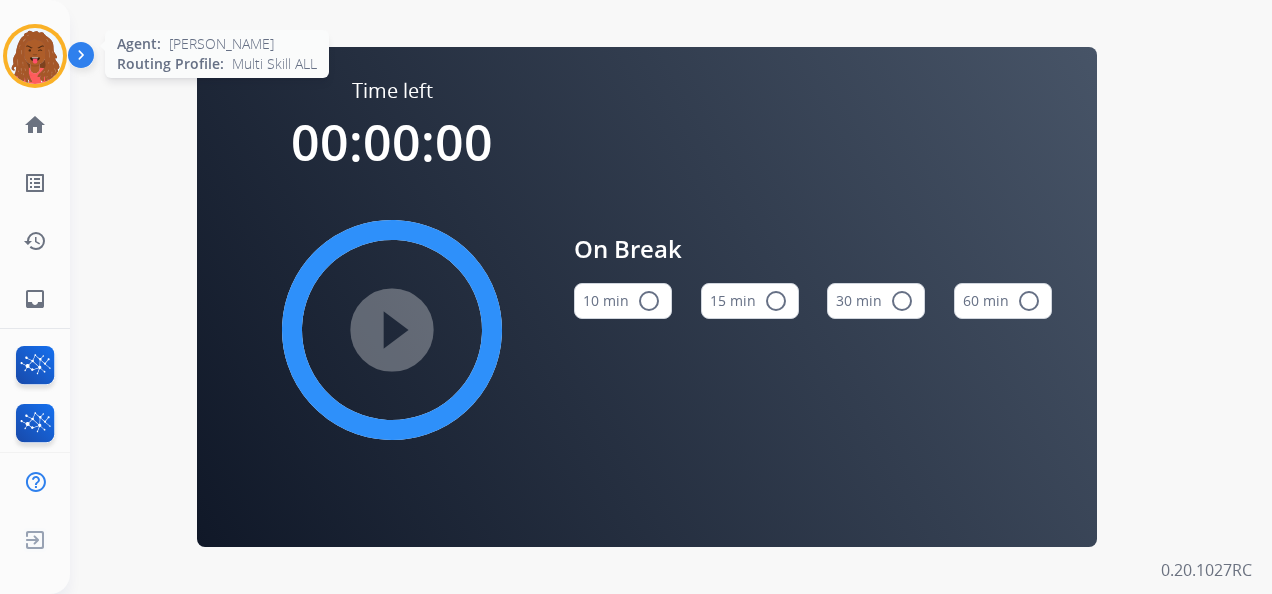 click at bounding box center (35, 56) 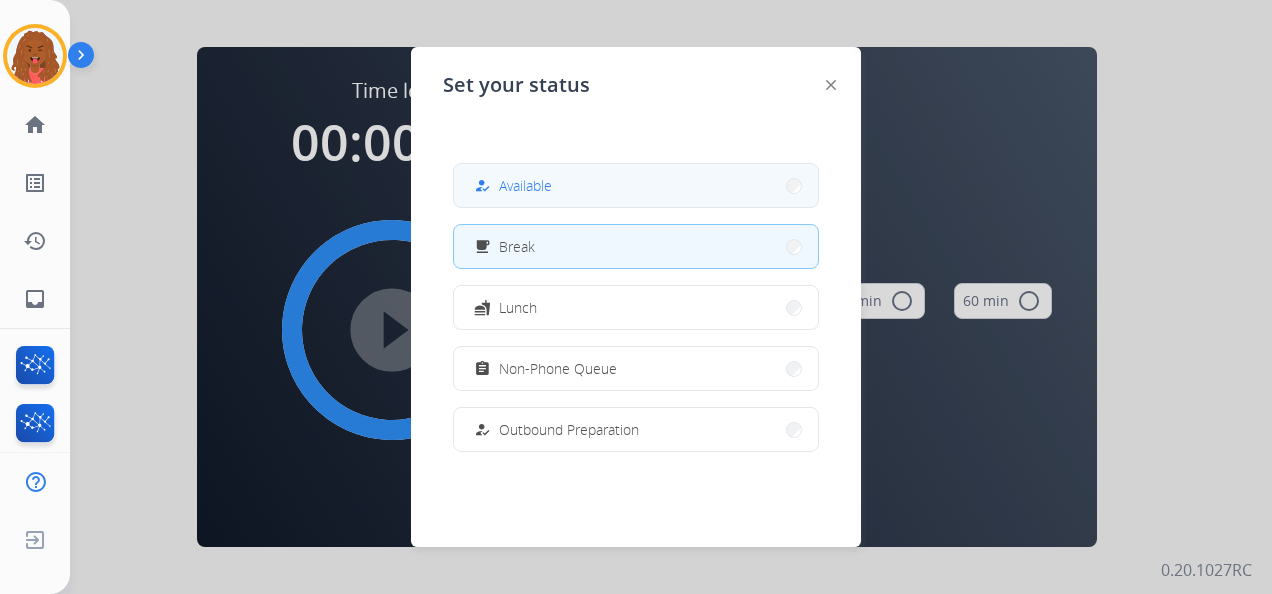click on "how_to_reg Available" at bounding box center (636, 185) 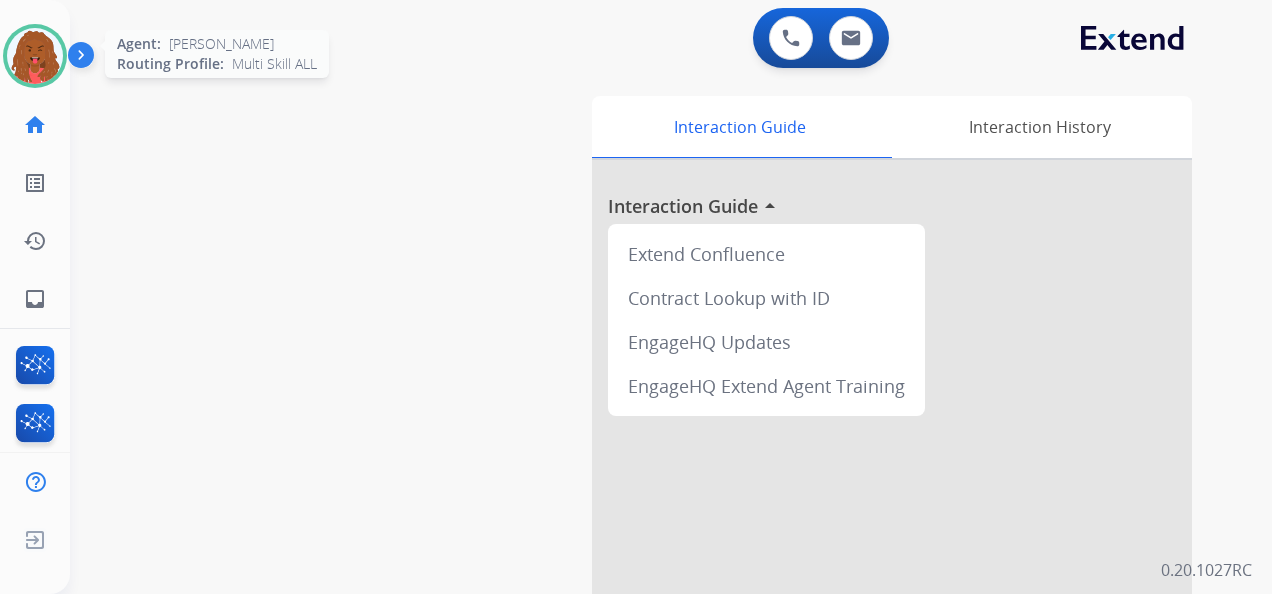 click at bounding box center [35, 56] 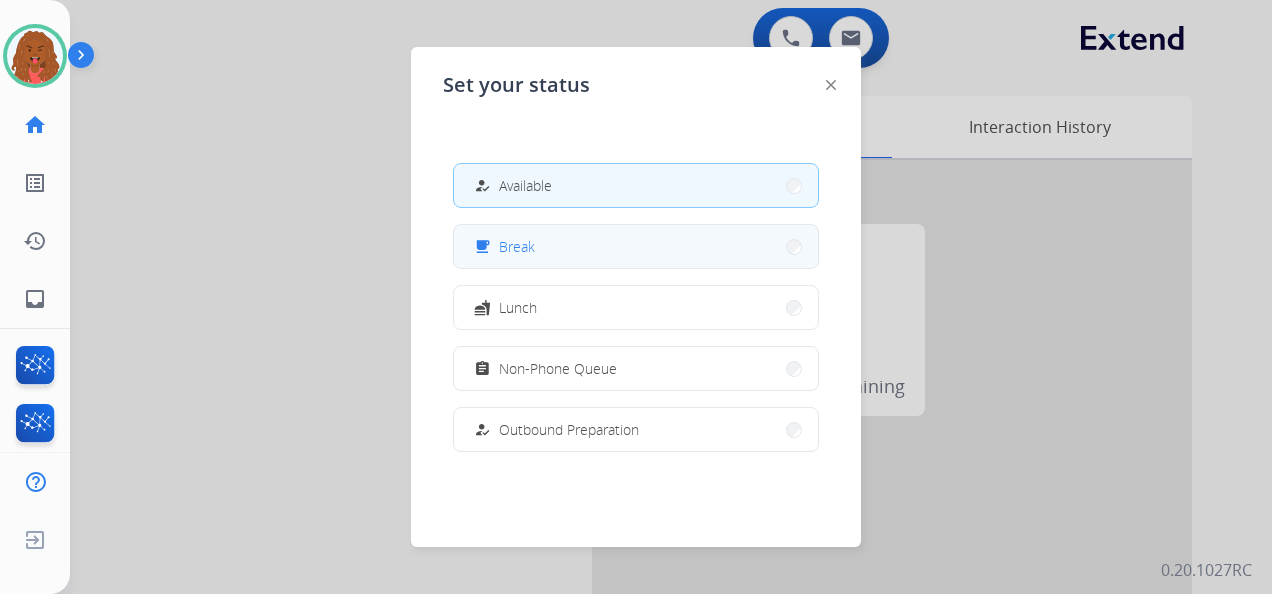 click on "free_breakfast Break" at bounding box center [636, 246] 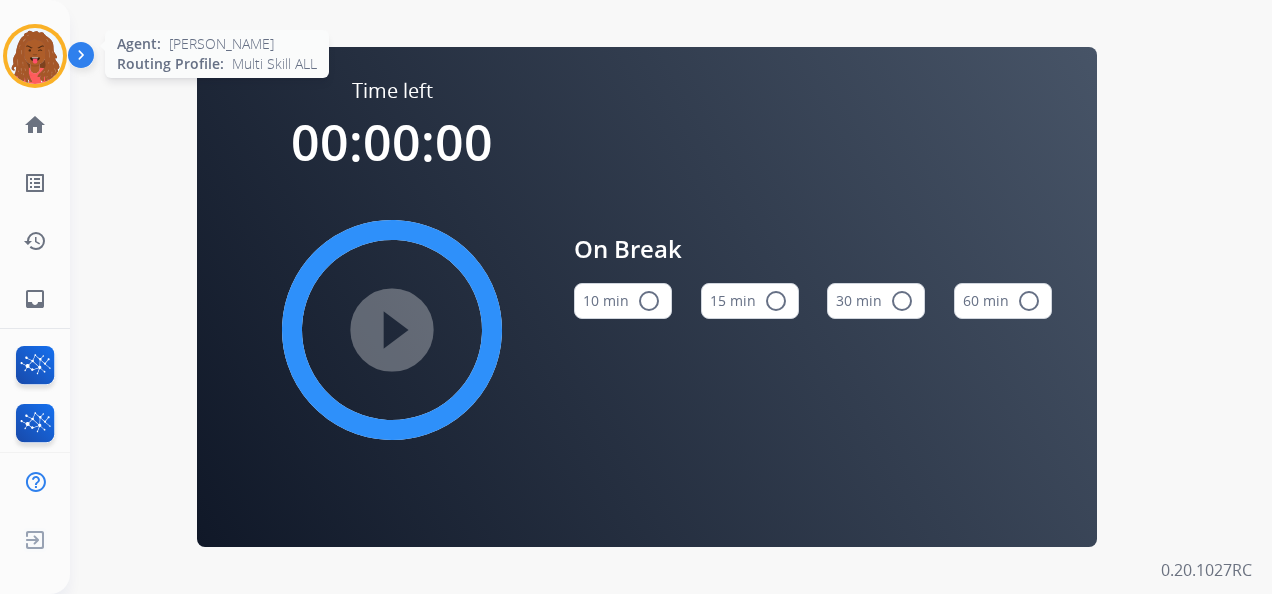 click at bounding box center [35, 56] 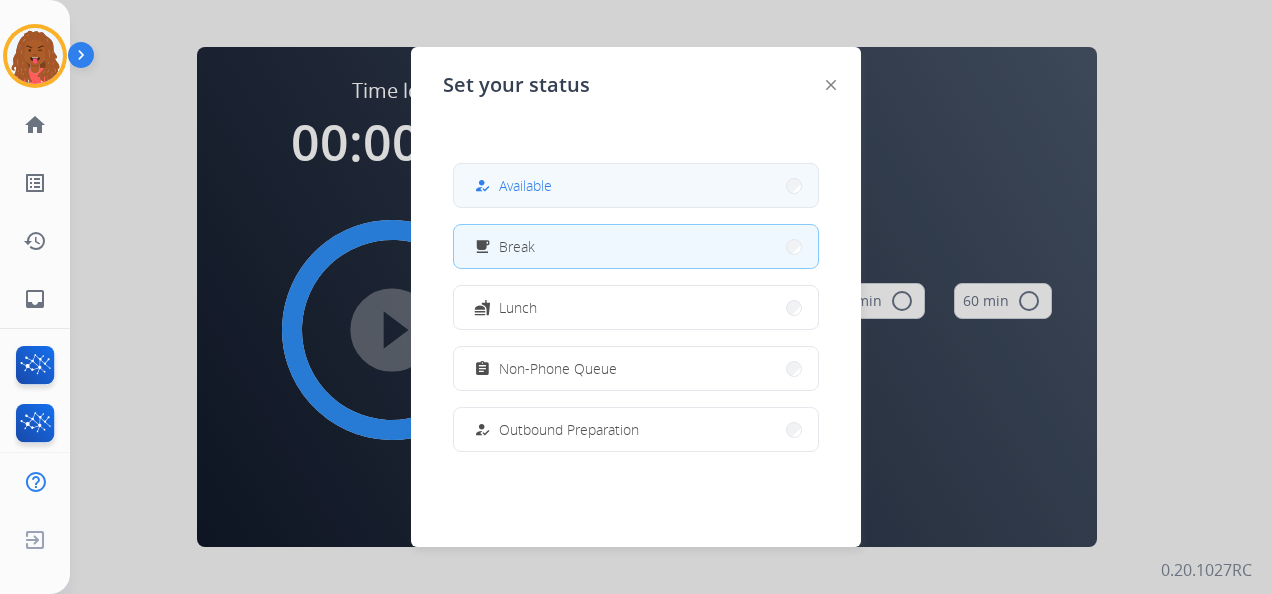 click on "Available" at bounding box center [525, 185] 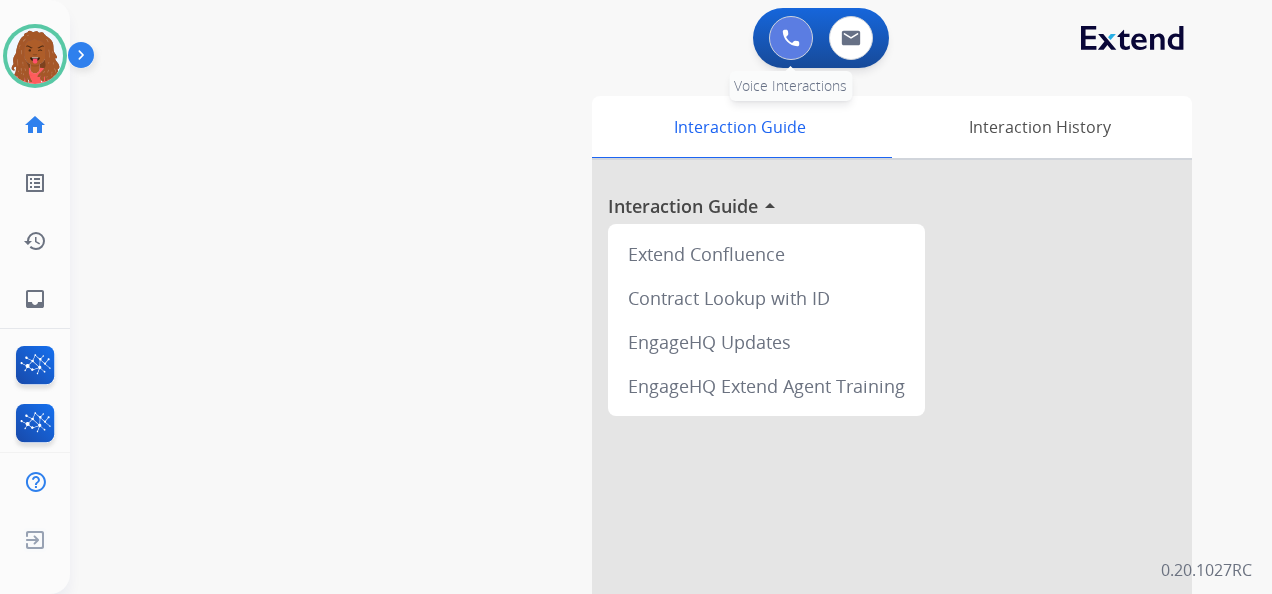 click at bounding box center (791, 38) 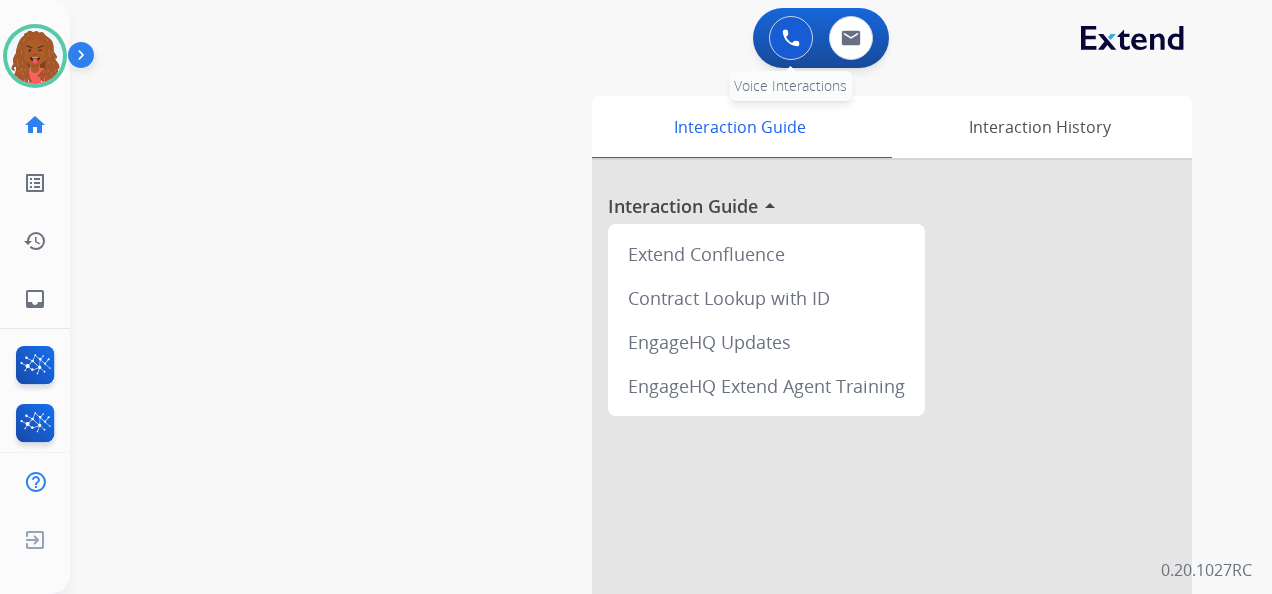 click at bounding box center [791, 38] 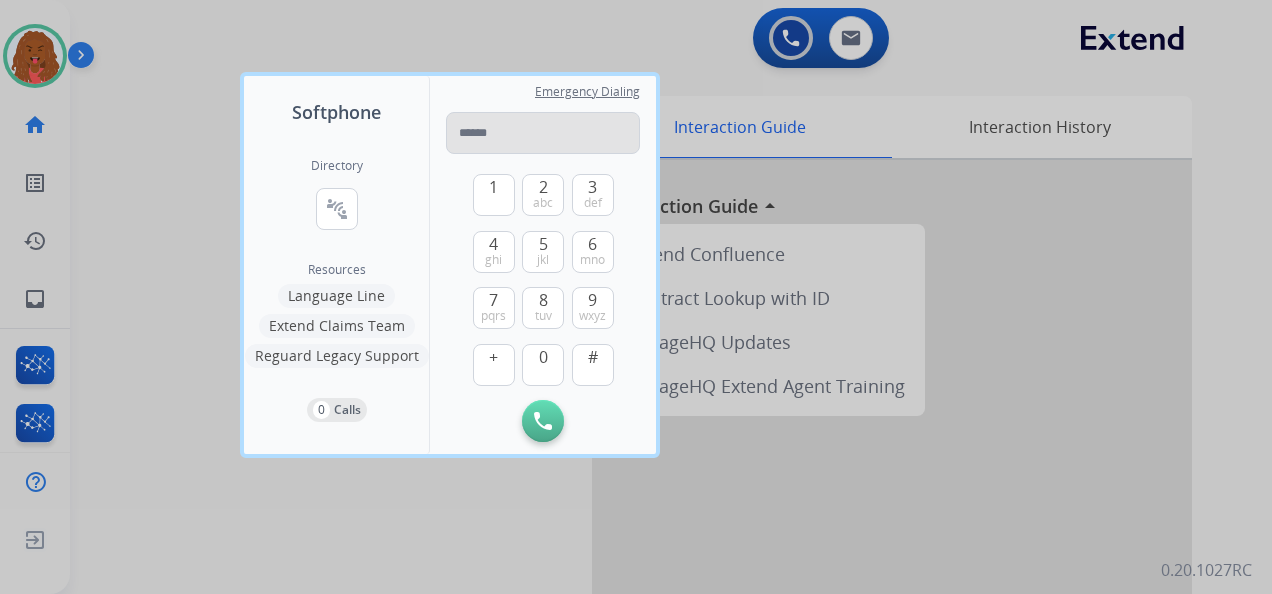 click at bounding box center [543, 133] 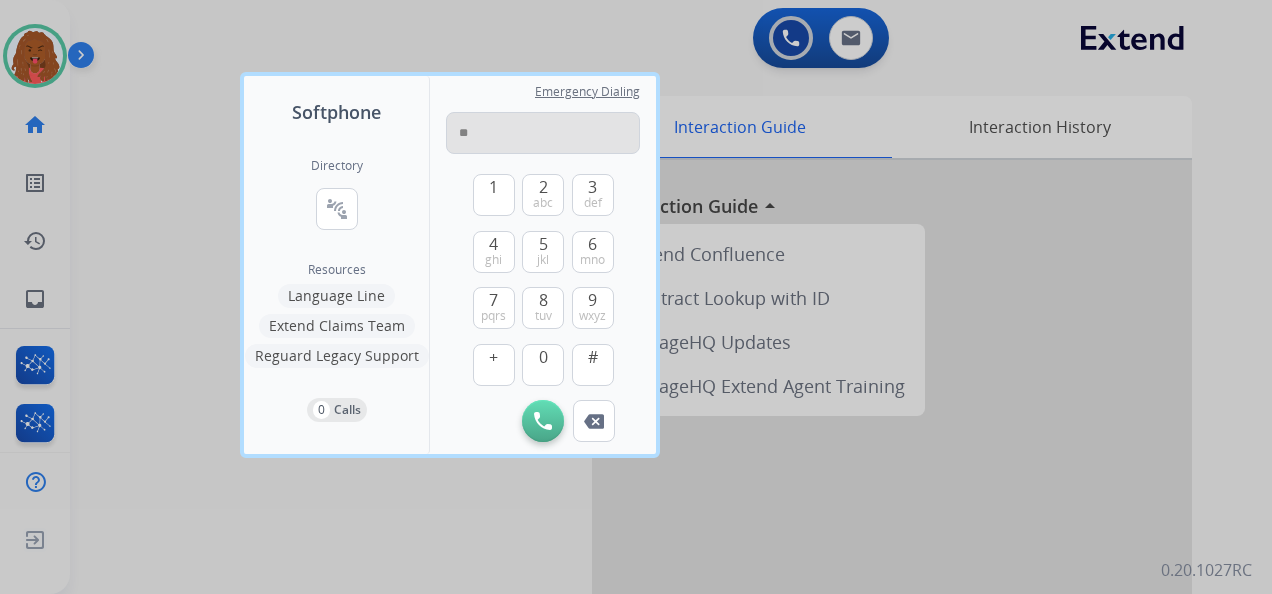 type on "*" 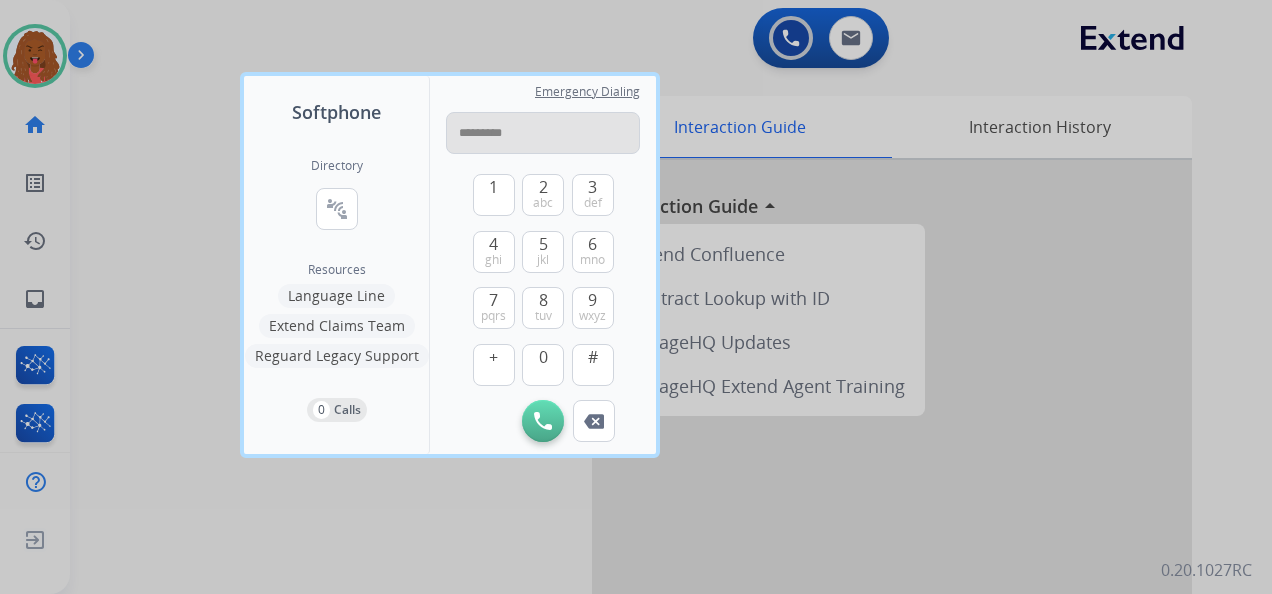 type on "**********" 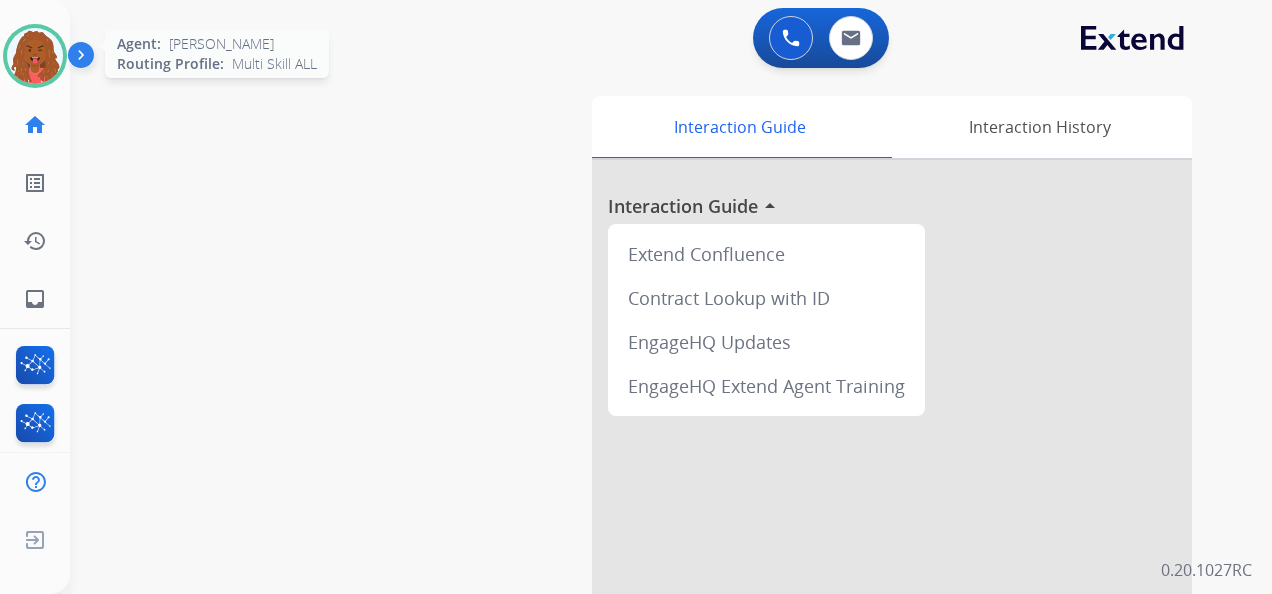 click at bounding box center [35, 56] 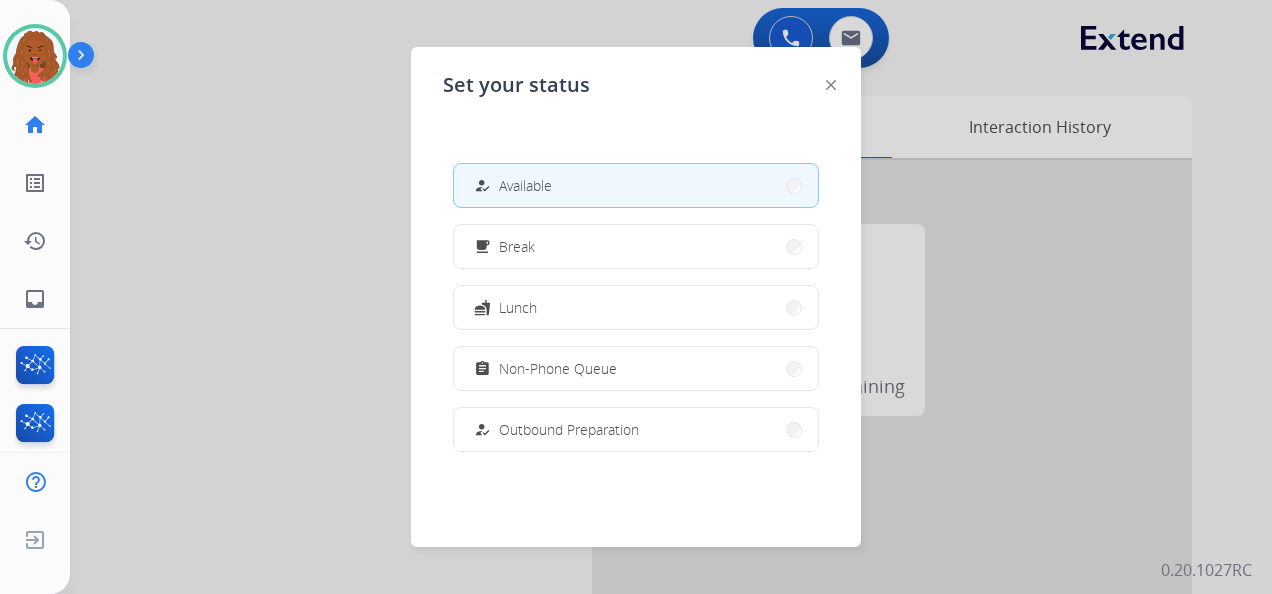 drag, startPoint x: 226, startPoint y: 158, endPoint x: 388, endPoint y: 116, distance: 167.35591 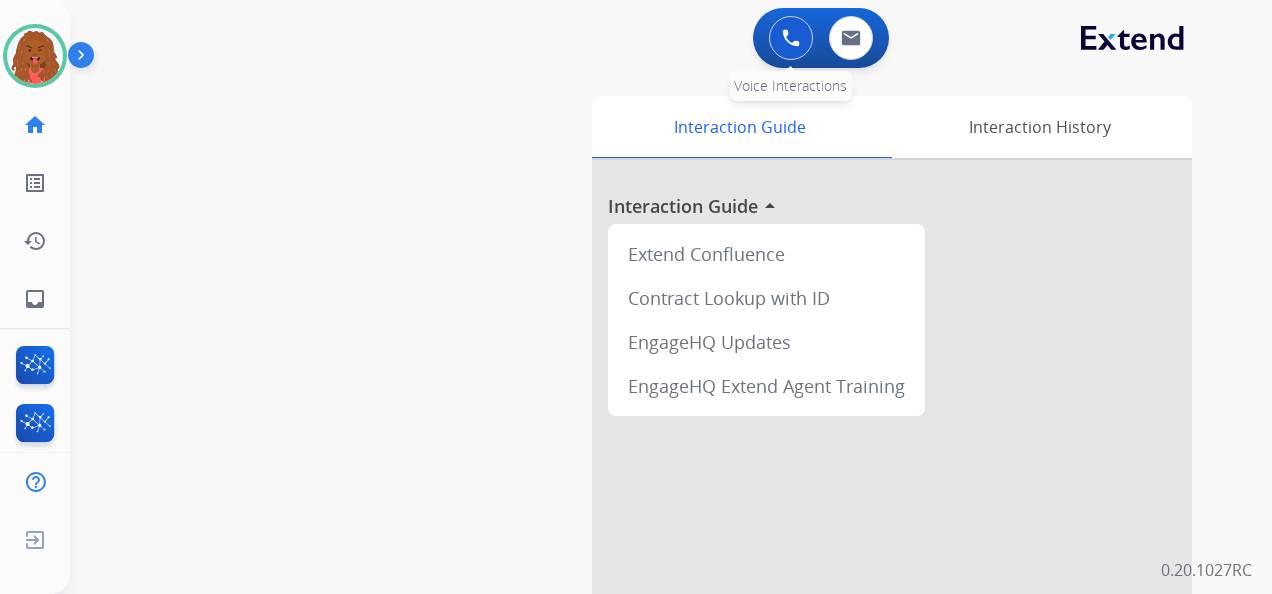 click at bounding box center (791, 38) 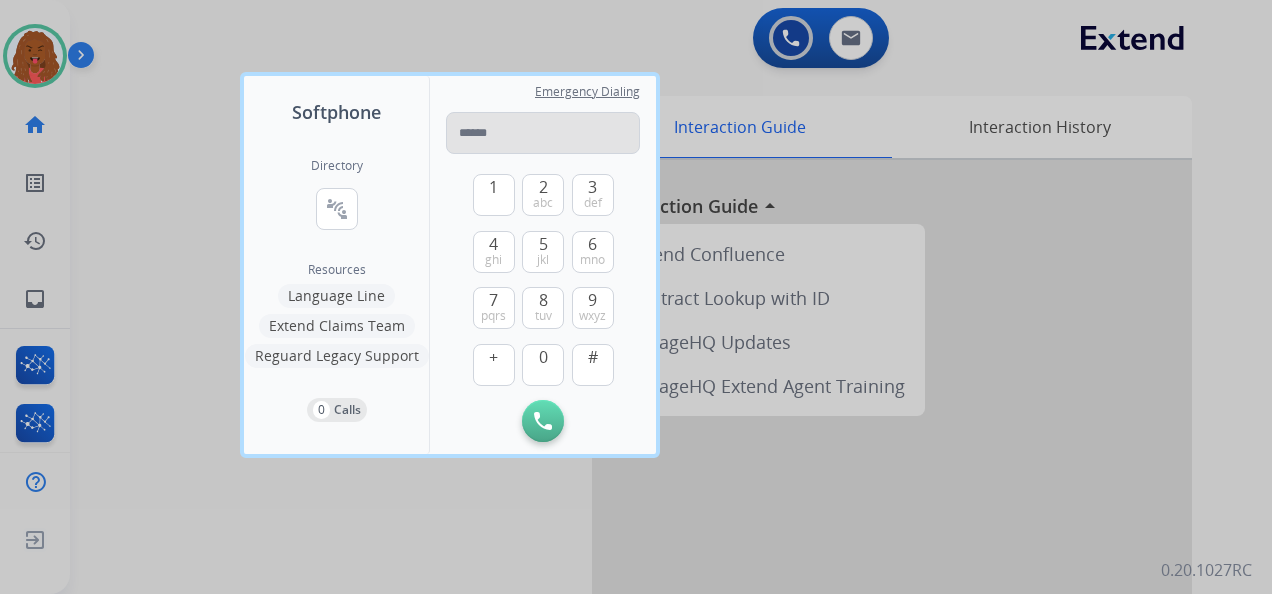 click at bounding box center (543, 133) 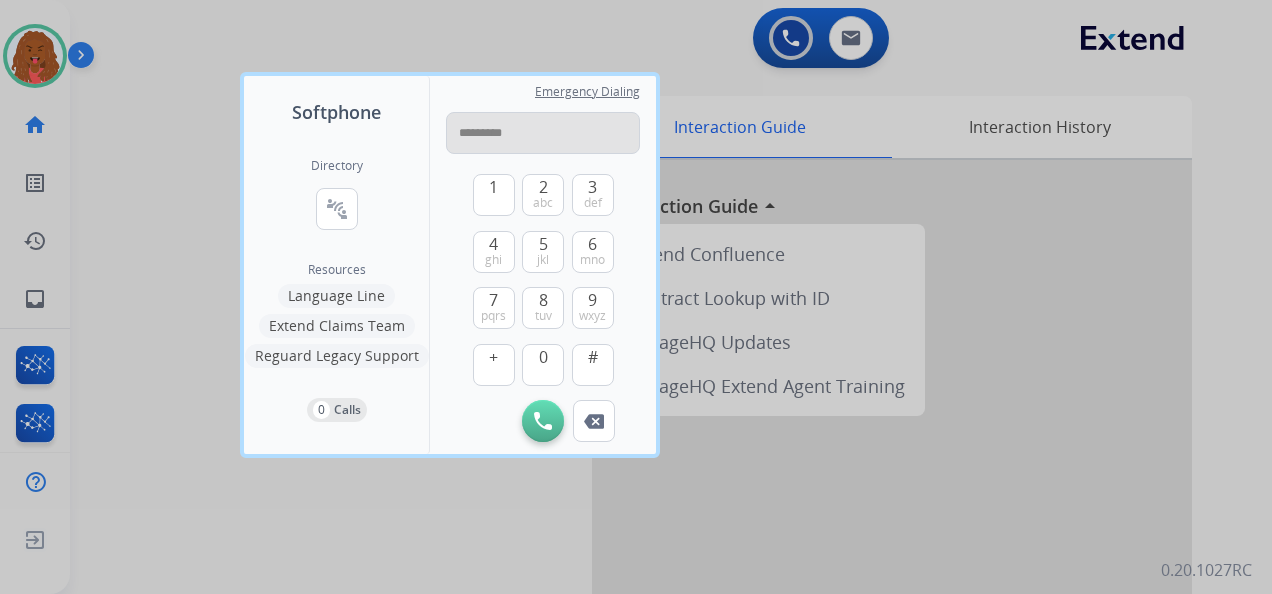 type on "**********" 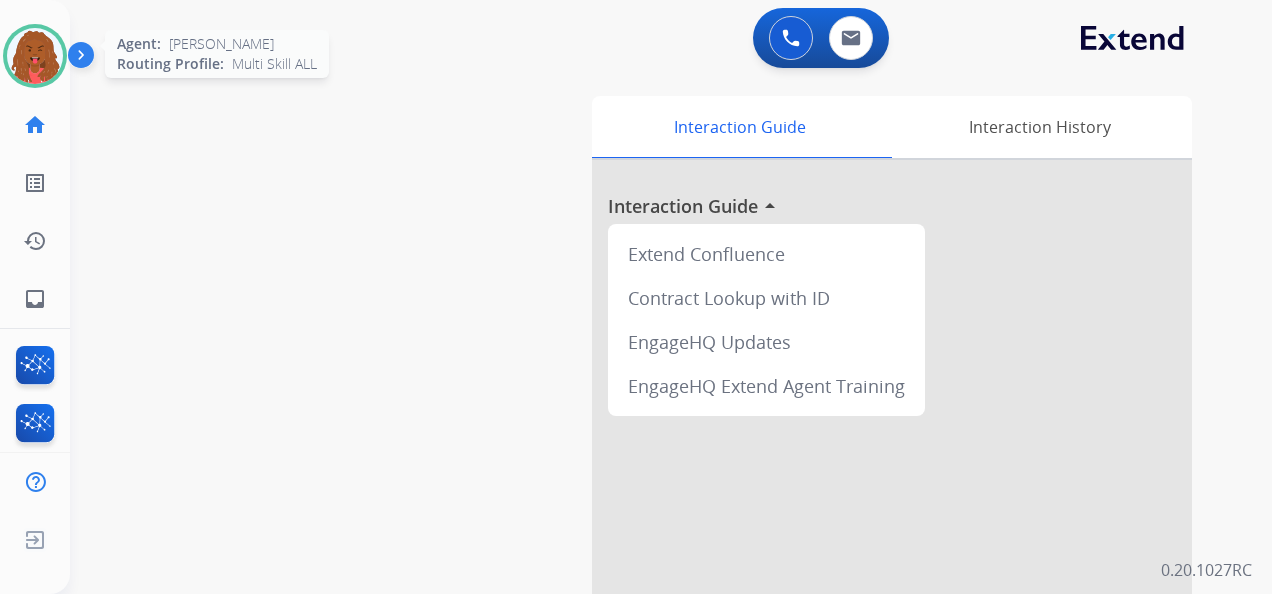 click at bounding box center (35, 56) 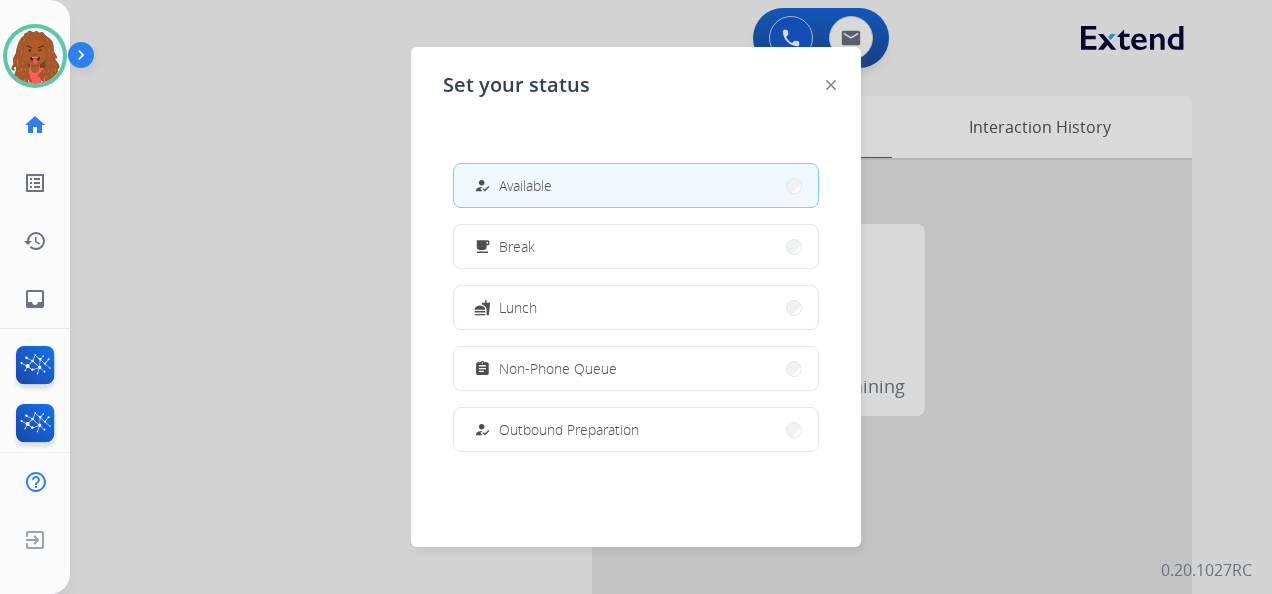 click on "assignment Non-Phone Queue" at bounding box center [543, 369] 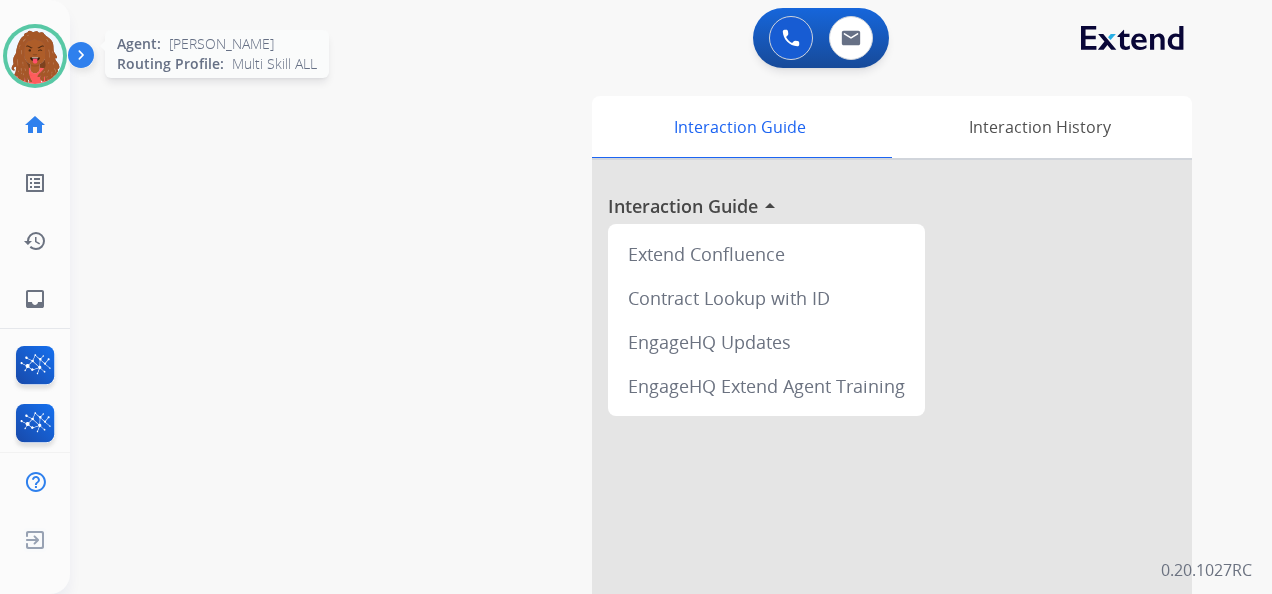 click at bounding box center (35, 56) 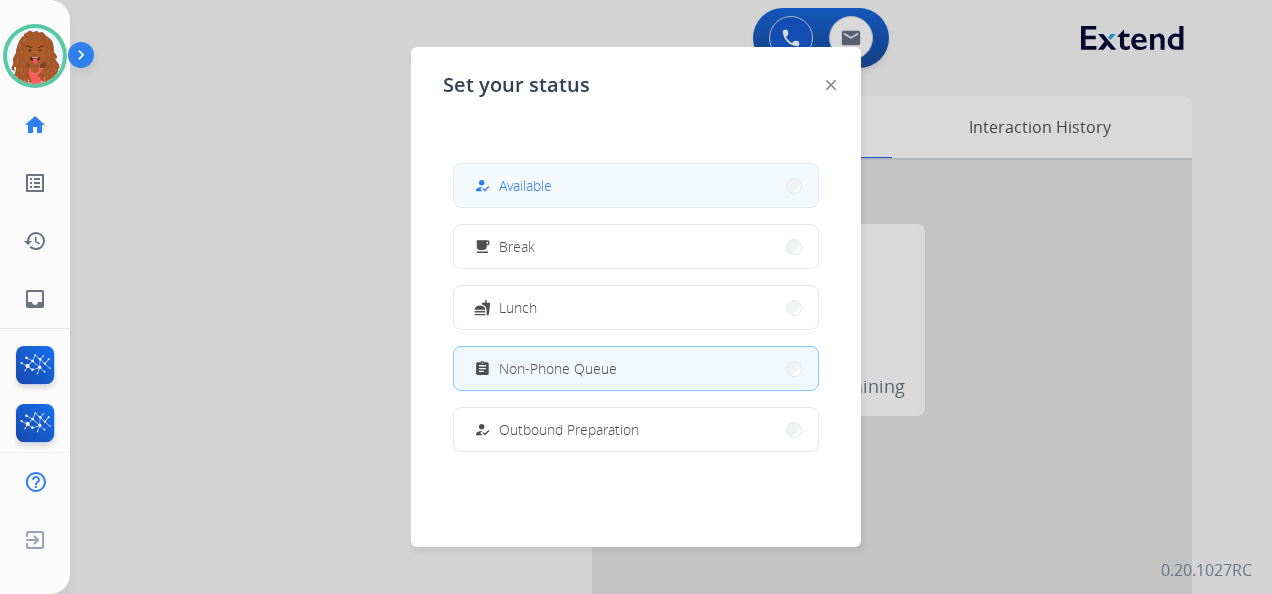 click on "how_to_reg Available" at bounding box center [636, 185] 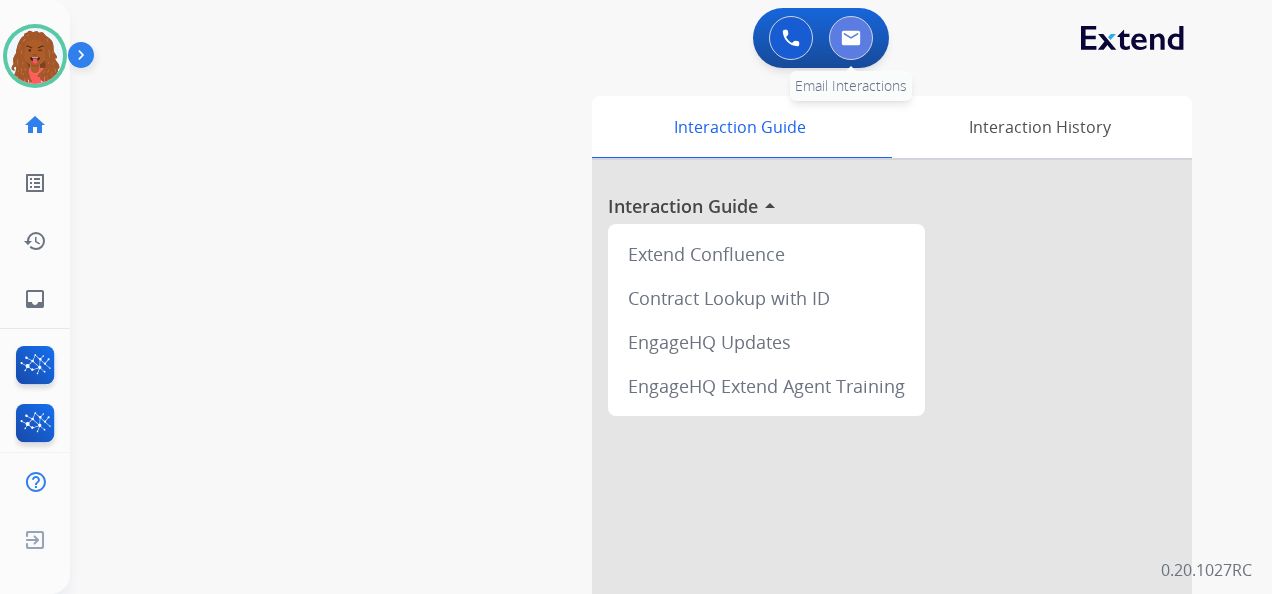 click at bounding box center [851, 38] 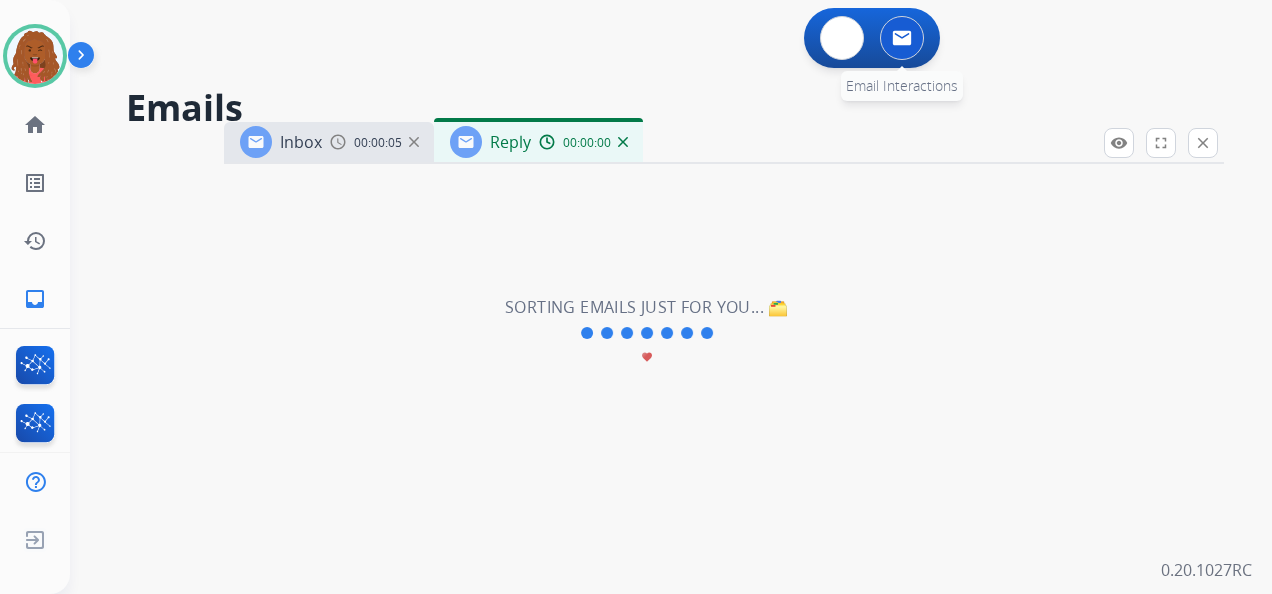 select on "**********" 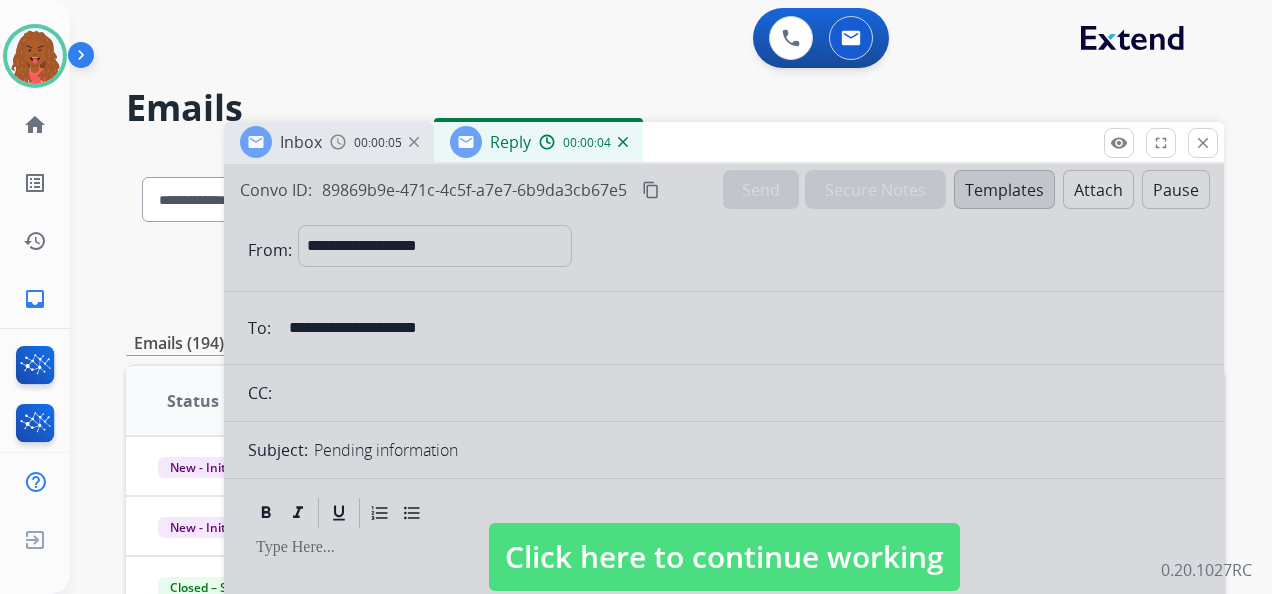click at bounding box center [623, 142] 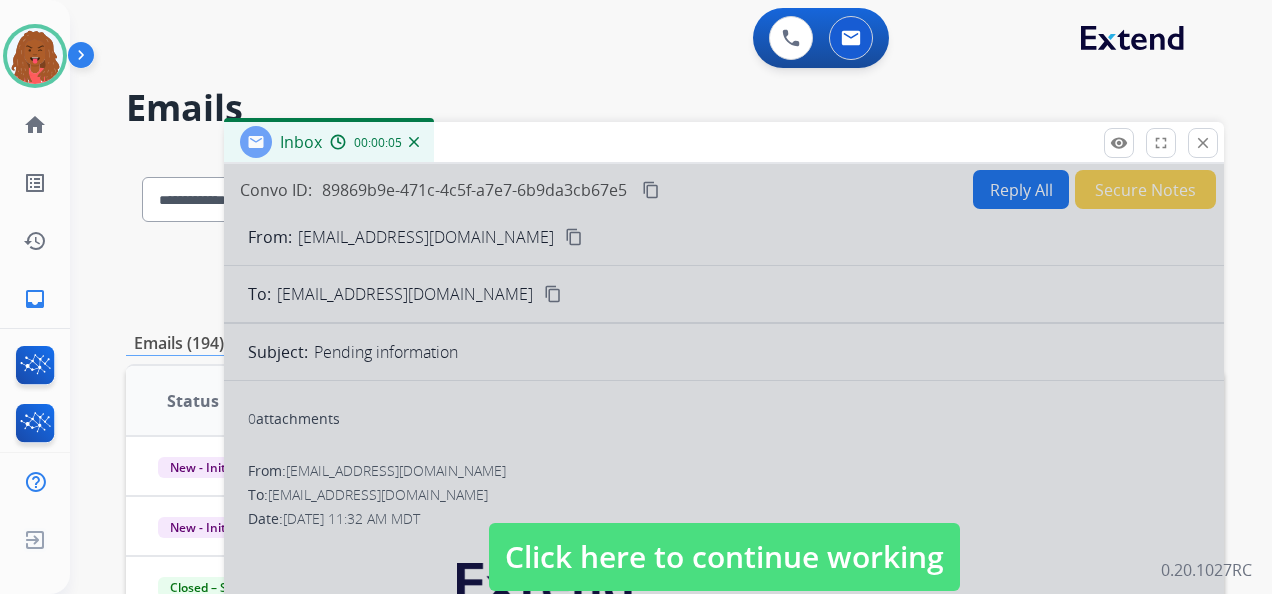 click at bounding box center [414, 142] 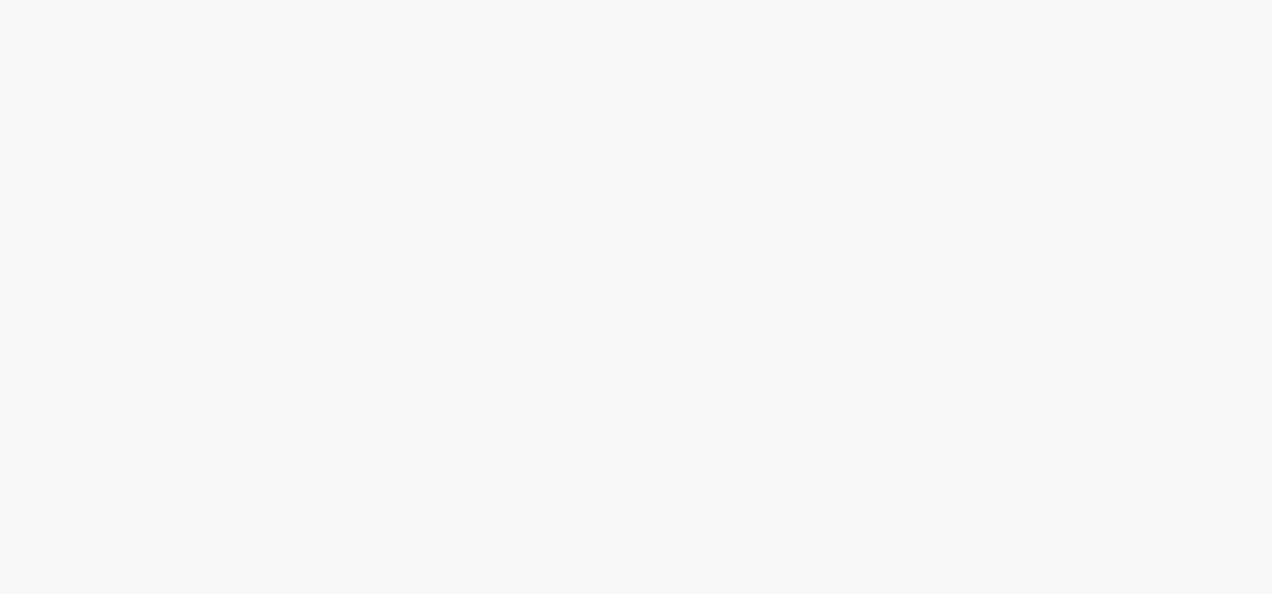 scroll, scrollTop: 0, scrollLeft: 0, axis: both 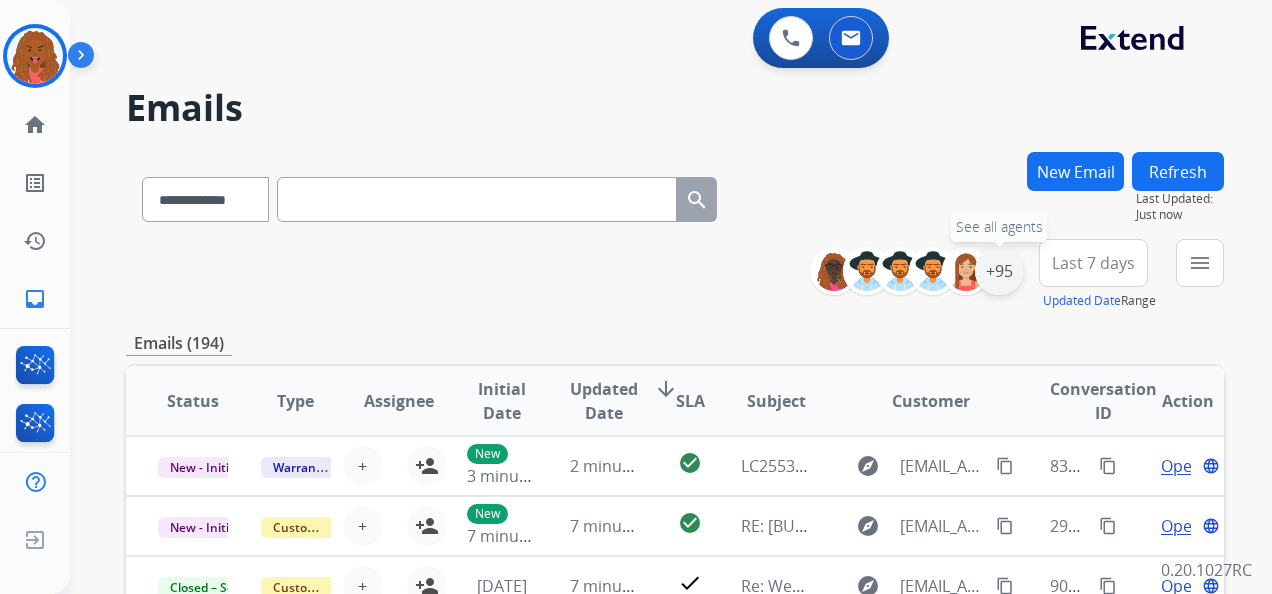 click on "+95" at bounding box center [999, 271] 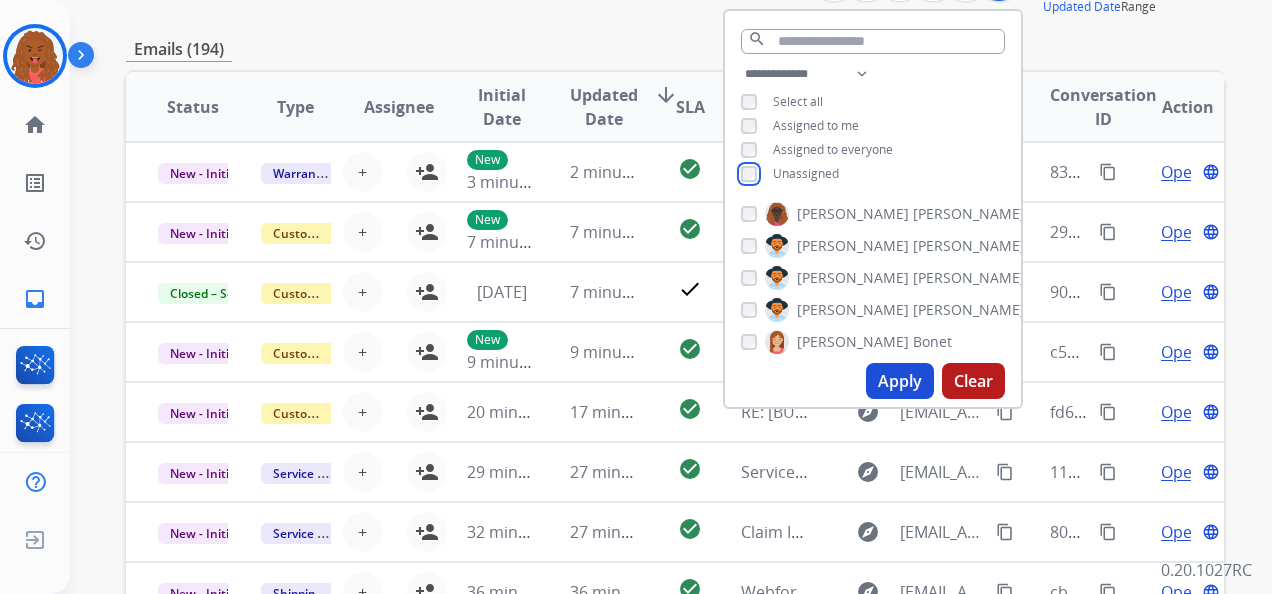 scroll, scrollTop: 300, scrollLeft: 0, axis: vertical 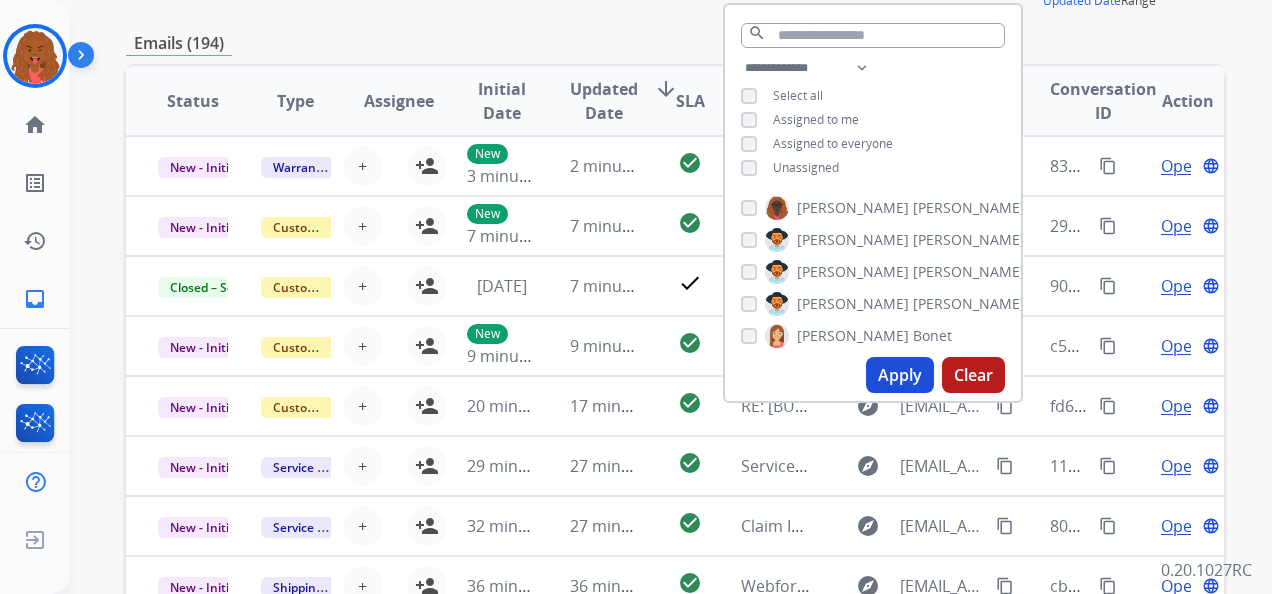 click on "Apply" at bounding box center [900, 375] 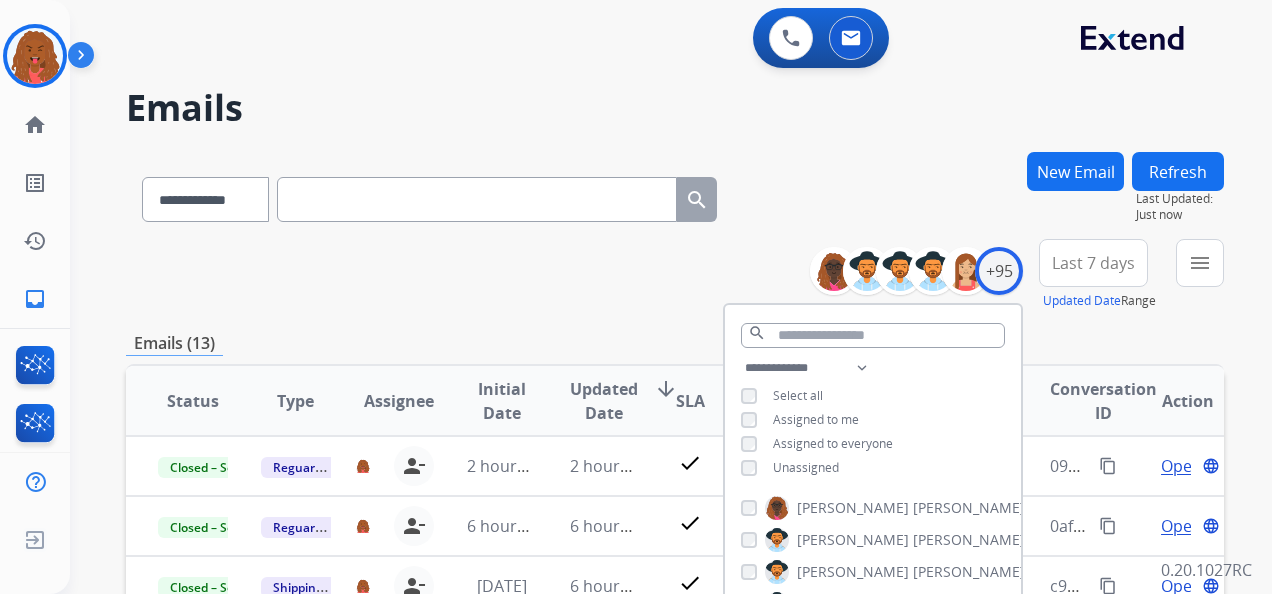 click on "**********" at bounding box center (647, 369) 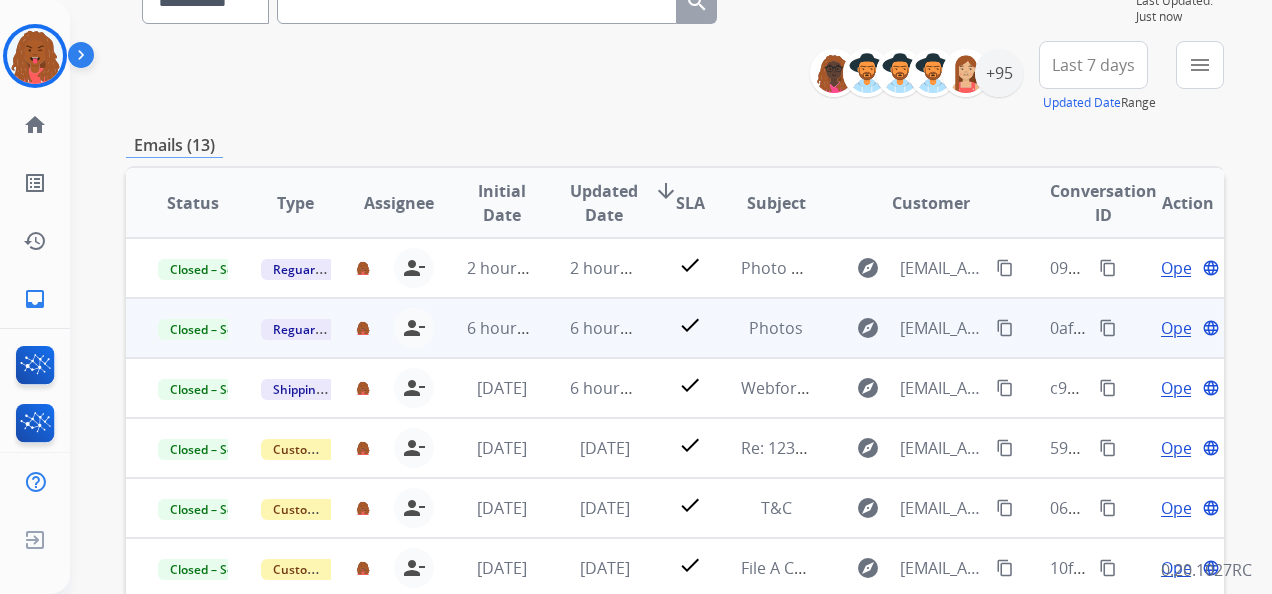 scroll, scrollTop: 200, scrollLeft: 0, axis: vertical 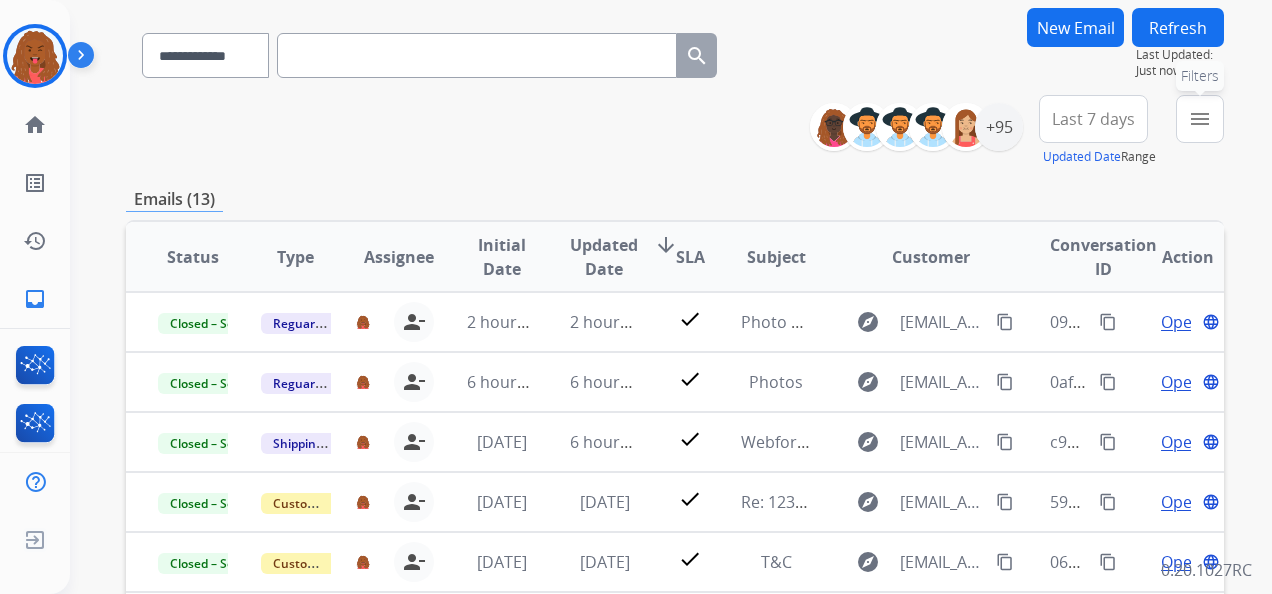 click on "menu" at bounding box center (1200, 119) 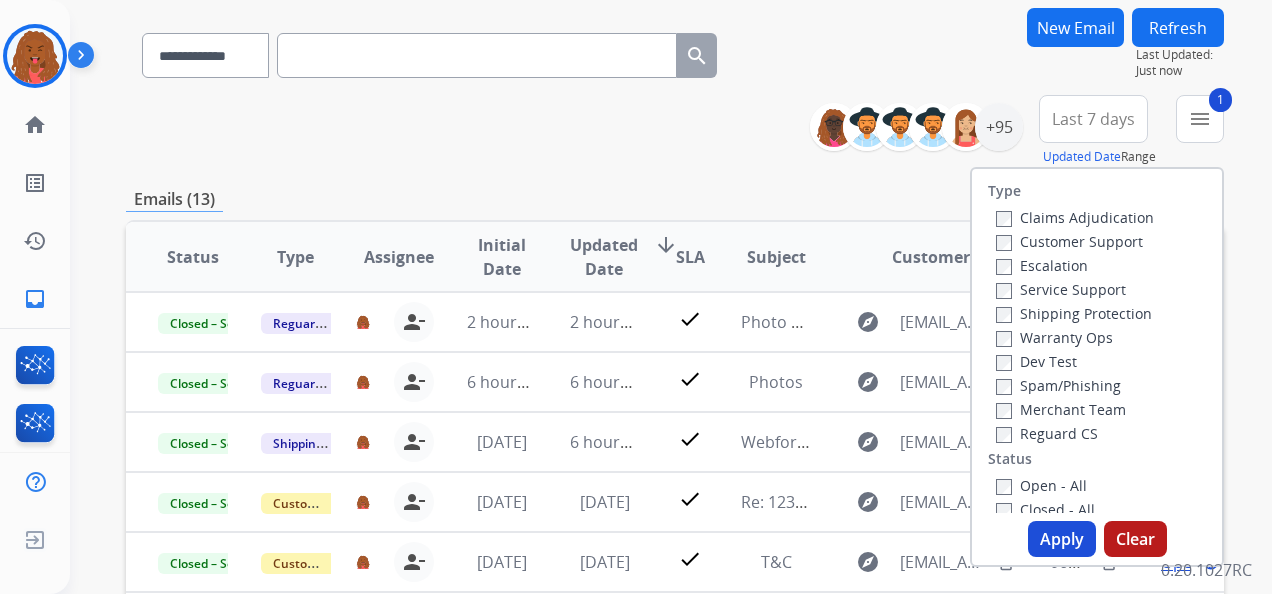 click on "Service Support" at bounding box center (1061, 289) 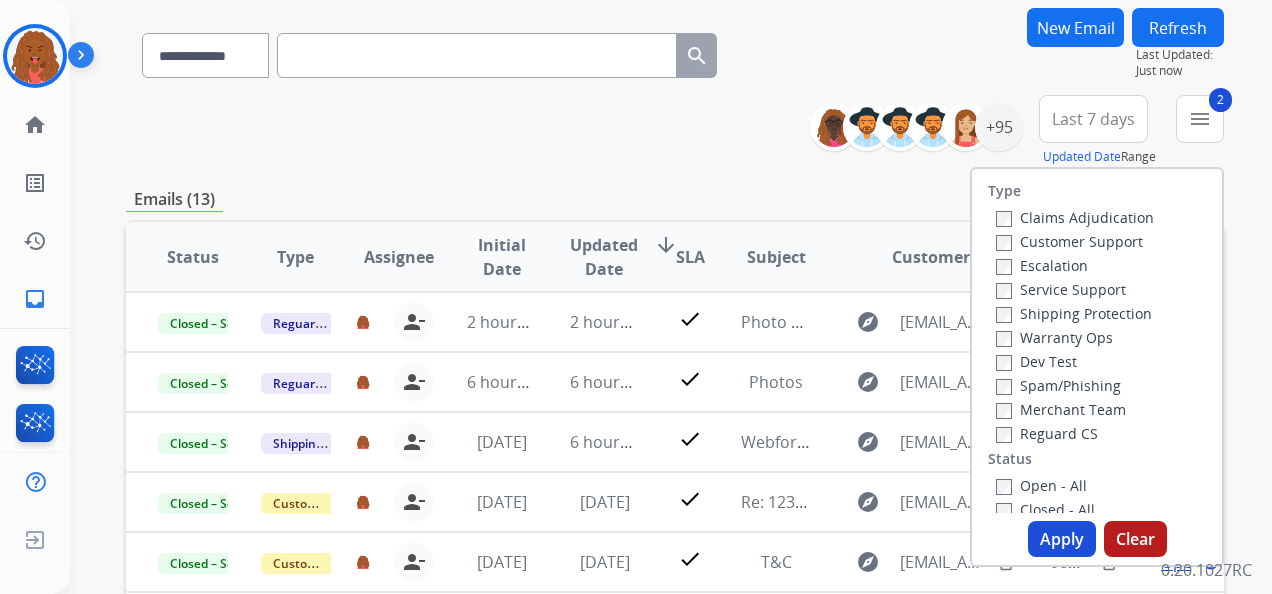 click on "Reguard CS" at bounding box center [1047, 433] 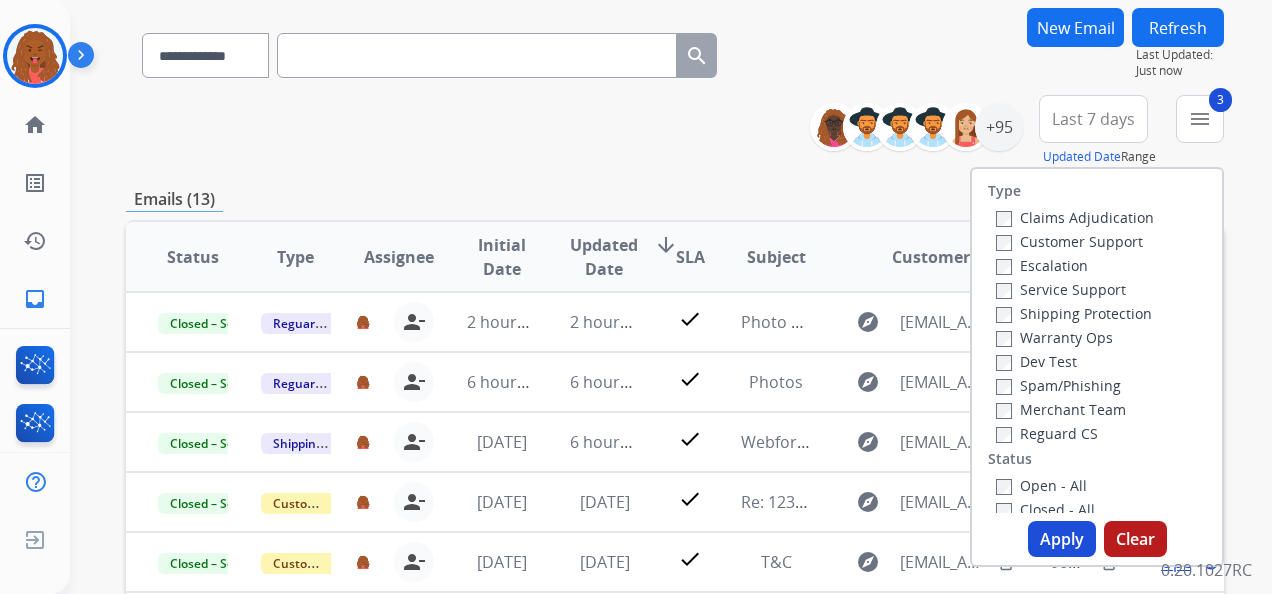 click on "Open - All" at bounding box center [1041, 485] 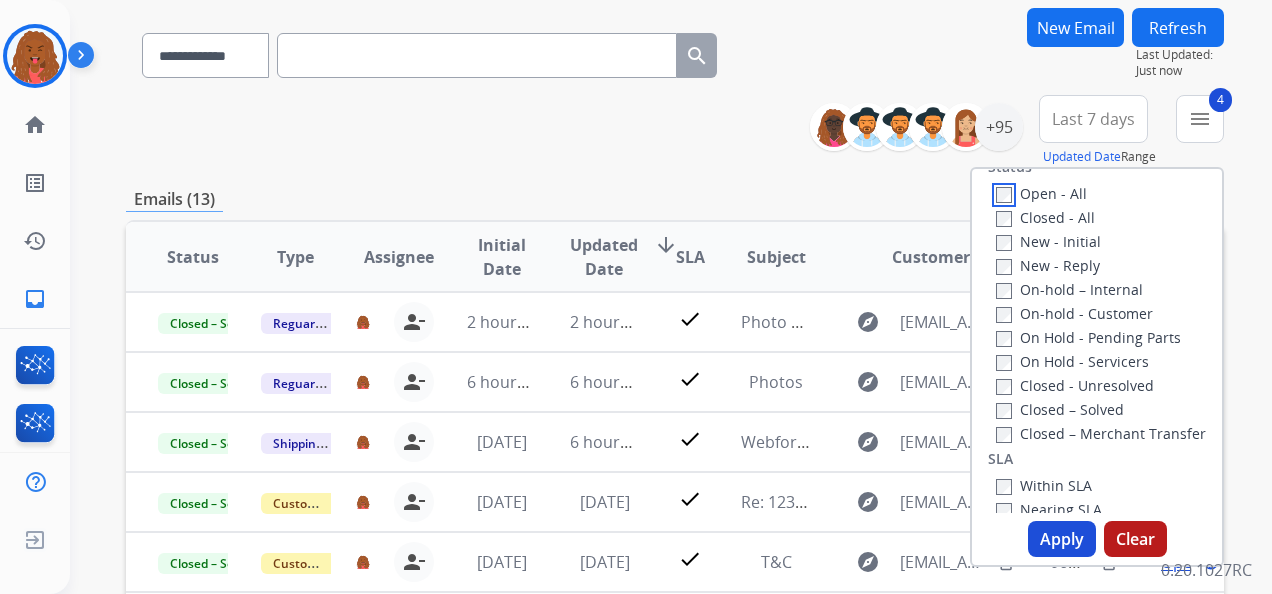 scroll, scrollTop: 300, scrollLeft: 0, axis: vertical 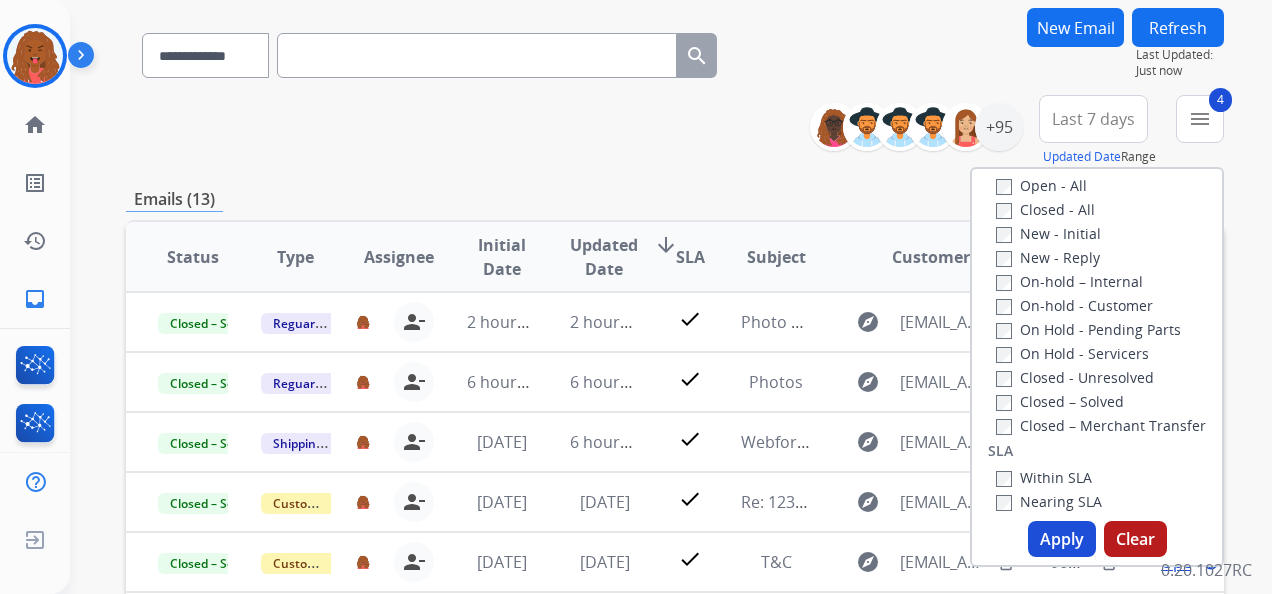 click on "Apply" at bounding box center (1062, 539) 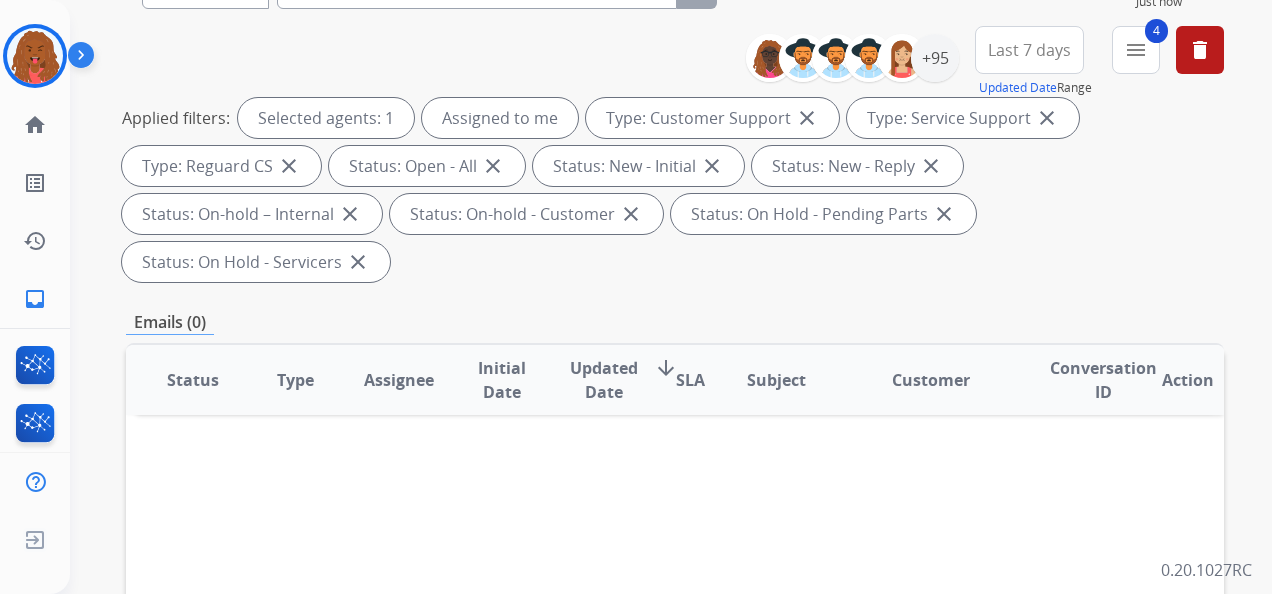 scroll, scrollTop: 0, scrollLeft: 0, axis: both 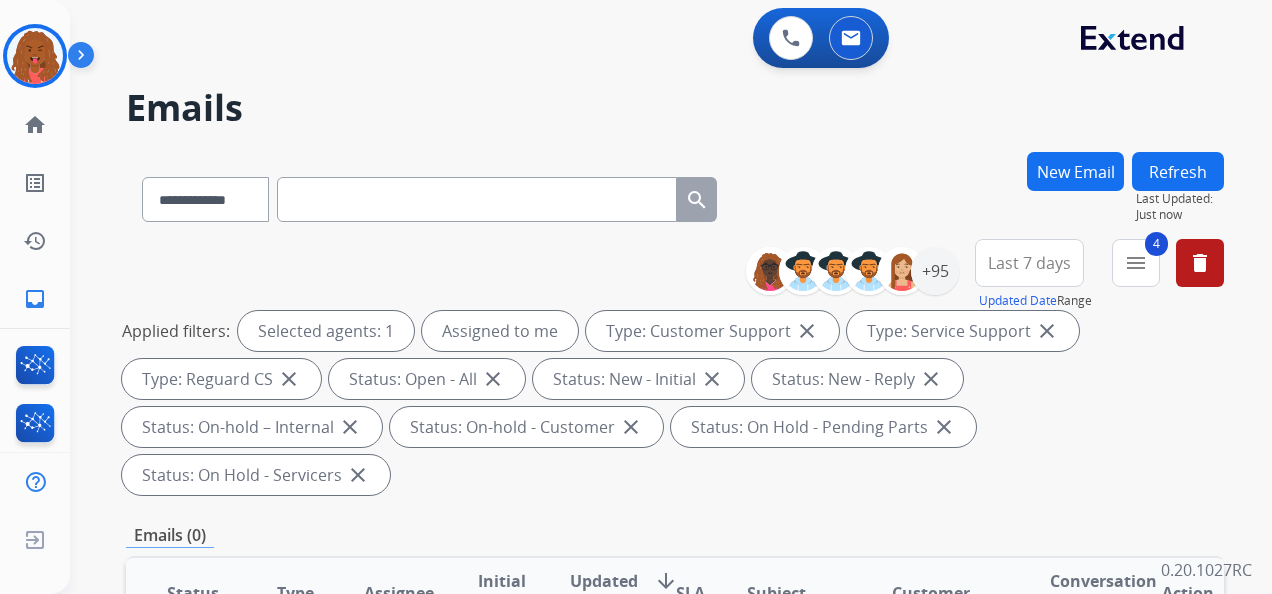 click on "Last 7 days" at bounding box center (1029, 263) 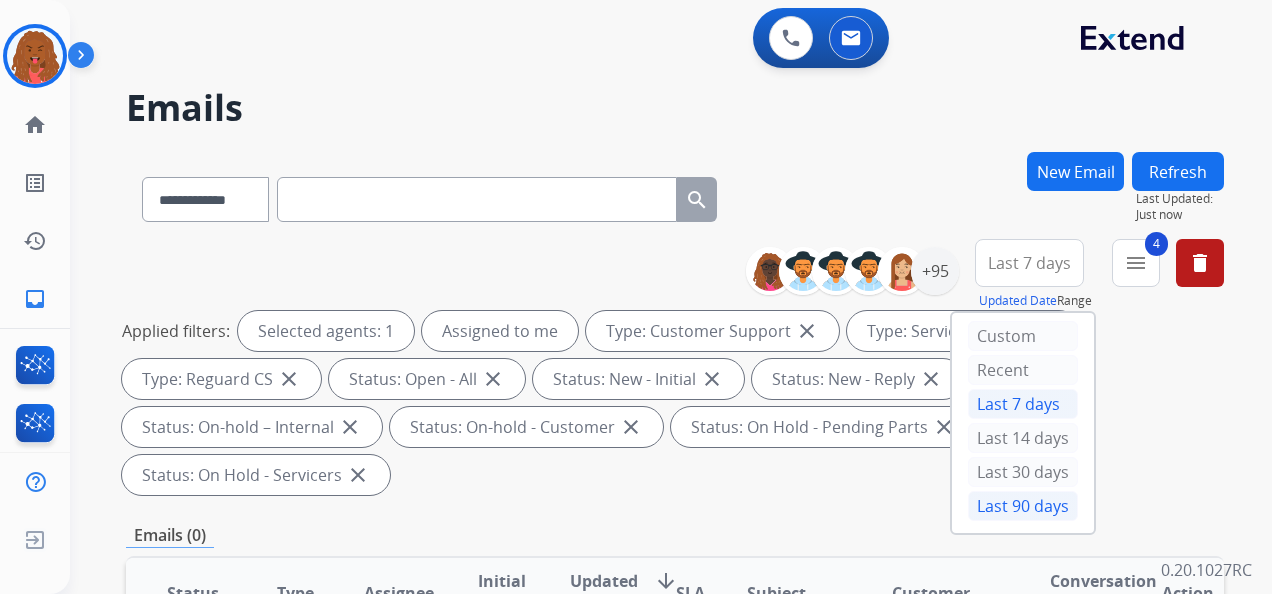 click on "Last 90 days" at bounding box center [1023, 506] 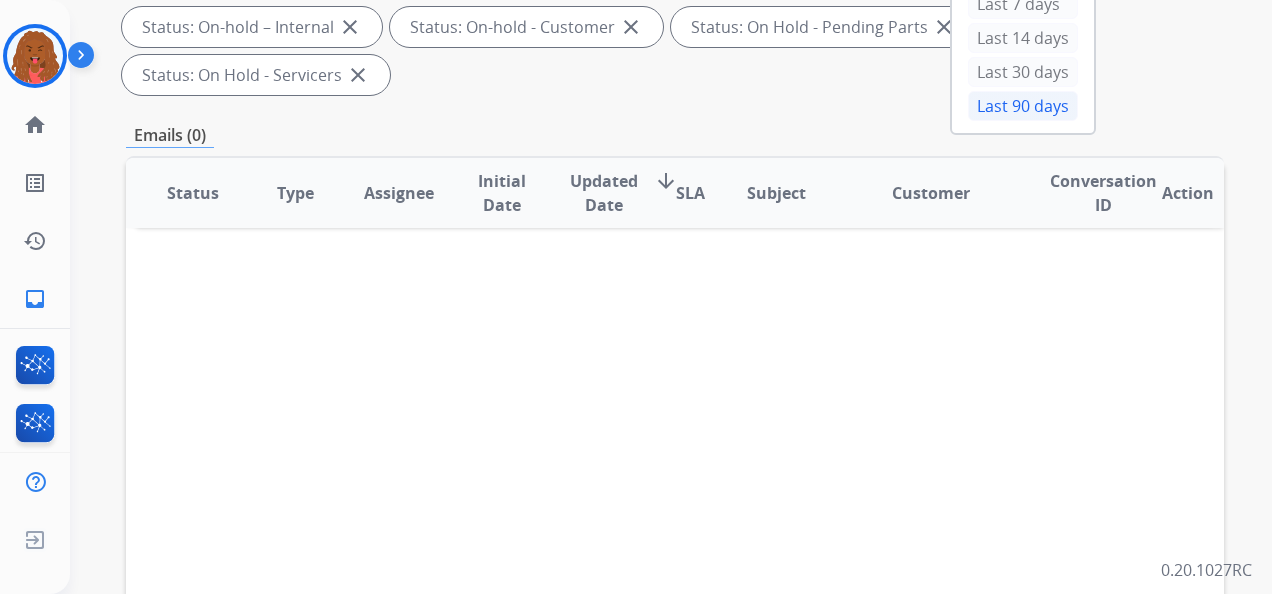 scroll, scrollTop: 200, scrollLeft: 0, axis: vertical 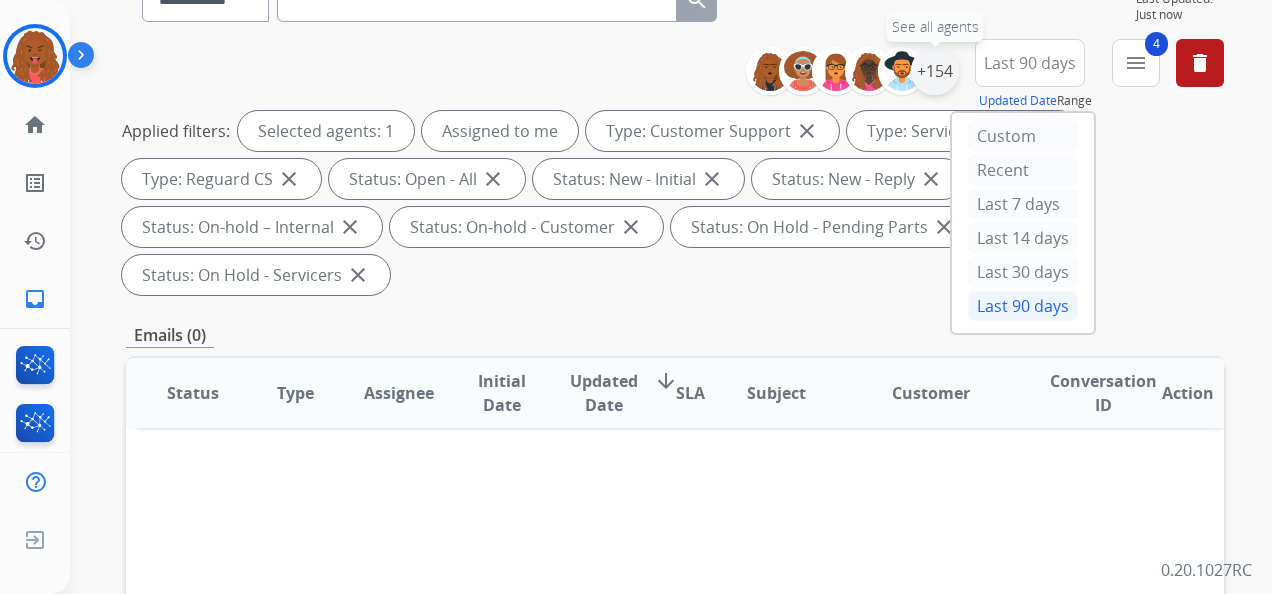 click on "+154" at bounding box center (935, 71) 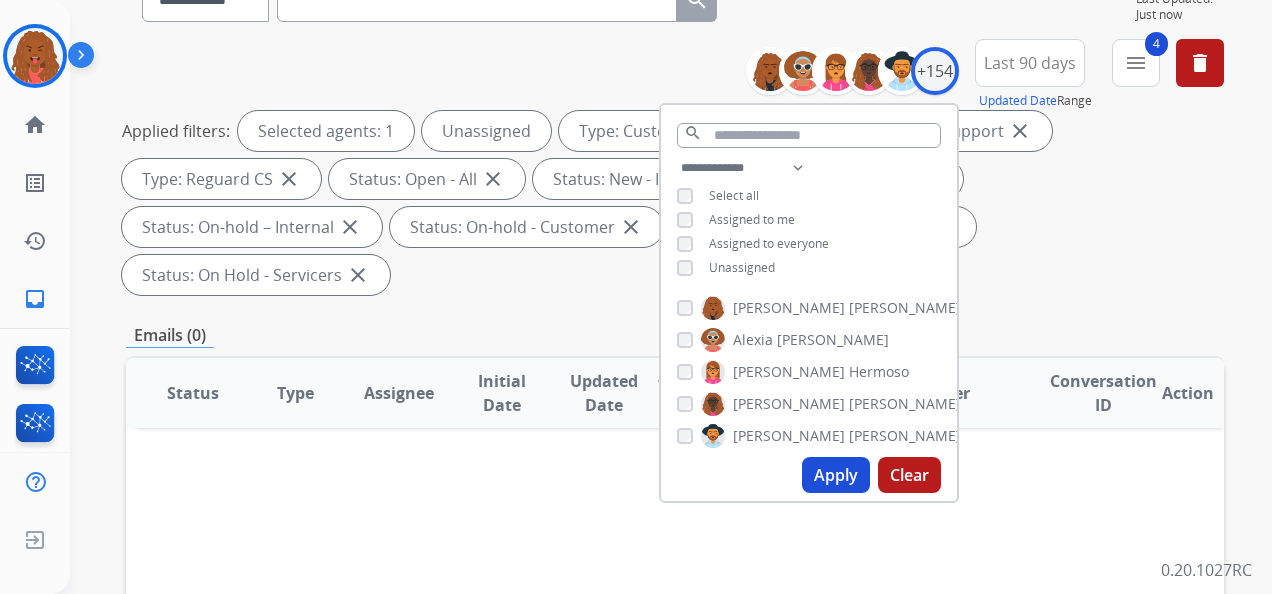 click on "Apply" at bounding box center [836, 475] 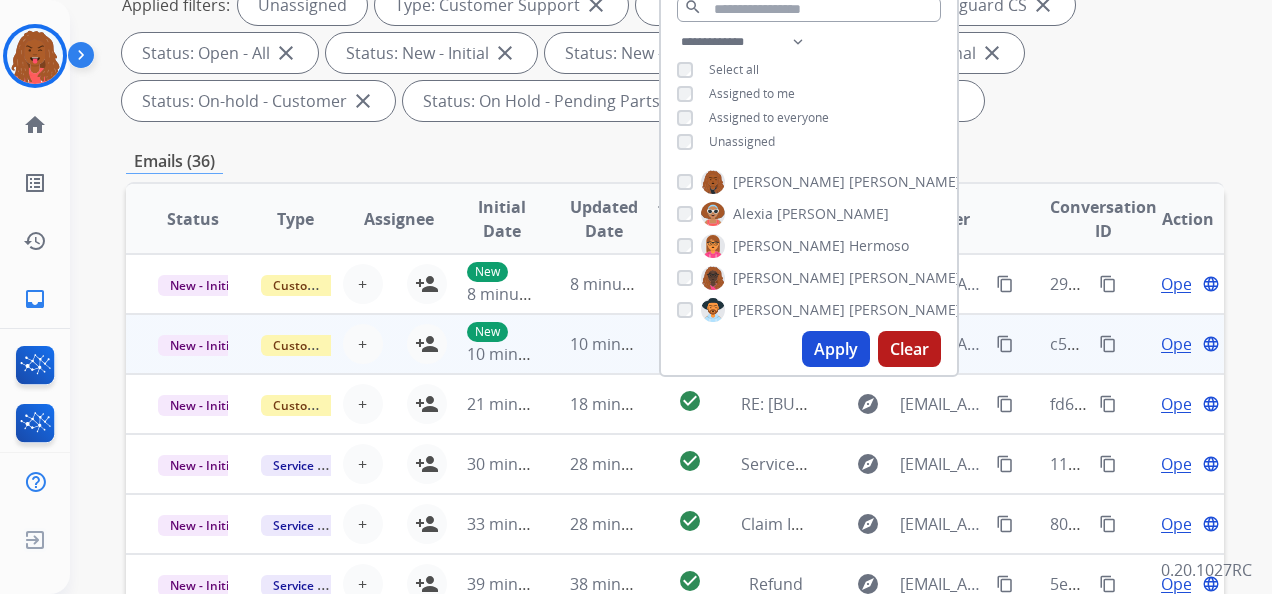 scroll, scrollTop: 400, scrollLeft: 0, axis: vertical 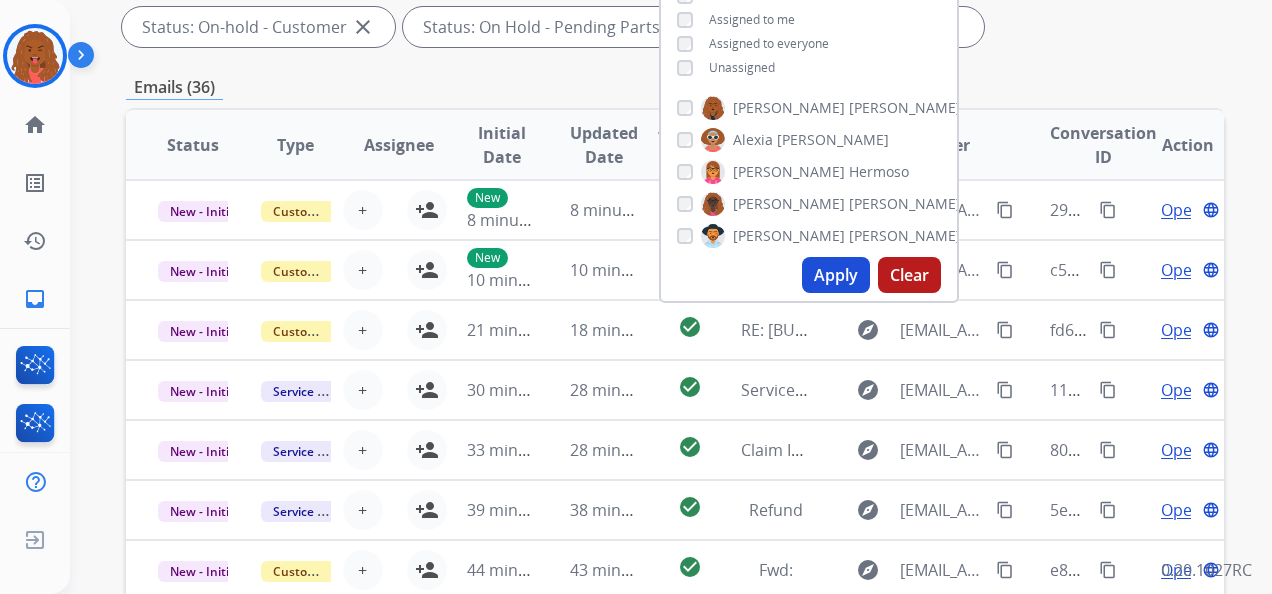 click on "Applied filters: Unassigned  Type: Customer Support  close  Type: Service Support  close  Type: Reguard CS  close  Status: Open - All  close  Status: New - Initial  close  Status: New - Reply  close  Status: On-hold – Internal  close  Status: On-hold - Customer  close  Status: On Hold - Pending Parts  close  Status: On Hold - Servicers  close" at bounding box center (671, -21) 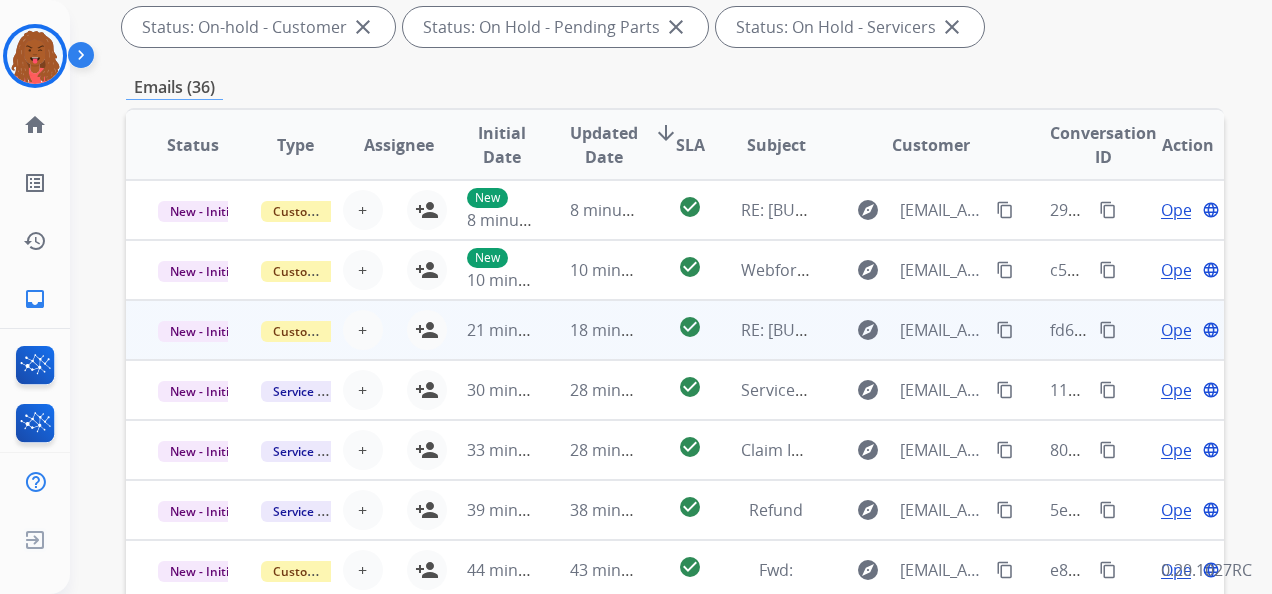 scroll, scrollTop: 2, scrollLeft: 0, axis: vertical 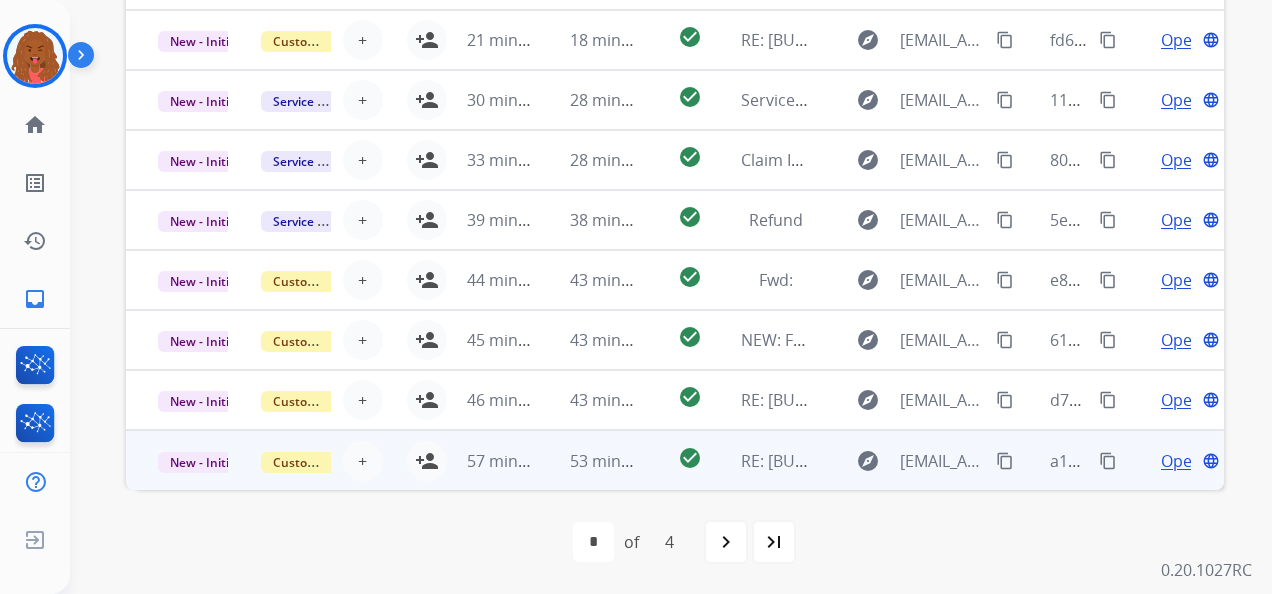 click on "Customer Support" at bounding box center [280, 460] 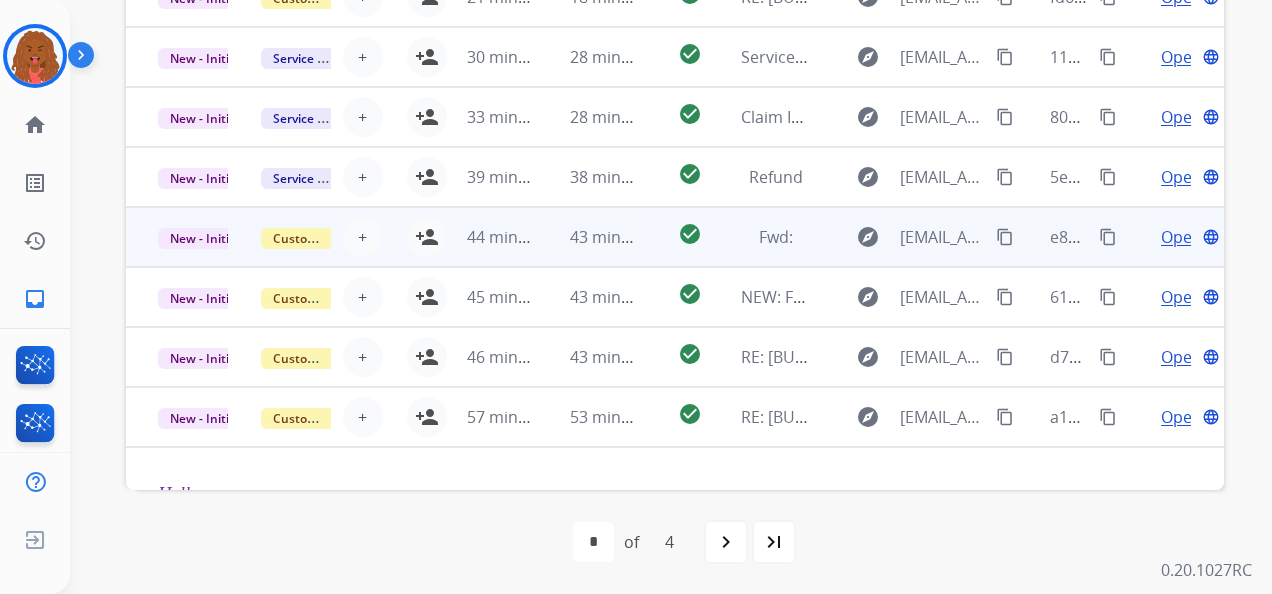 scroll, scrollTop: 0, scrollLeft: 0, axis: both 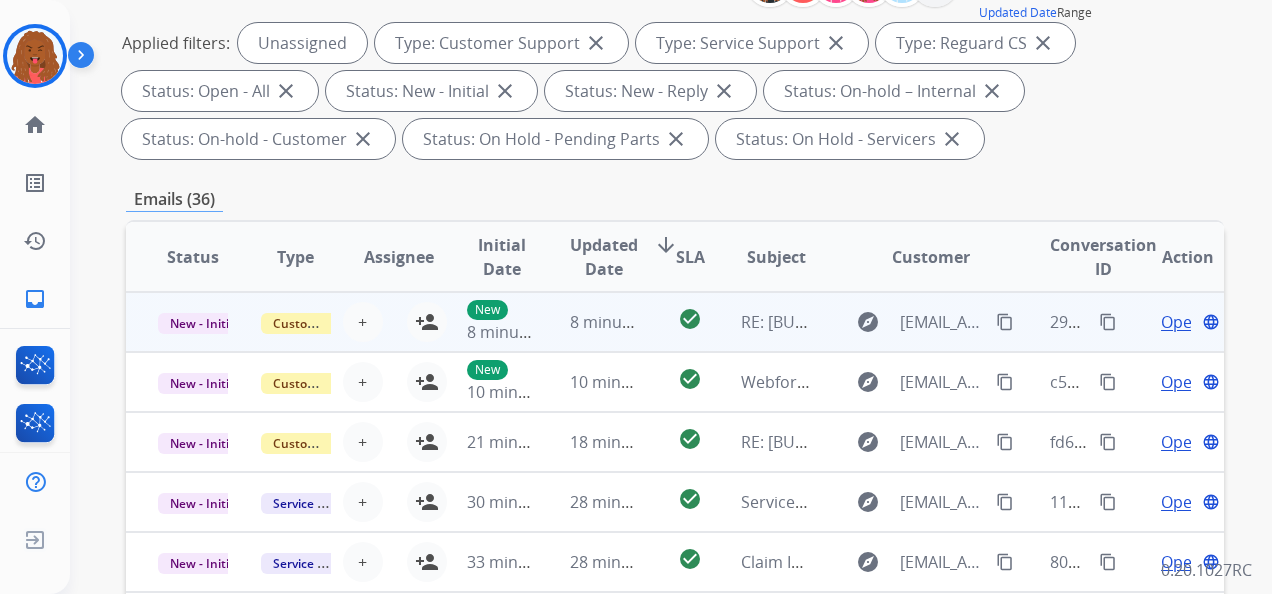 click on "Open" at bounding box center [1181, 322] 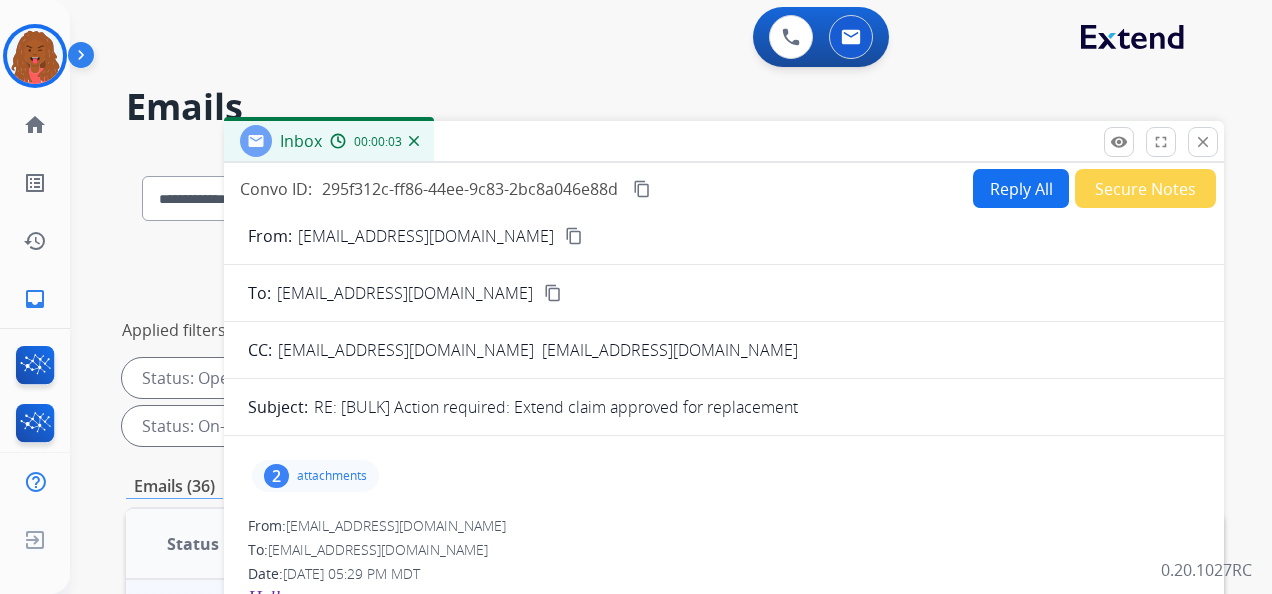 scroll, scrollTop: 0, scrollLeft: 0, axis: both 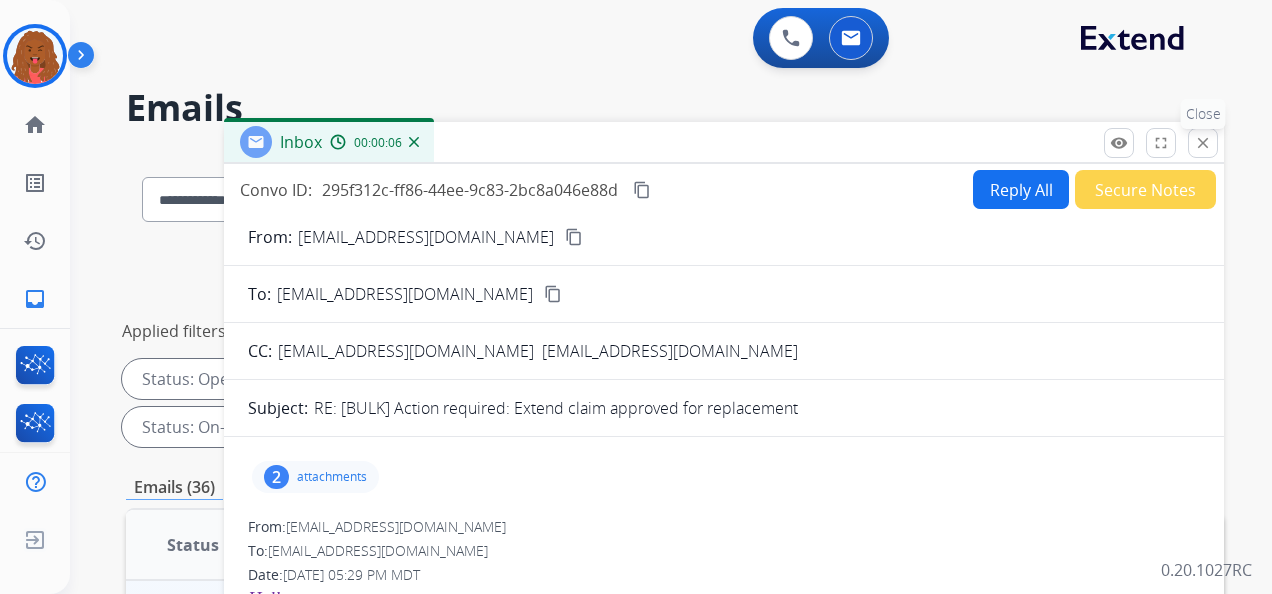 click on "close Close" at bounding box center [1203, 143] 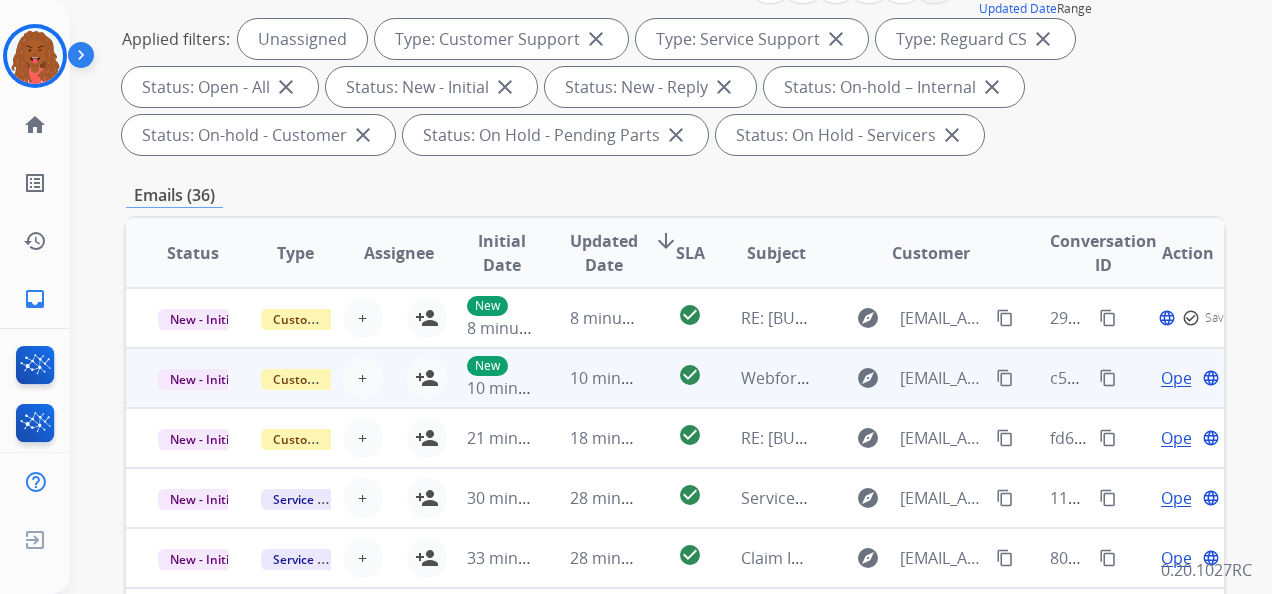 scroll, scrollTop: 300, scrollLeft: 0, axis: vertical 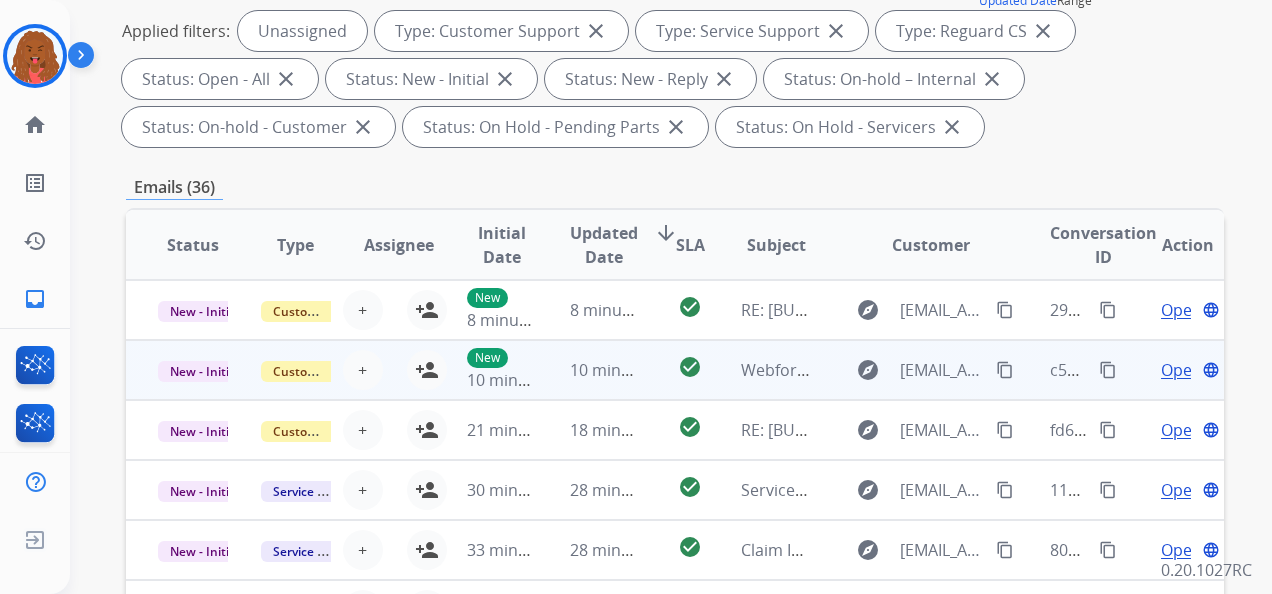 click on "Open" at bounding box center [1181, 370] 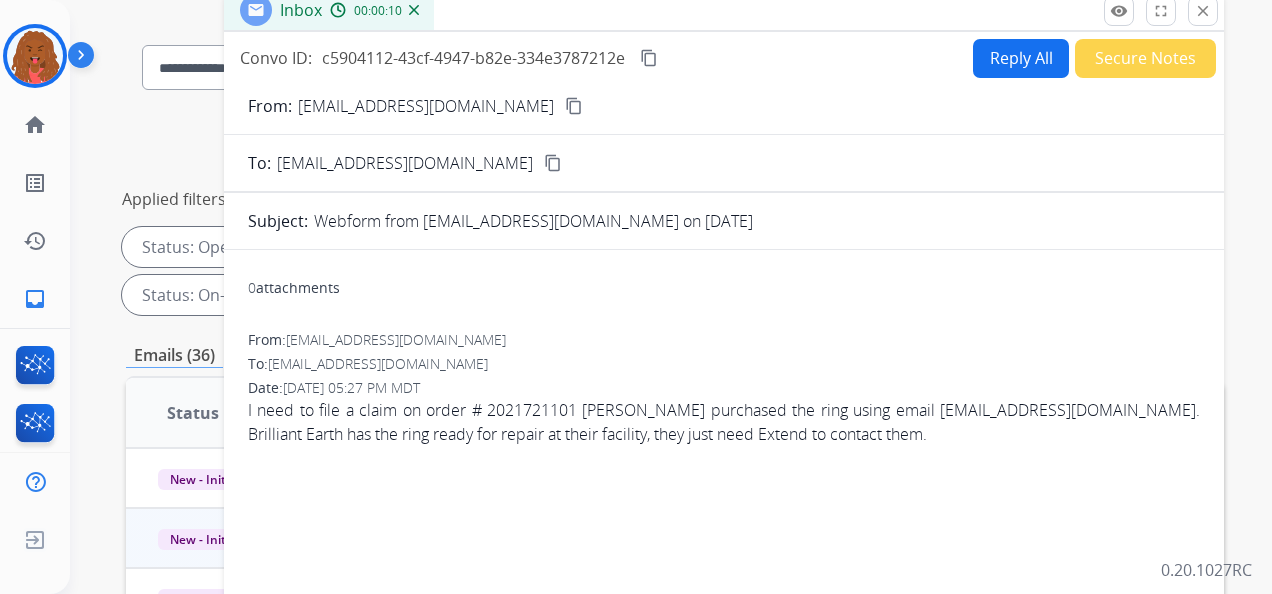 scroll, scrollTop: 100, scrollLeft: 0, axis: vertical 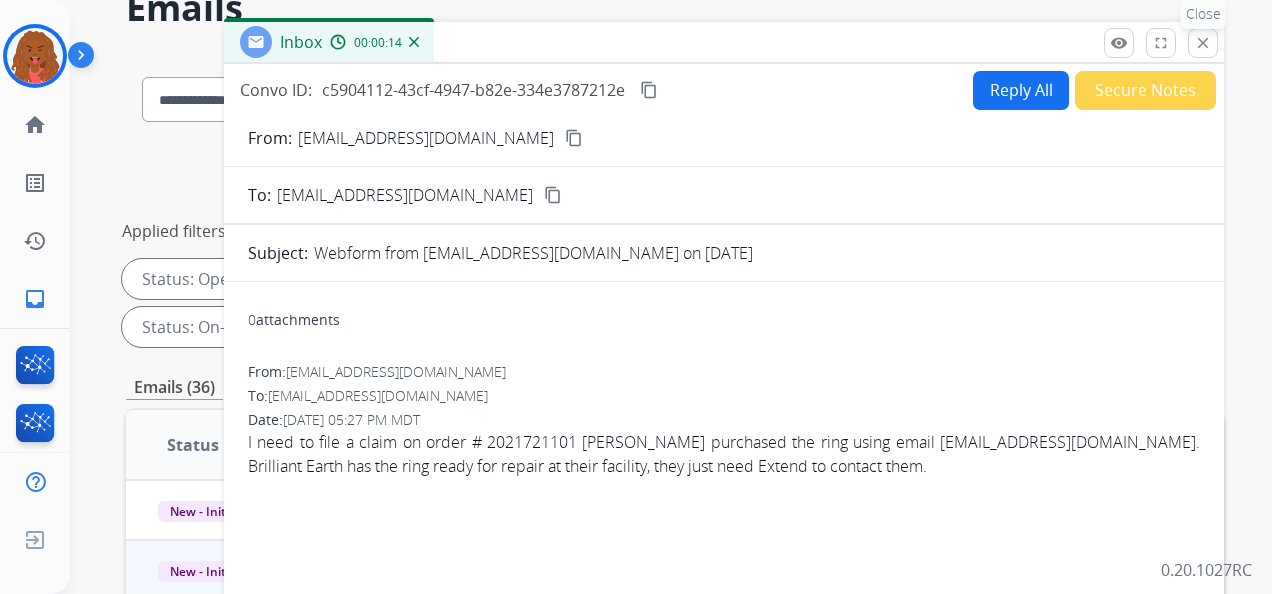 click on "close" at bounding box center (1203, 43) 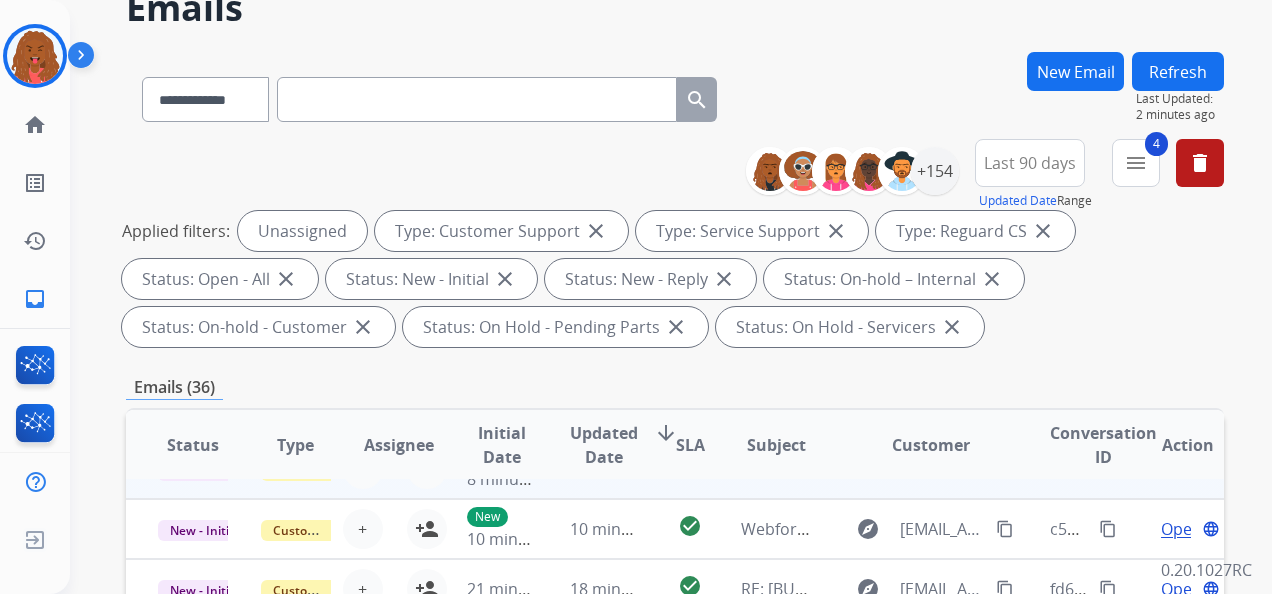 scroll, scrollTop: 0, scrollLeft: 0, axis: both 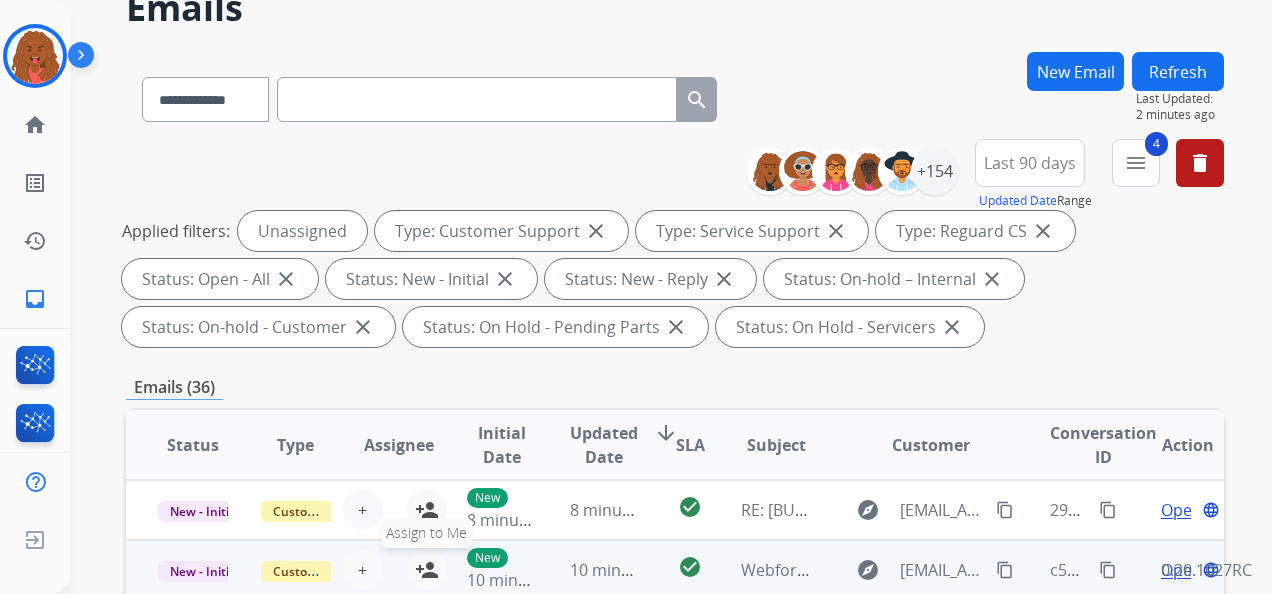 click on "person_add Assign to Me" at bounding box center (427, 570) 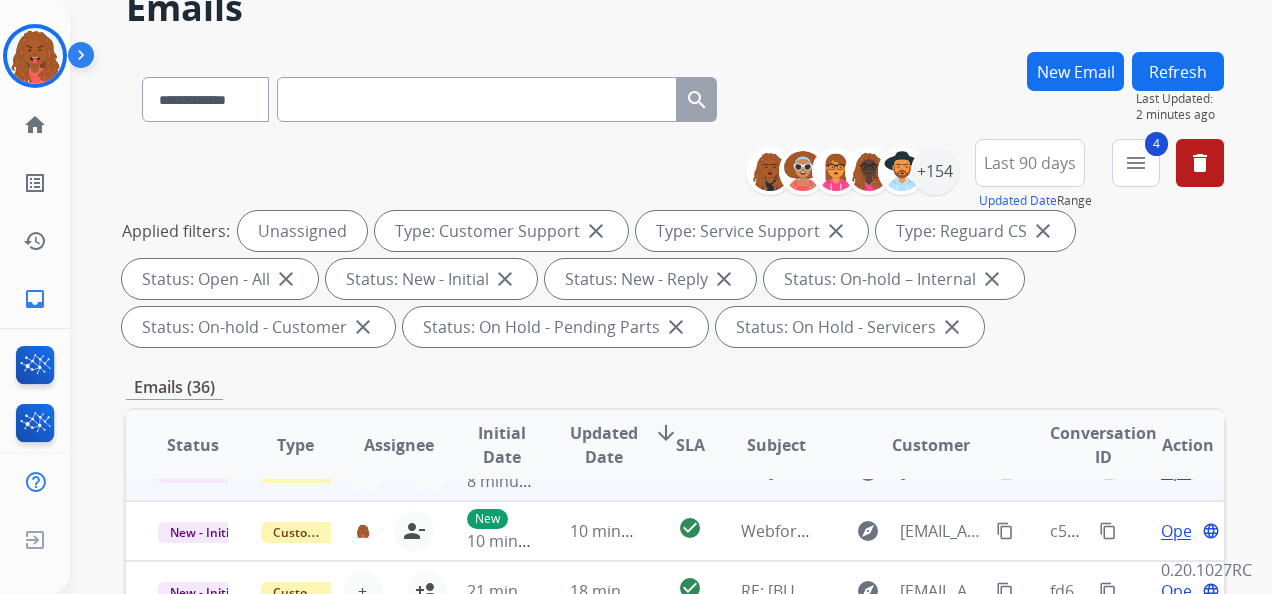 scroll, scrollTop: 0, scrollLeft: 0, axis: both 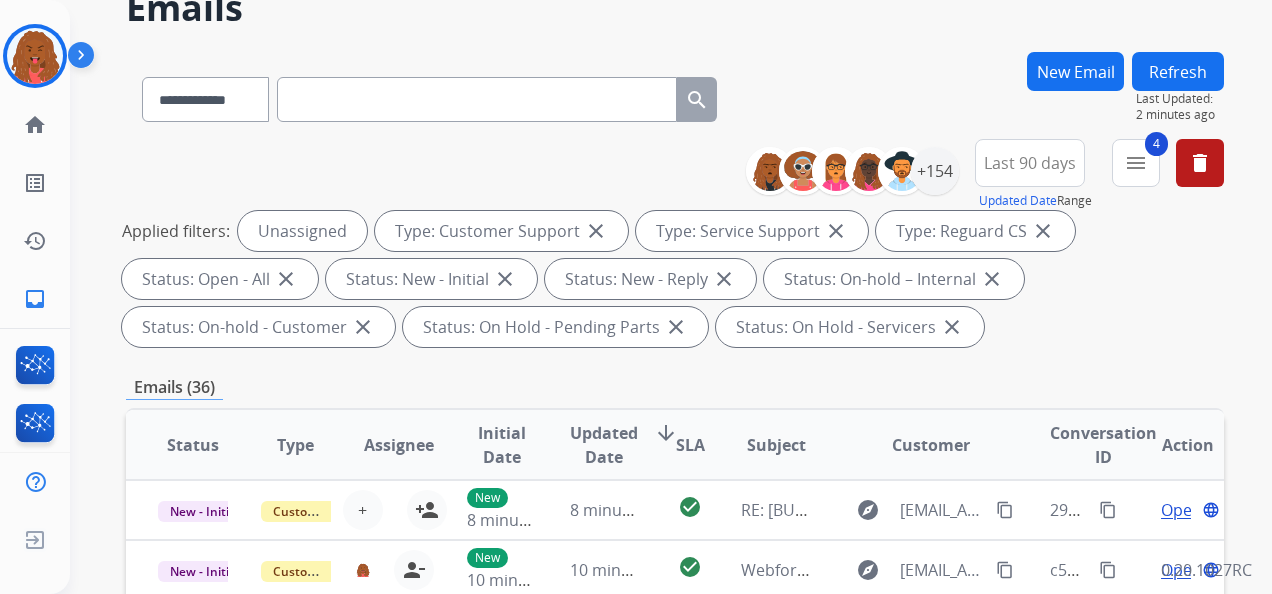 click on "0.20.1027RC" at bounding box center (1206, 570) 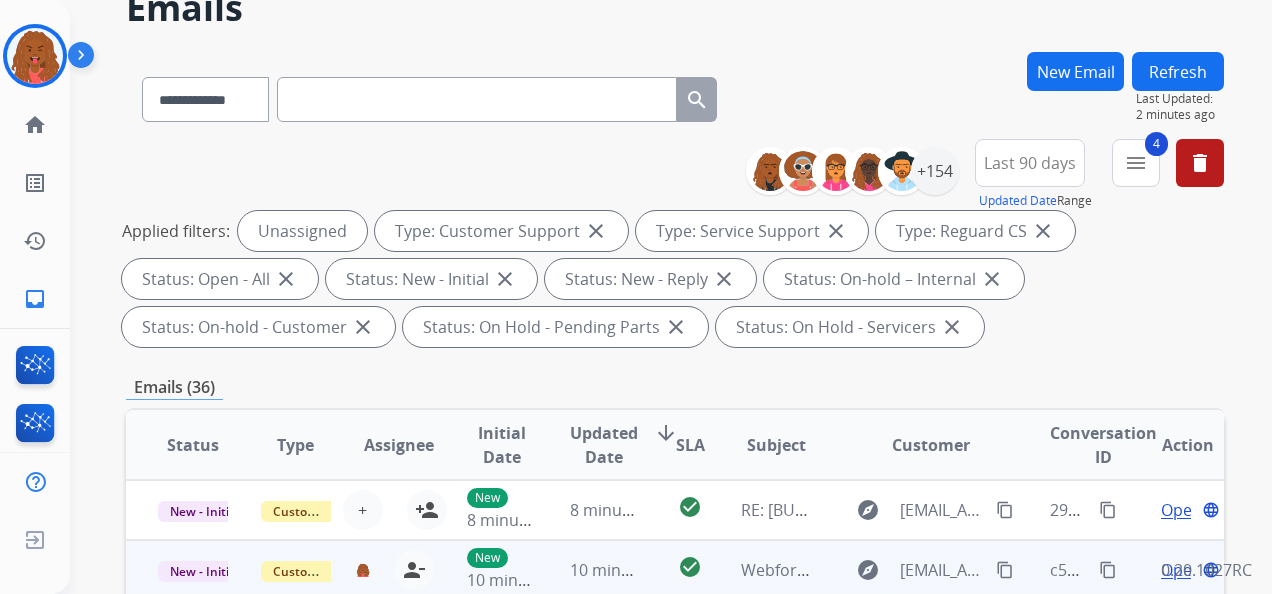 click on "Open" at bounding box center (1181, 570) 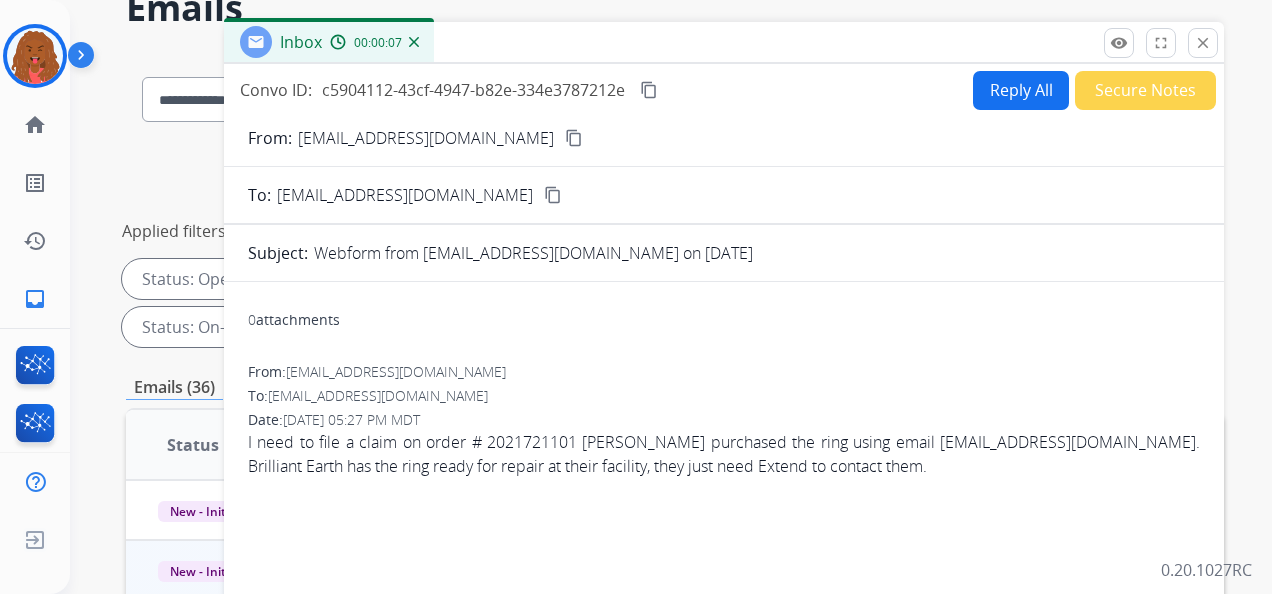 click on "Reply All" at bounding box center (1021, 90) 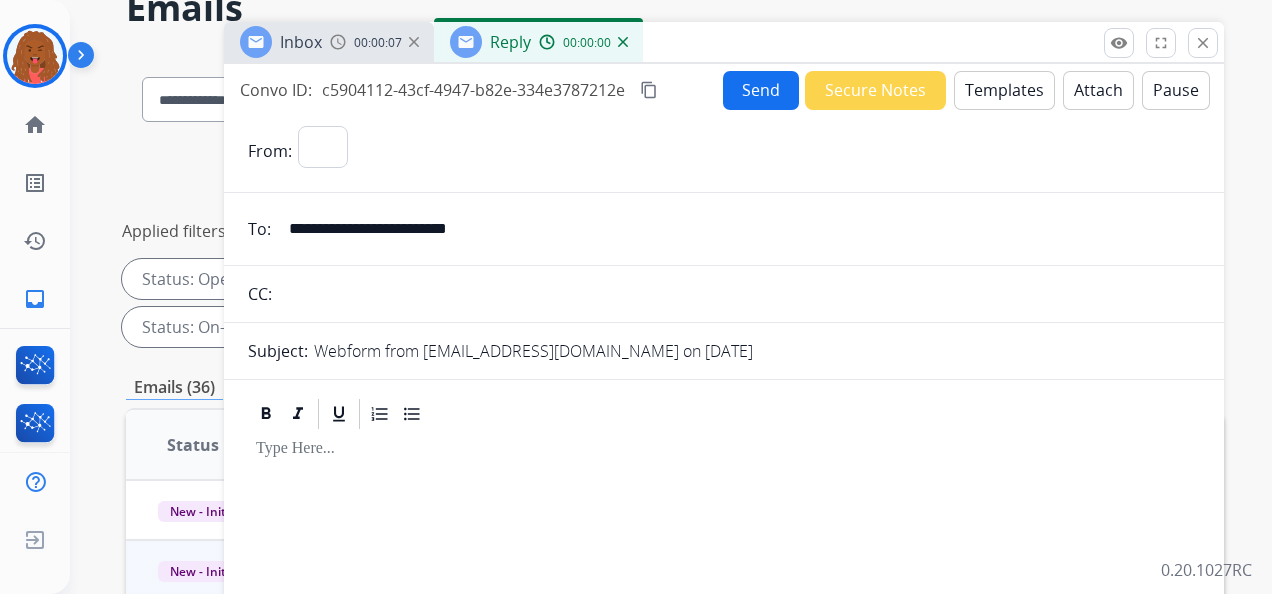 select on "**********" 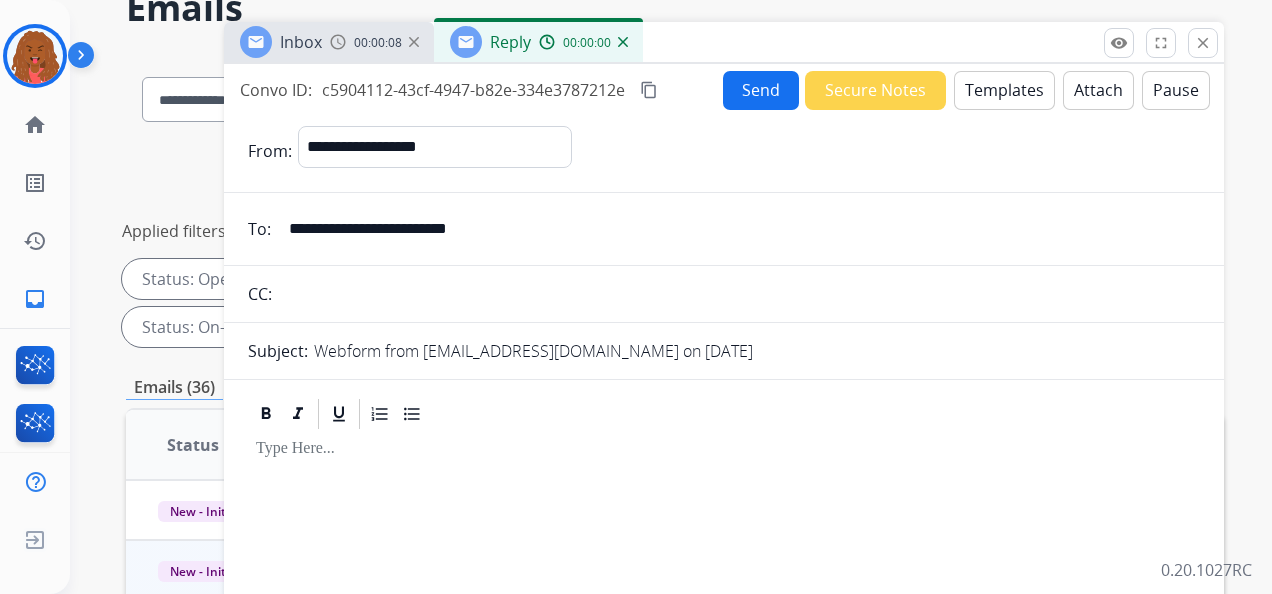 click on "Templates" at bounding box center (1004, 90) 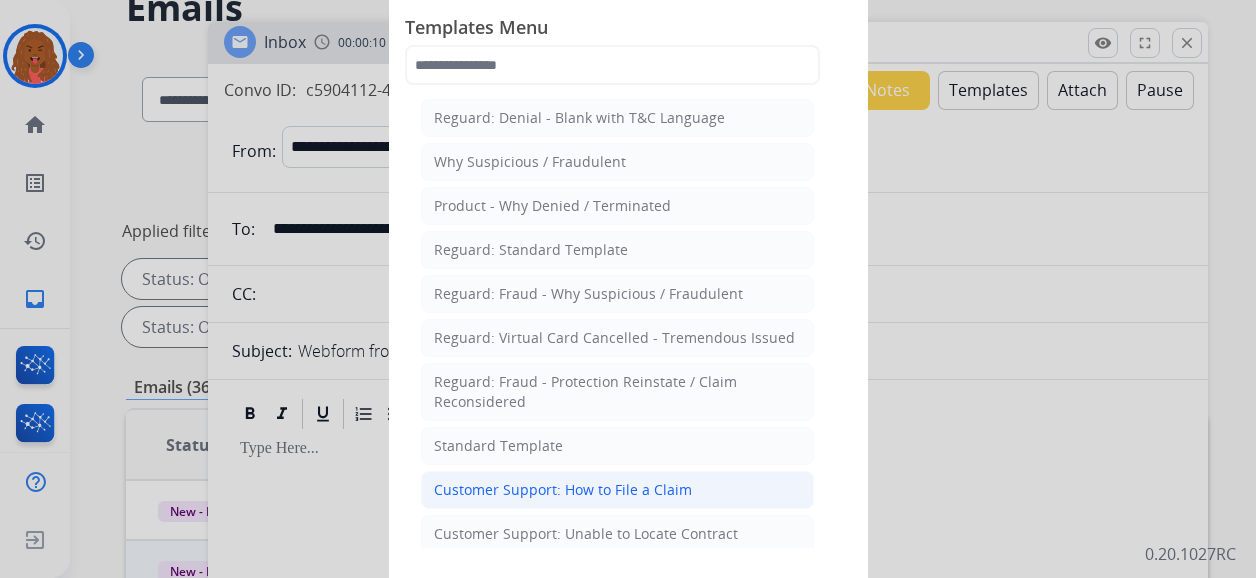 click on "Customer Support: How to File a Claim" 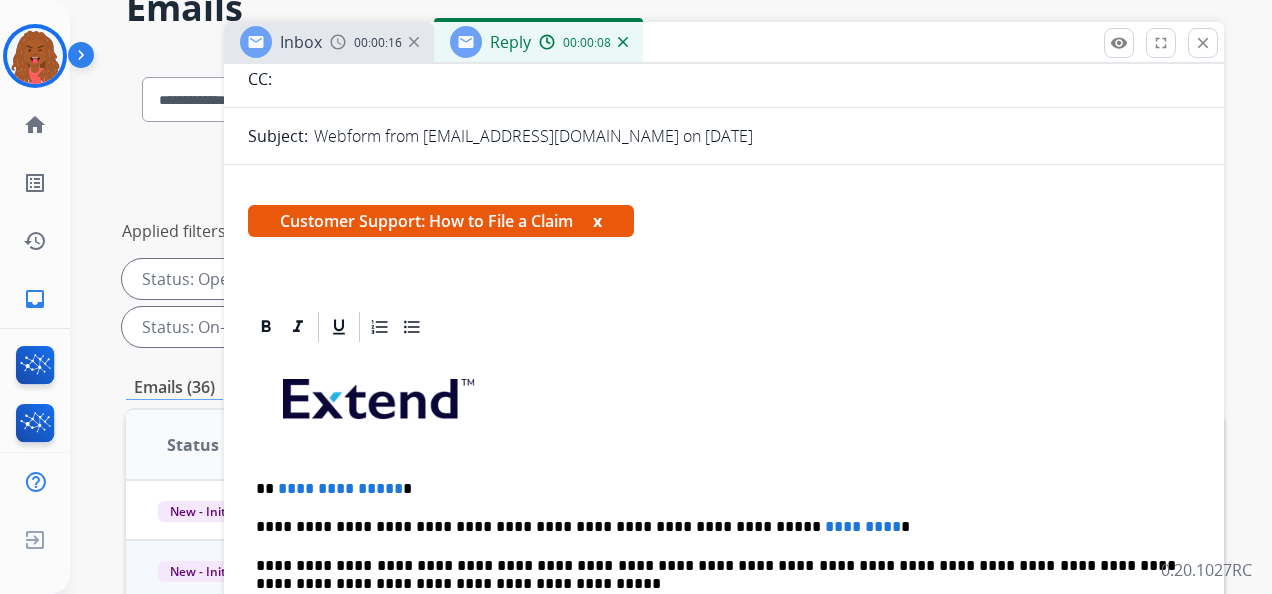 scroll, scrollTop: 384, scrollLeft: 0, axis: vertical 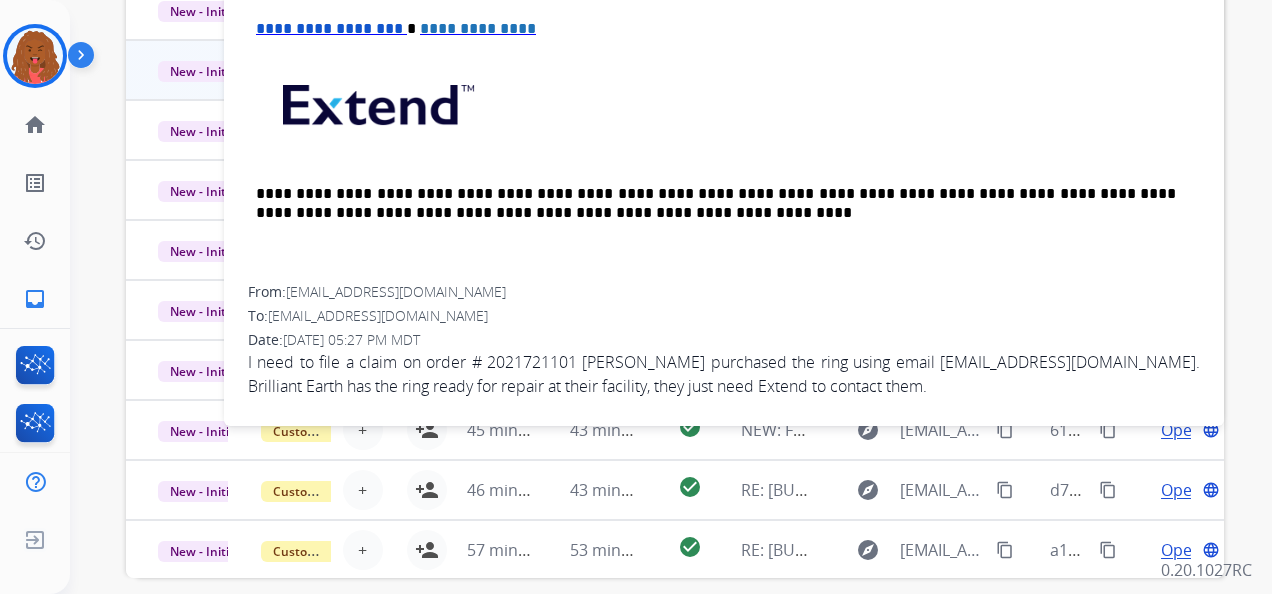 click on "annamarieheydari@gmail.com" at bounding box center (396, 291) 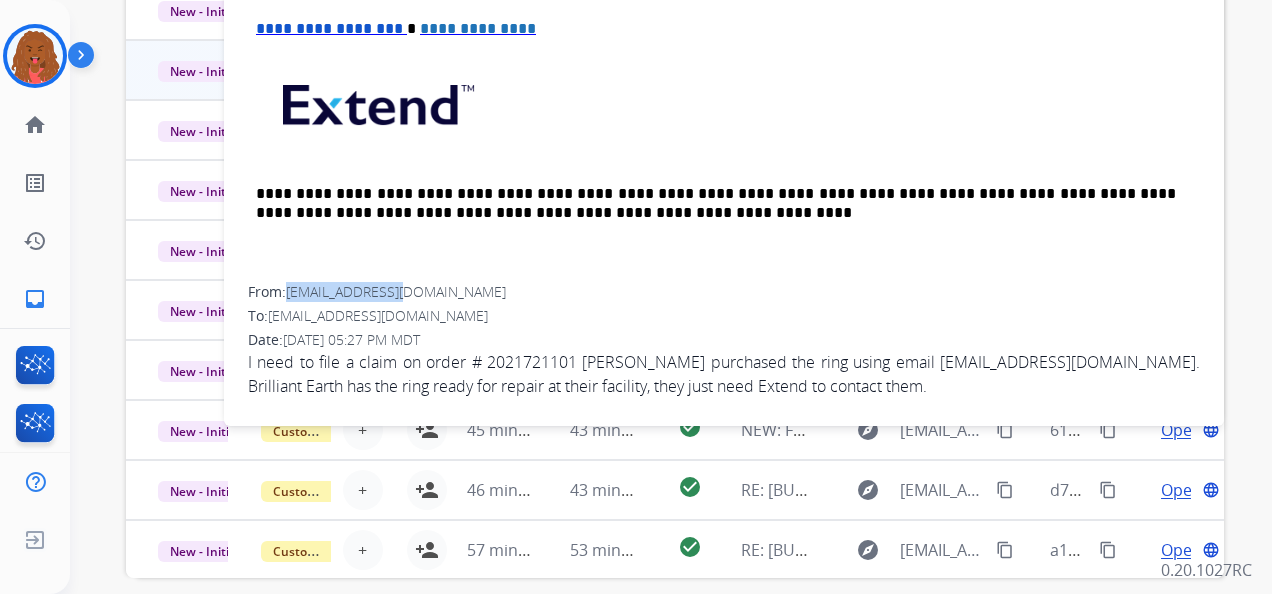 click on "annamarieheydari@gmail.com" at bounding box center [396, 291] 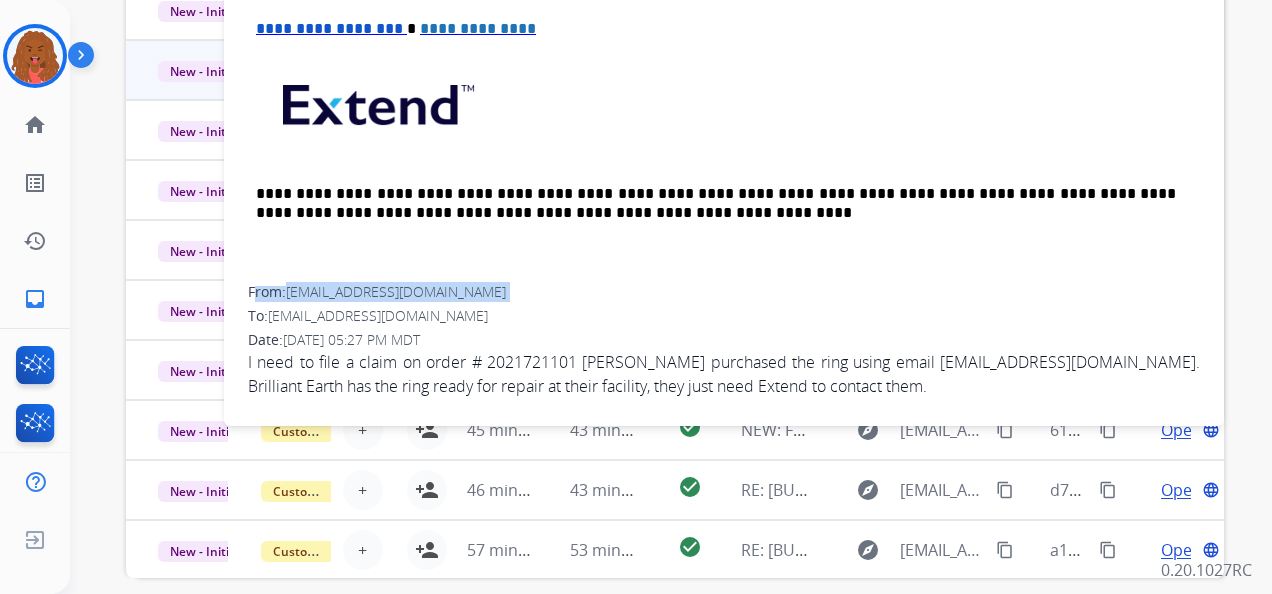 click on "annamarieheydari@gmail.com" at bounding box center (396, 291) 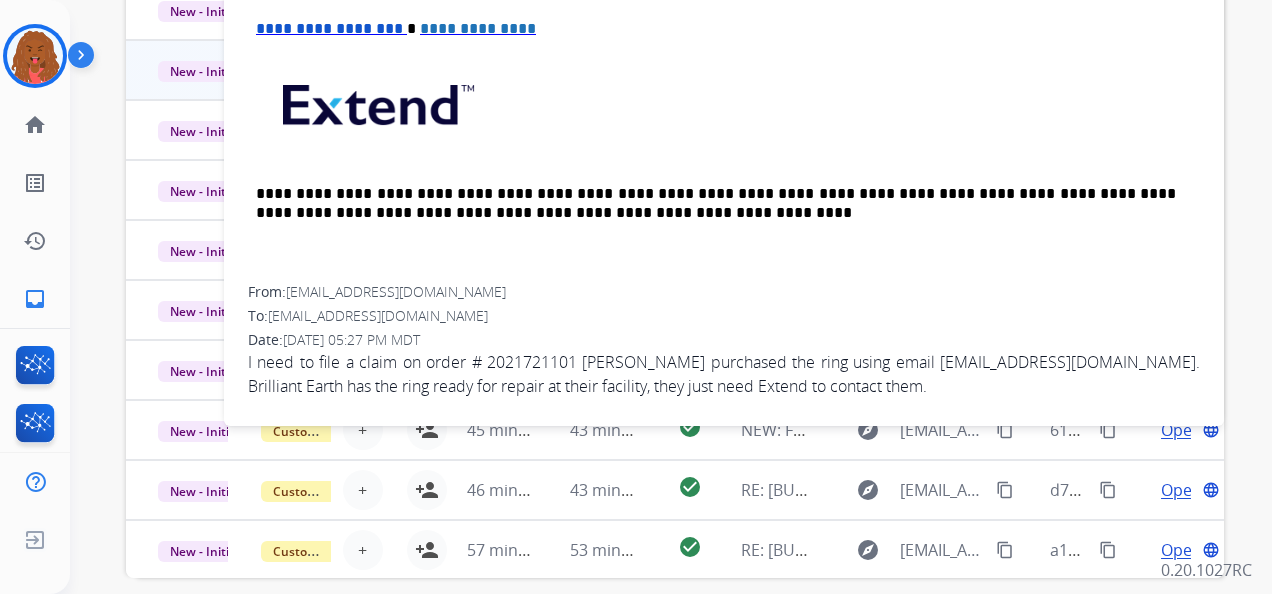 click on "**********" at bounding box center [724, -20] 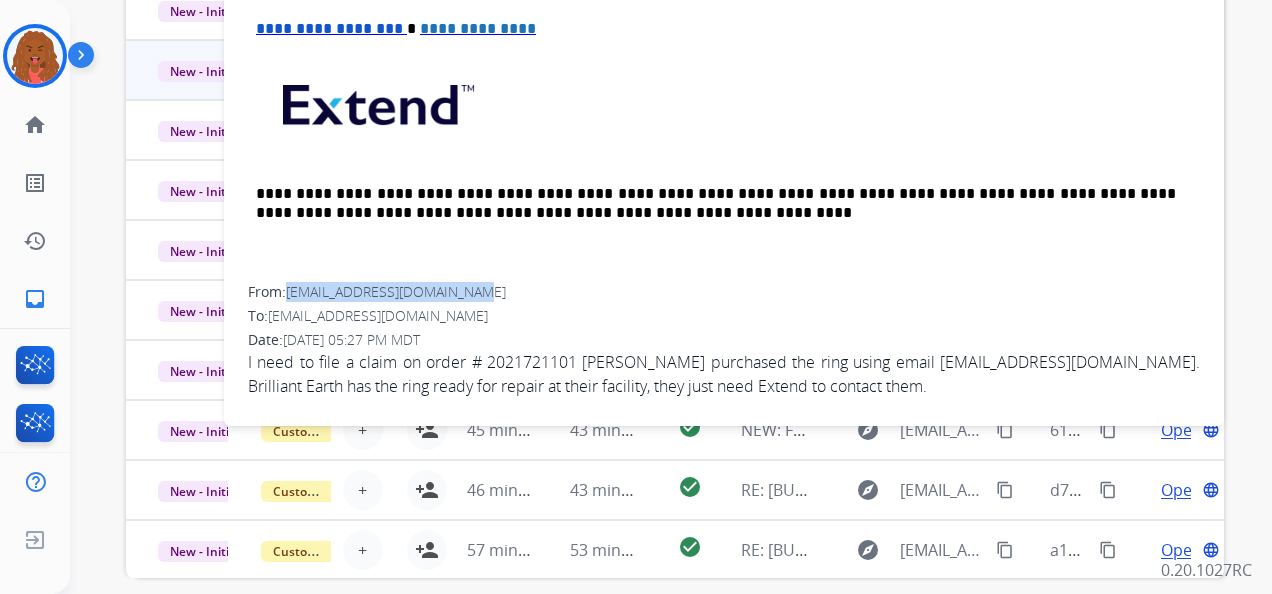 drag, startPoint x: 480, startPoint y: 292, endPoint x: 291, endPoint y: 296, distance: 189.04233 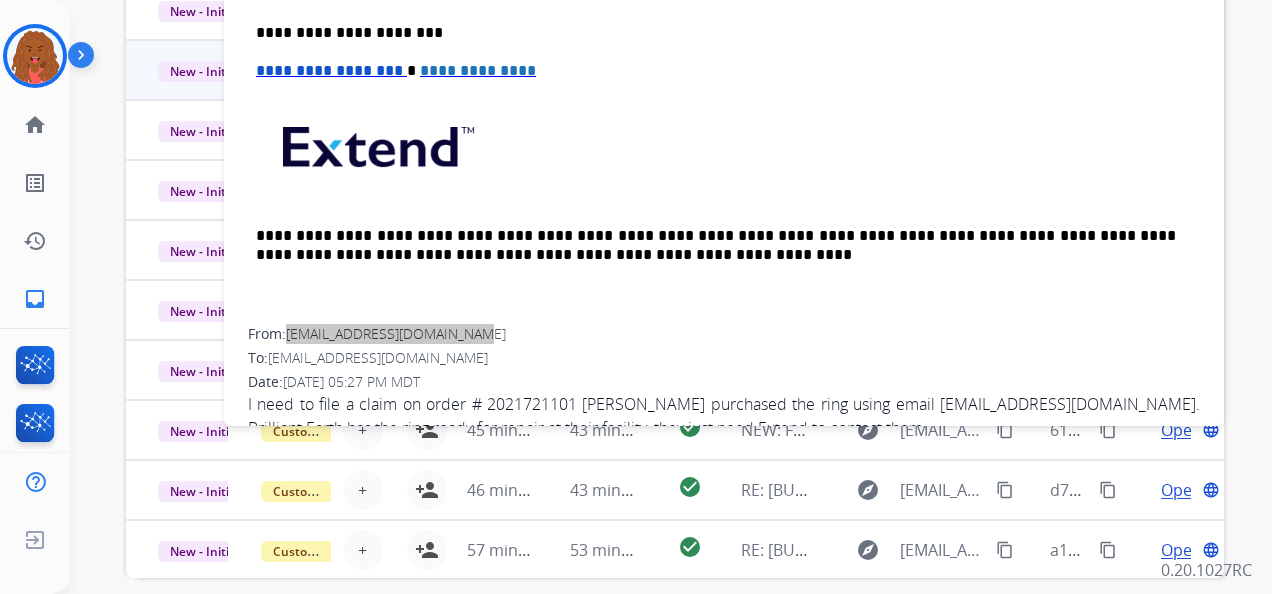 scroll, scrollTop: 384, scrollLeft: 0, axis: vertical 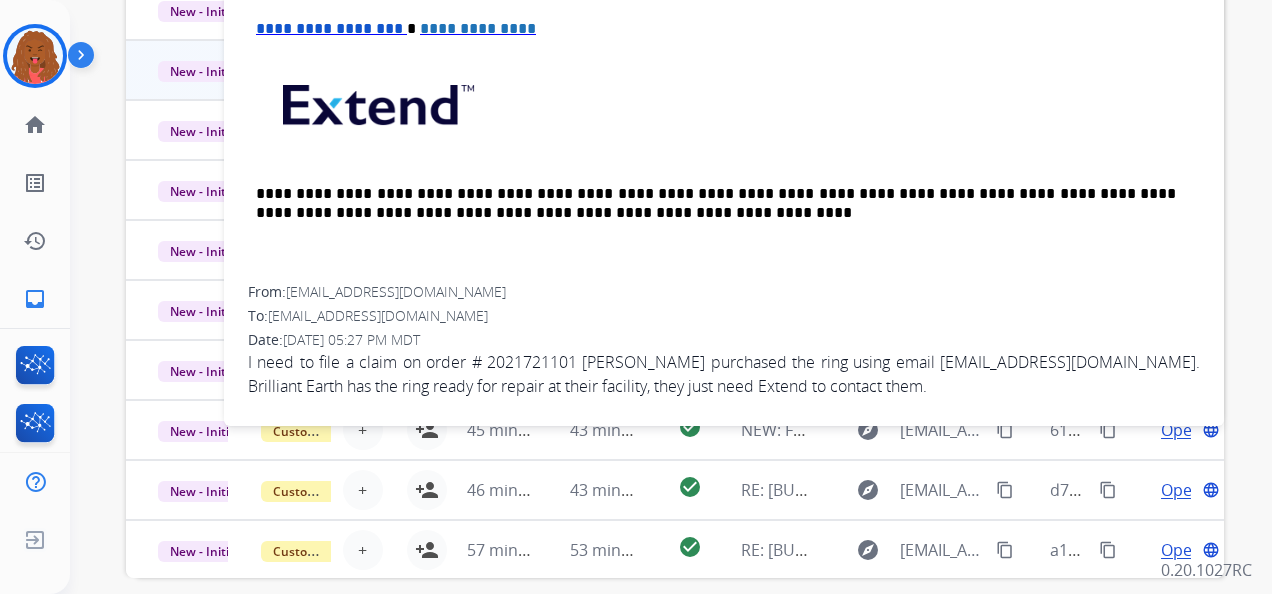 click on "I need to file a claim on order # 2021721101
Nima Heydari purchased the ring using email nheydariusc@gmail.com. Brilliant Earth has the ring ready for repair at their facility, they just need Extend to contact them." at bounding box center (724, 374) 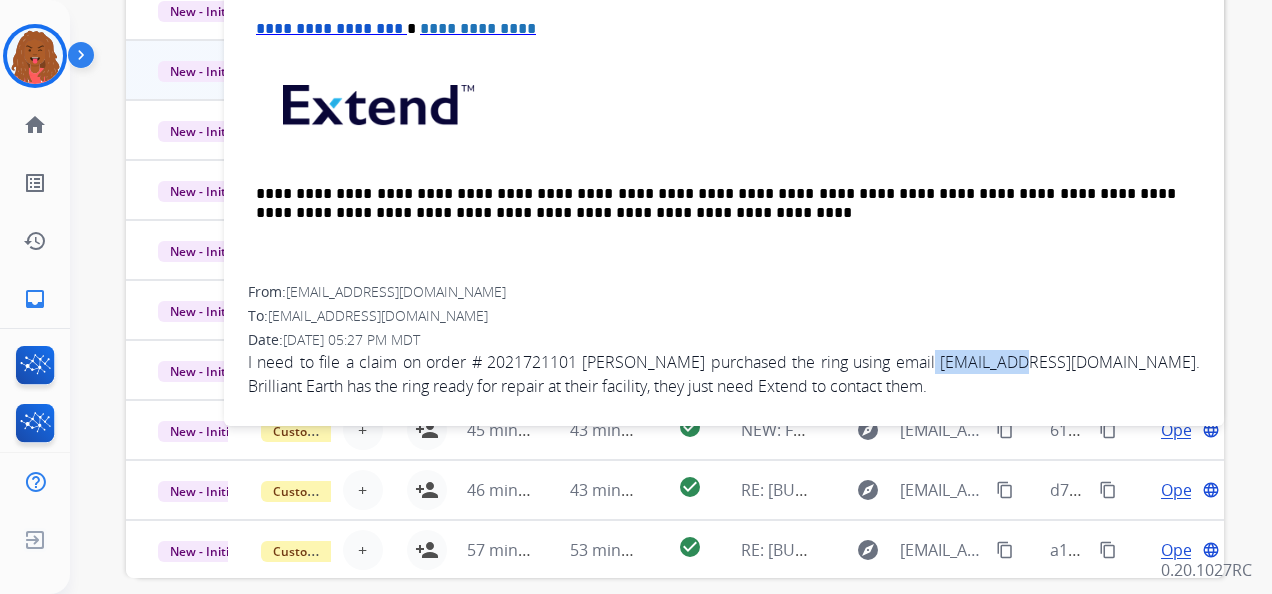 click on "I need to file a claim on order # 2021721101
Nima Heydari purchased the ring using email nheydariusc@gmail.com. Brilliant Earth has the ring ready for repair at their facility, they just need Extend to contact them." at bounding box center [724, 374] 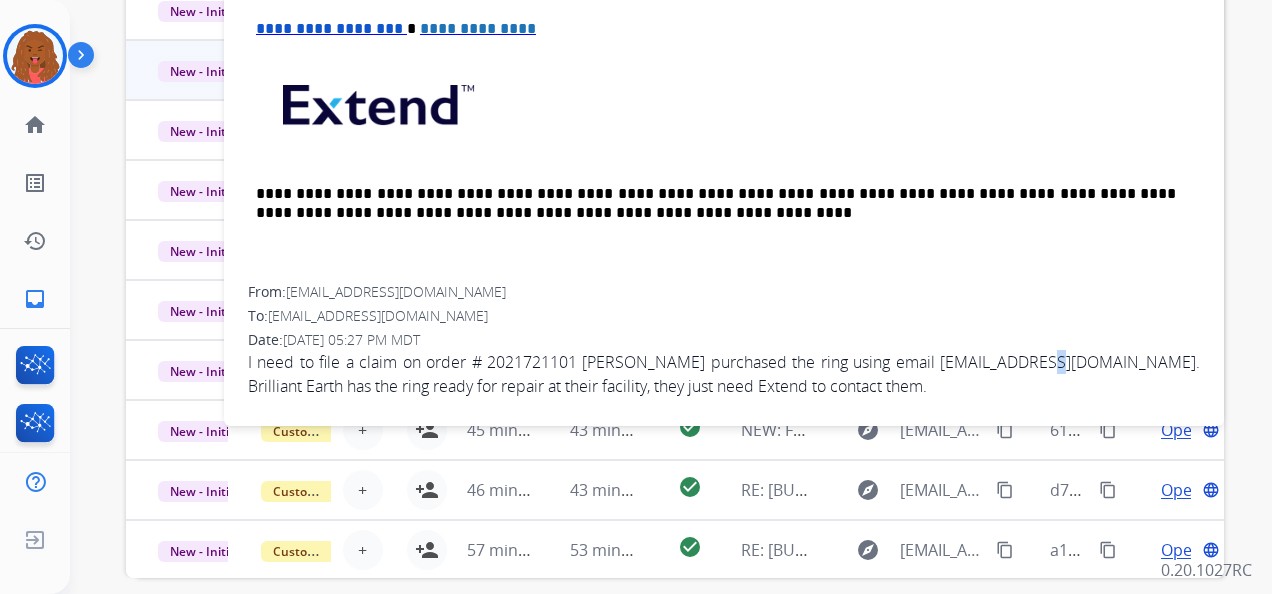 drag, startPoint x: 943, startPoint y: 352, endPoint x: 1034, endPoint y: 352, distance: 91 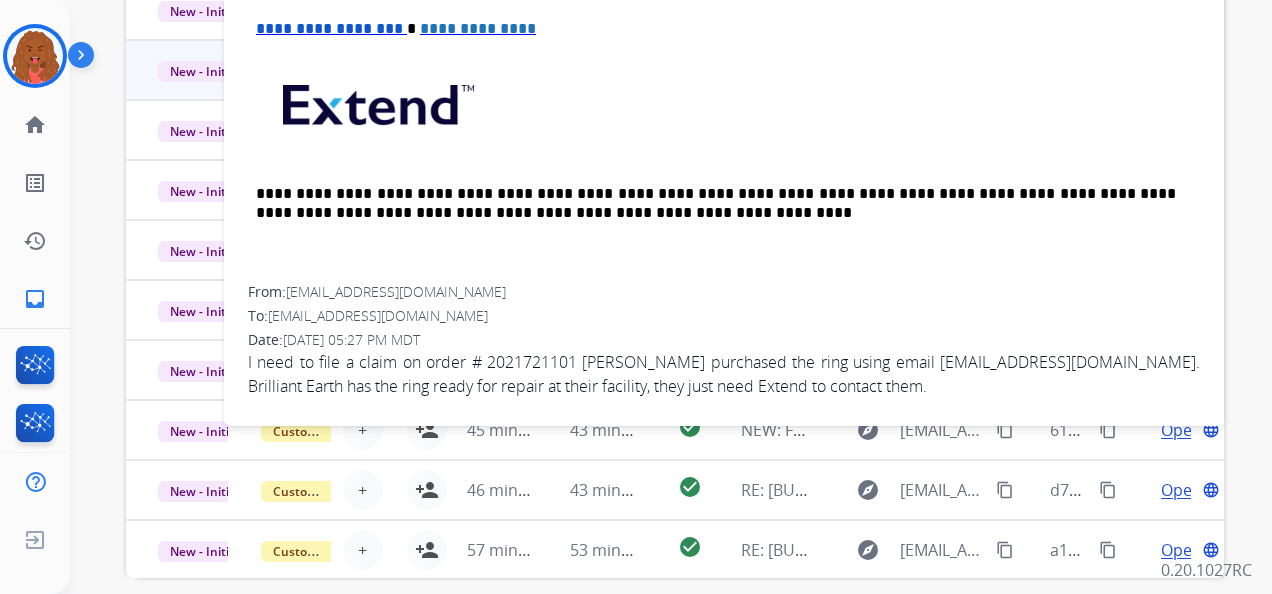 drag, startPoint x: 1034, startPoint y: 352, endPoint x: 1078, endPoint y: 363, distance: 45.35416 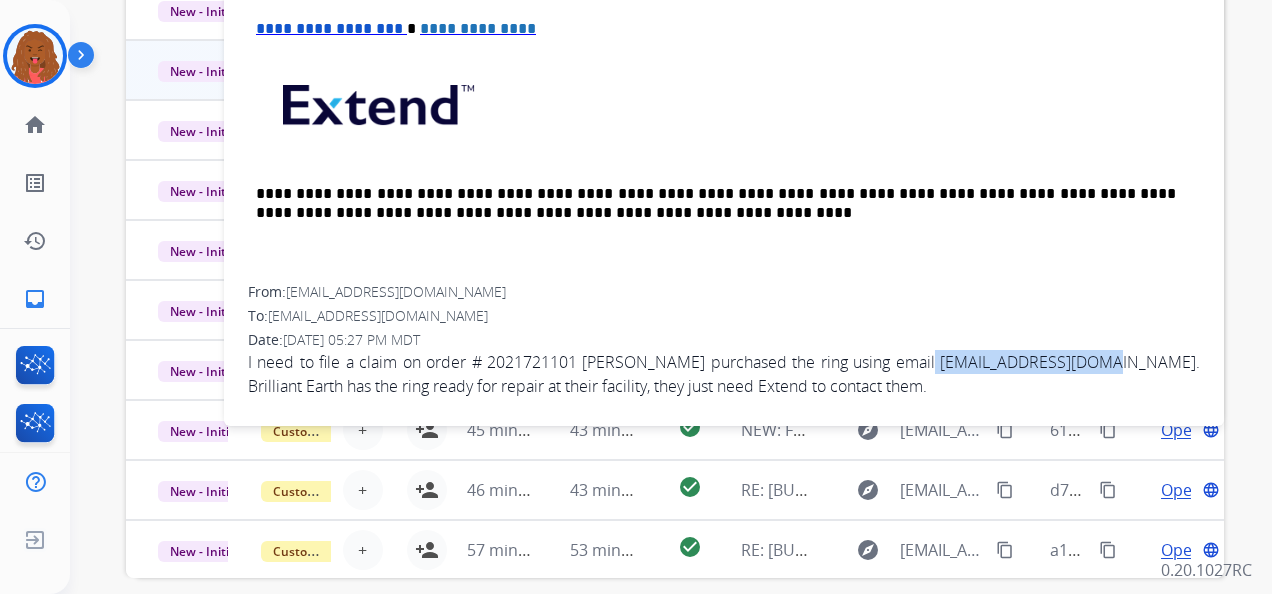 drag, startPoint x: 1078, startPoint y: 363, endPoint x: 906, endPoint y: 366, distance: 172.02615 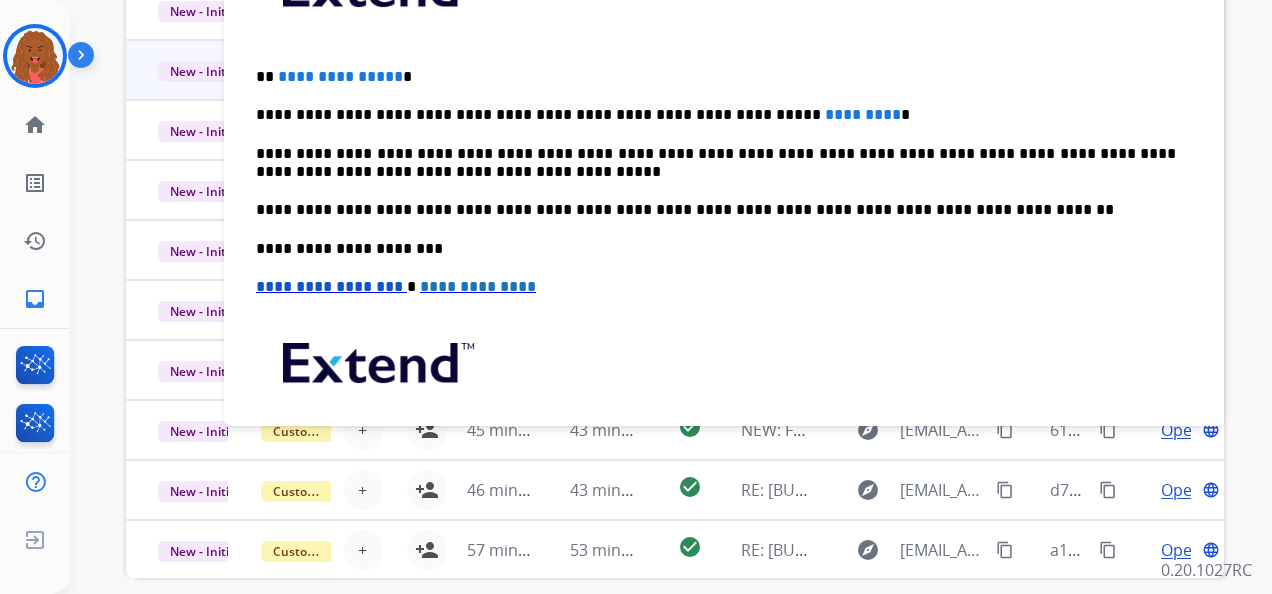 scroll, scrollTop: 0, scrollLeft: 0, axis: both 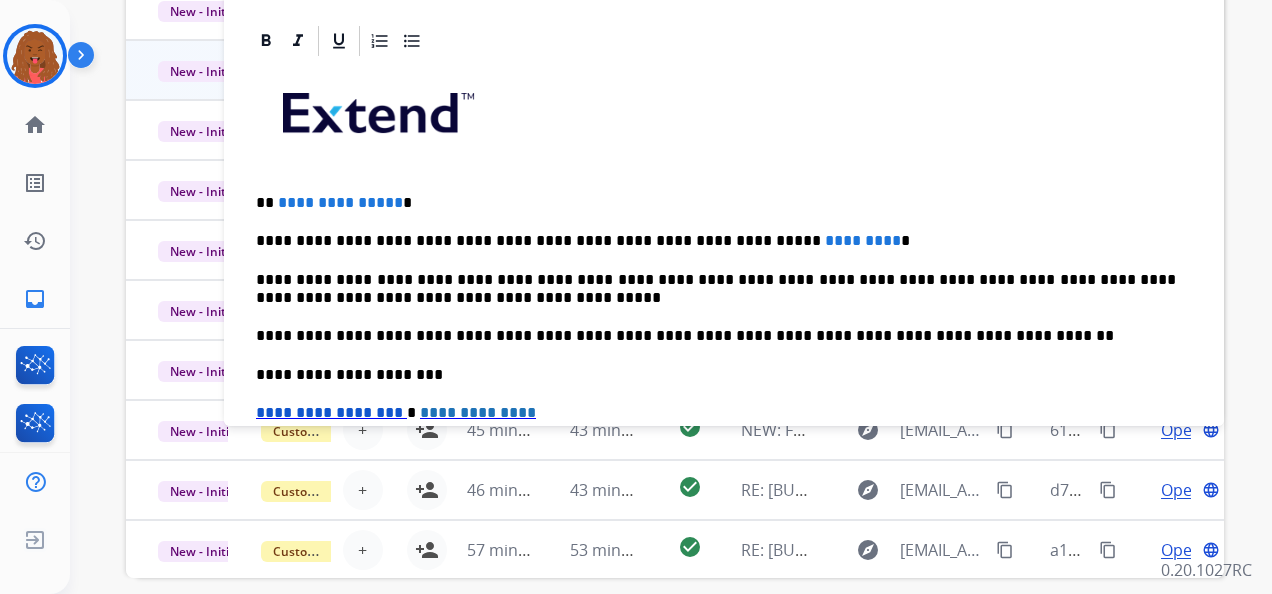 click on "**********" at bounding box center (340, 202) 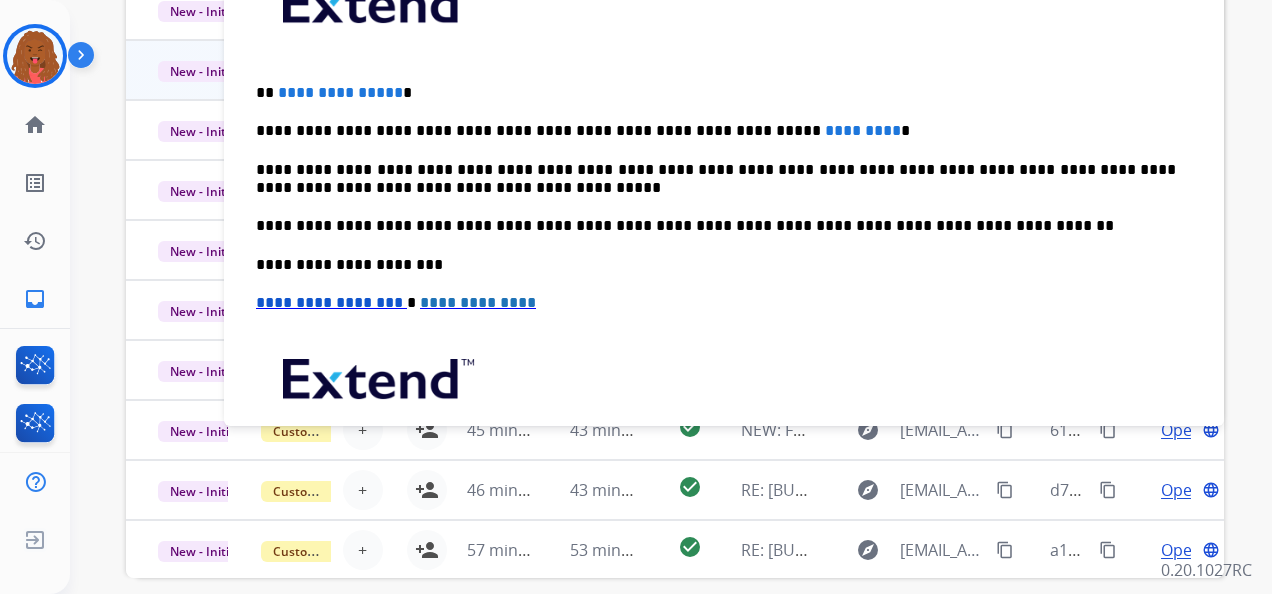 scroll, scrollTop: 84, scrollLeft: 0, axis: vertical 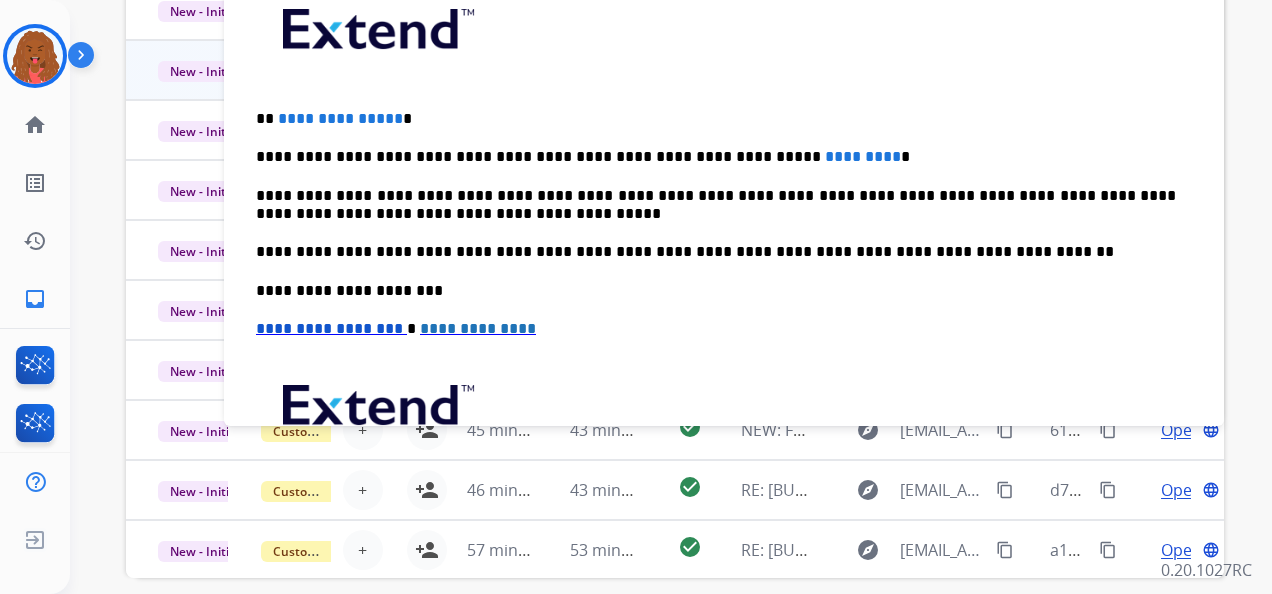type 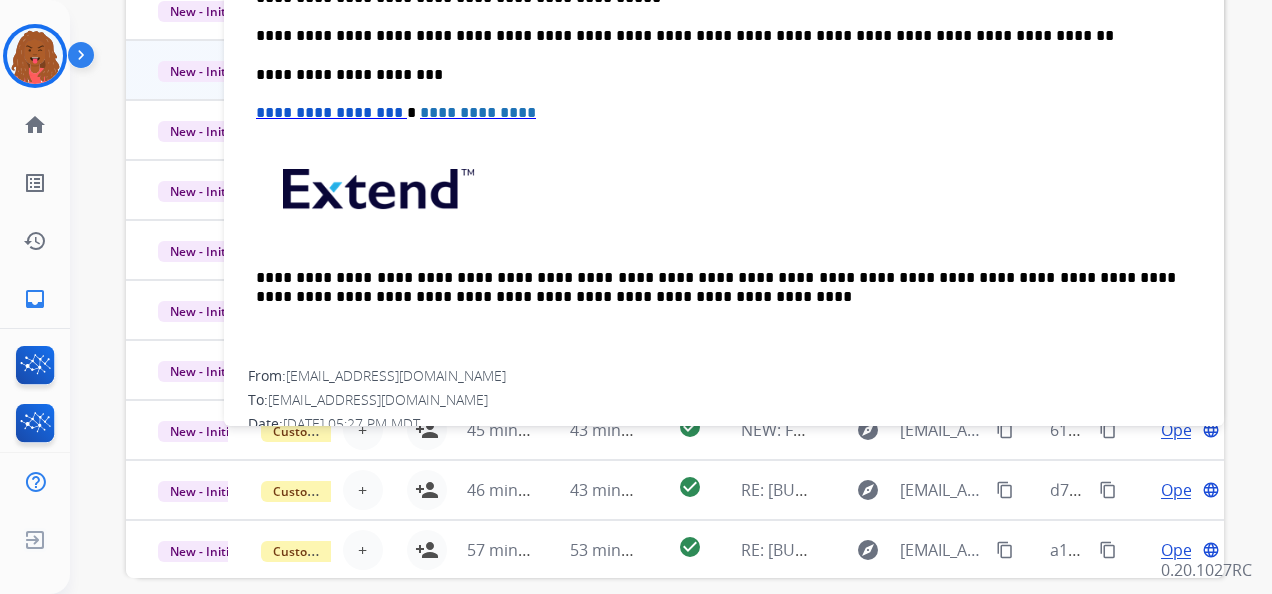 scroll, scrollTop: 384, scrollLeft: 0, axis: vertical 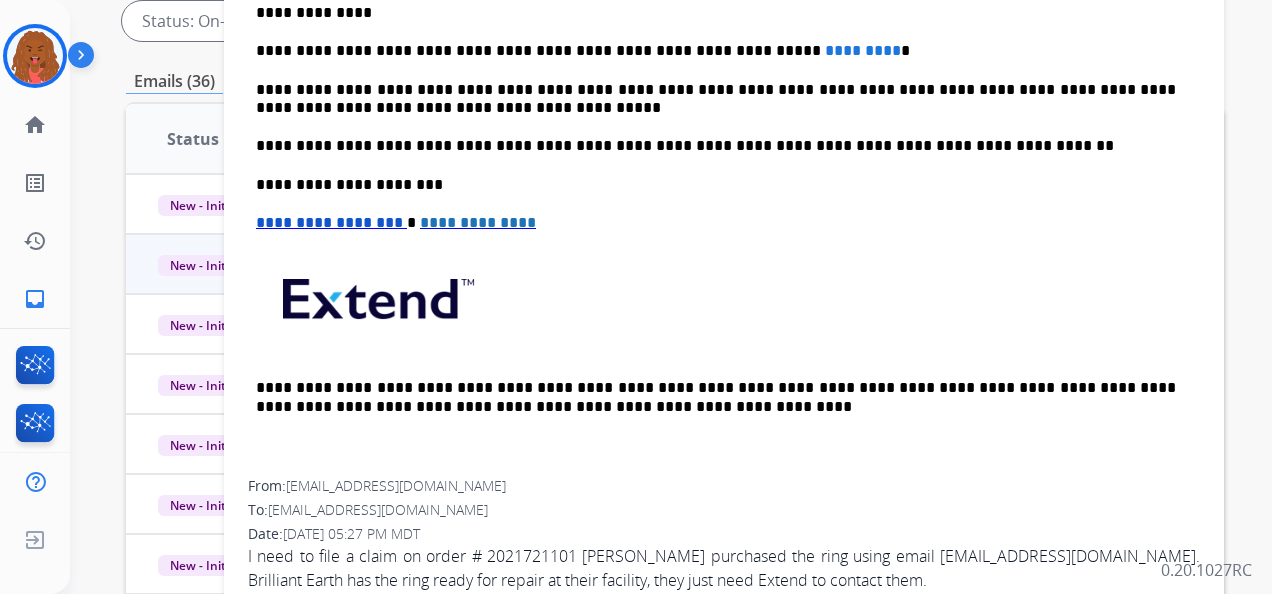 drag, startPoint x: 802, startPoint y: 51, endPoint x: 846, endPoint y: 57, distance: 44.407207 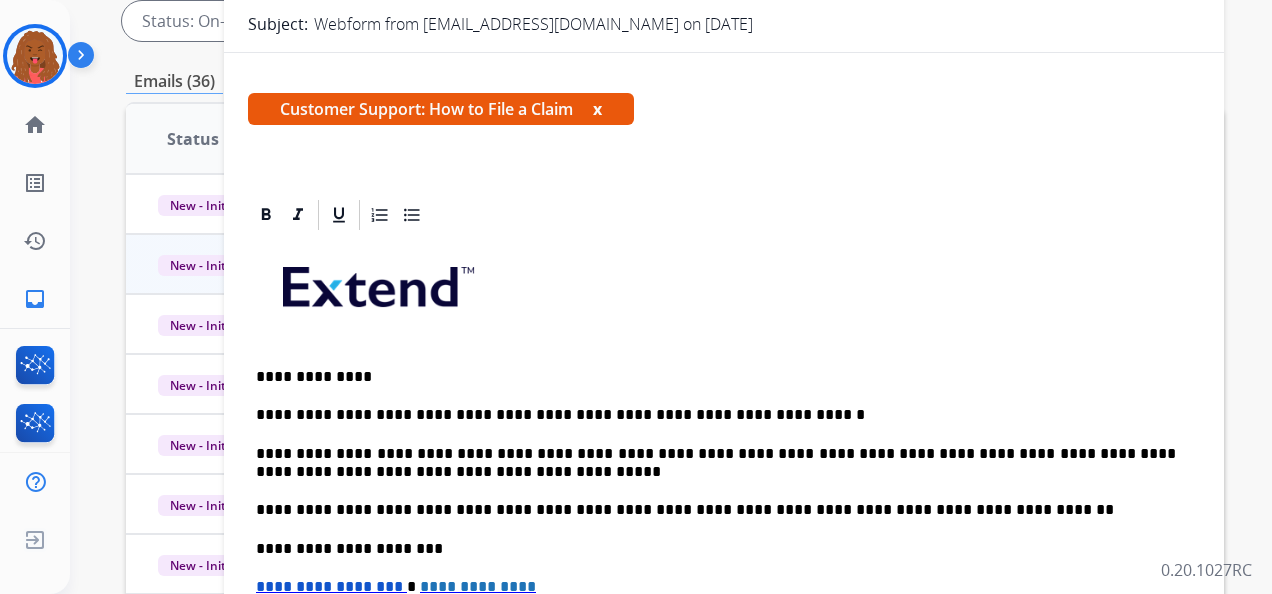 scroll, scrollTop: 0, scrollLeft: 0, axis: both 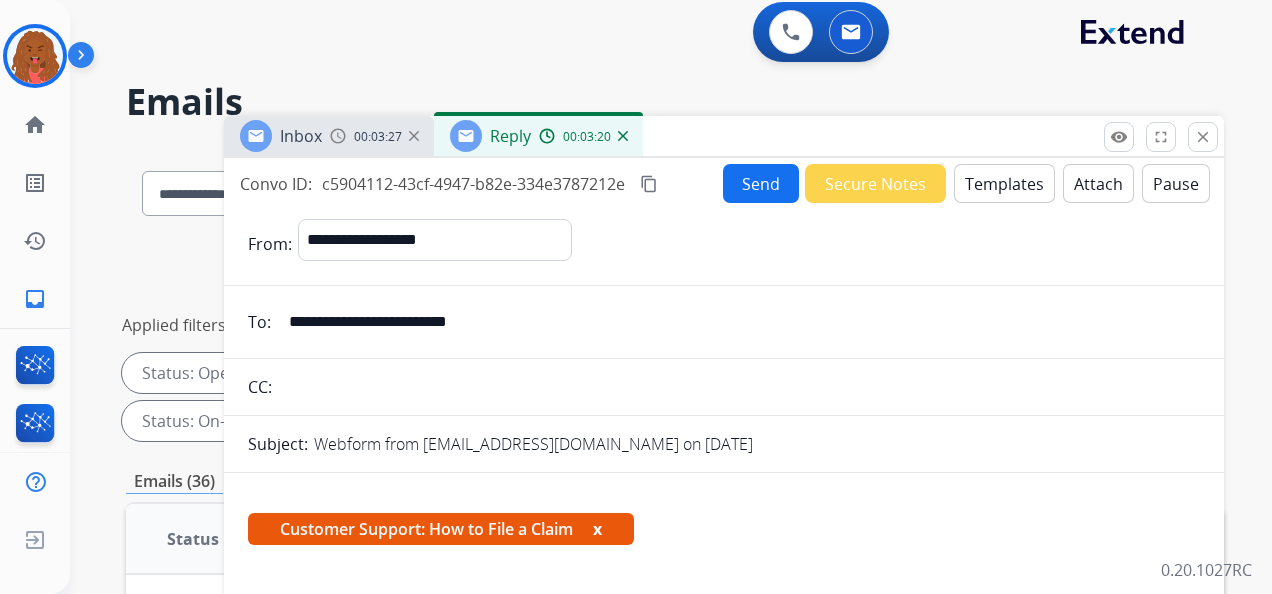 click on "Send" at bounding box center (761, 183) 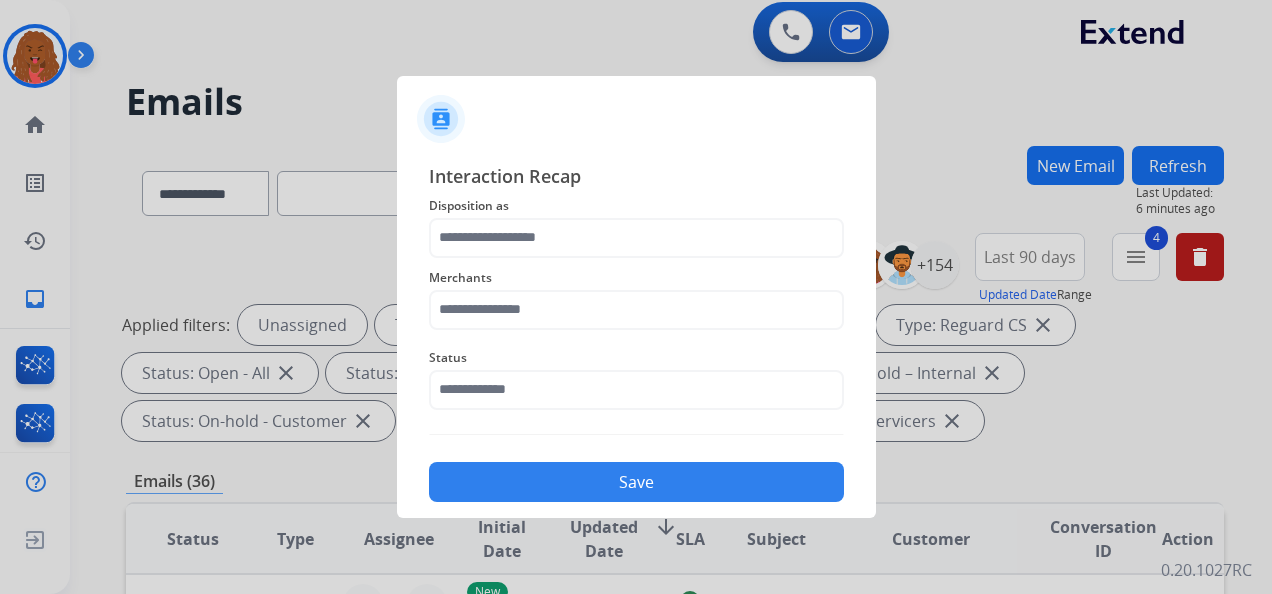 click on "Disposition as" 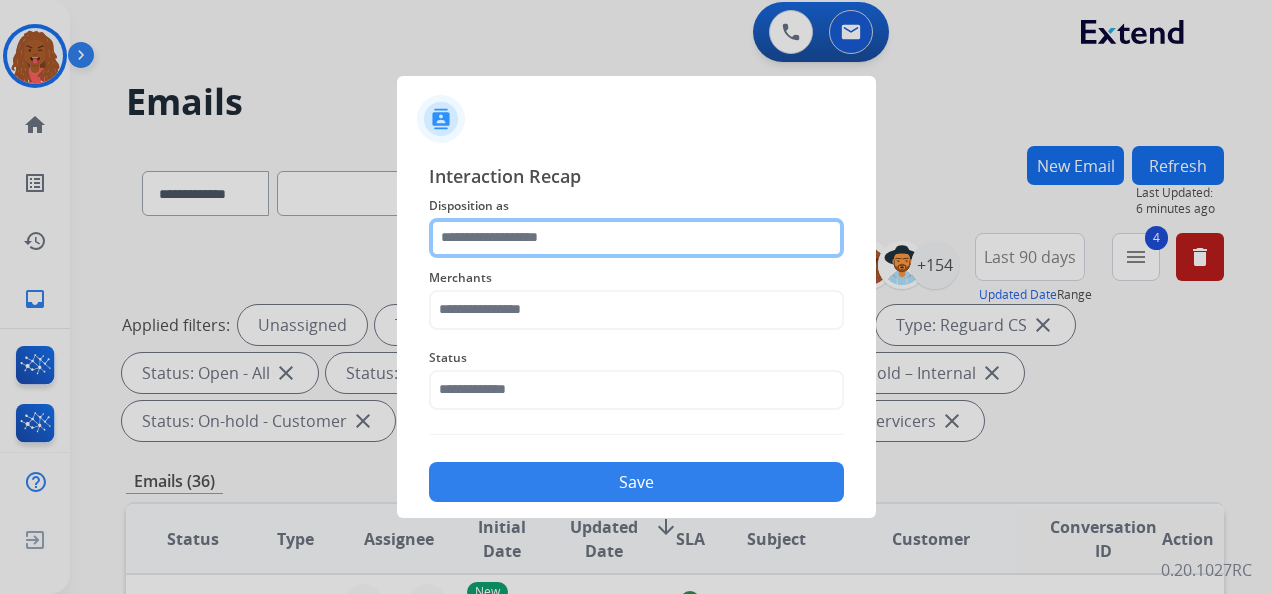click 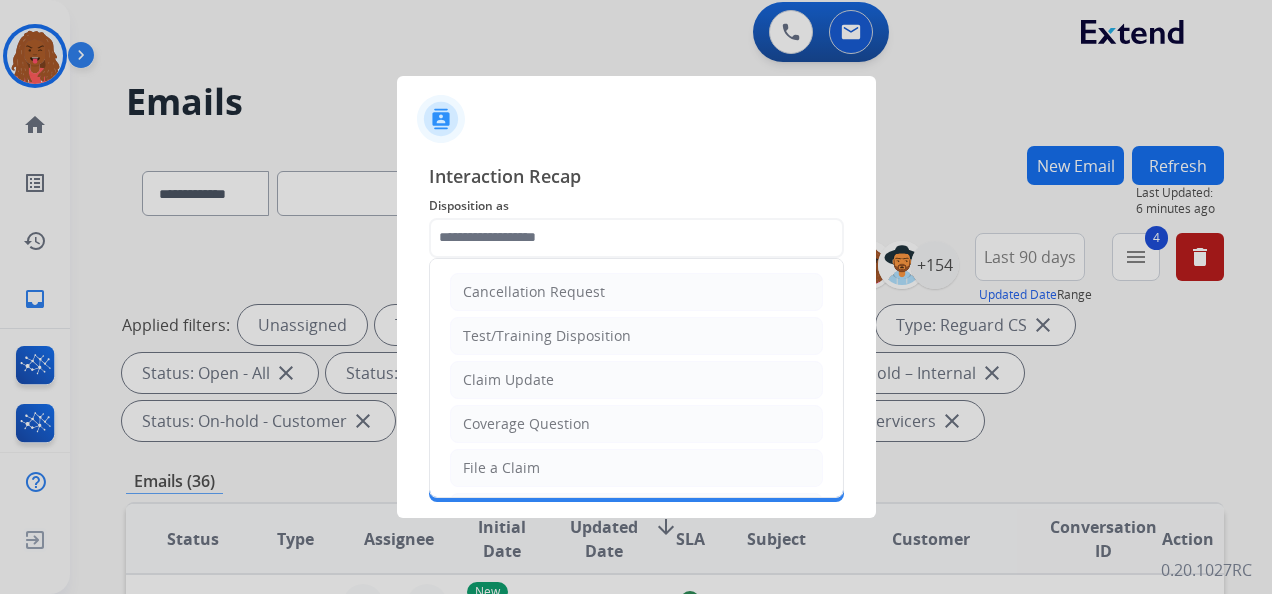 drag, startPoint x: 522, startPoint y: 477, endPoint x: 524, endPoint y: 463, distance: 14.142136 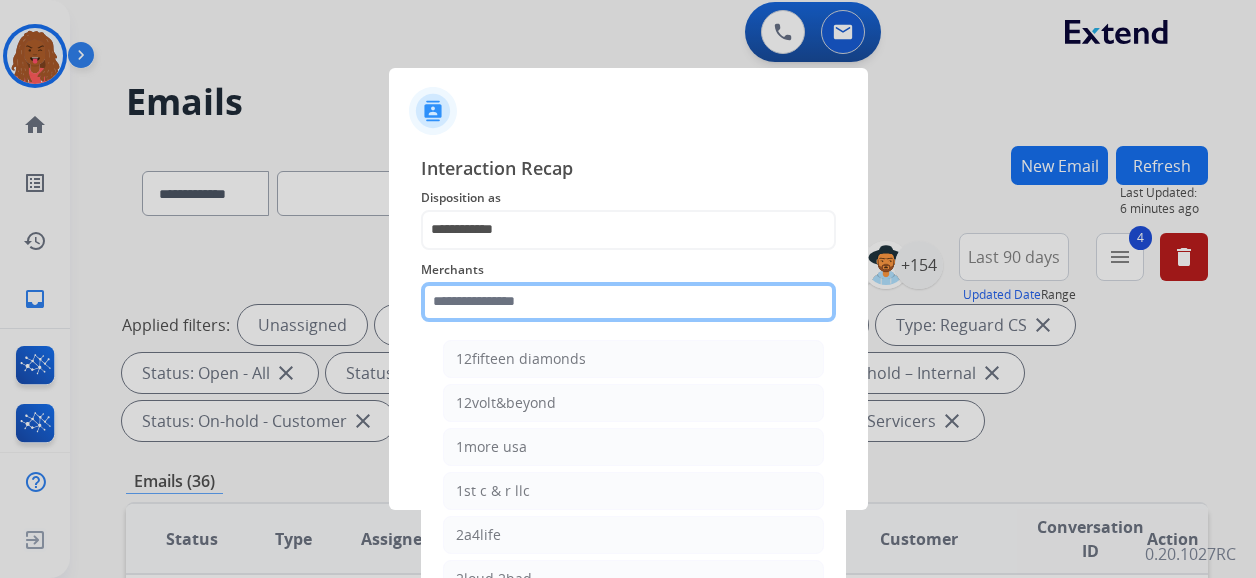 click 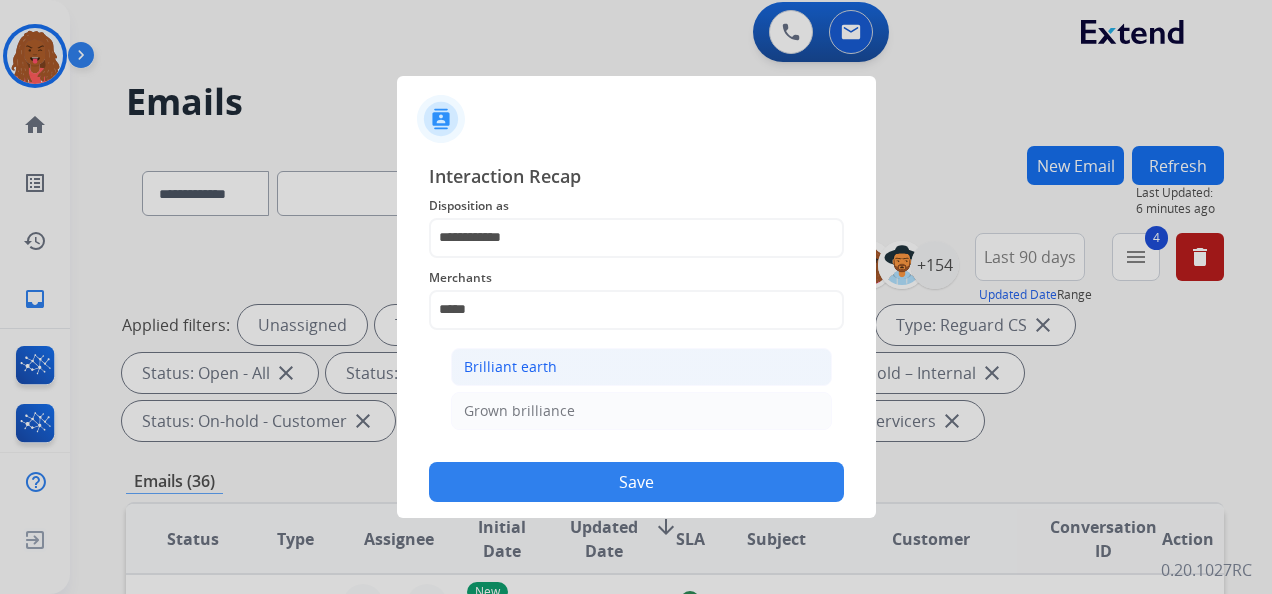 click on "Brilliant earth" 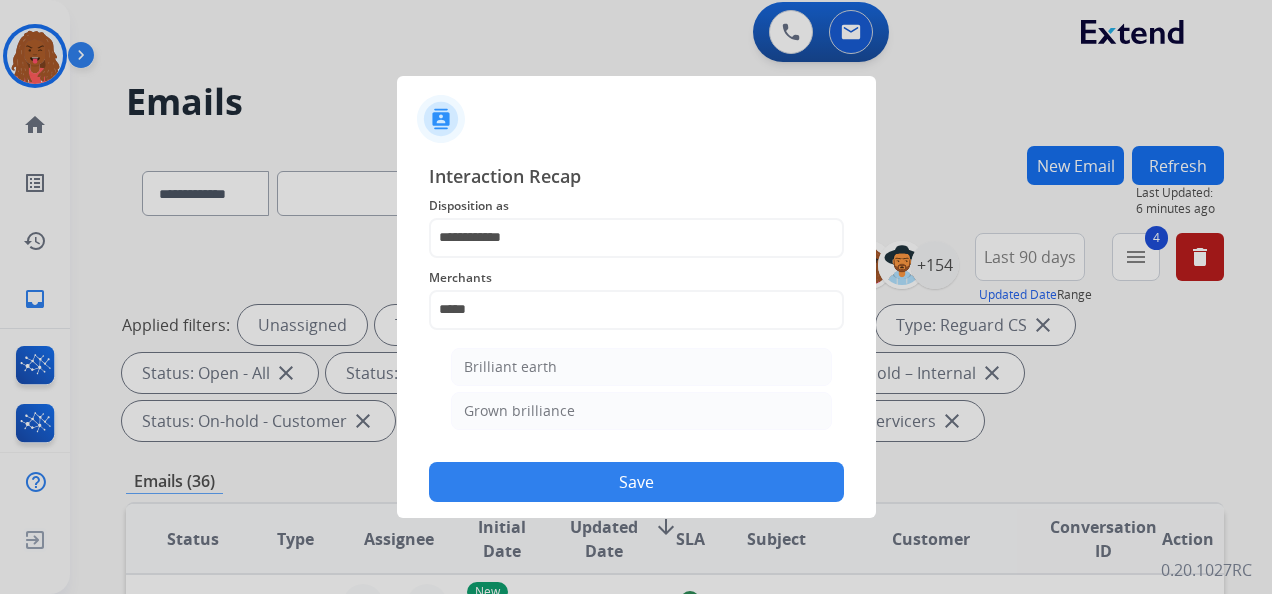 type on "**********" 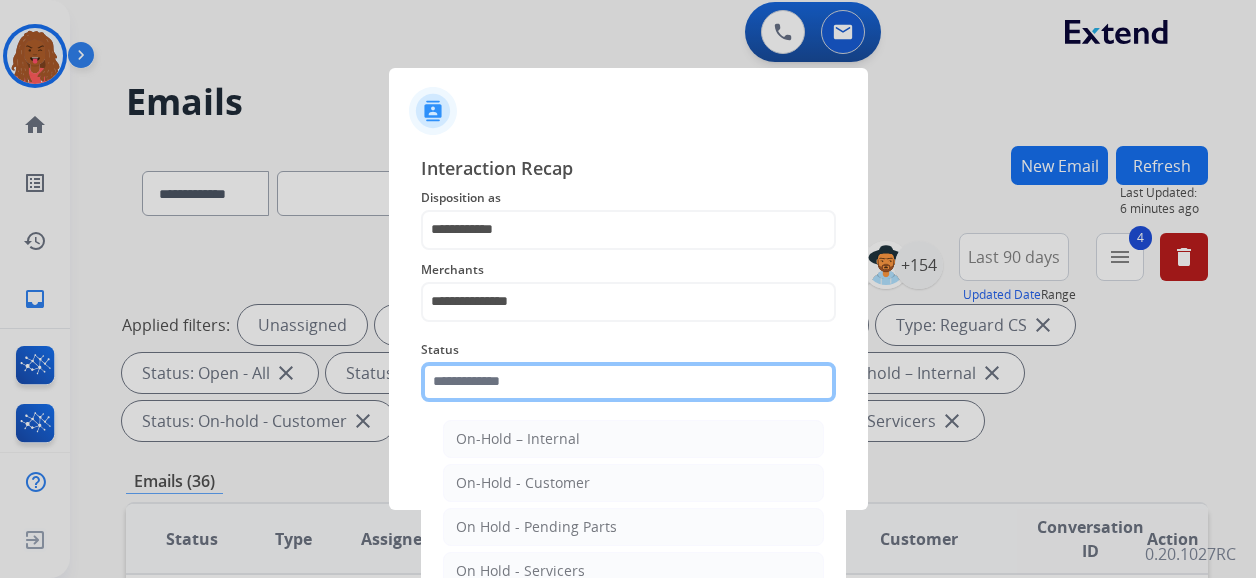 click 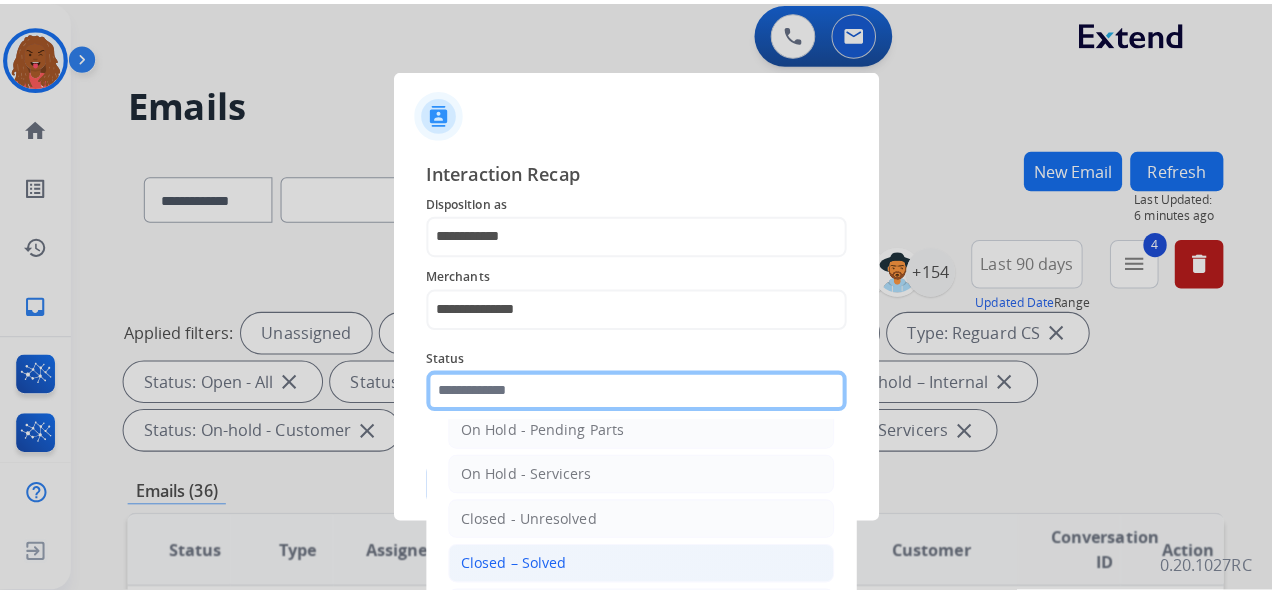 scroll, scrollTop: 114, scrollLeft: 0, axis: vertical 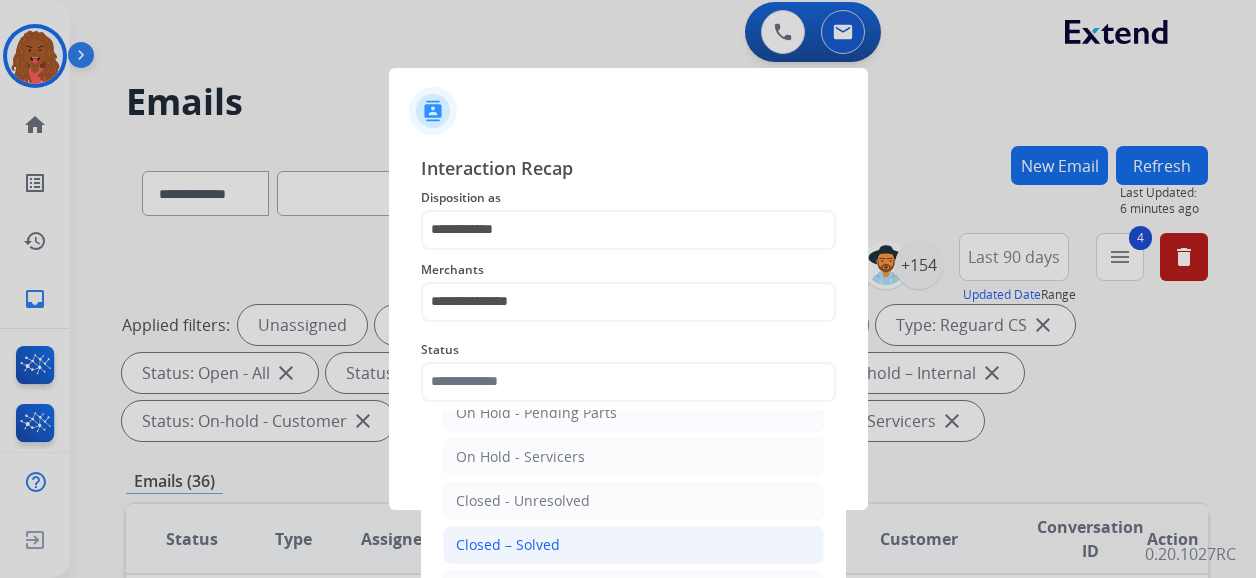 click on "Closed – Solved" 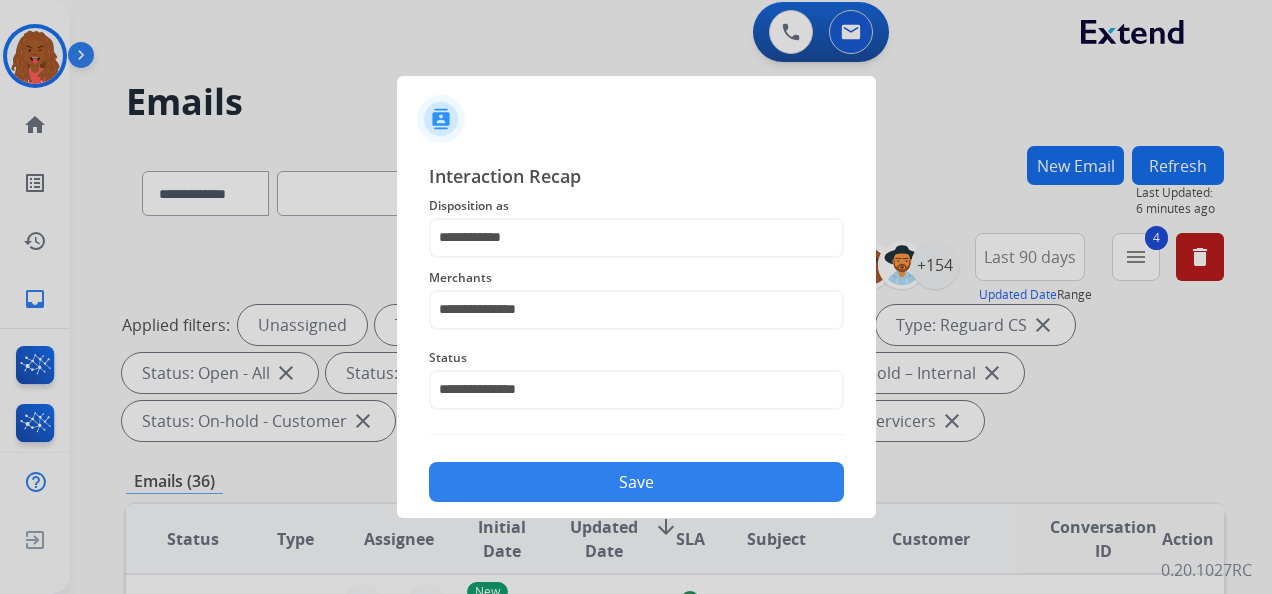 click on "Save" 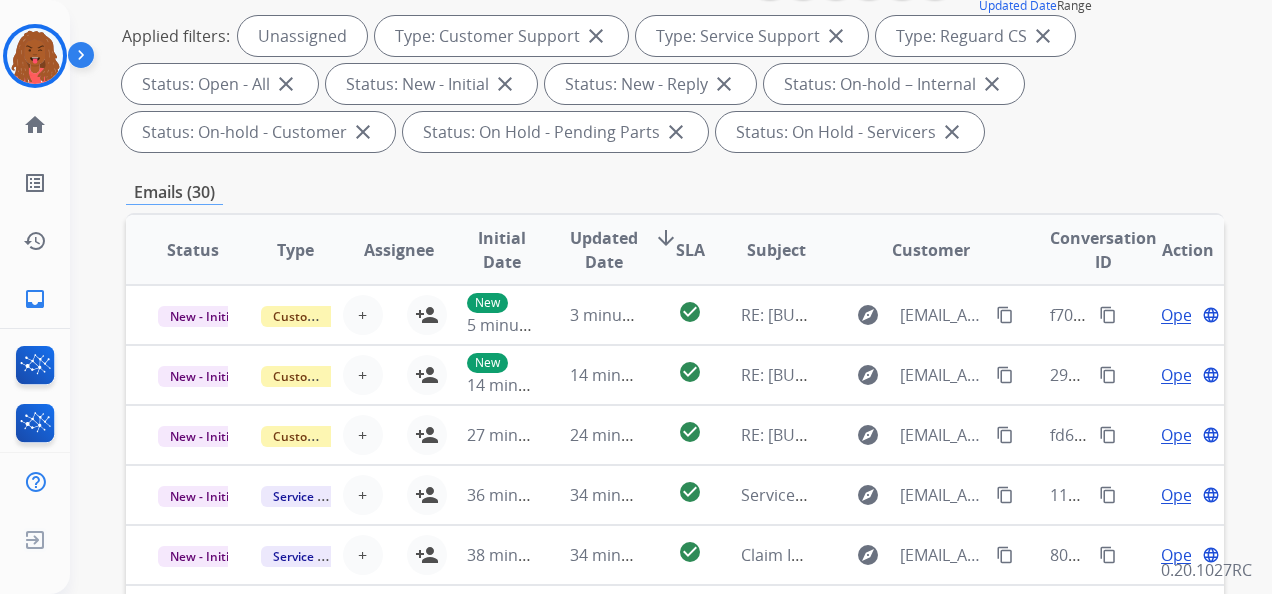 scroll, scrollTop: 300, scrollLeft: 0, axis: vertical 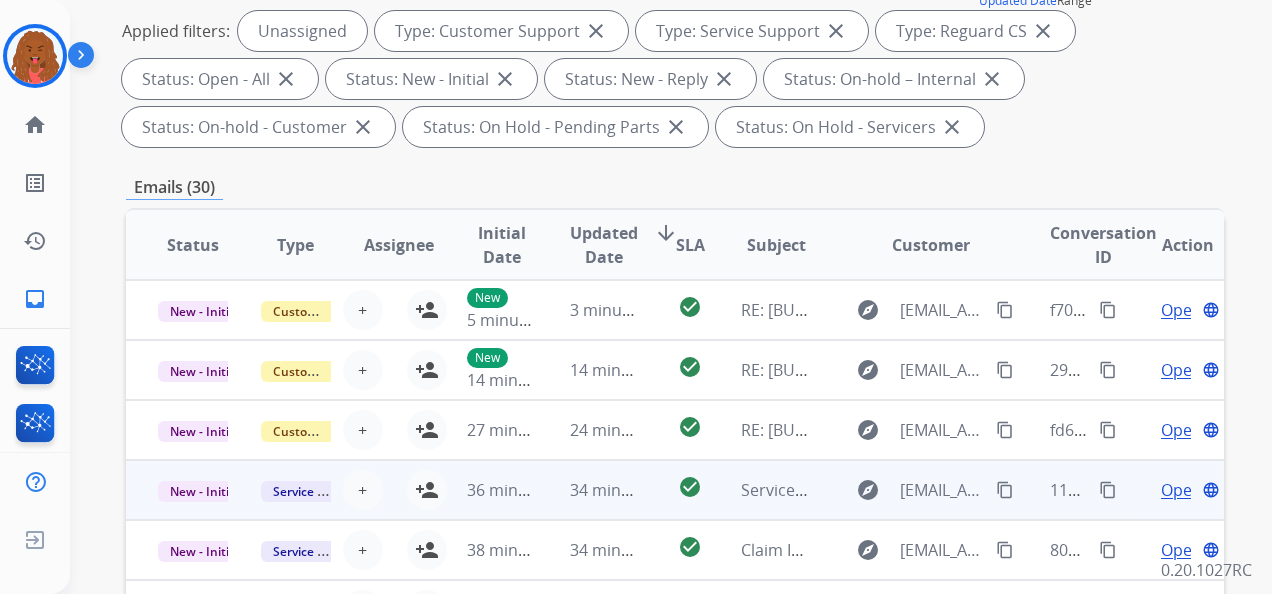 click on "Open" at bounding box center (1181, 490) 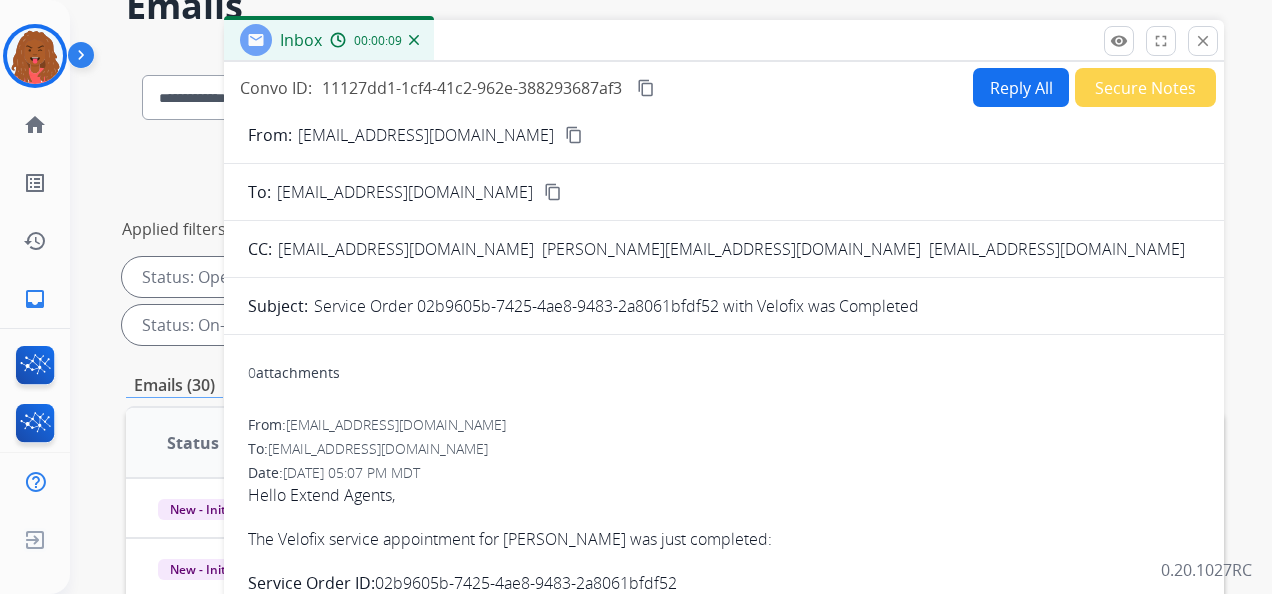 scroll, scrollTop: 100, scrollLeft: 0, axis: vertical 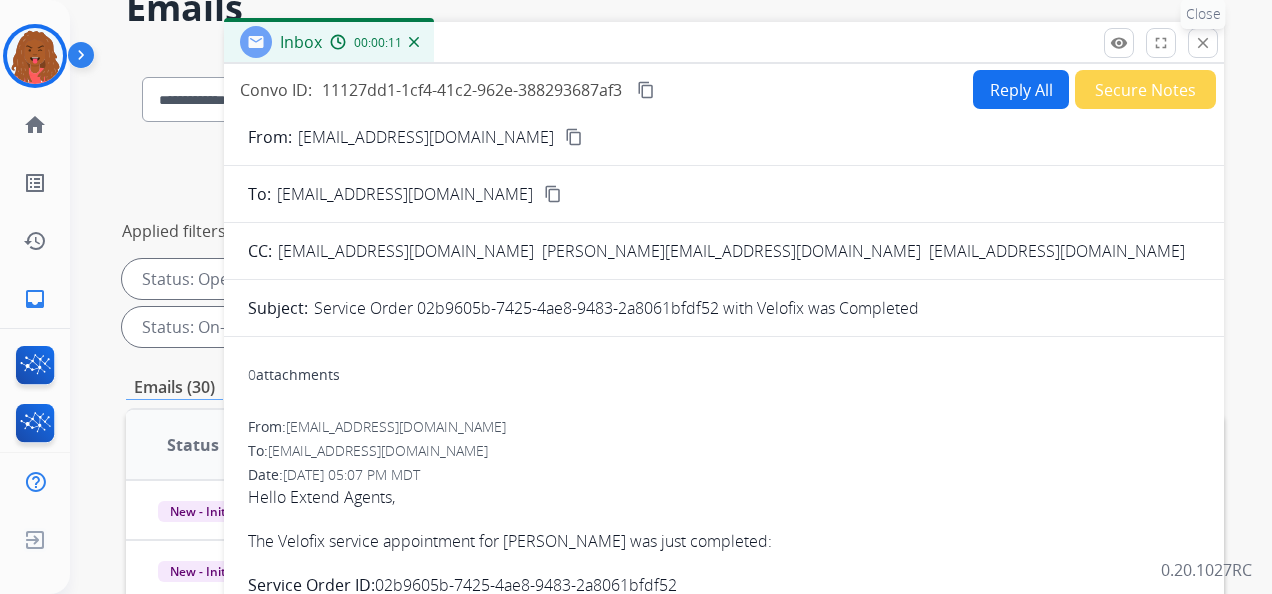 click on "close" at bounding box center [1203, 43] 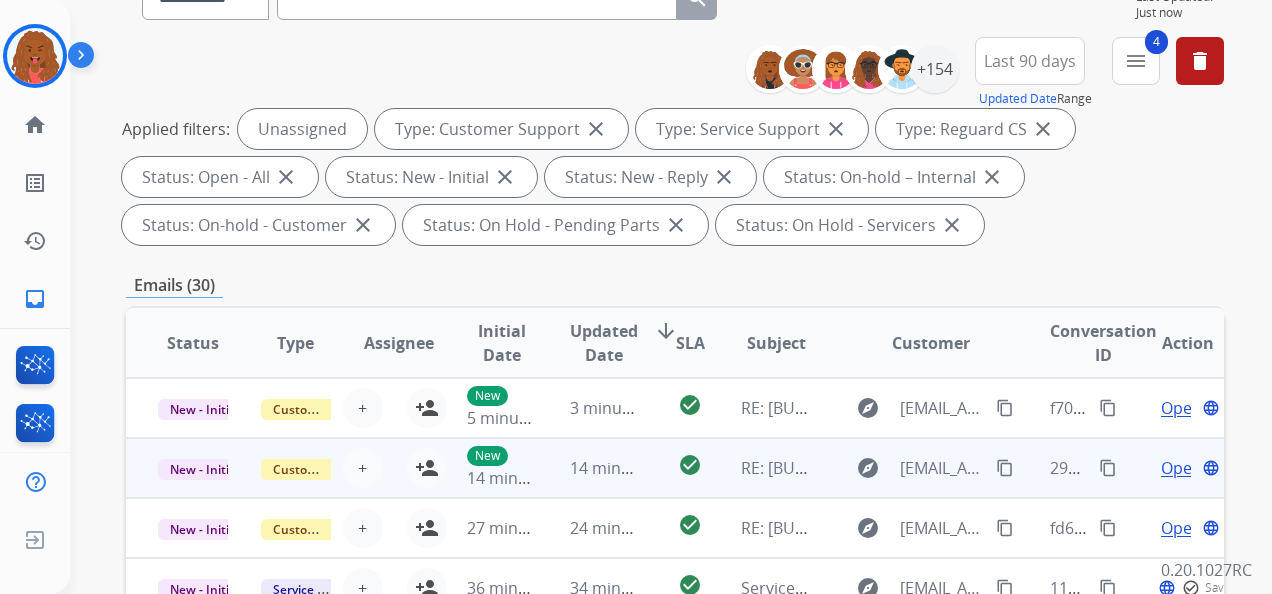 scroll, scrollTop: 500, scrollLeft: 0, axis: vertical 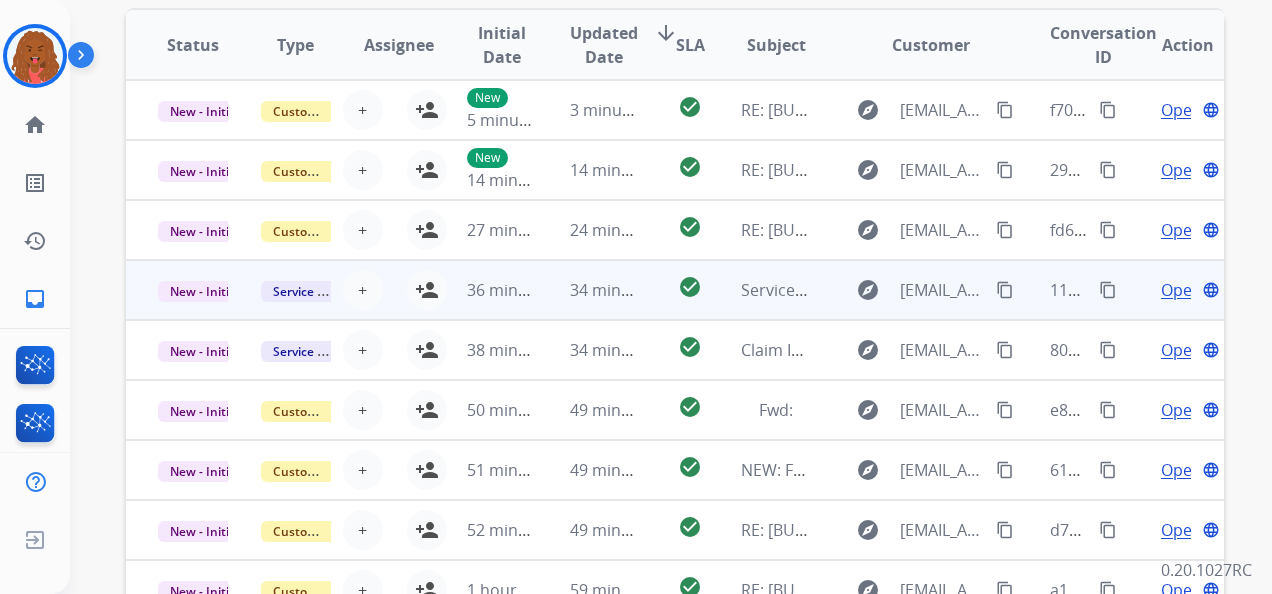 click on "Service Support" at bounding box center (280, 290) 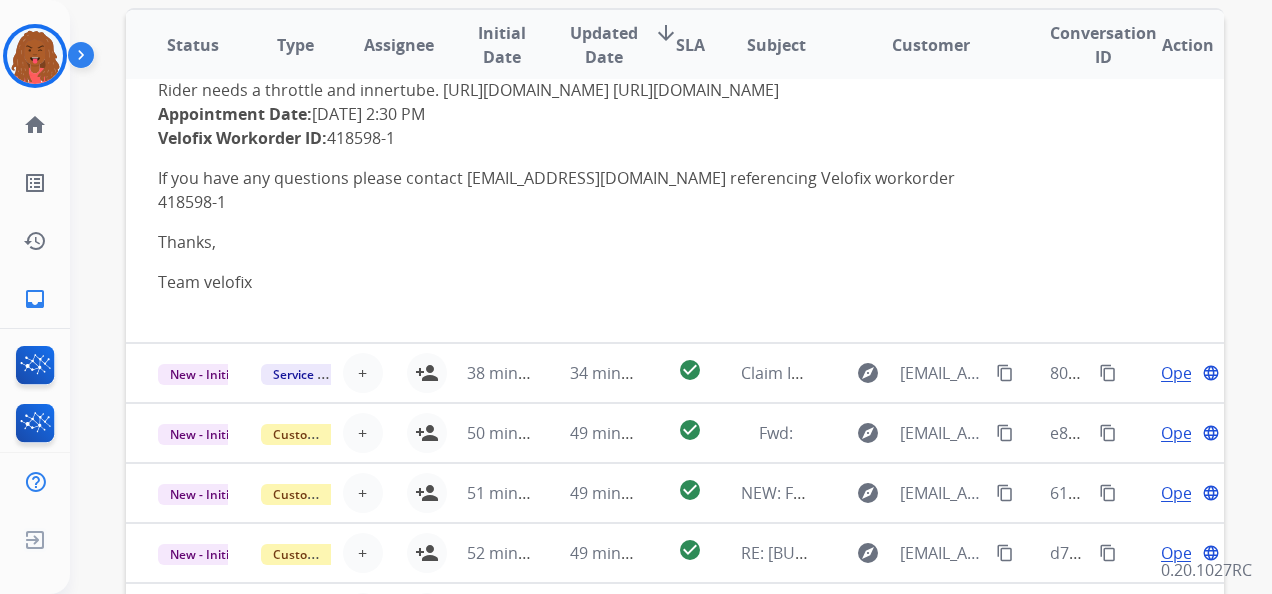 scroll, scrollTop: 516, scrollLeft: 0, axis: vertical 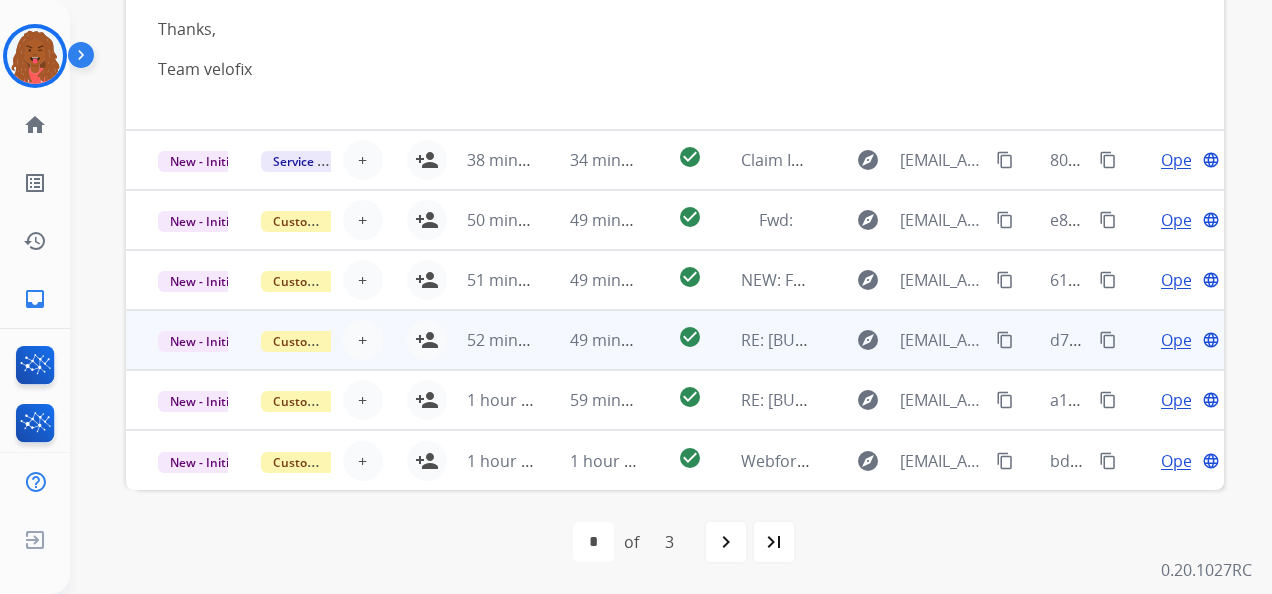 click on "Customer Support" at bounding box center [280, 340] 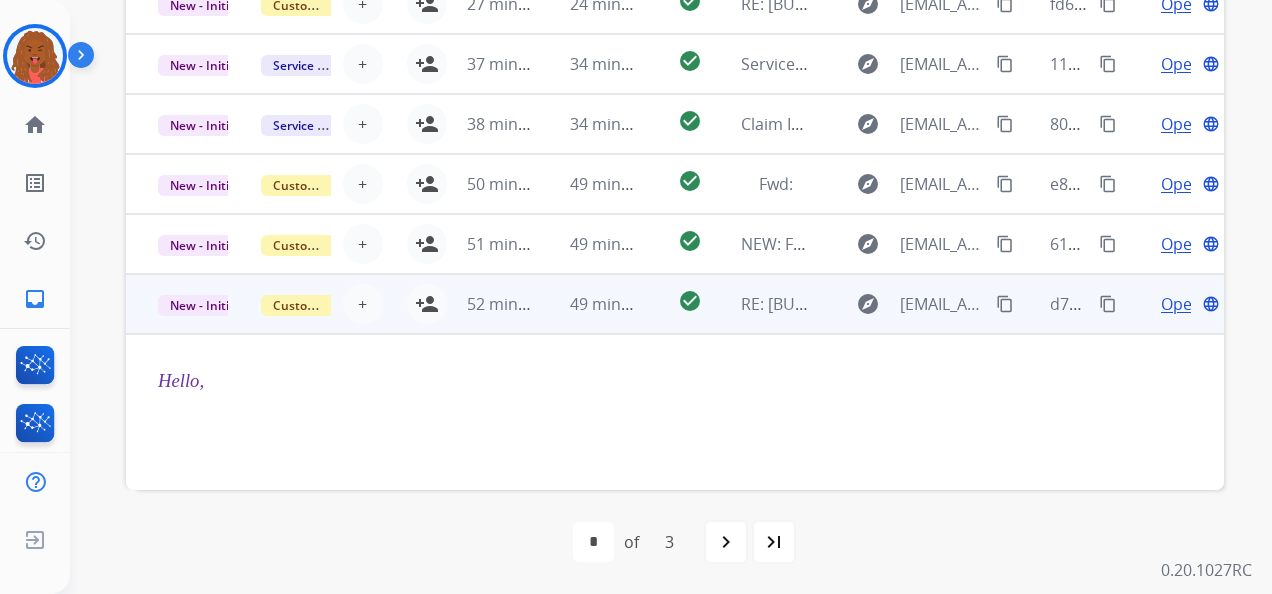 scroll, scrollTop: 20, scrollLeft: 0, axis: vertical 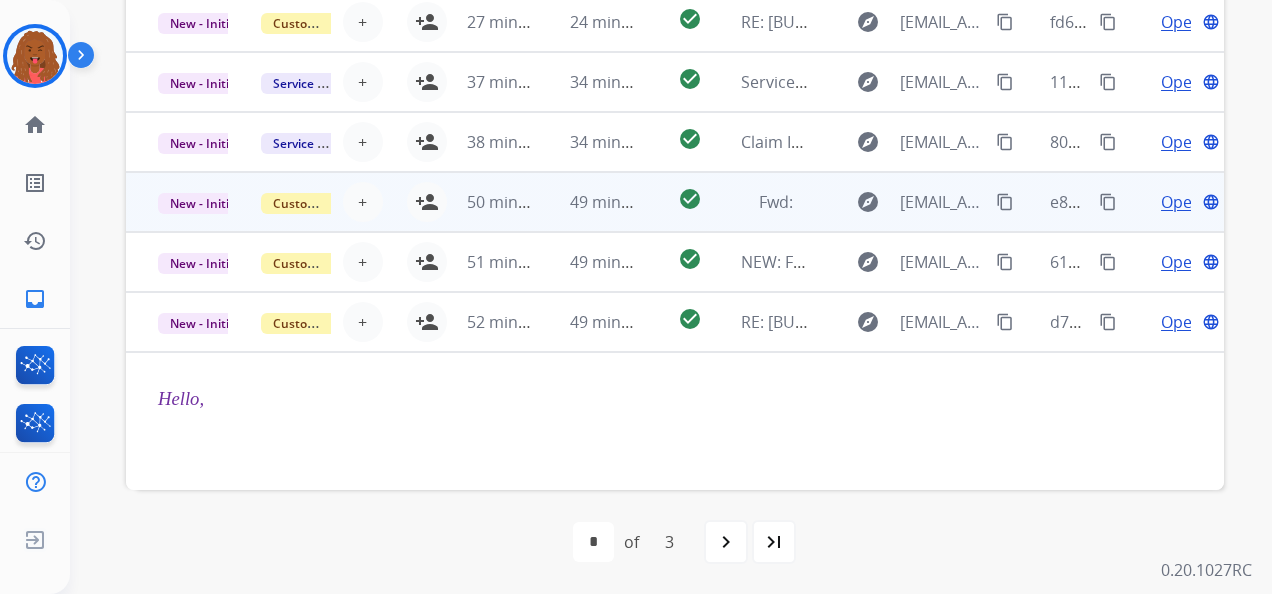 click on "Customer Support" at bounding box center [280, 202] 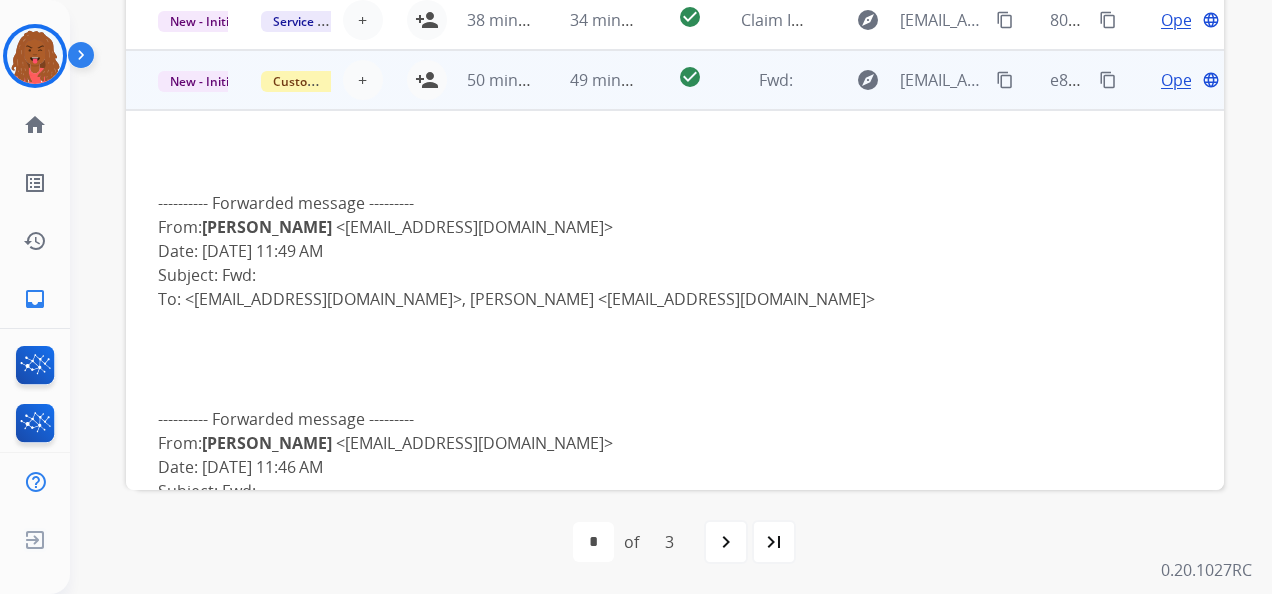 scroll, scrollTop: 100, scrollLeft: 0, axis: vertical 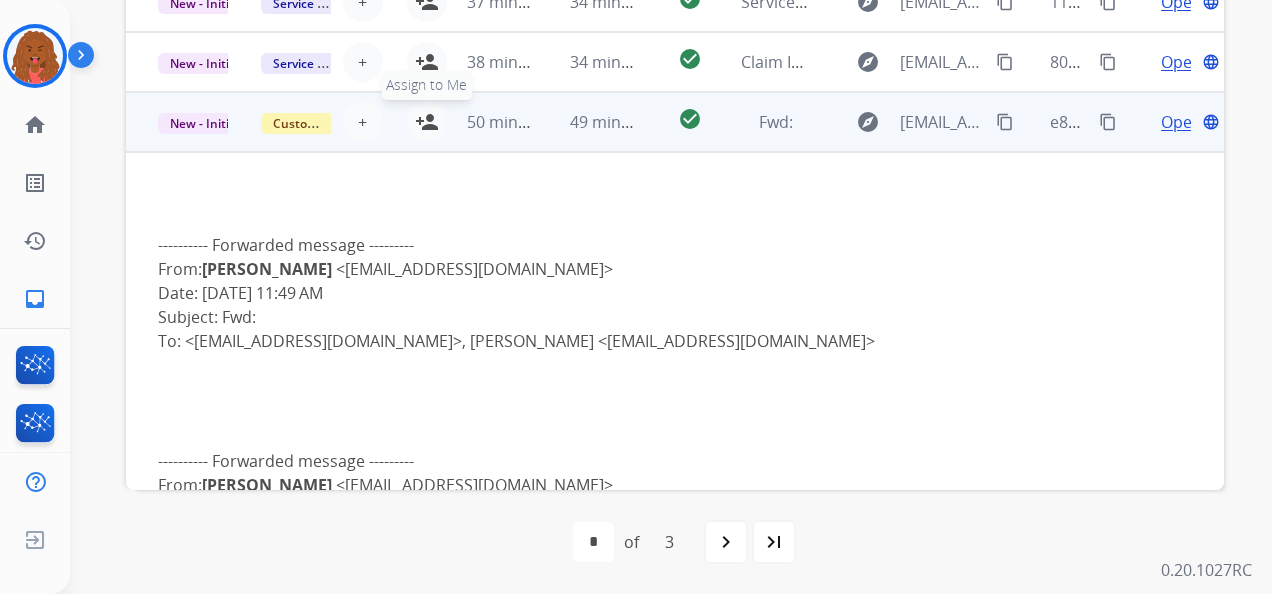 click on "person_add" at bounding box center [427, 122] 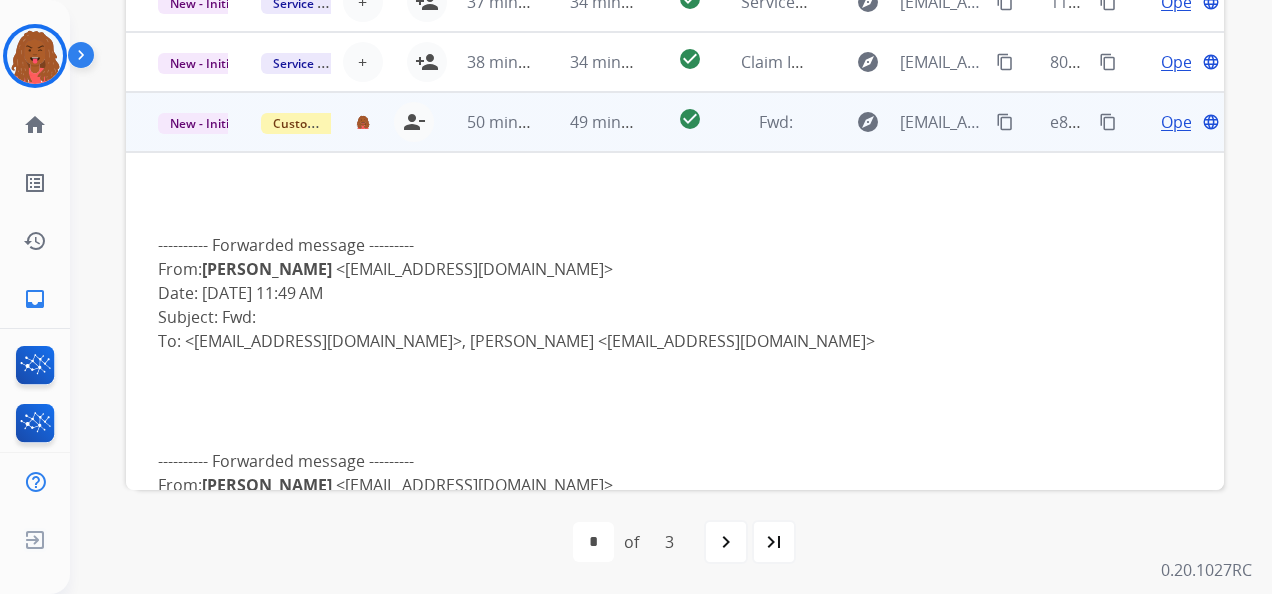 click on "Open" at bounding box center [1181, 122] 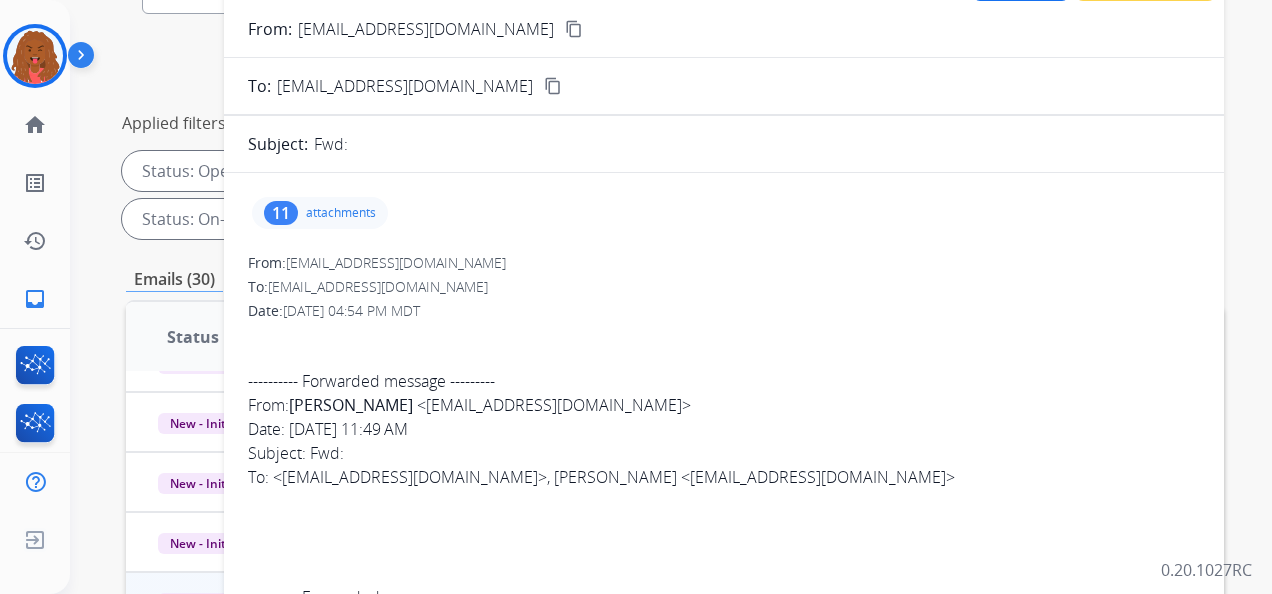 scroll, scrollTop: 88, scrollLeft: 0, axis: vertical 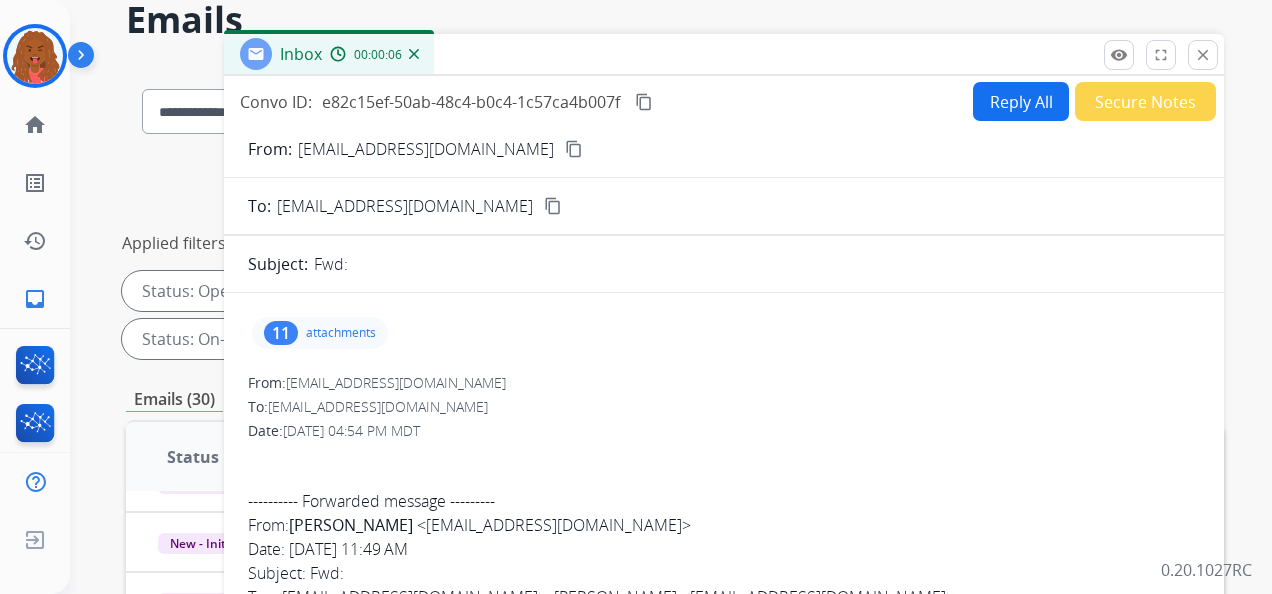 click on "content_copy" at bounding box center [574, 149] 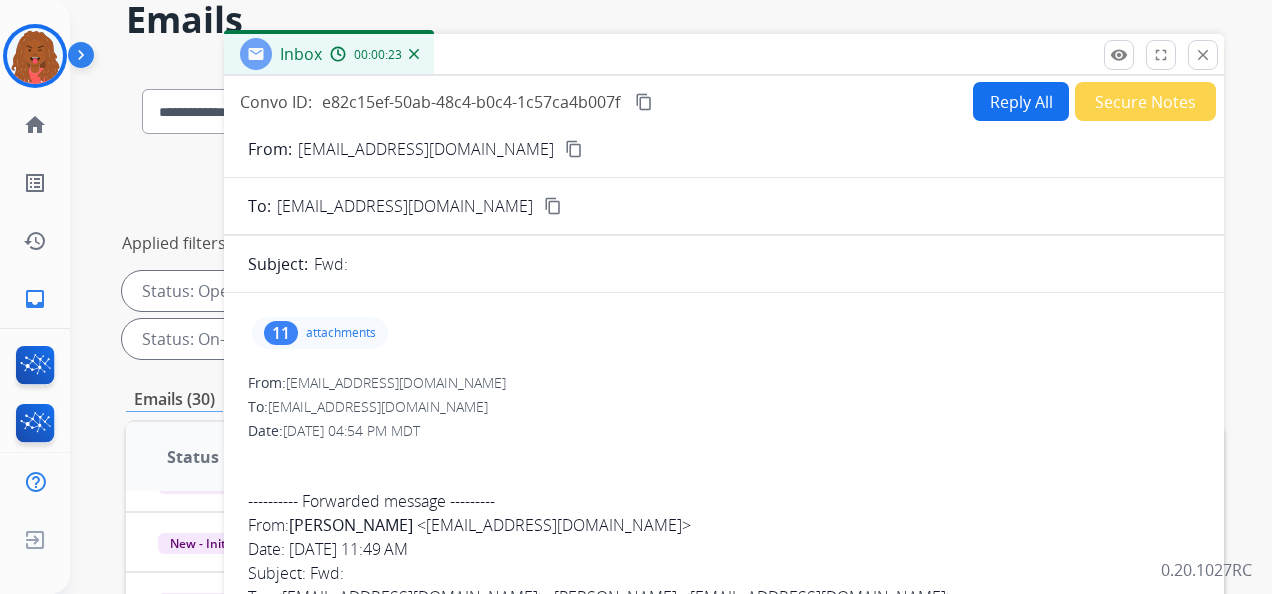 click on "Reply All" at bounding box center (1021, 101) 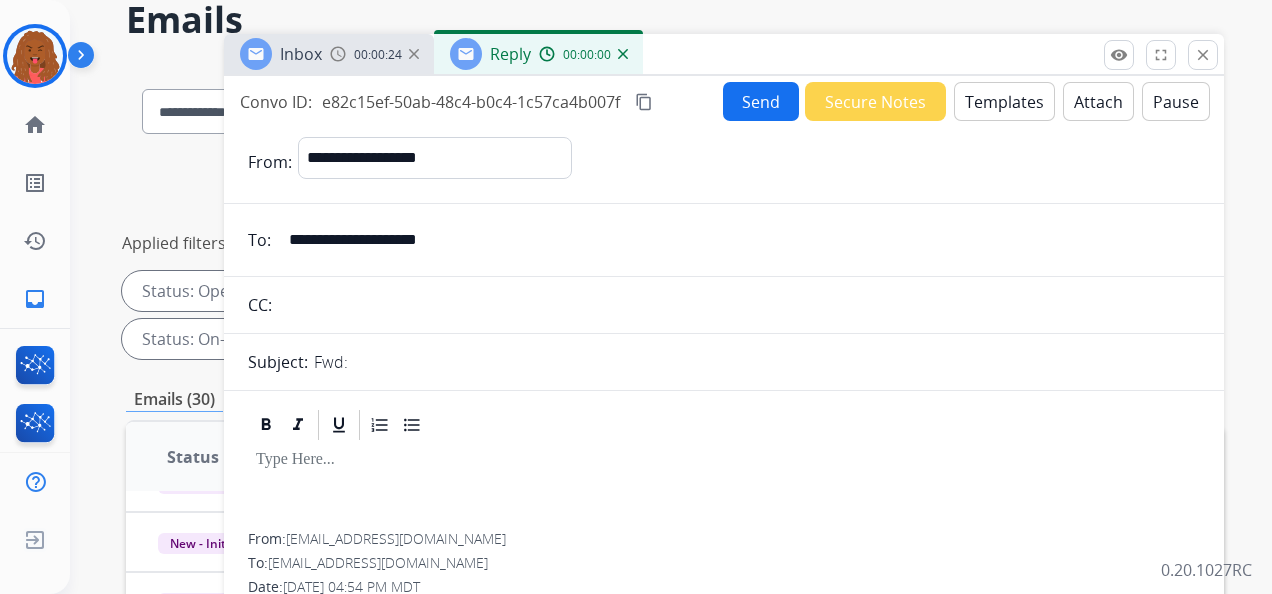 click on "Templates" at bounding box center (1004, 101) 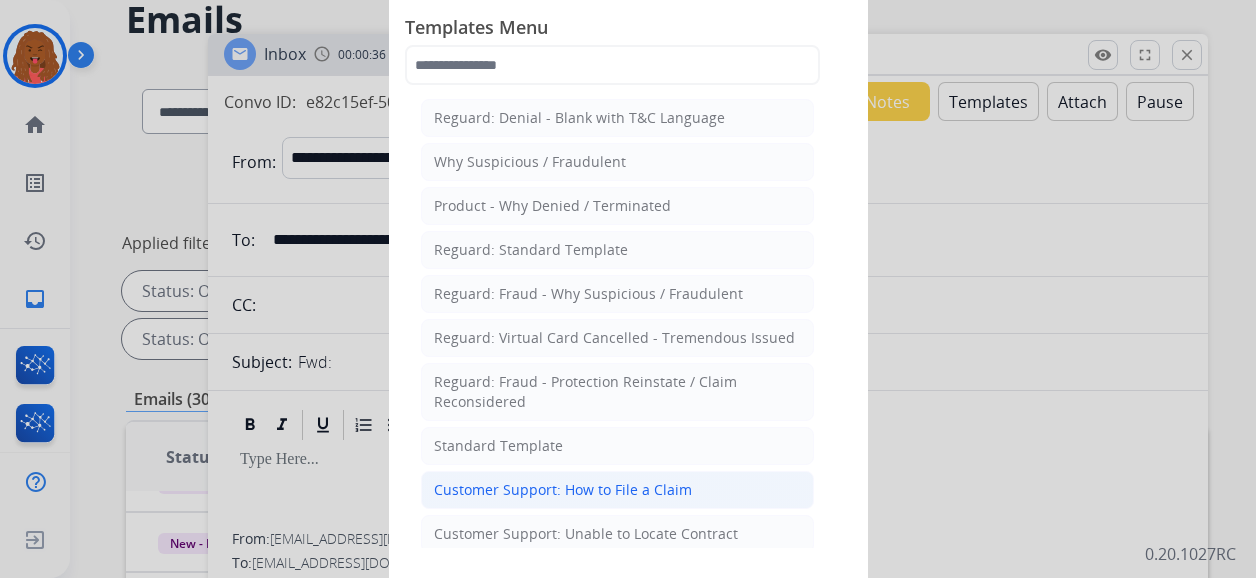 click on "Customer Support: How to File a Claim" 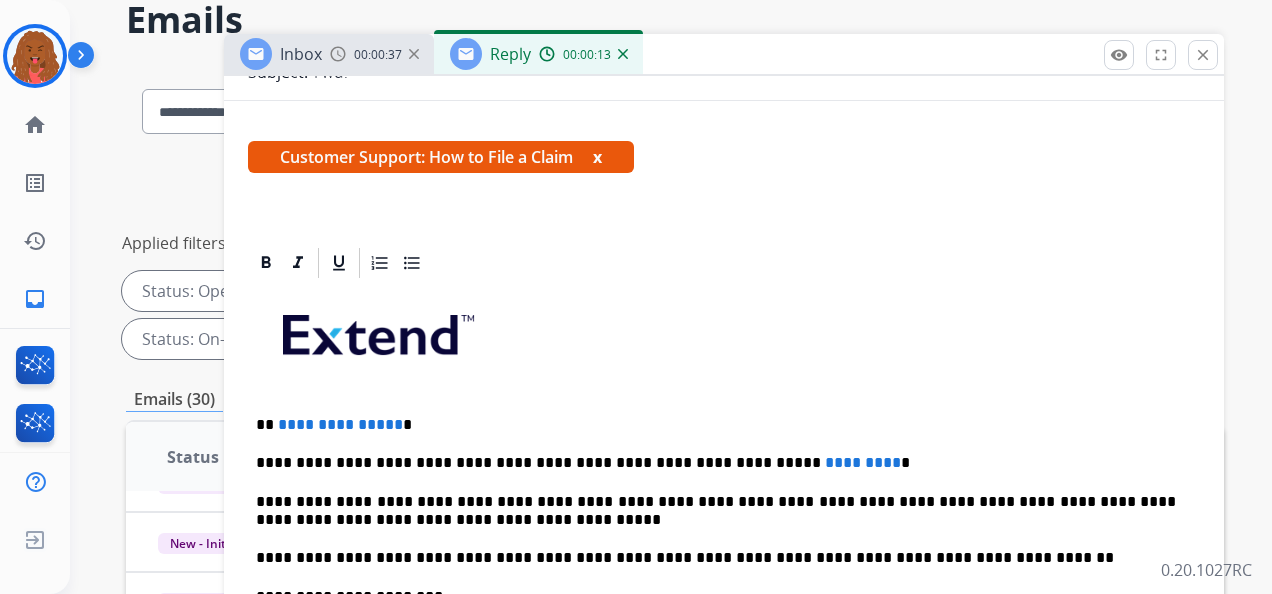 scroll, scrollTop: 300, scrollLeft: 0, axis: vertical 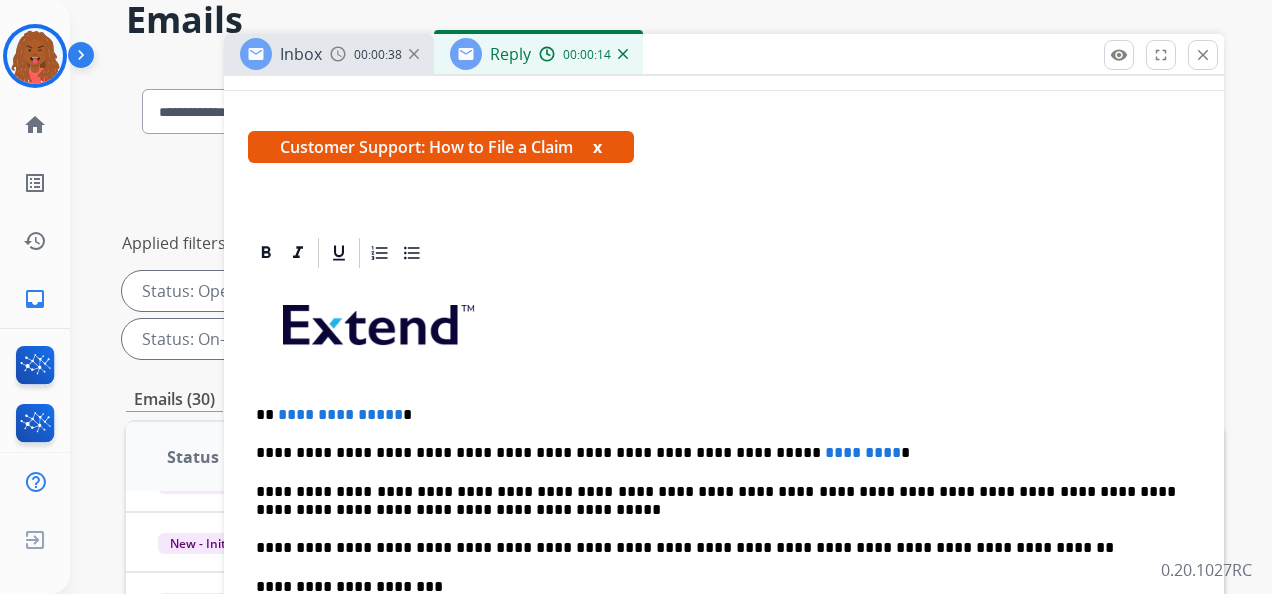 click on "**********" at bounding box center [340, 414] 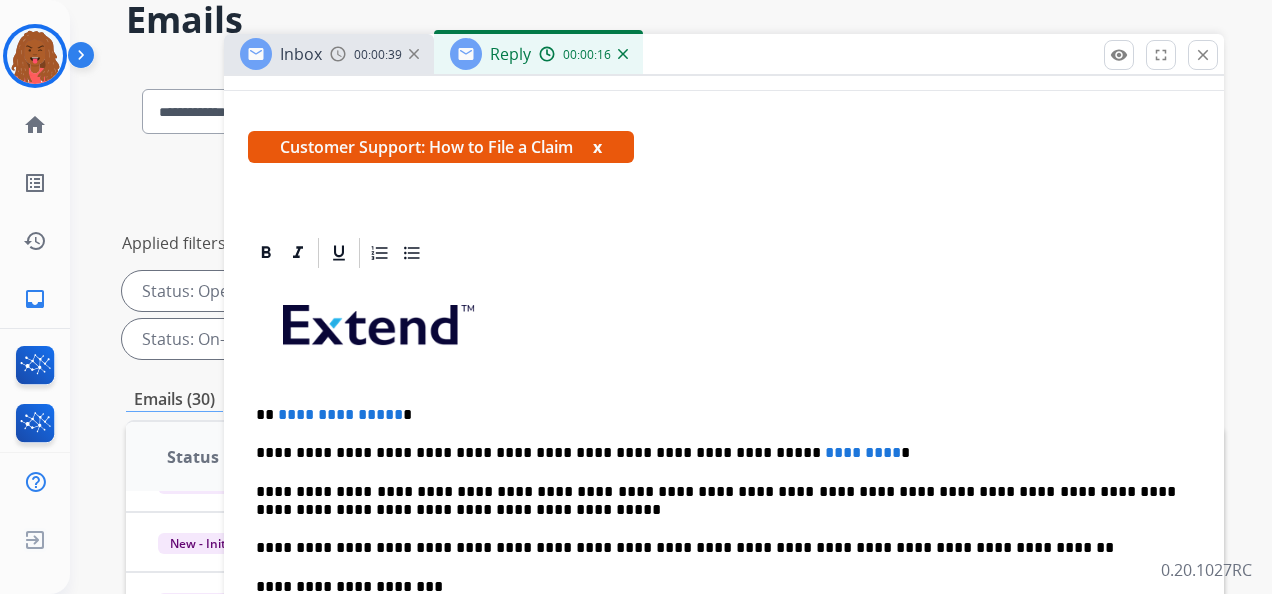 type 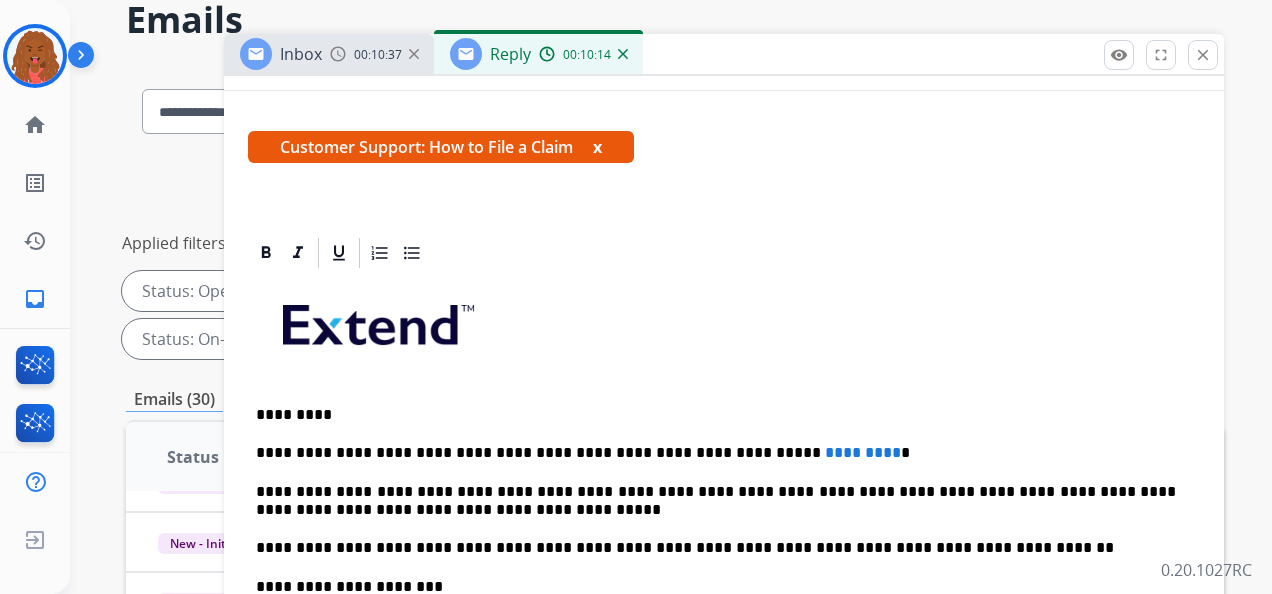 drag, startPoint x: 800, startPoint y: 451, endPoint x: 910, endPoint y: 472, distance: 111.9866 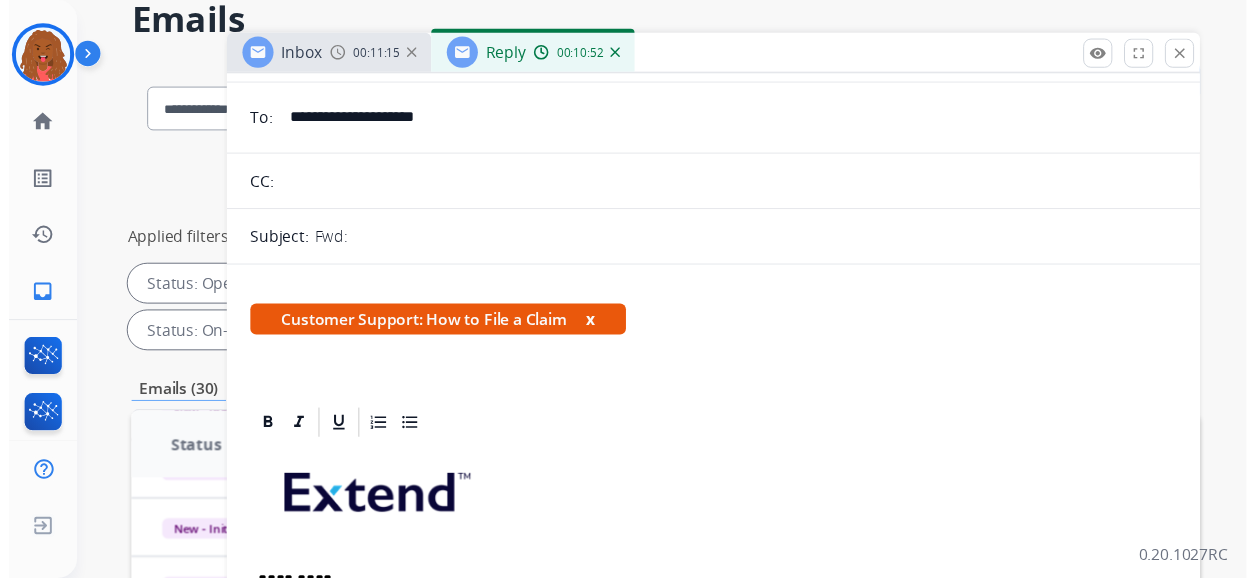 scroll, scrollTop: 0, scrollLeft: 0, axis: both 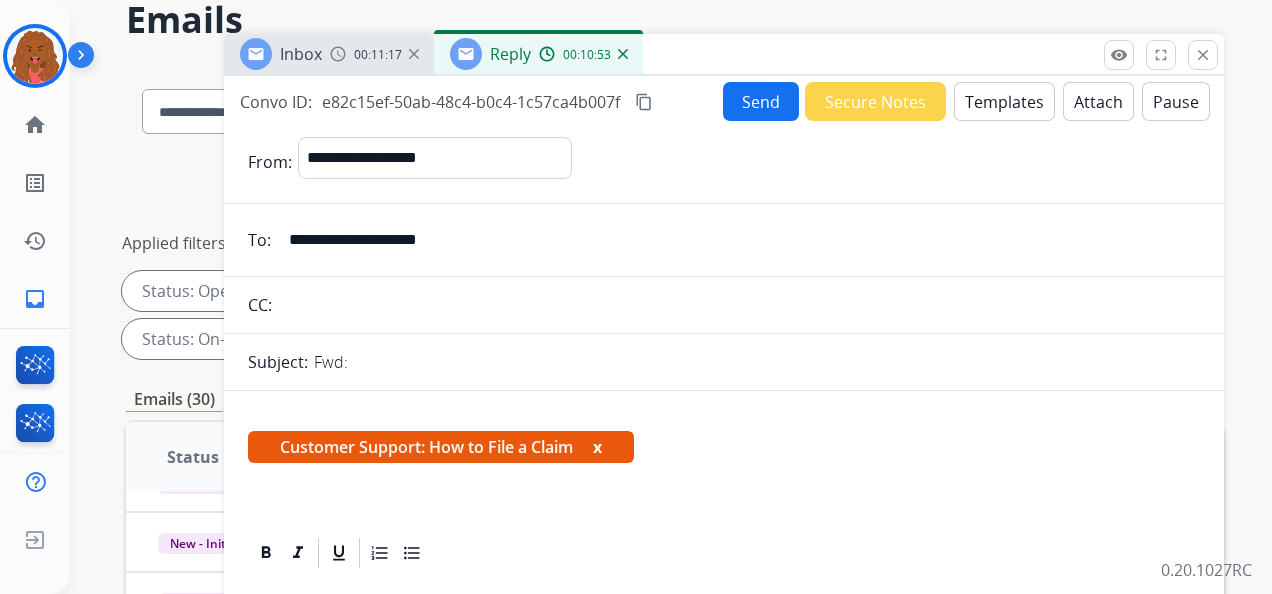 click on "Send" at bounding box center (761, 101) 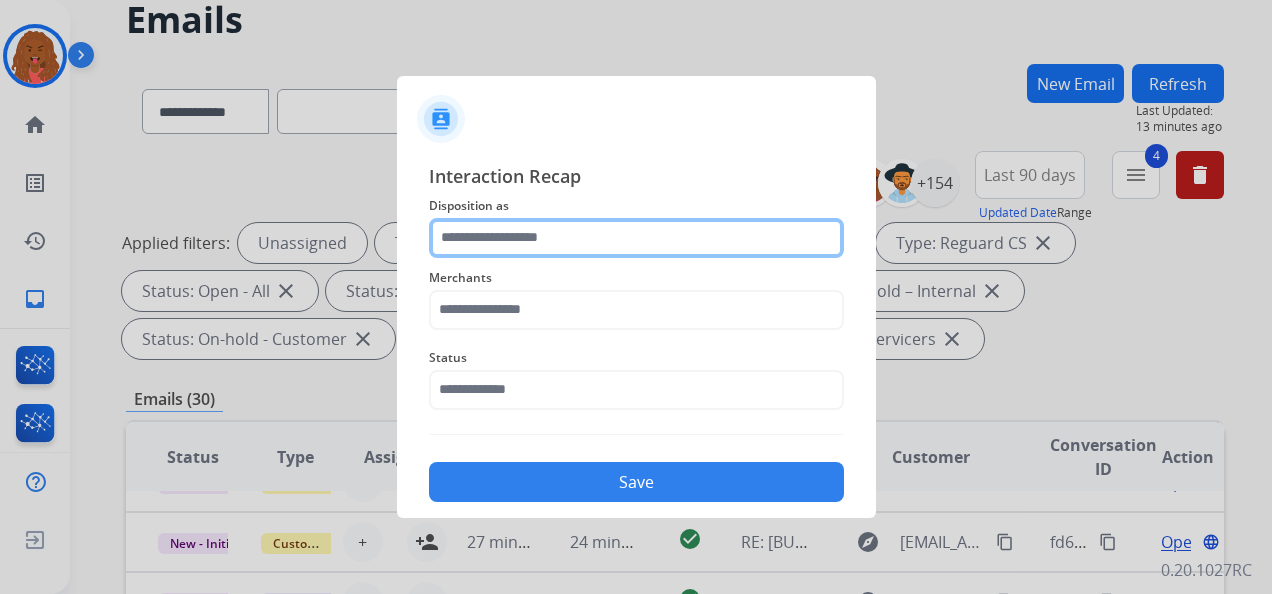 click 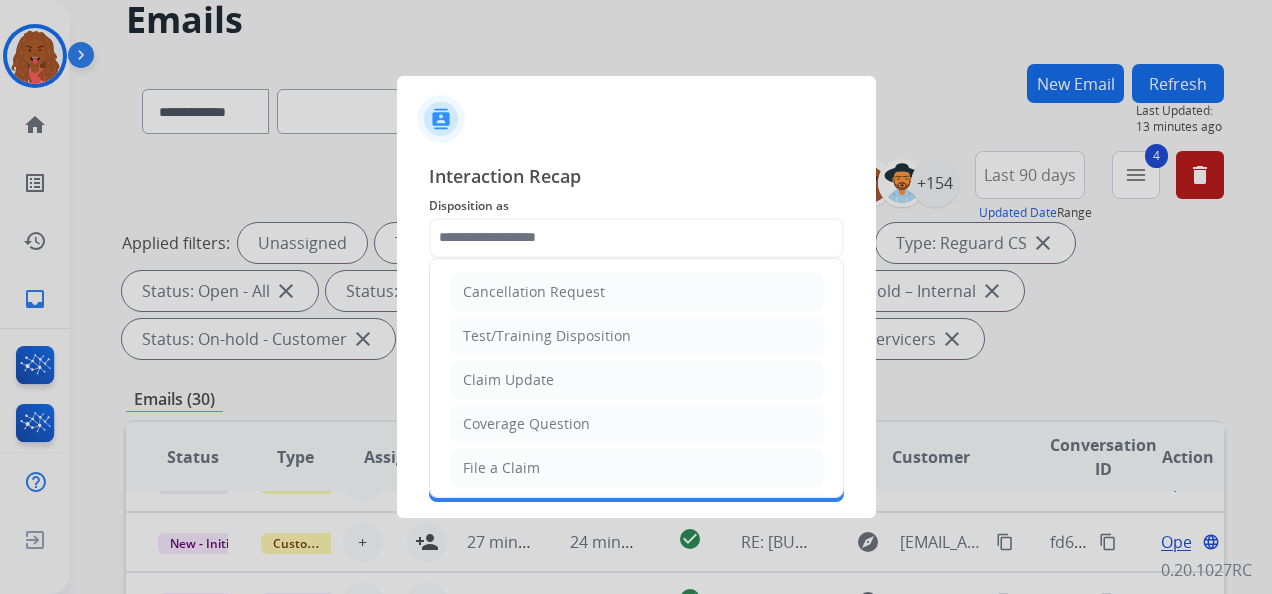click on "File a Claim" 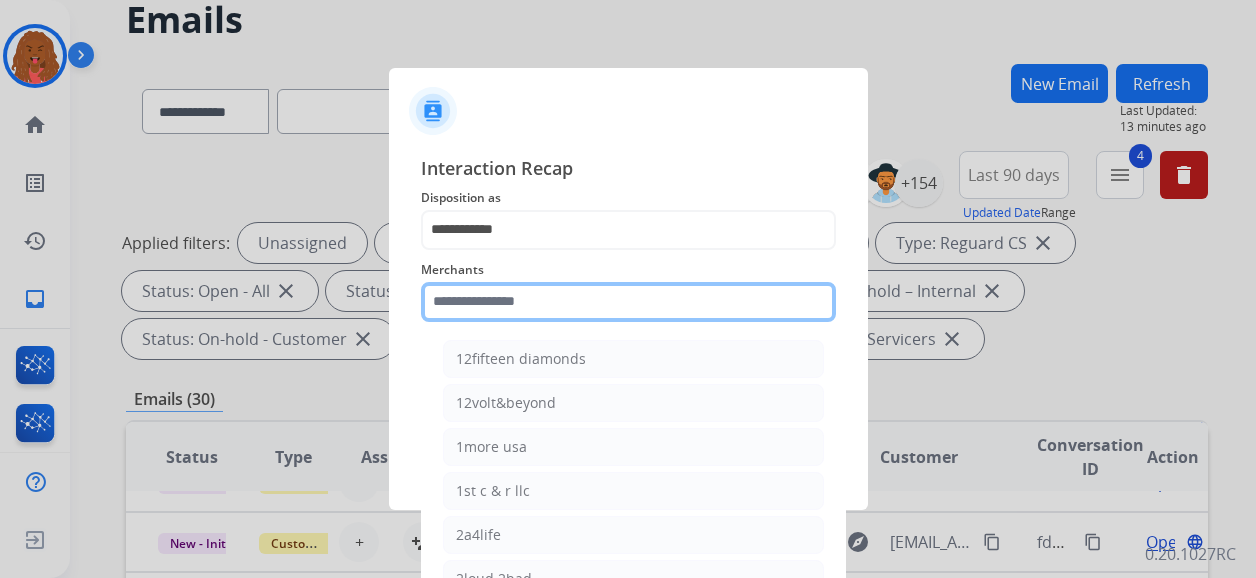 click 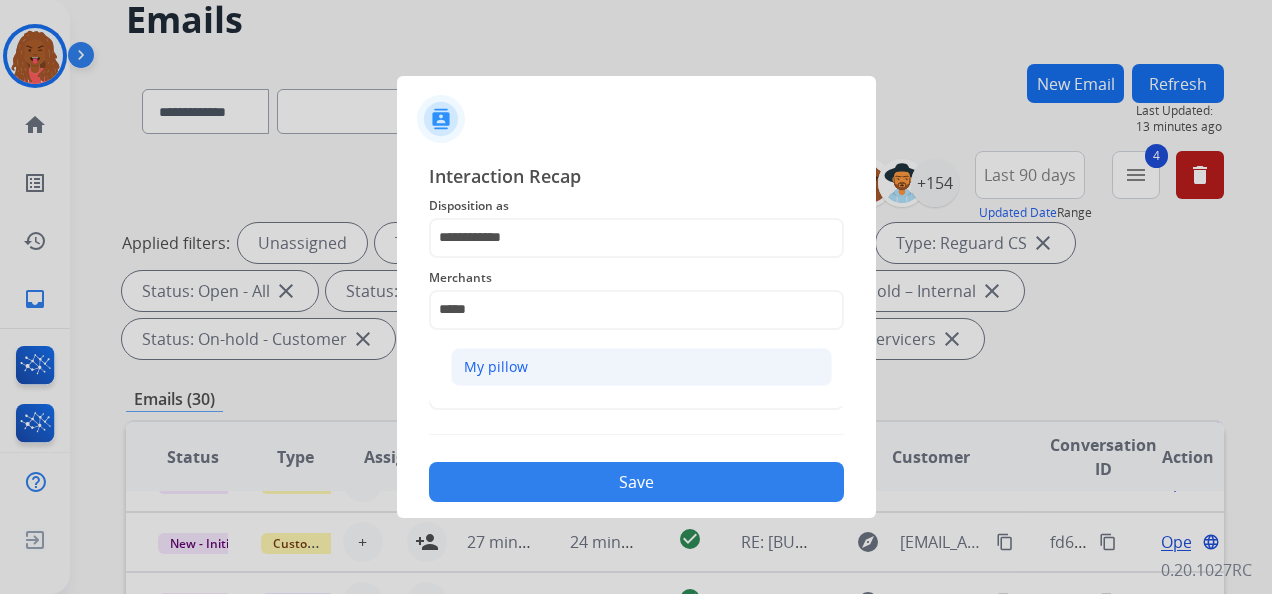 click on "My pillow" 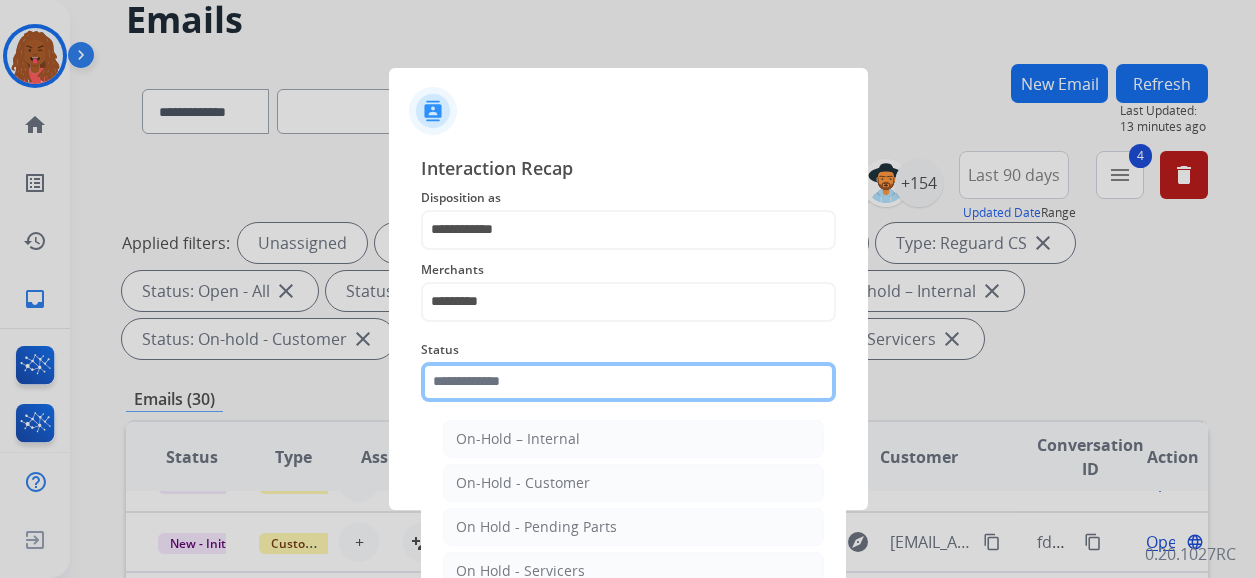 click 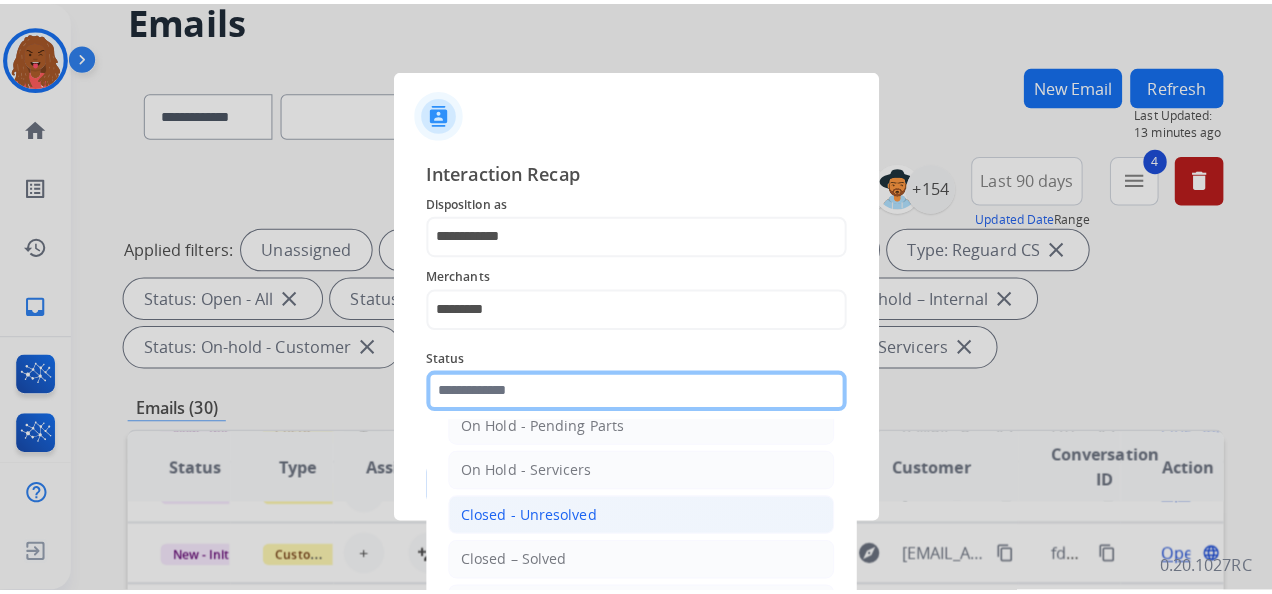 scroll, scrollTop: 114, scrollLeft: 0, axis: vertical 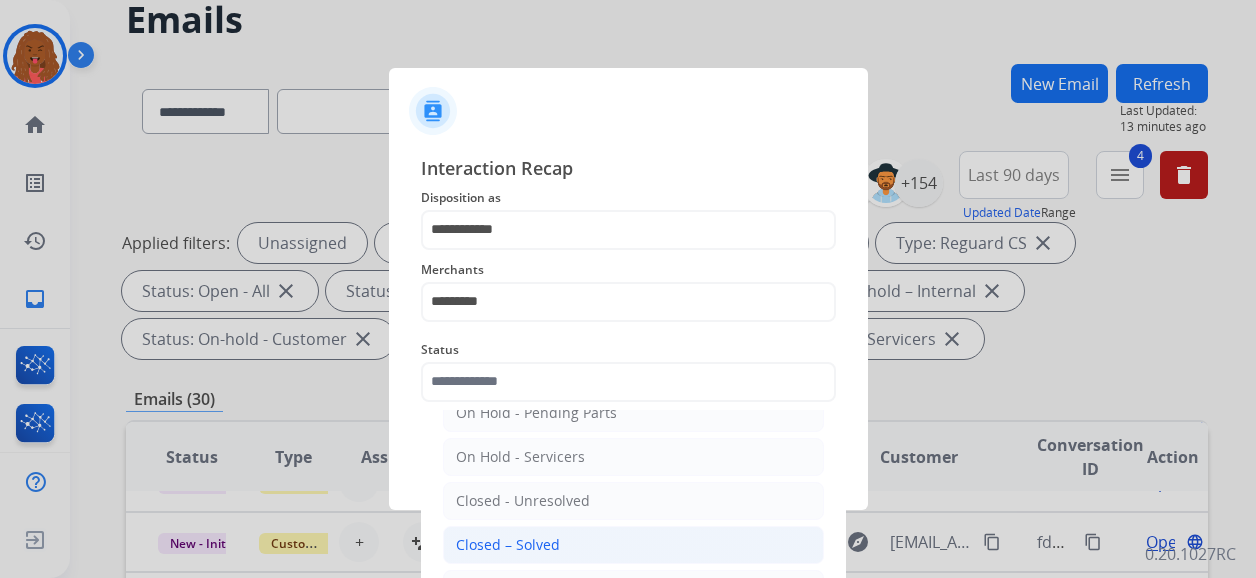 click on "Closed – Solved" 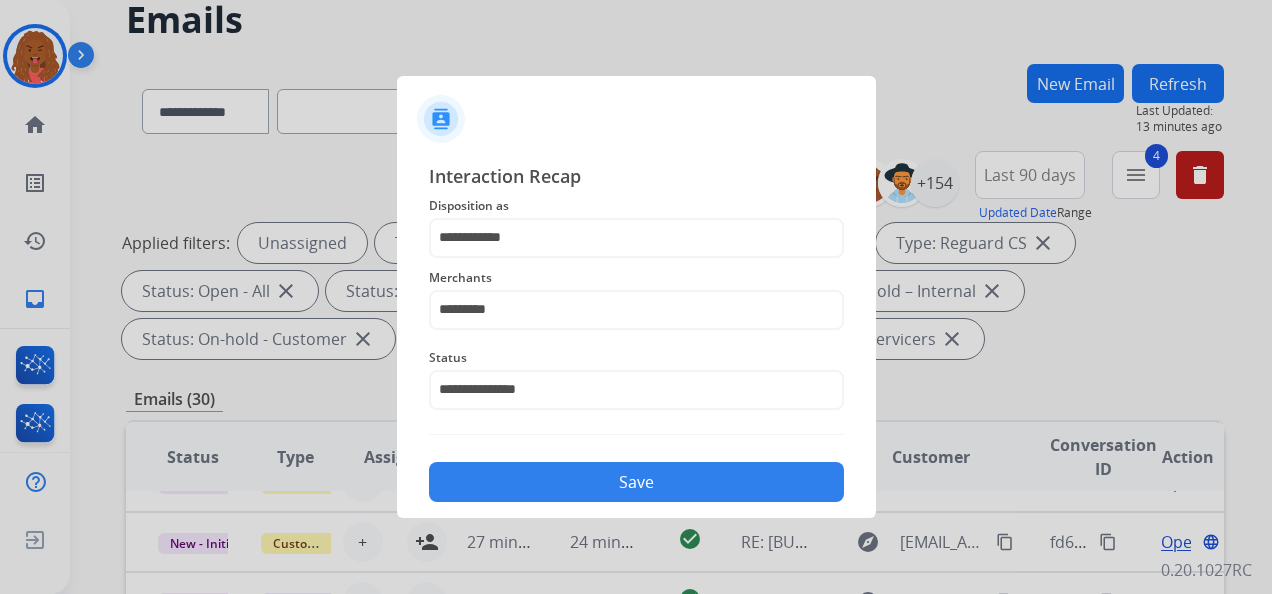 click on "Save" 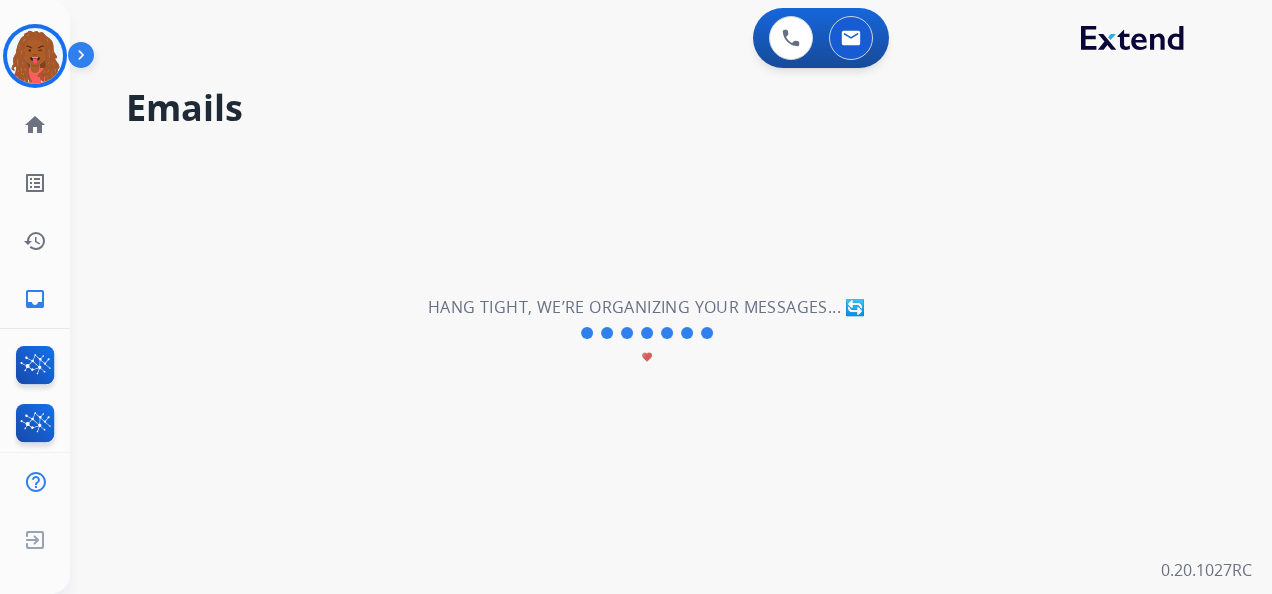 scroll, scrollTop: 0, scrollLeft: 0, axis: both 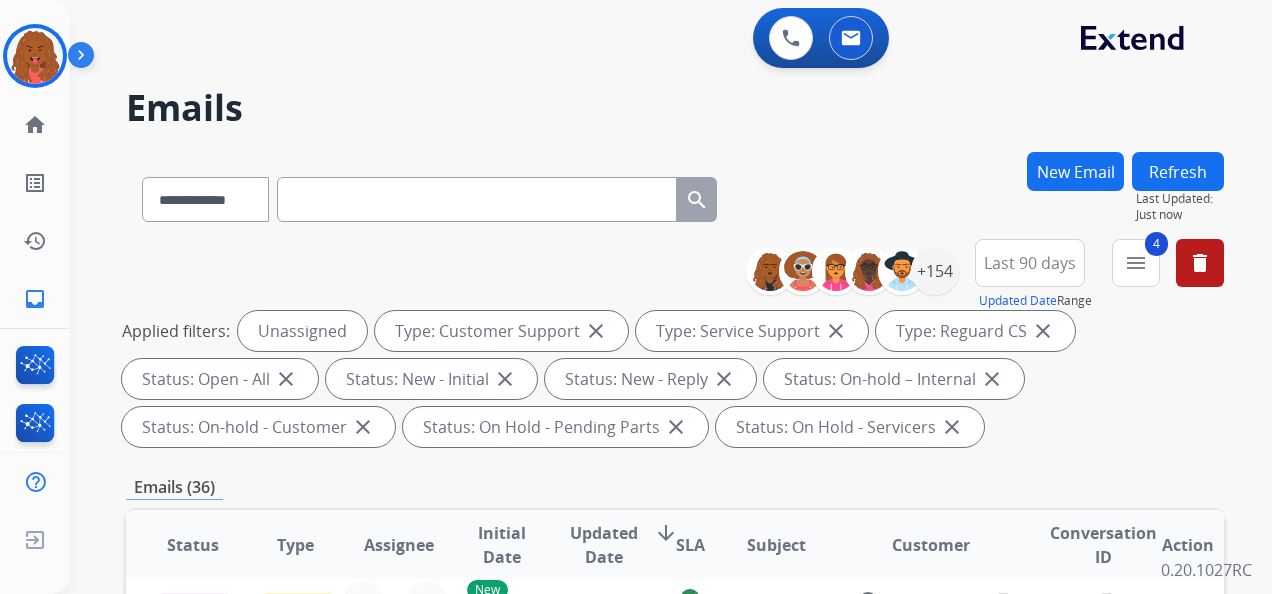 click on "Britney   Logged In  Edit Avatar  Agent:   Britney  Routing Profile:  Multi Skill ALL home  Home  Home list_alt  Outbound Leads  Outbound Leads history  Interaction Log  Interaction Log inbox  Emails  Emails" 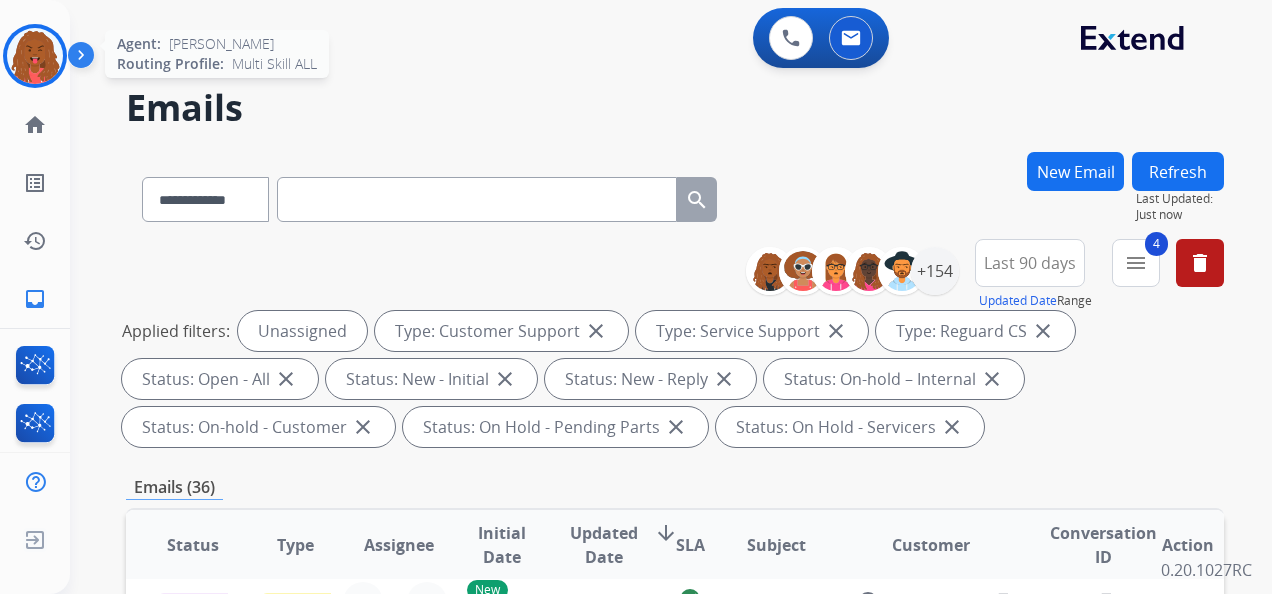 click at bounding box center [35, 56] 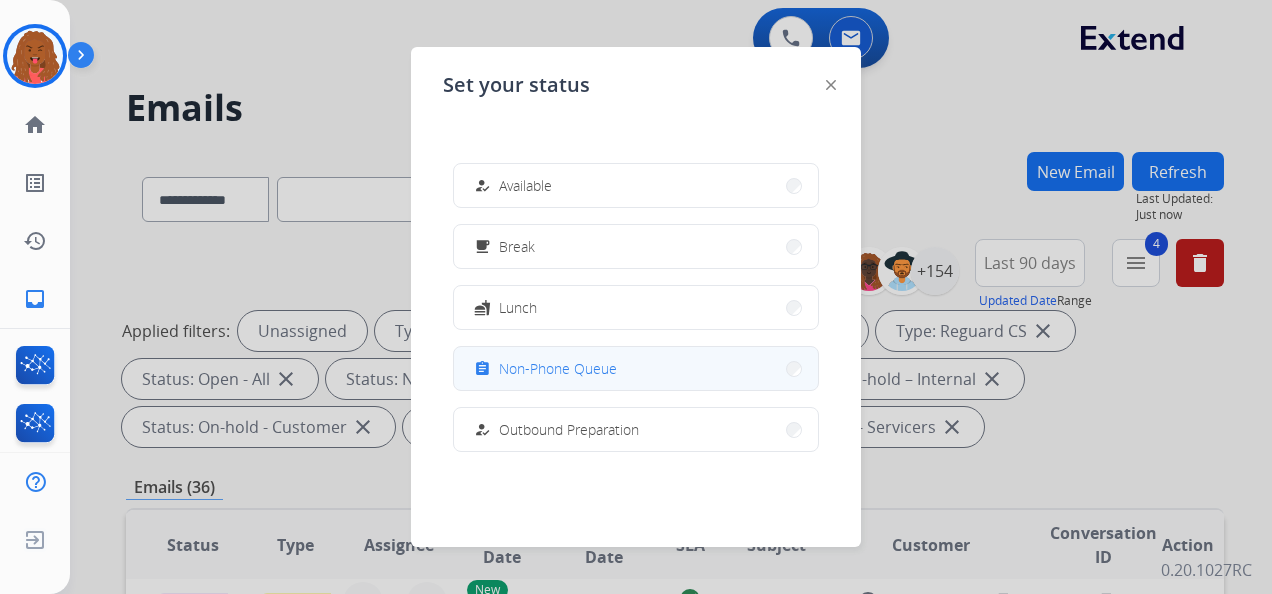 click on "Non-Phone Queue" at bounding box center (558, 368) 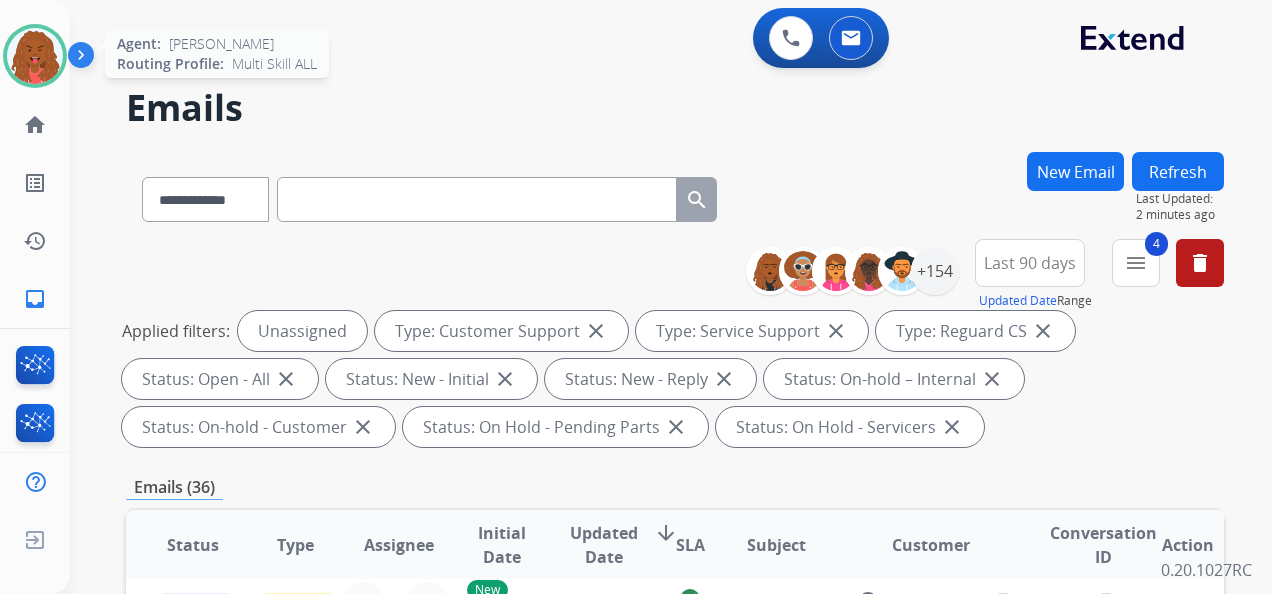 click at bounding box center (35, 56) 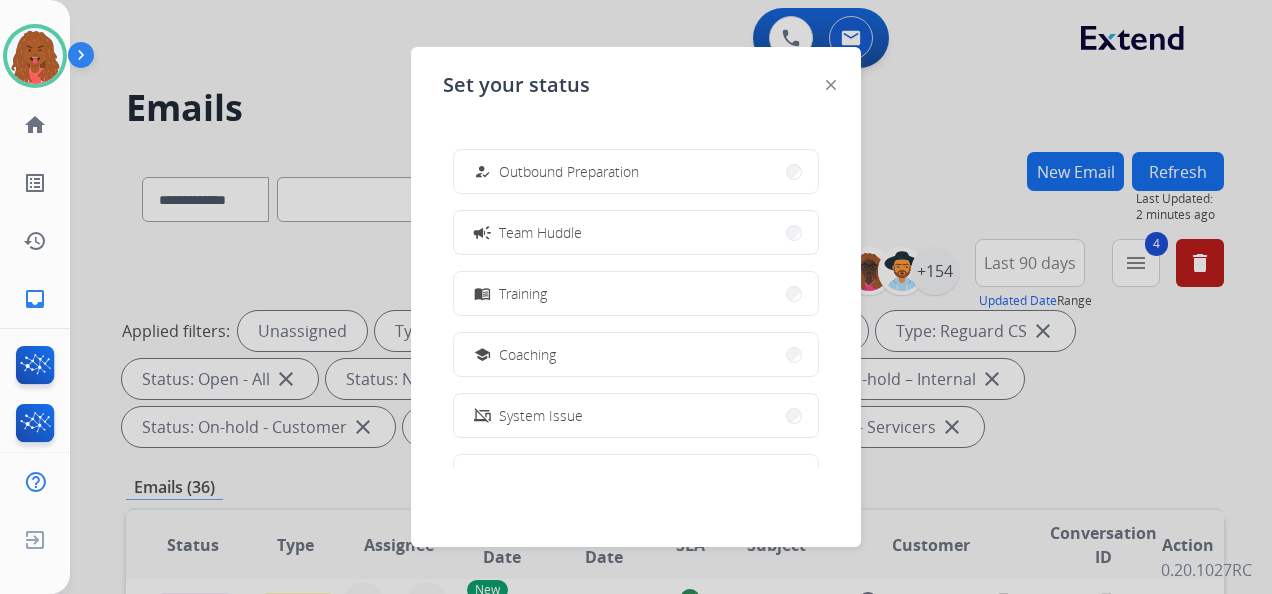 scroll, scrollTop: 376, scrollLeft: 0, axis: vertical 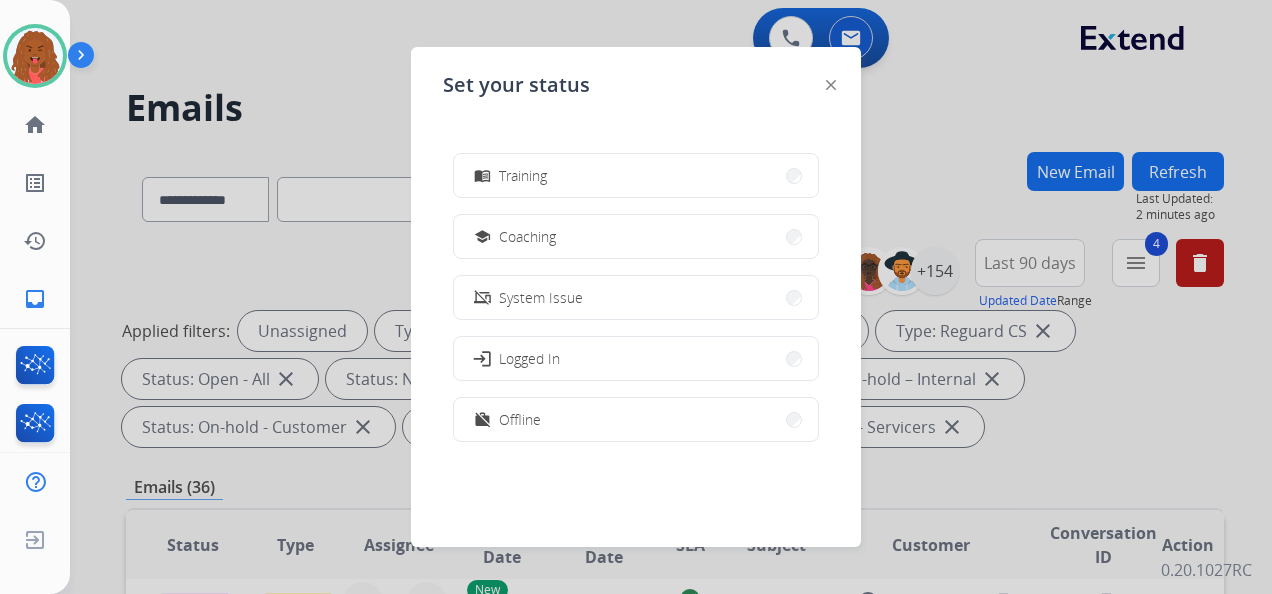 click on "Offline" at bounding box center (520, 419) 